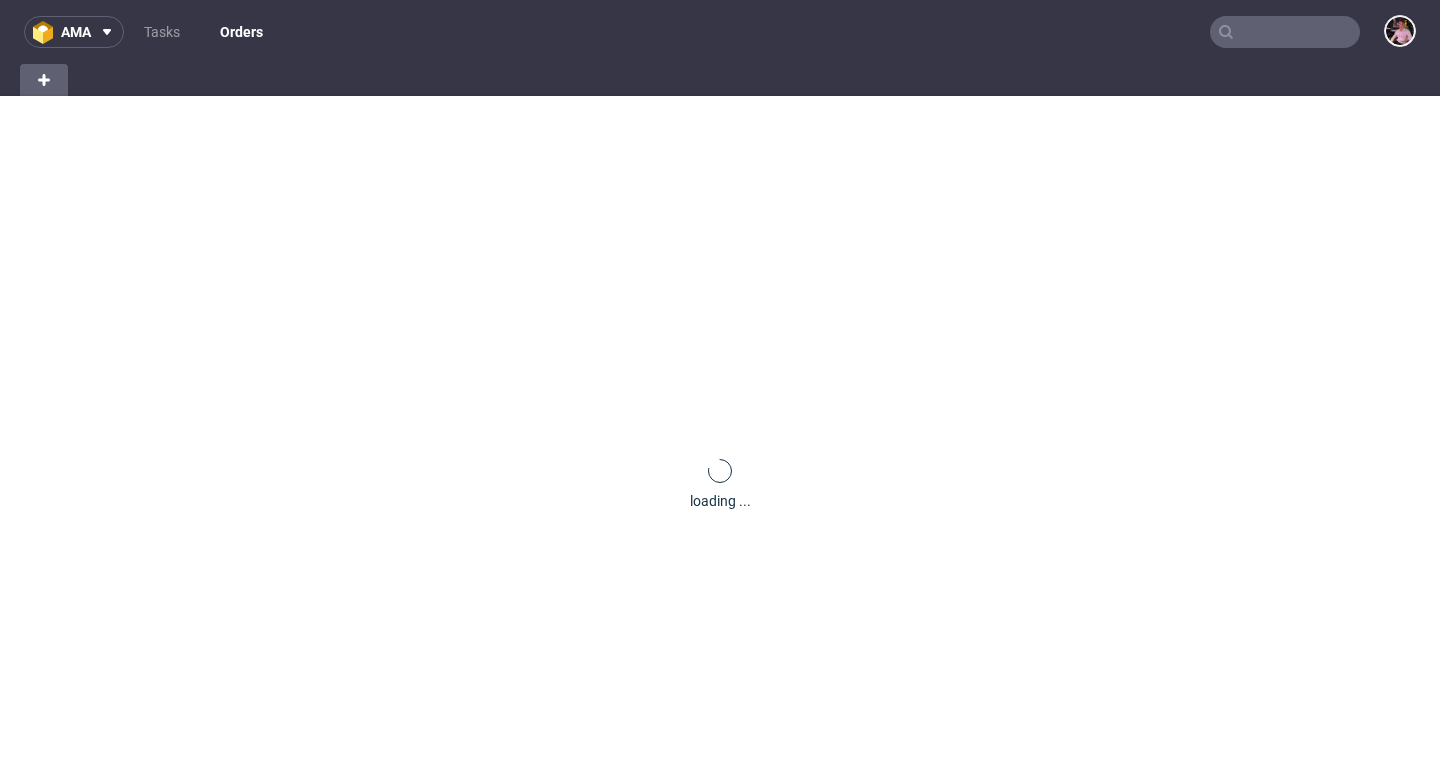 scroll, scrollTop: 0, scrollLeft: 0, axis: both 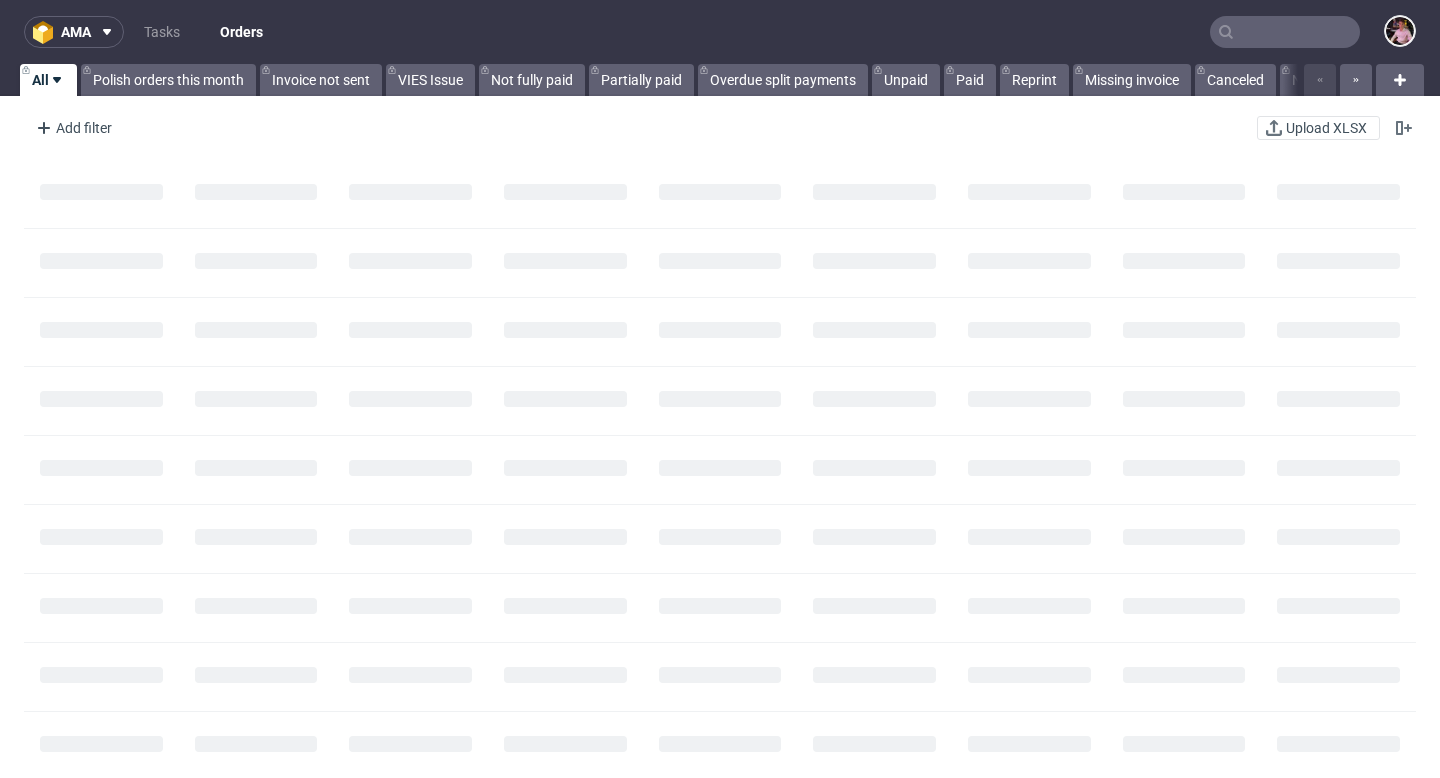 click at bounding box center [1285, 32] 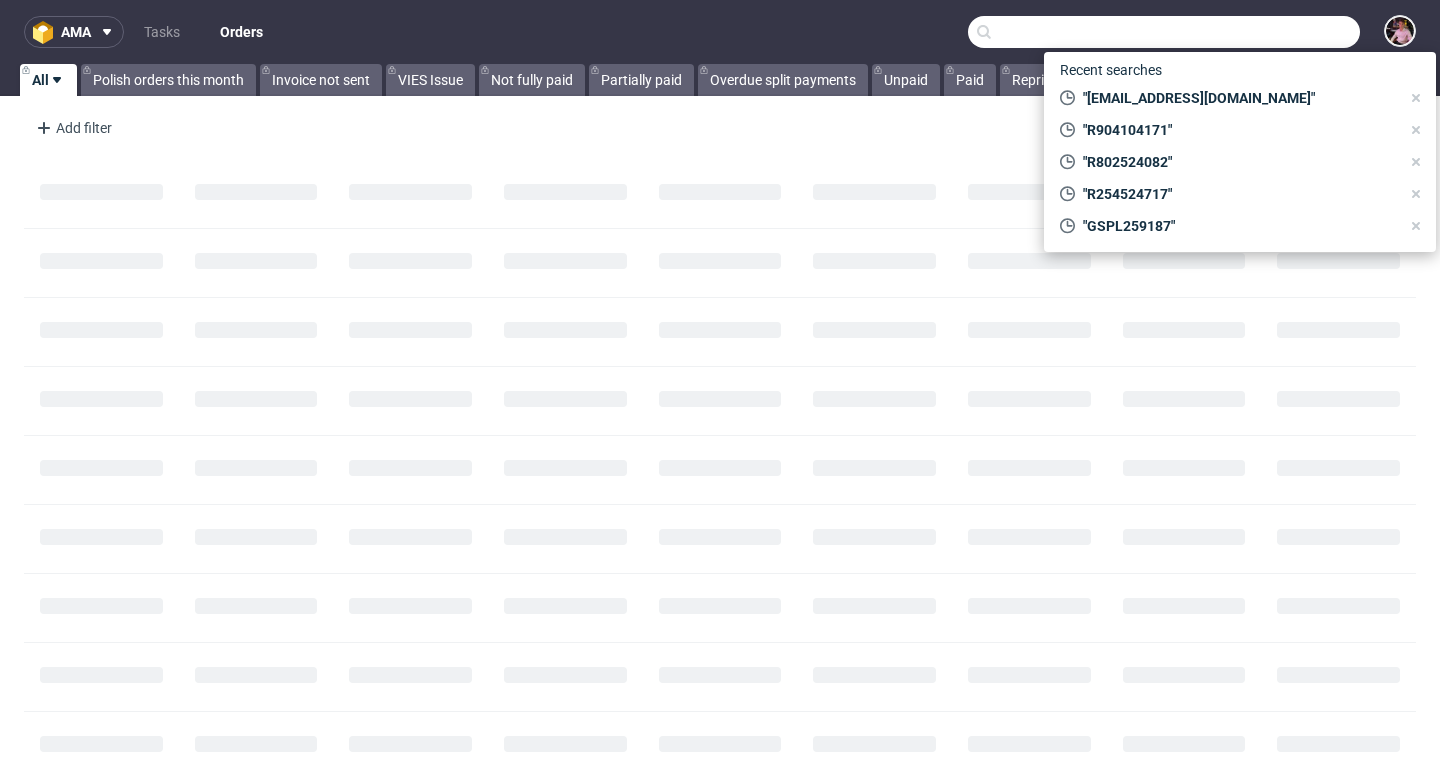 paste on "R122231081" 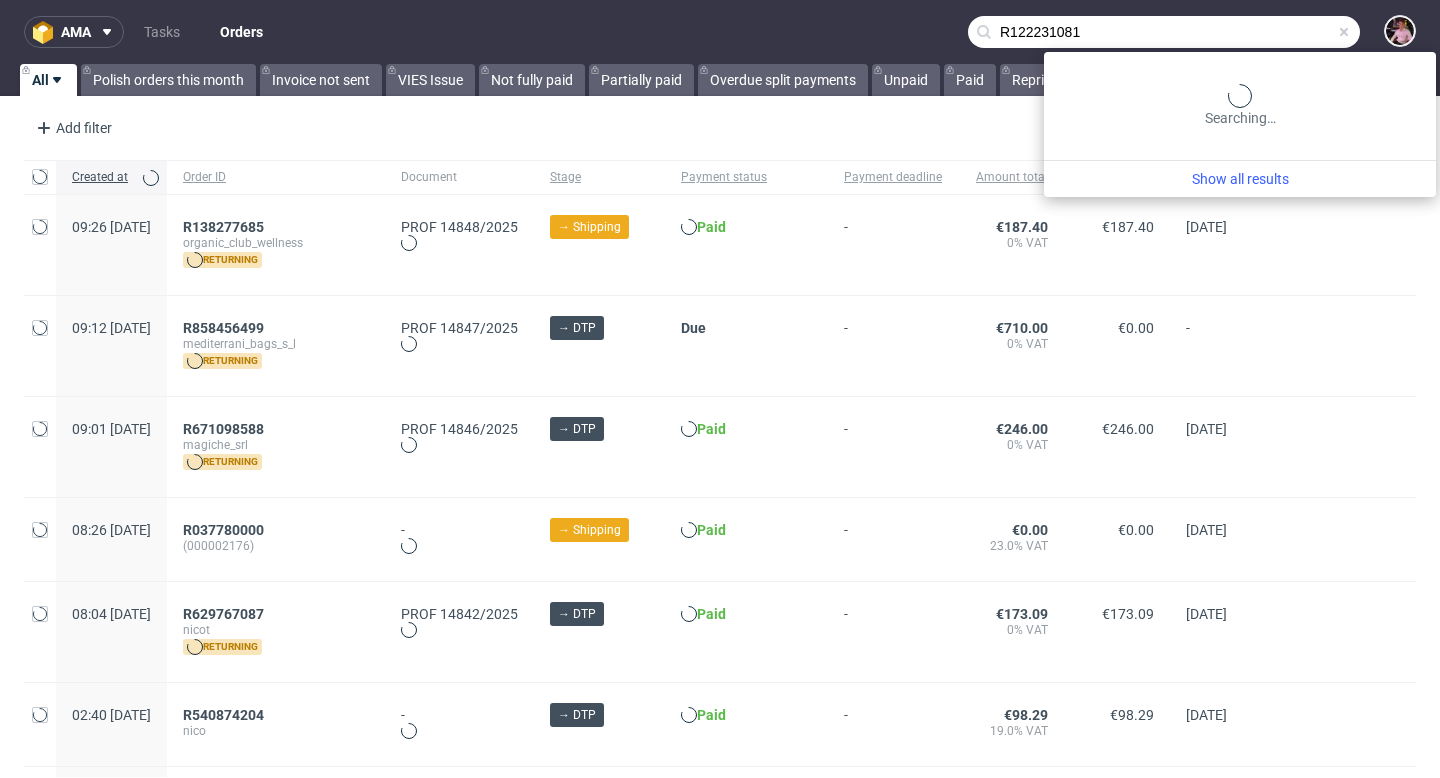 type on "R122231081" 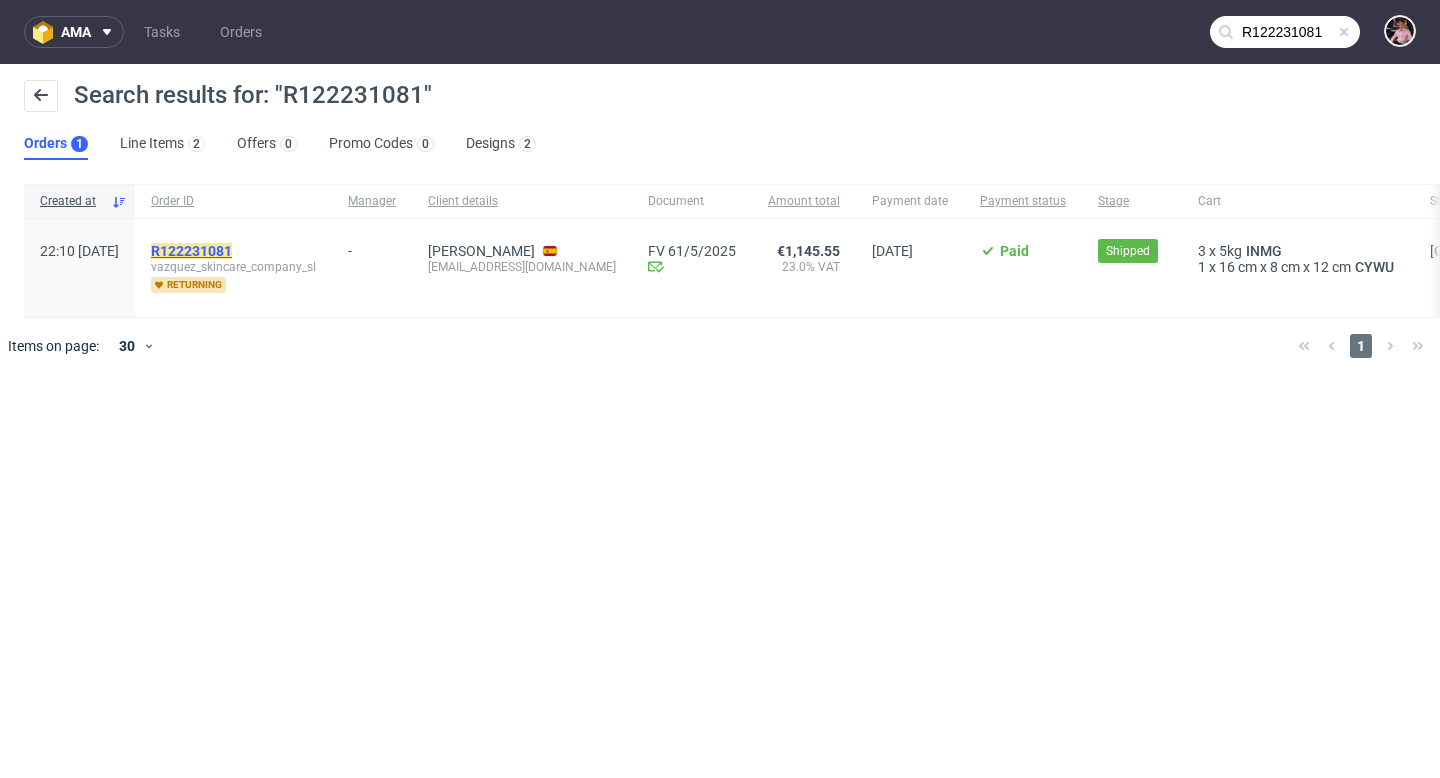 click on "R122231081" 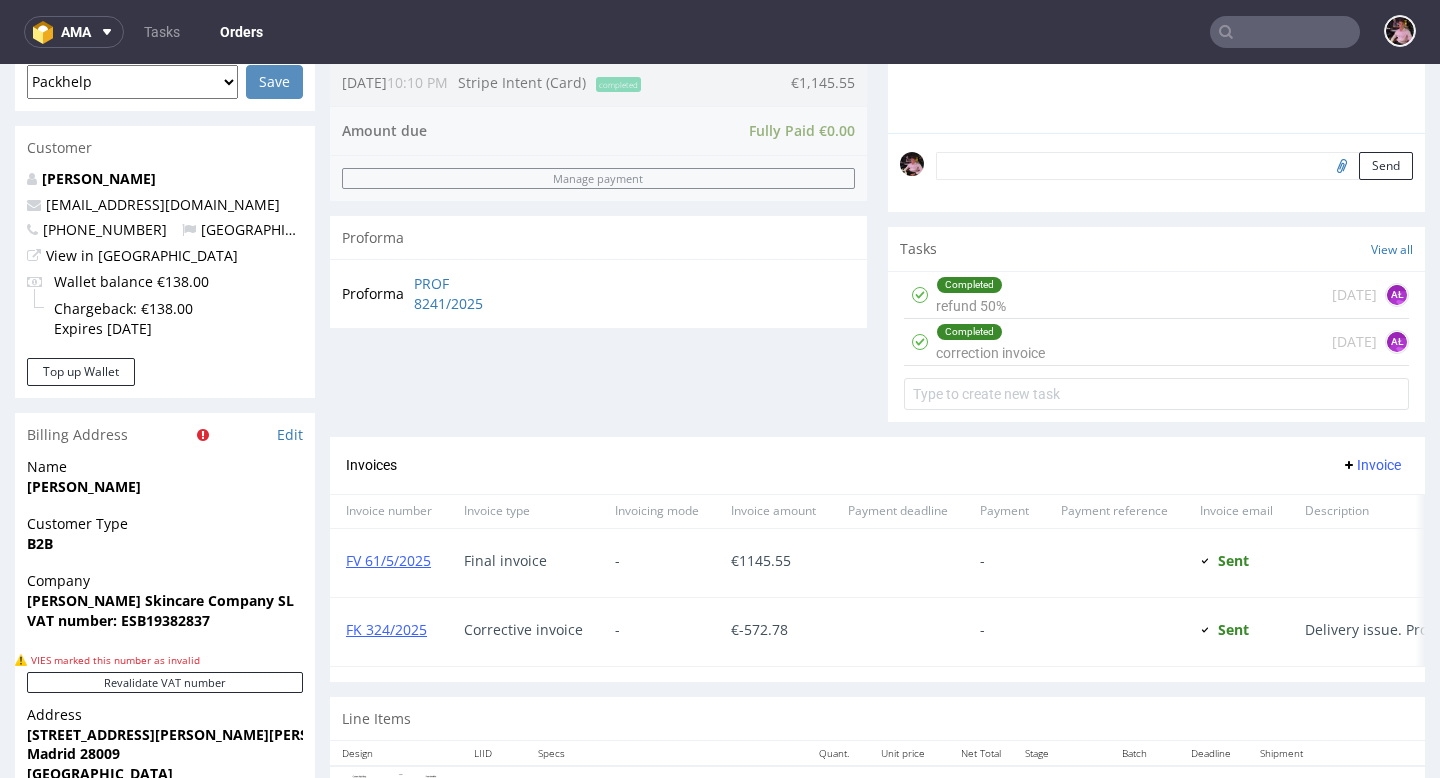 scroll, scrollTop: 611, scrollLeft: 0, axis: vertical 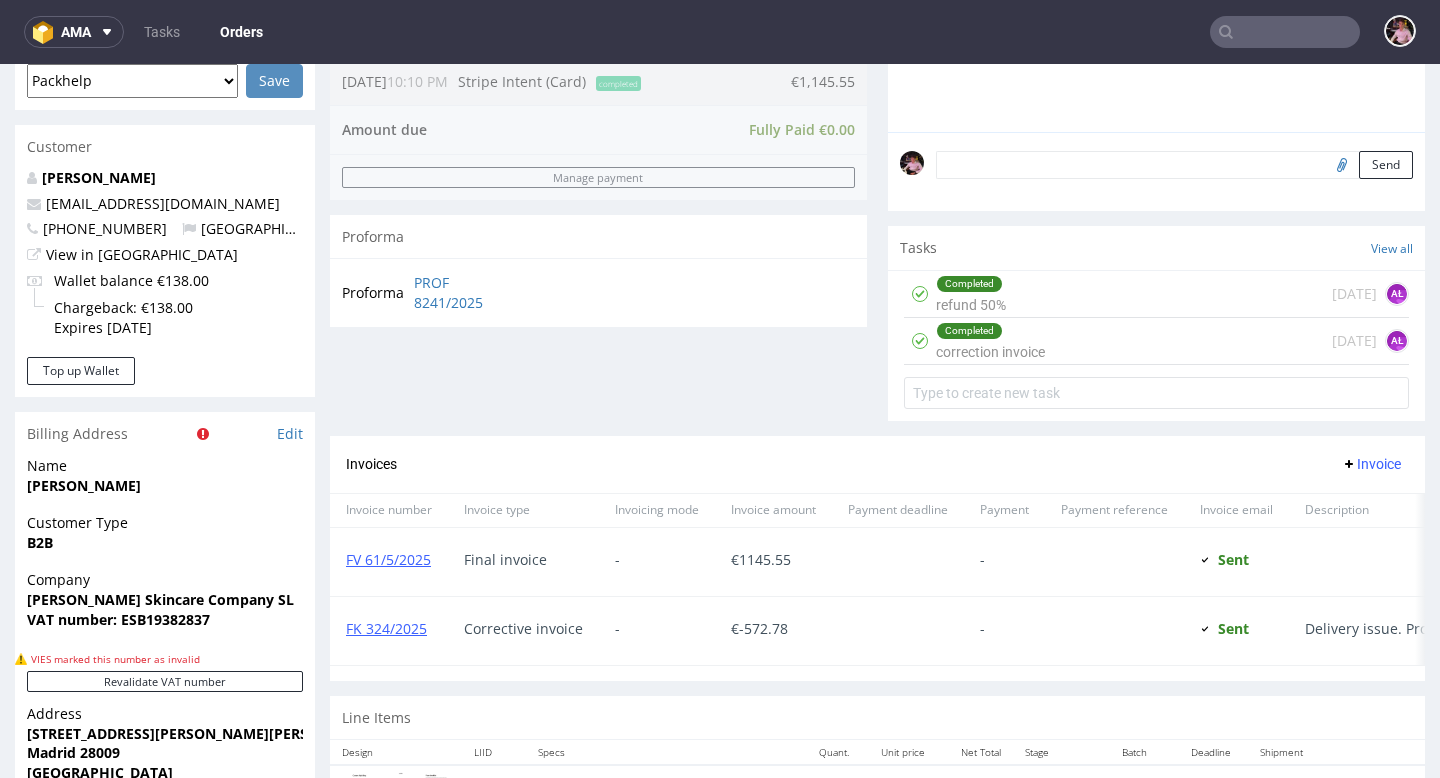 click on "Completed refund 50% 29 days ago AŁ" at bounding box center [1156, 294] 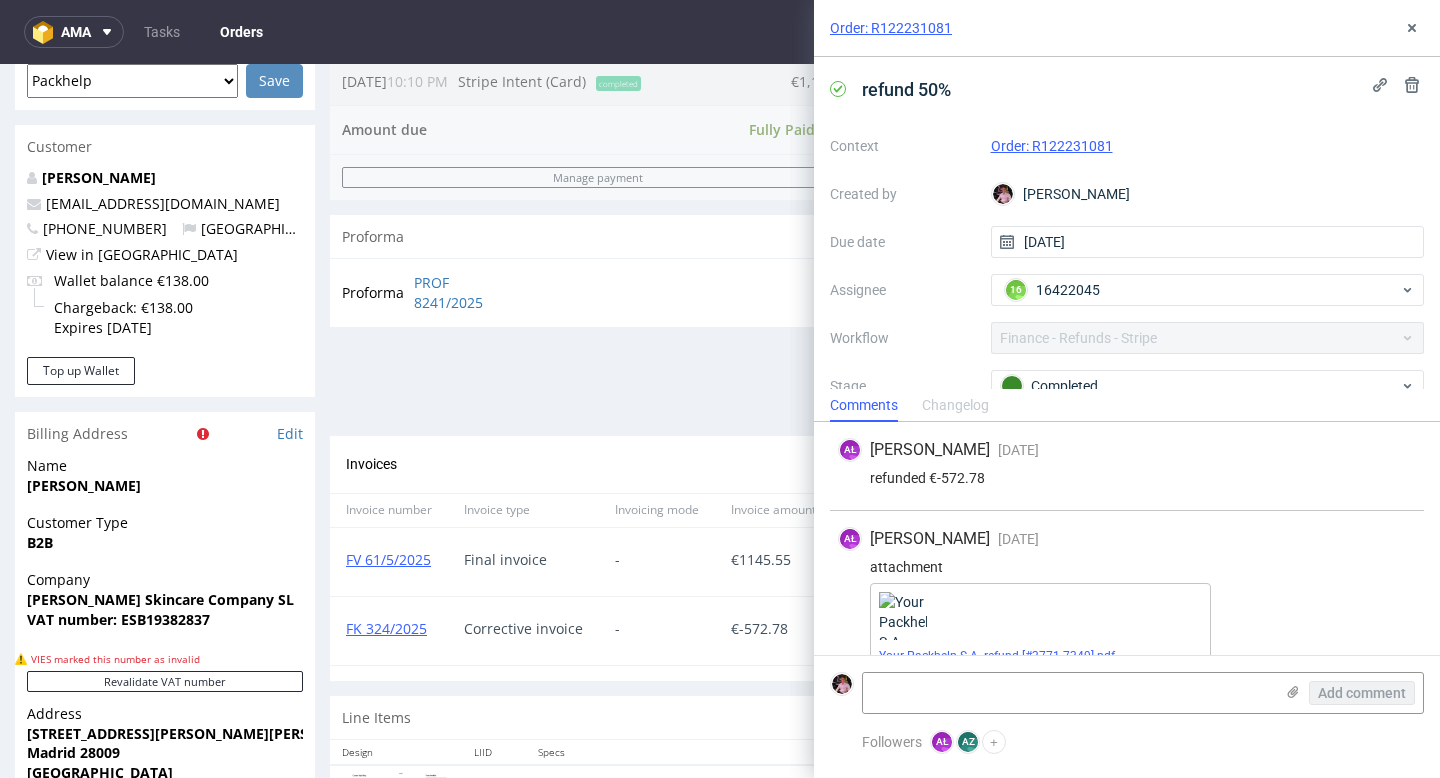scroll, scrollTop: 32, scrollLeft: 0, axis: vertical 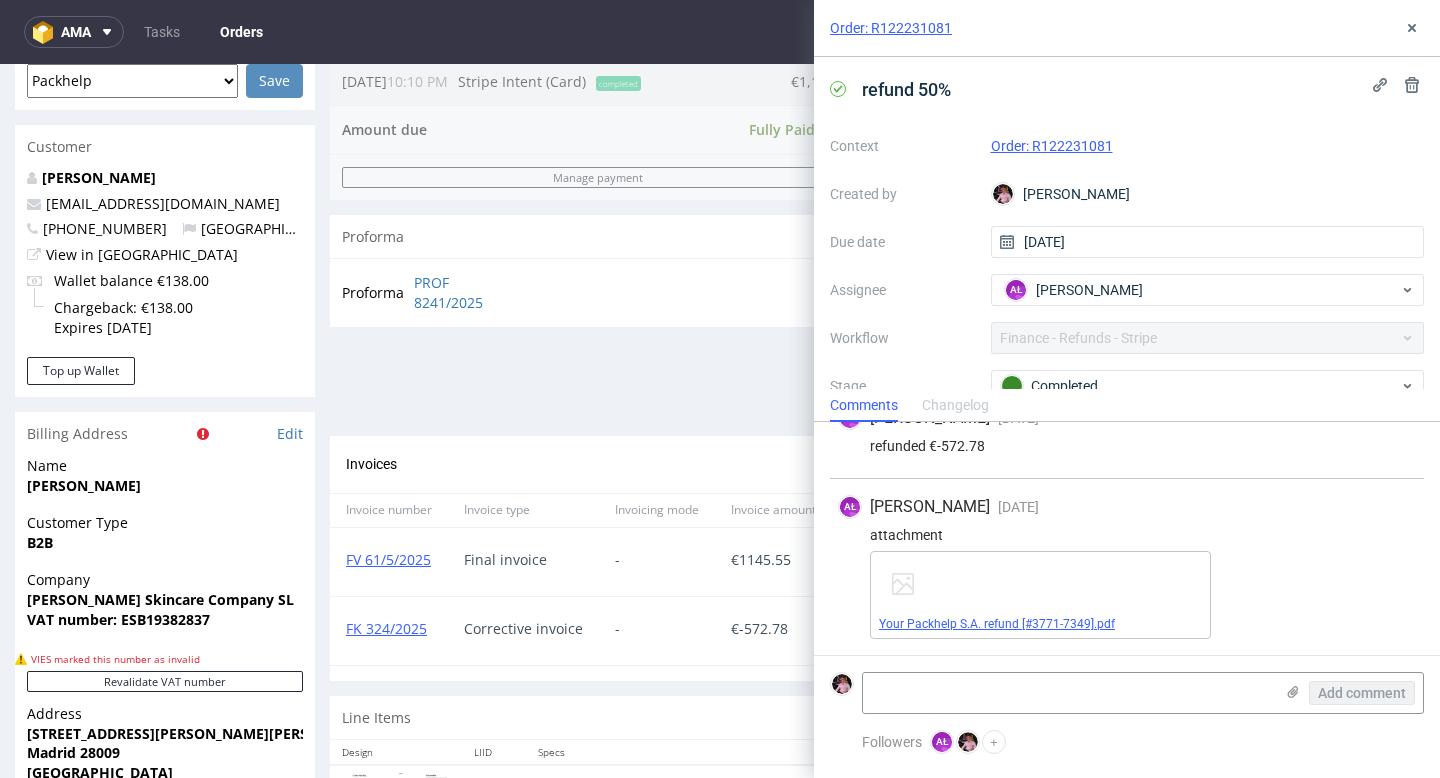 click on "Your Packhelp S.A. refund [#3771-7349].pdf" at bounding box center (997, 624) 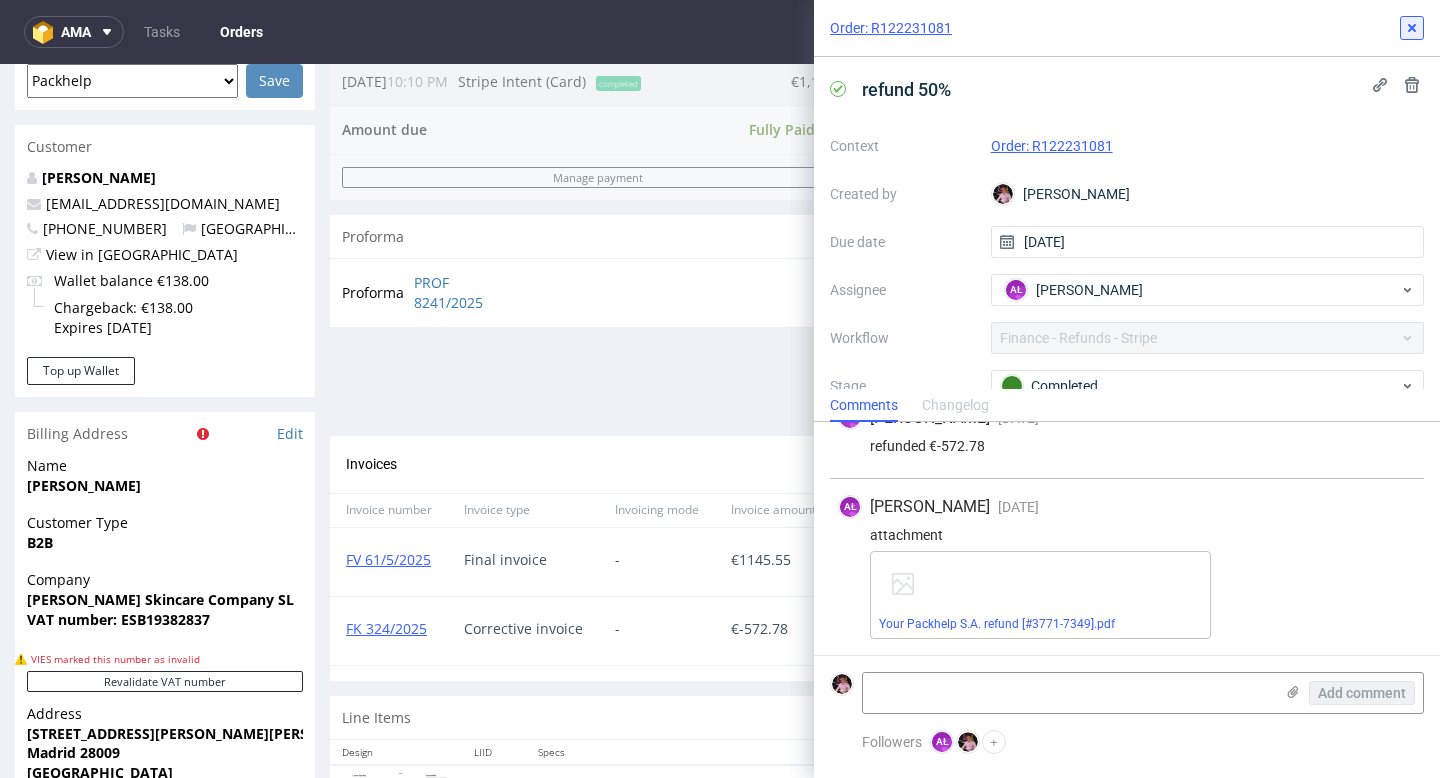 click 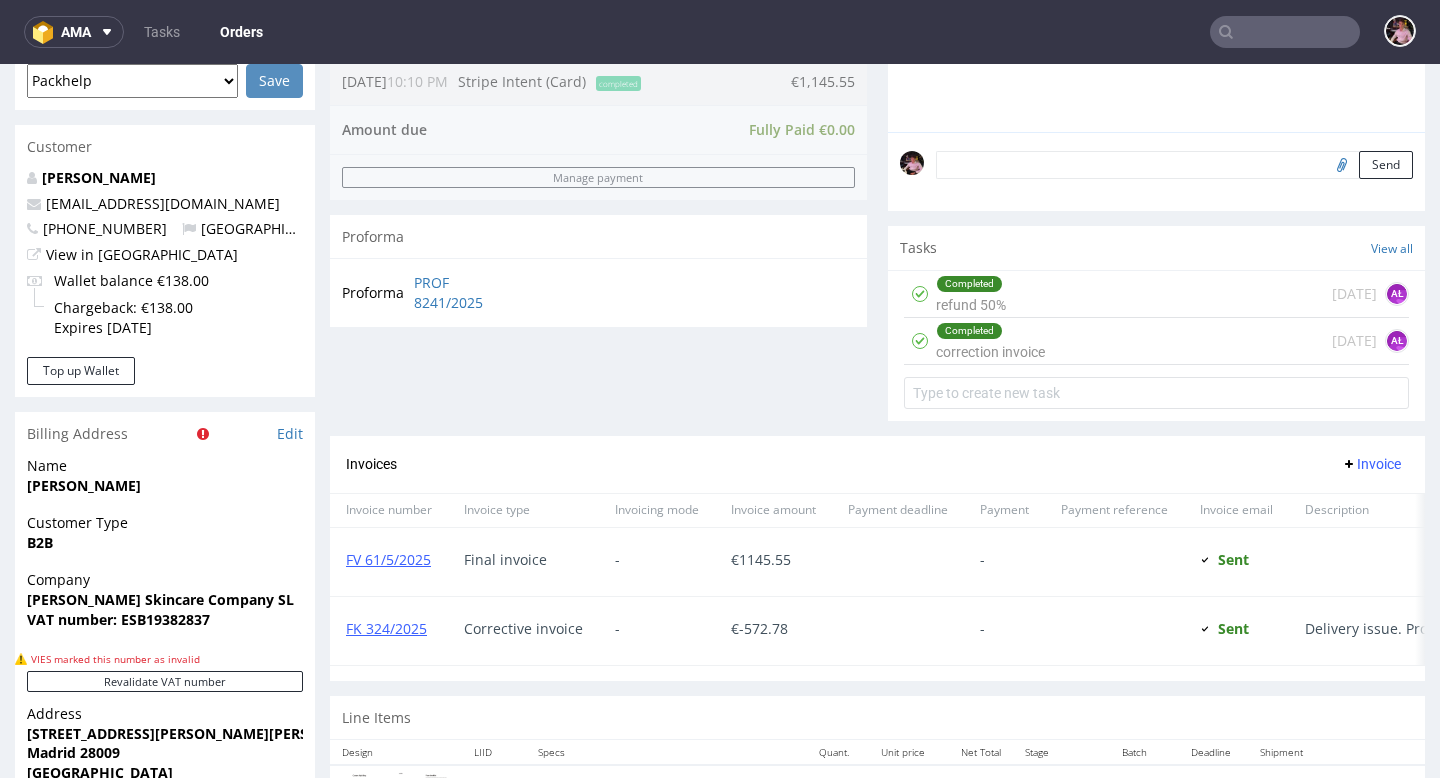 click at bounding box center [1285, 32] 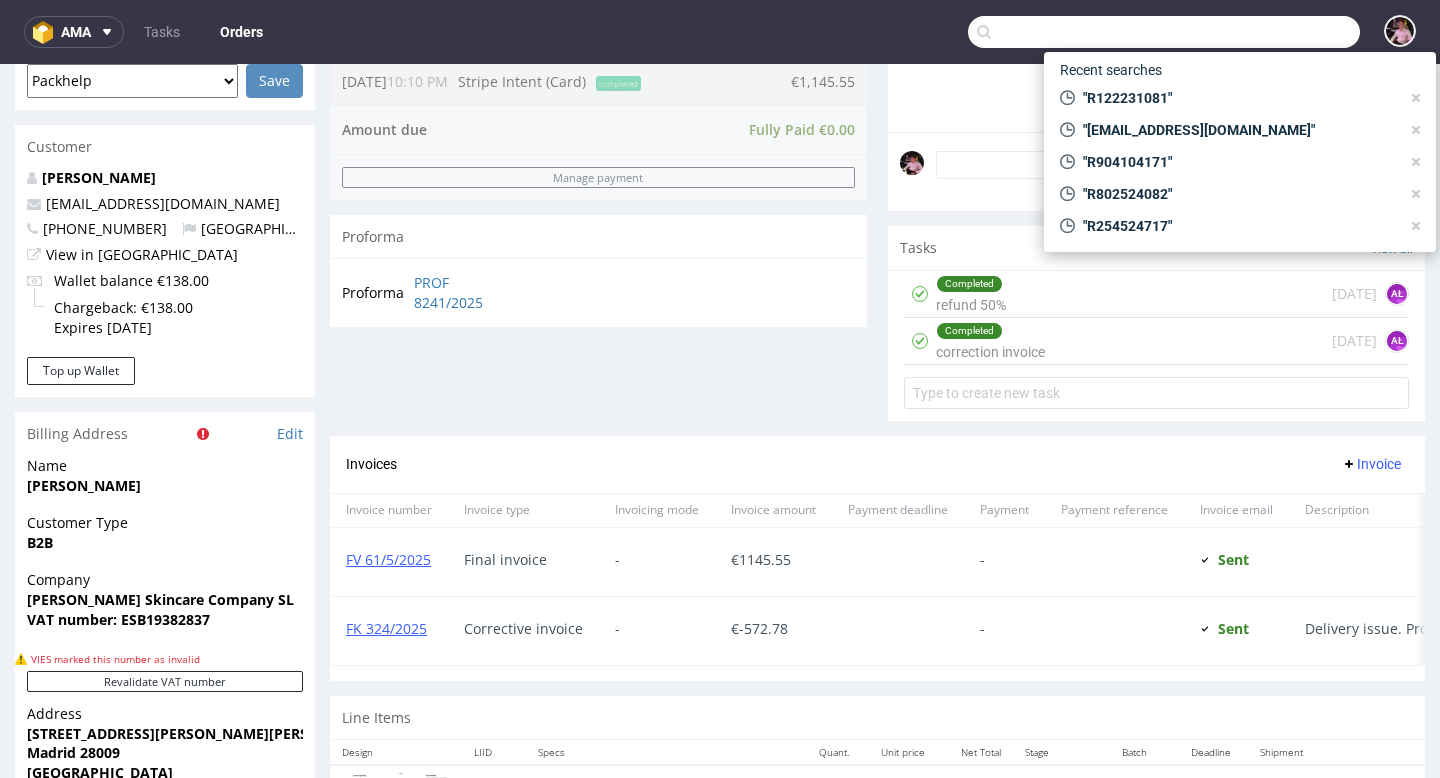 paste on "GSPT226216" 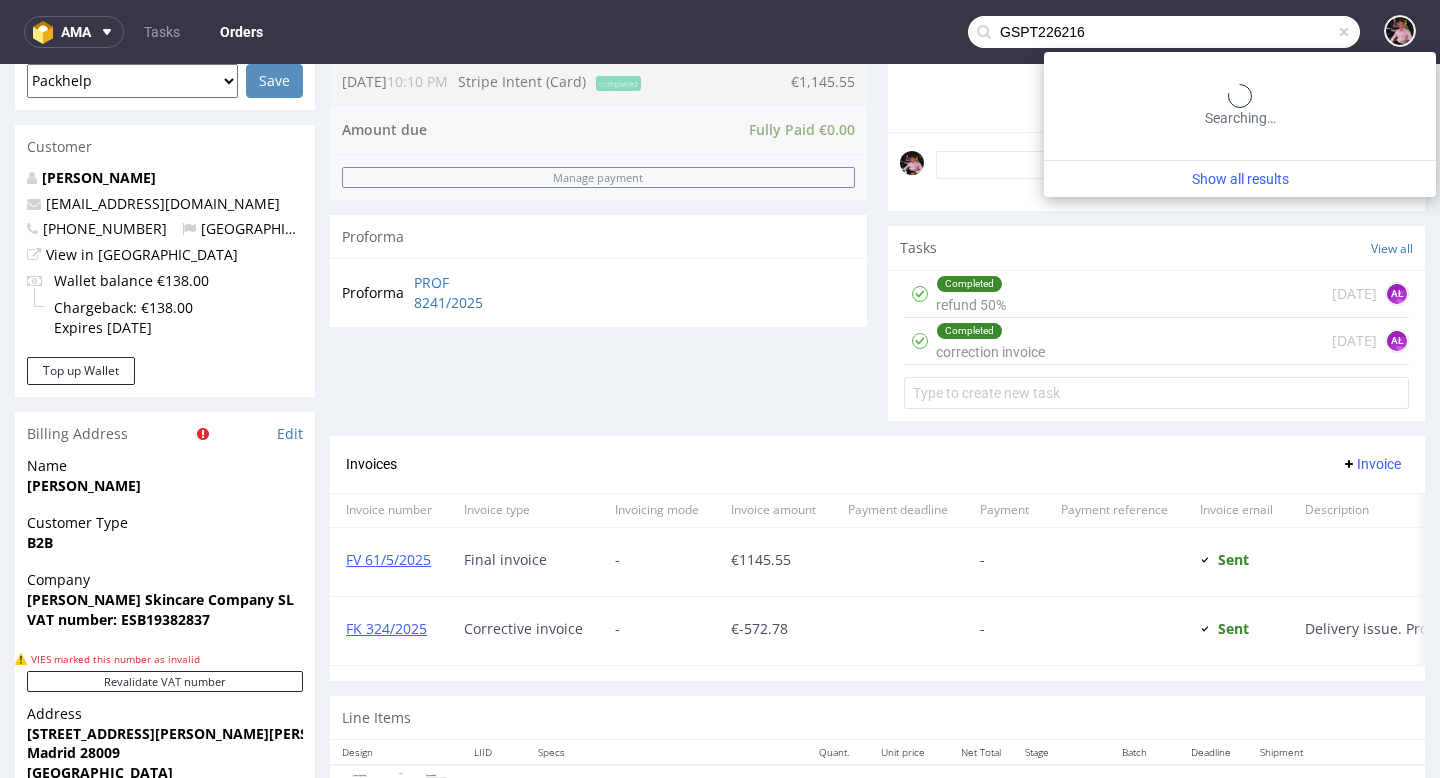 type on "GSPT226216" 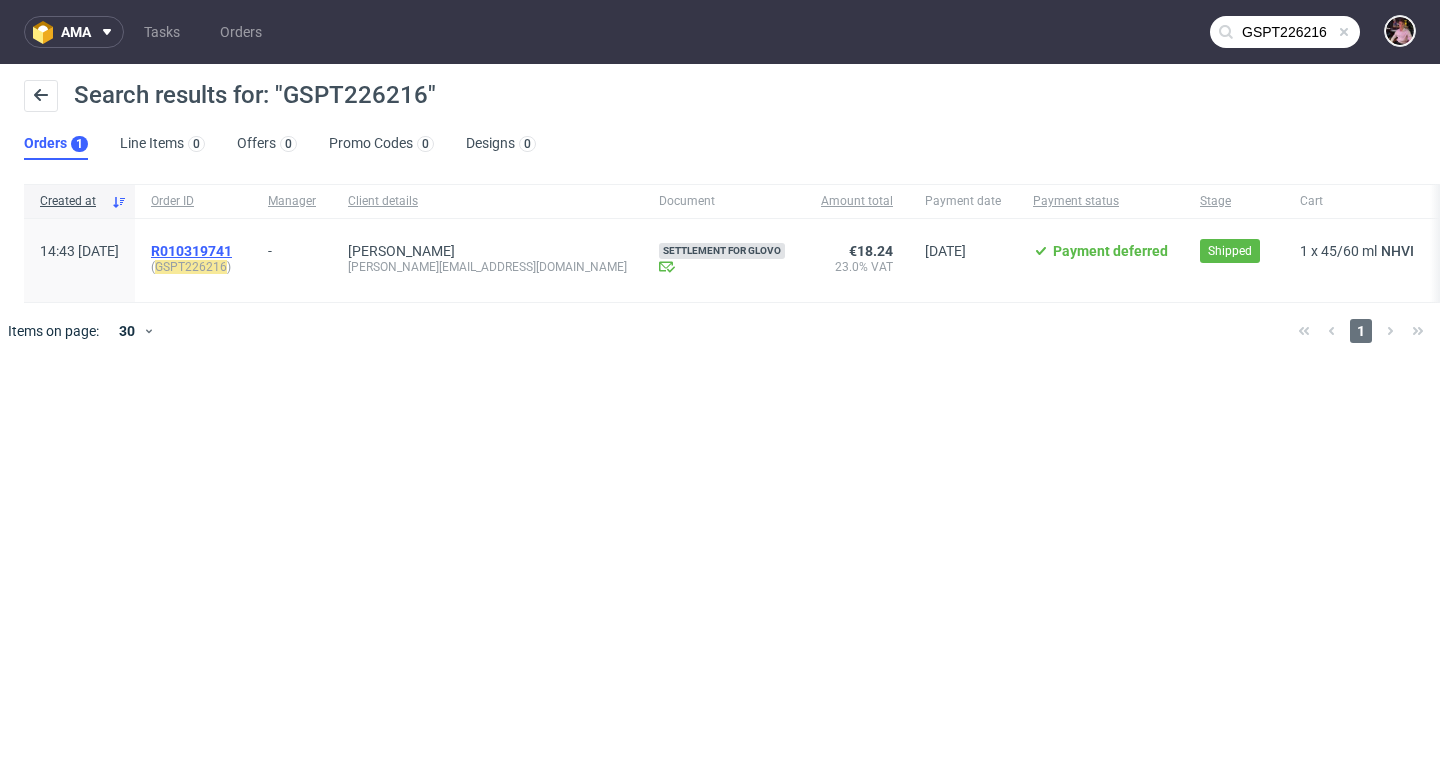 click on "R010319741" at bounding box center [191, 251] 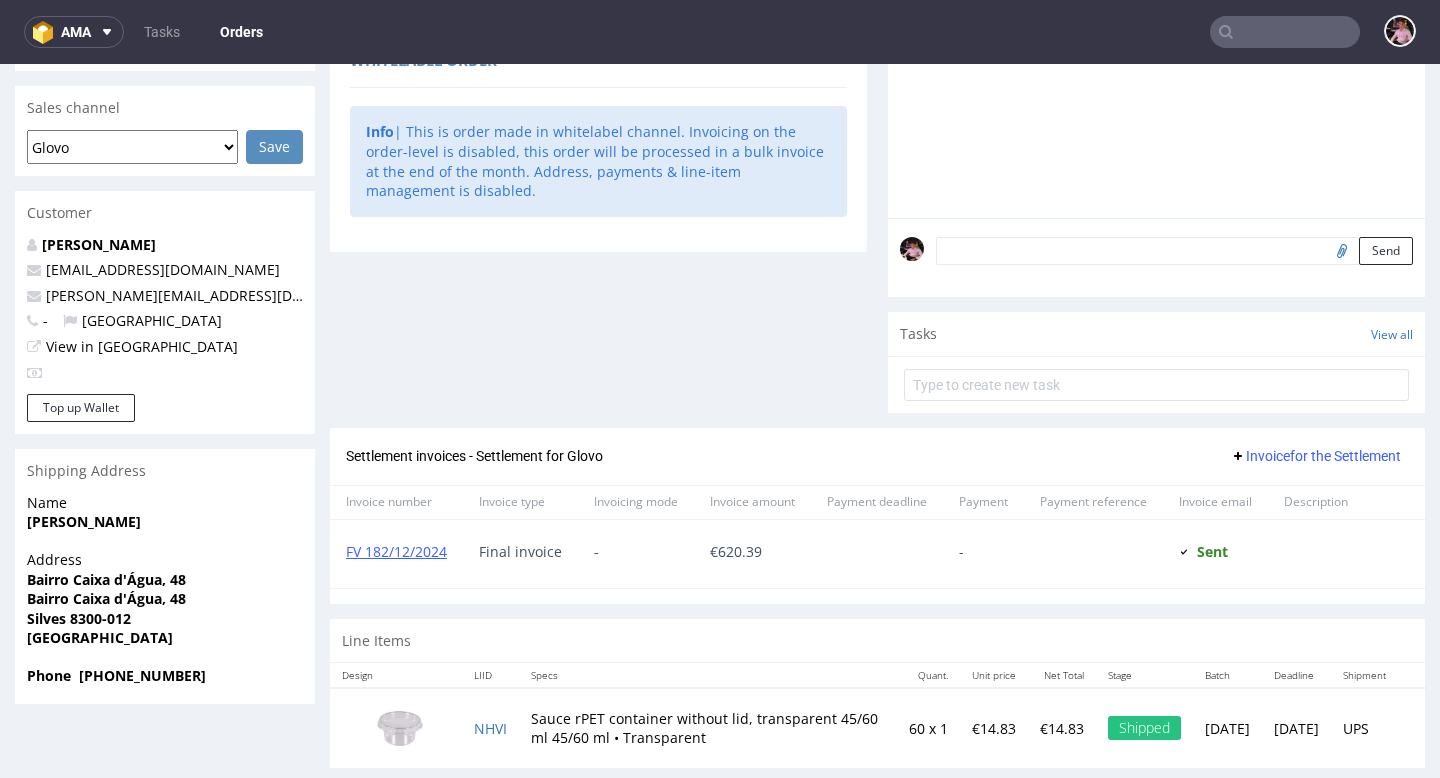 scroll, scrollTop: 518, scrollLeft: 0, axis: vertical 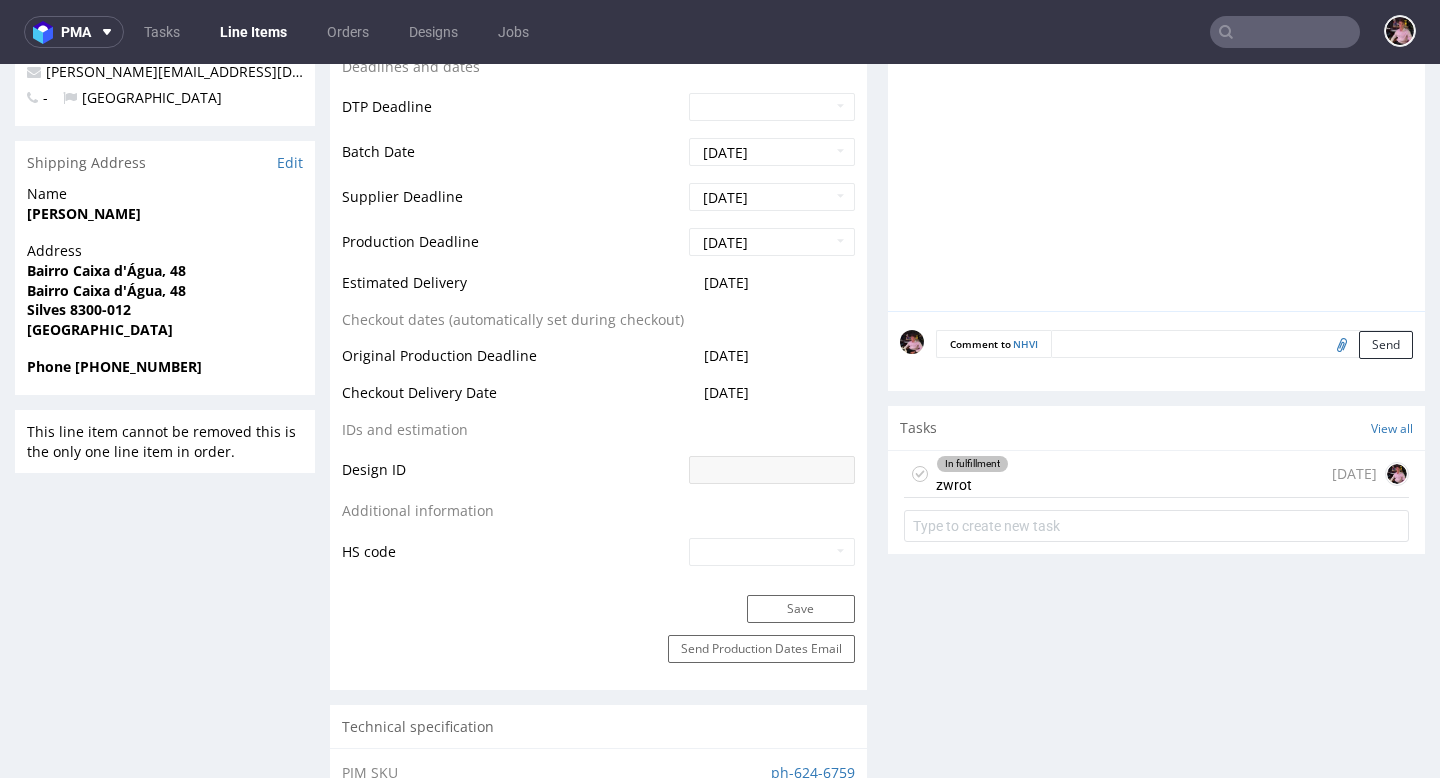 click on "In fulfillment zwrot 15 days ago" at bounding box center (1156, 474) 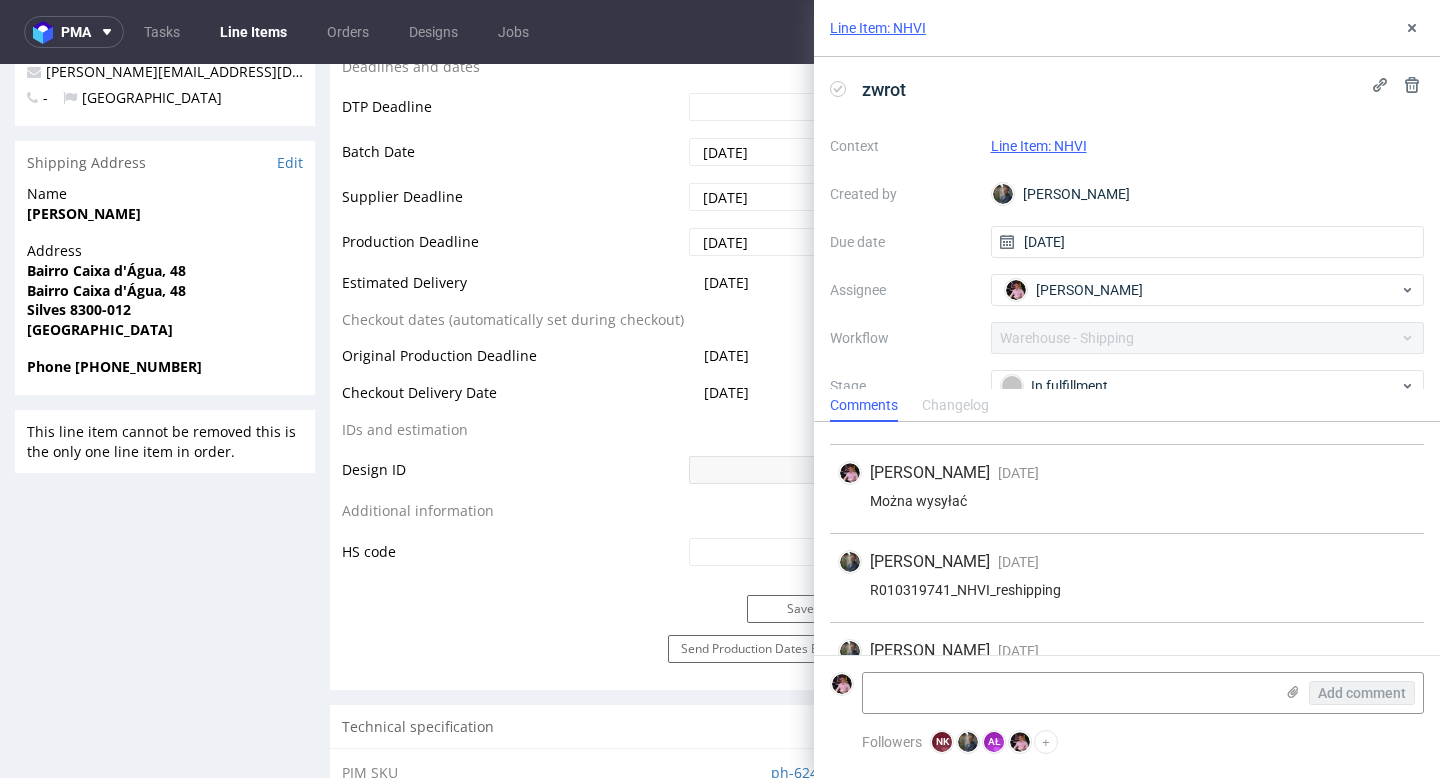 scroll, scrollTop: 227, scrollLeft: 0, axis: vertical 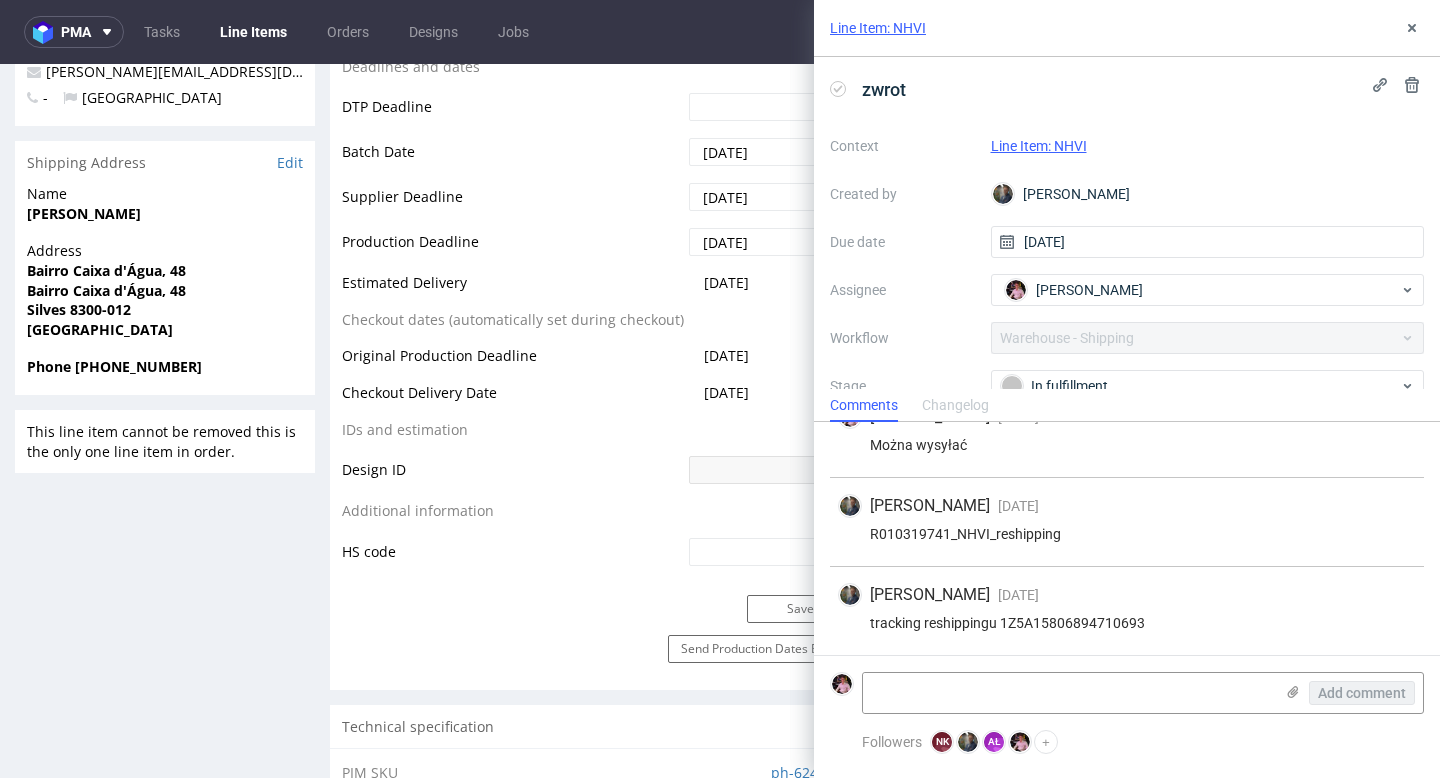 click on "tracking reshippingu 1Z5A15806894710693" at bounding box center [1127, 623] 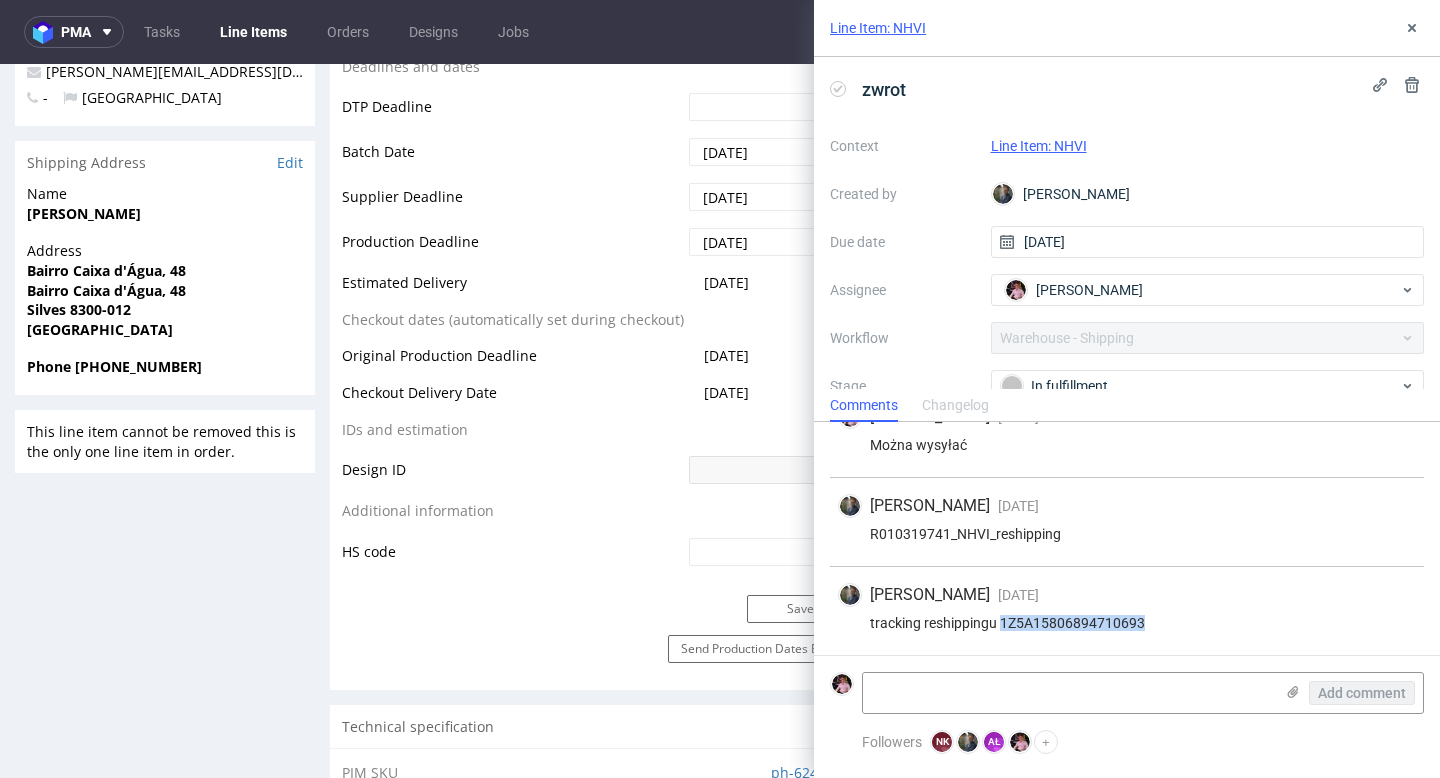 click on "tracking reshippingu 1Z5A15806894710693" at bounding box center (1127, 623) 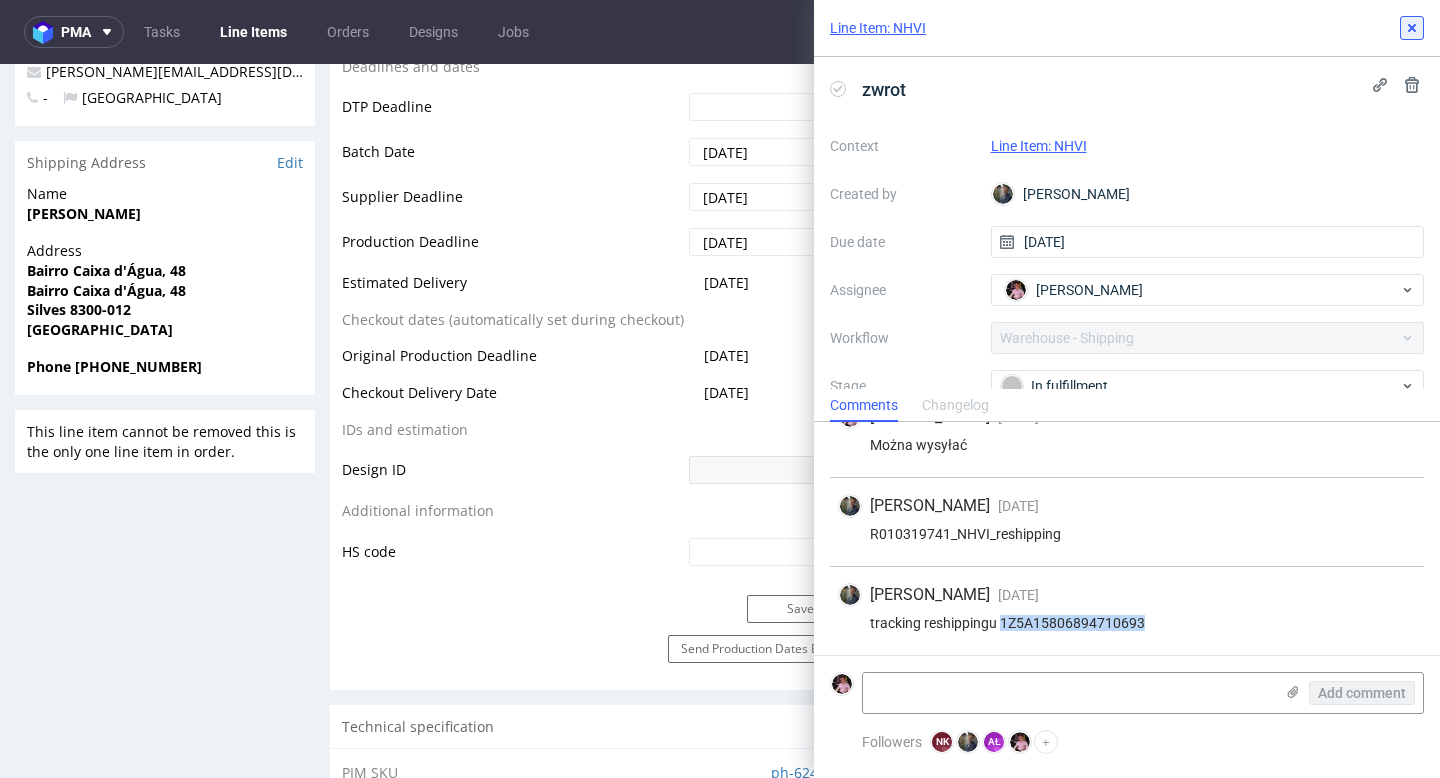click 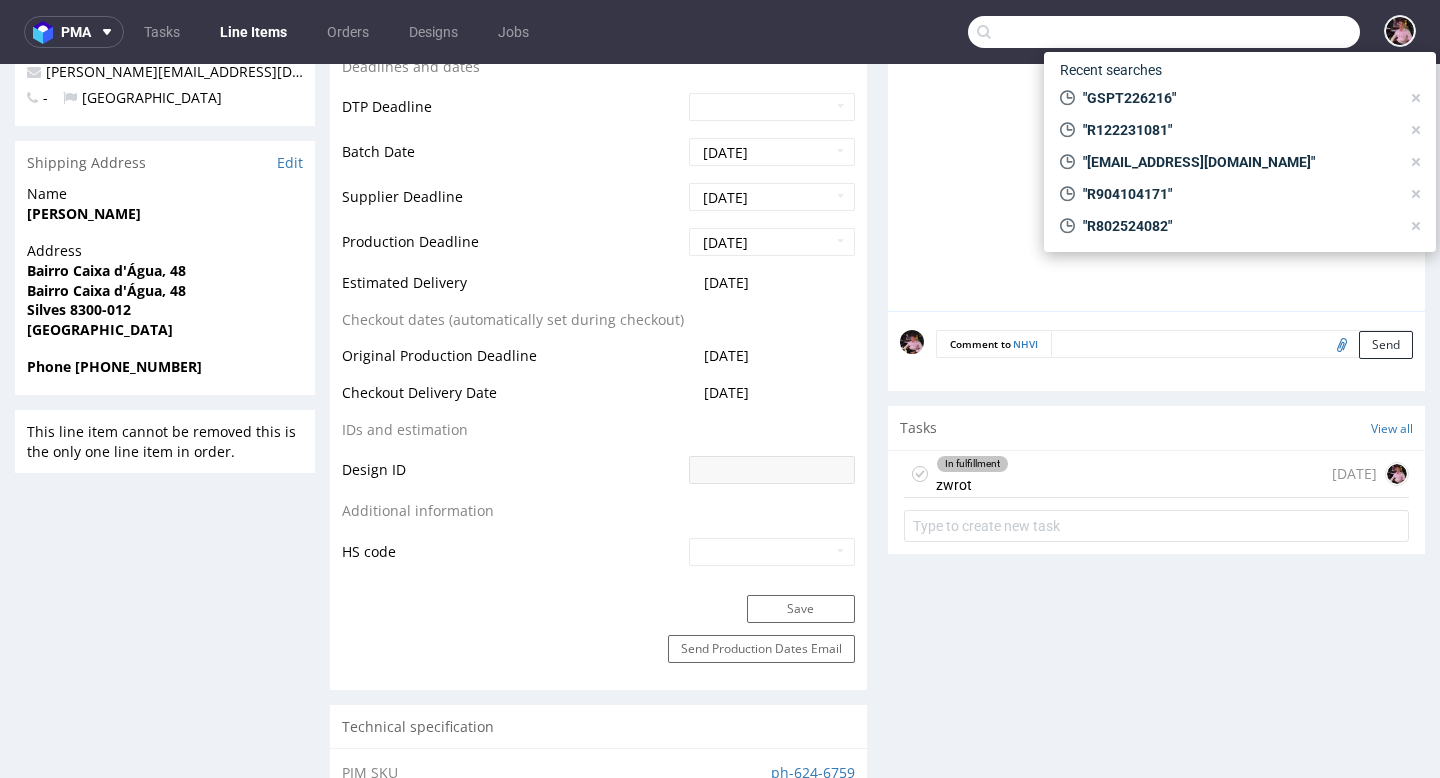 click at bounding box center [1164, 32] 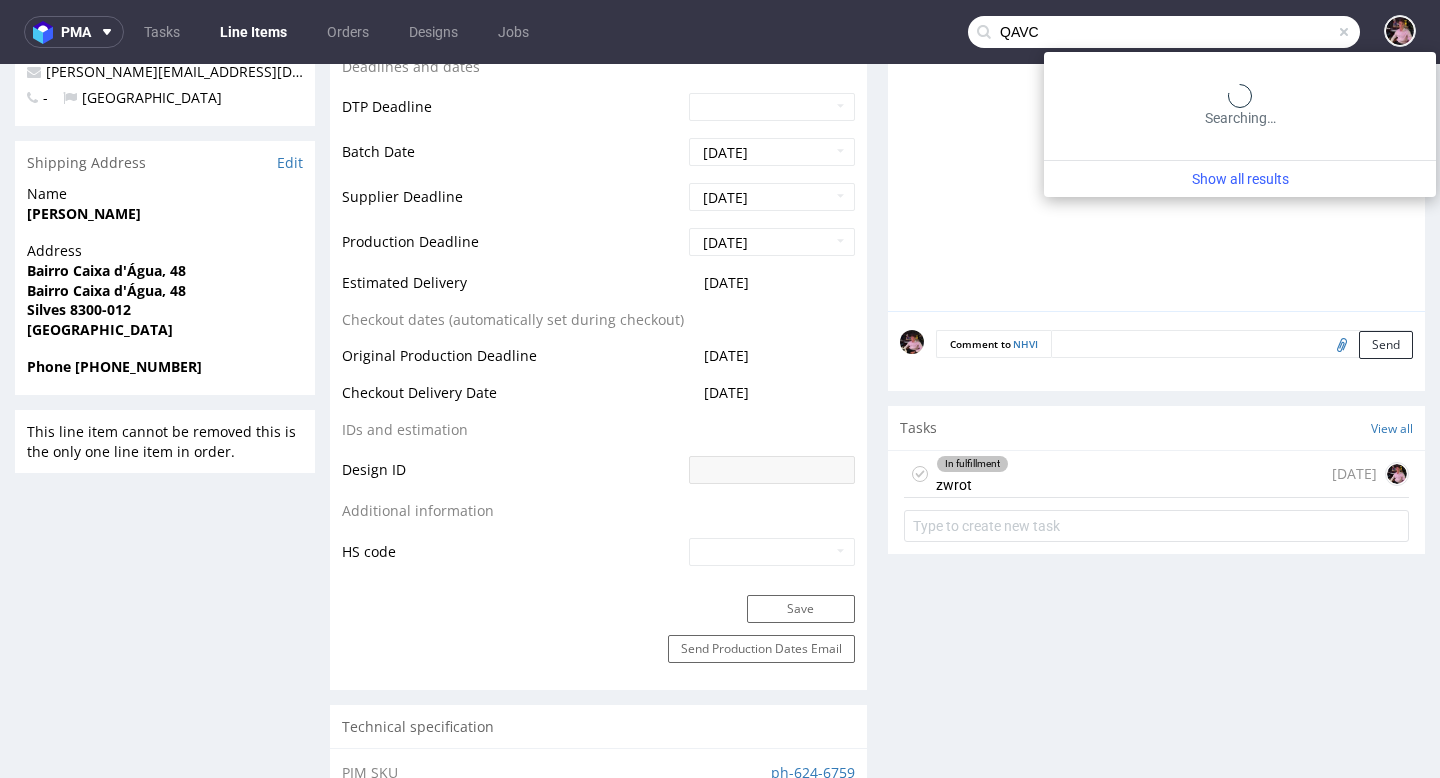 type on "QAVC" 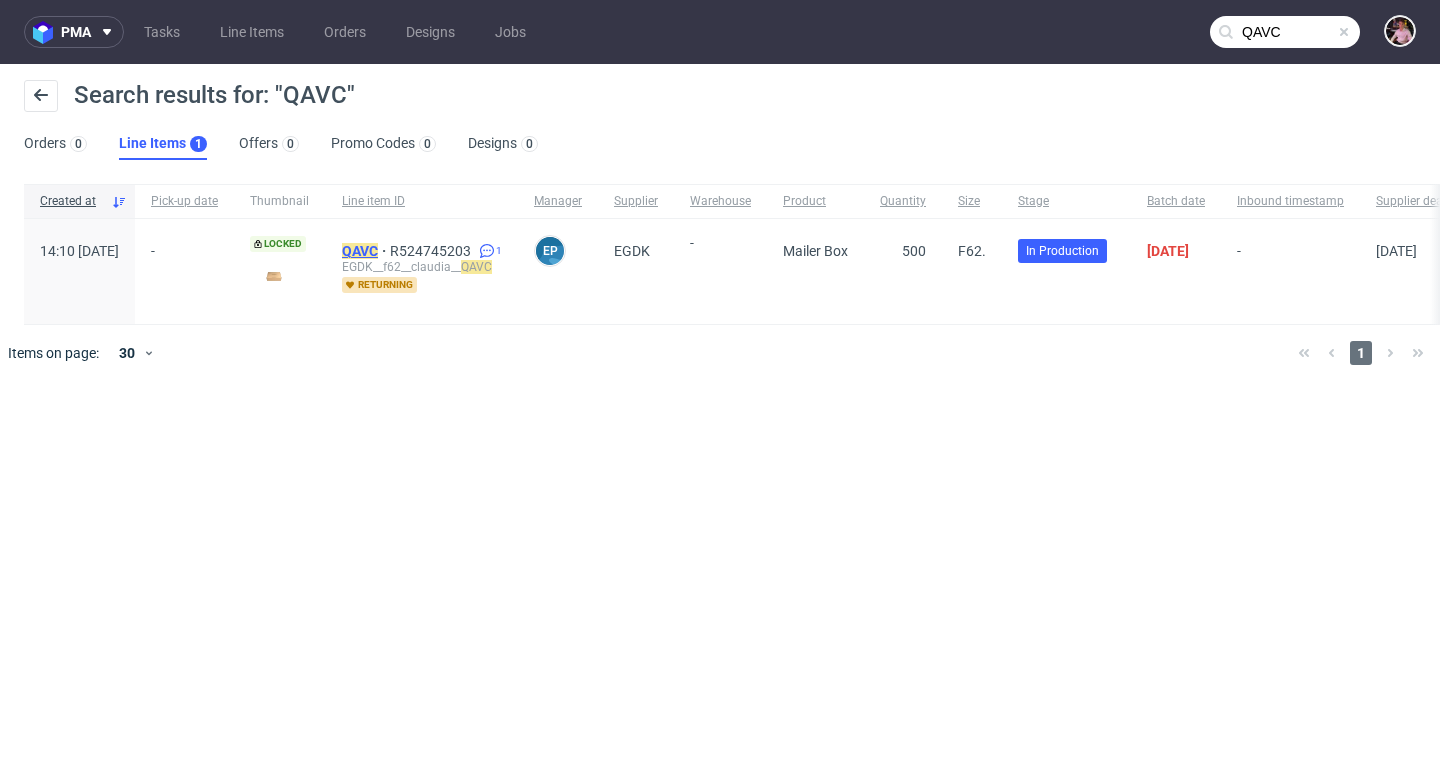 click on "QAVC" 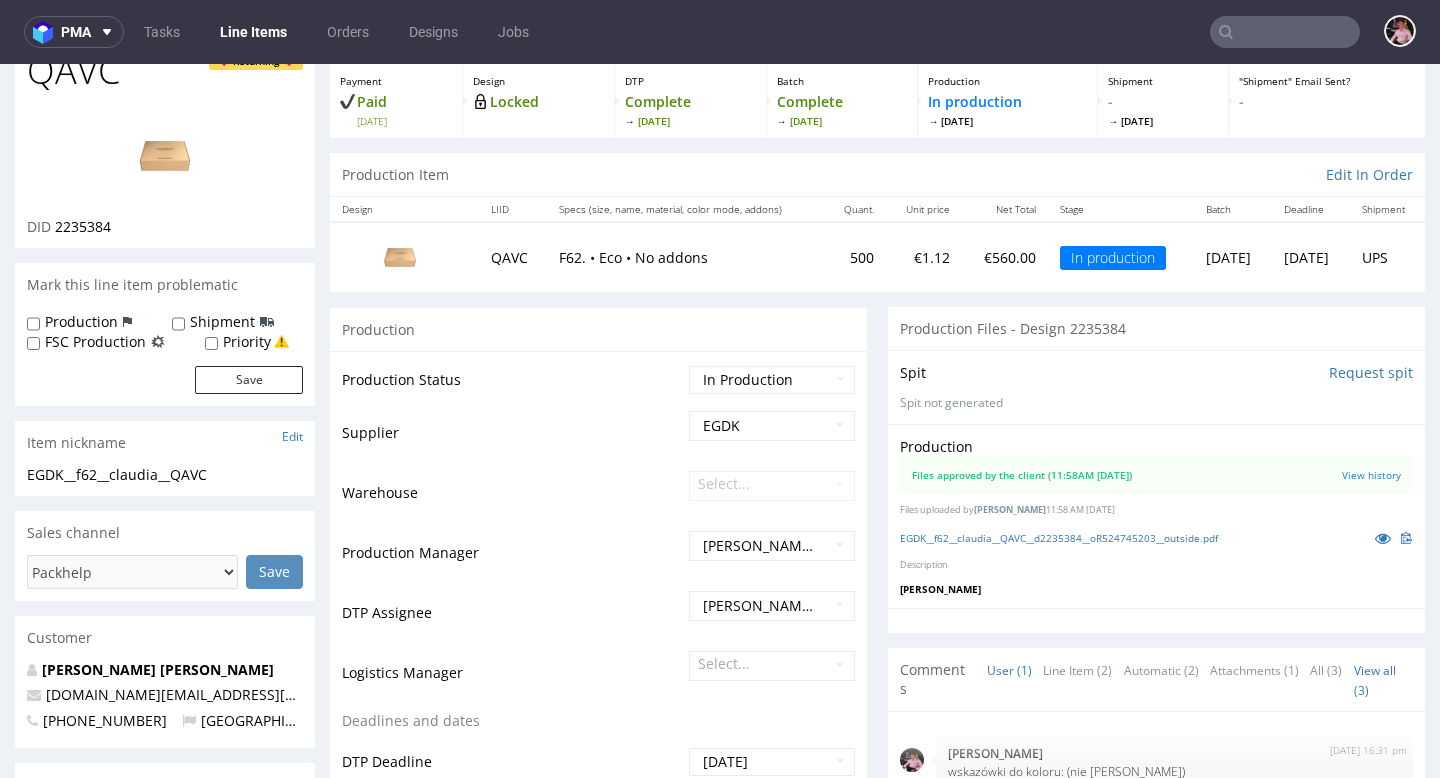 scroll, scrollTop: 457, scrollLeft: 0, axis: vertical 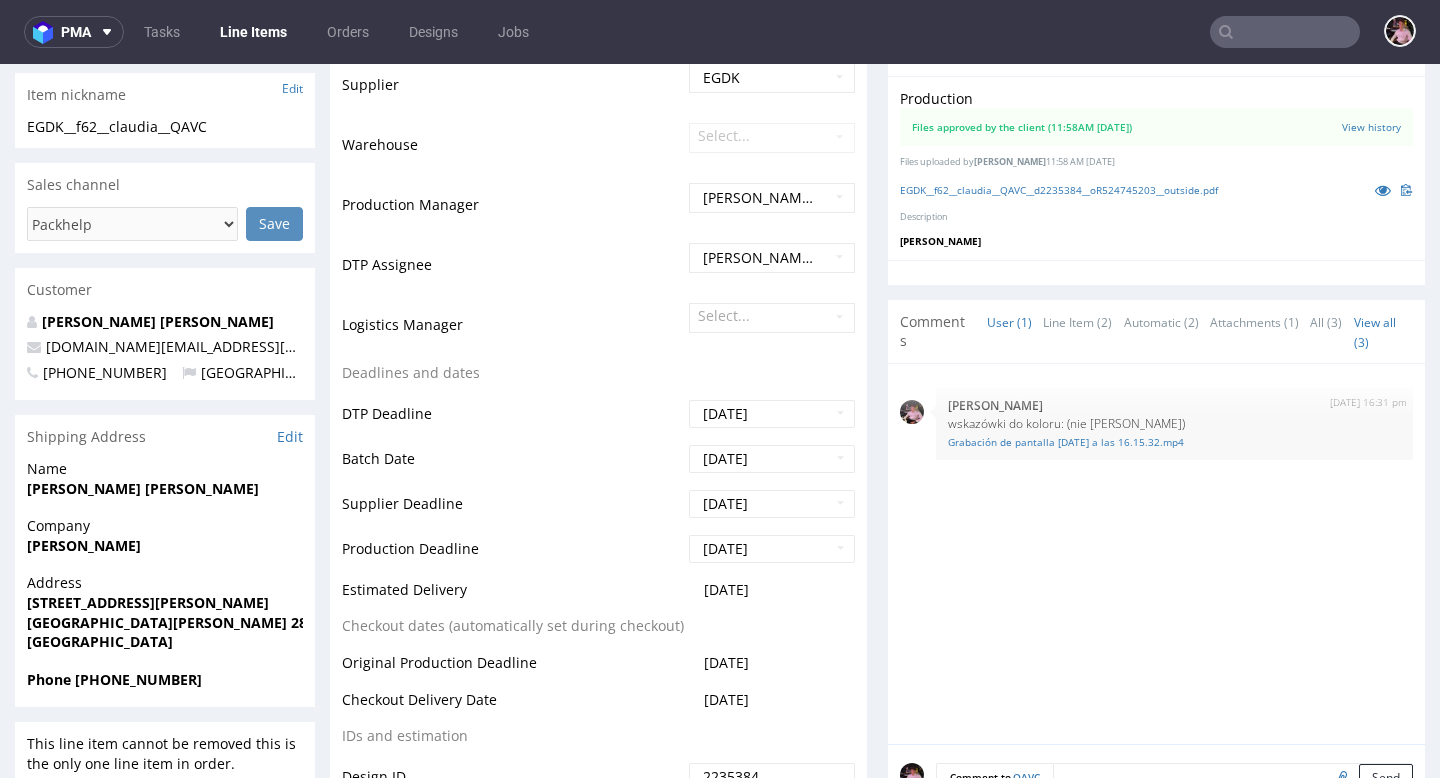 click at bounding box center (1285, 32) 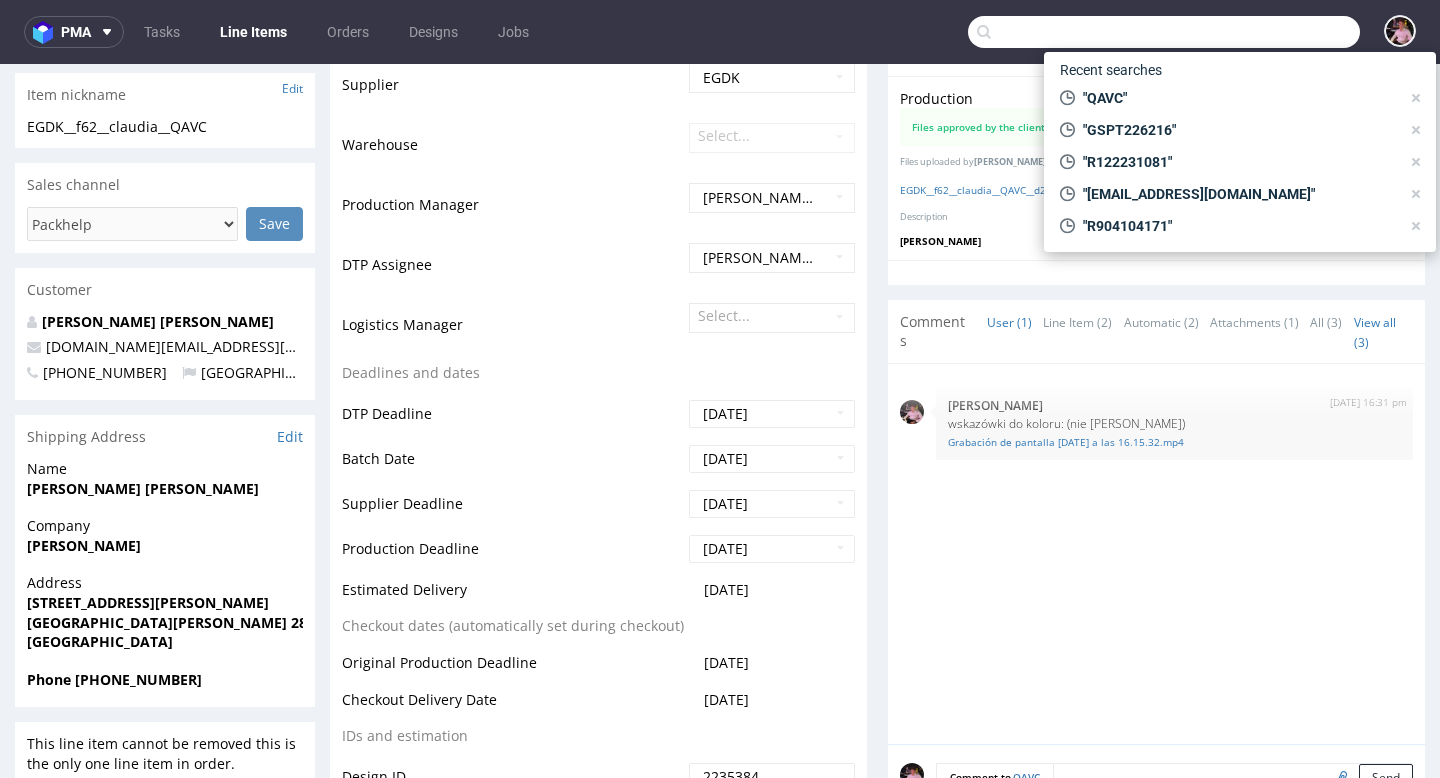 paste on "R480574126" 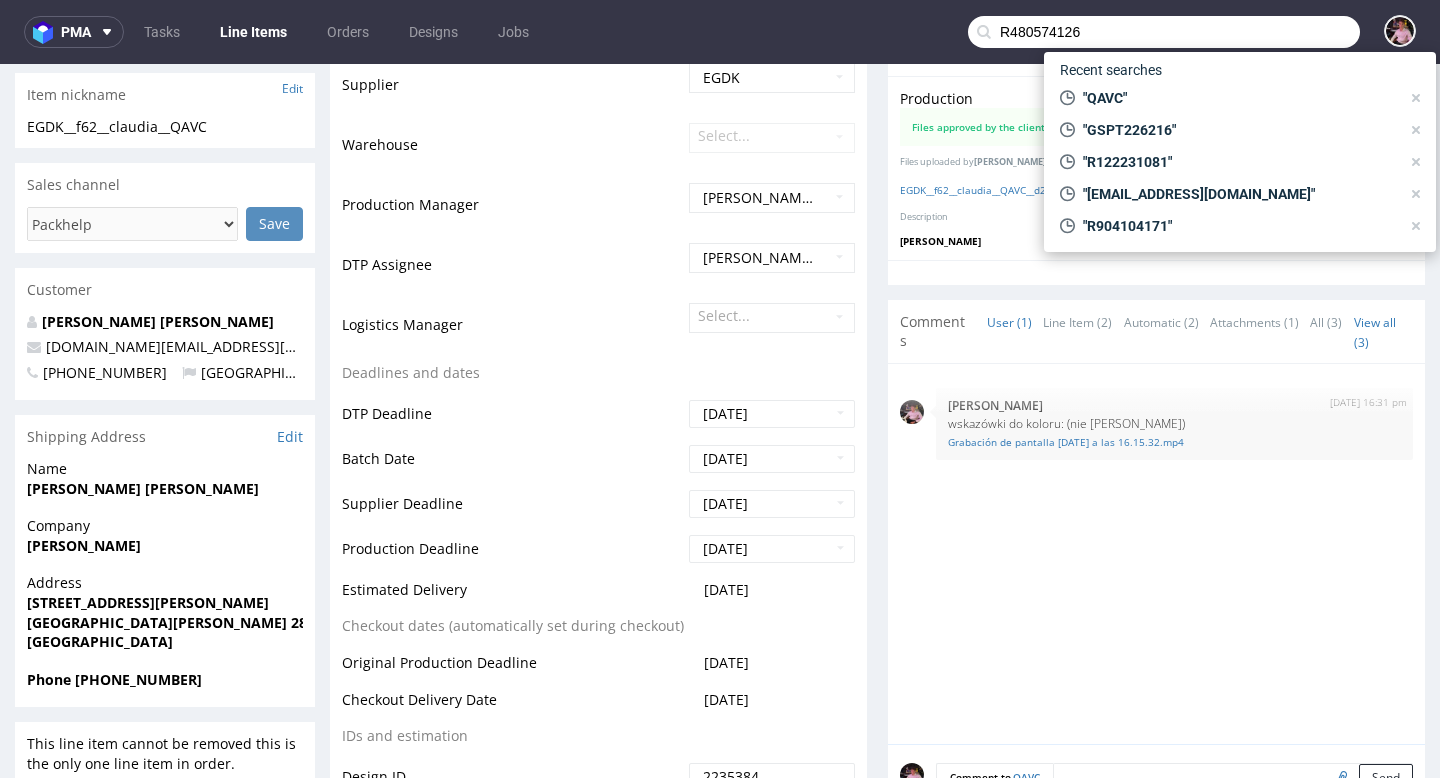 type on "R480574126" 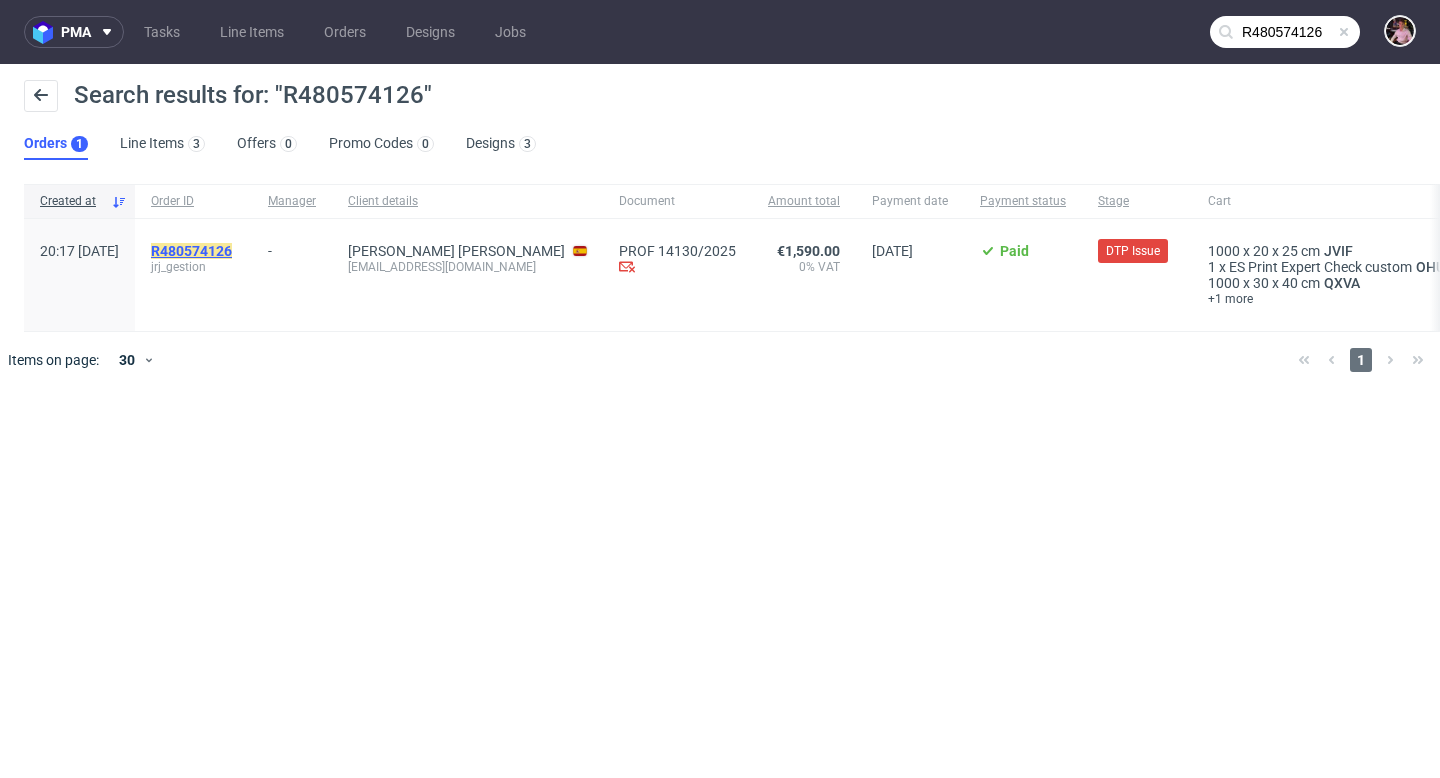 click on "R480574126" 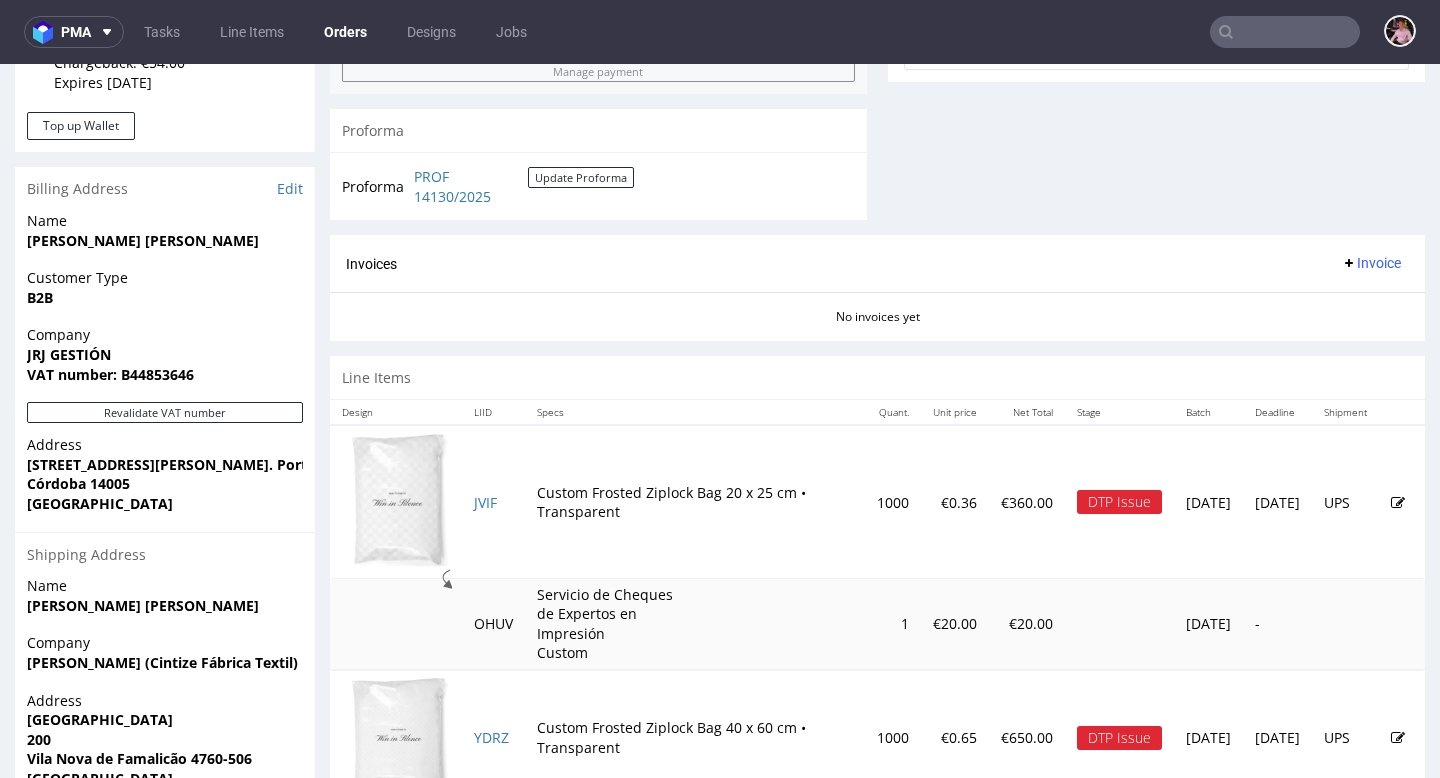 scroll, scrollTop: 1008, scrollLeft: 0, axis: vertical 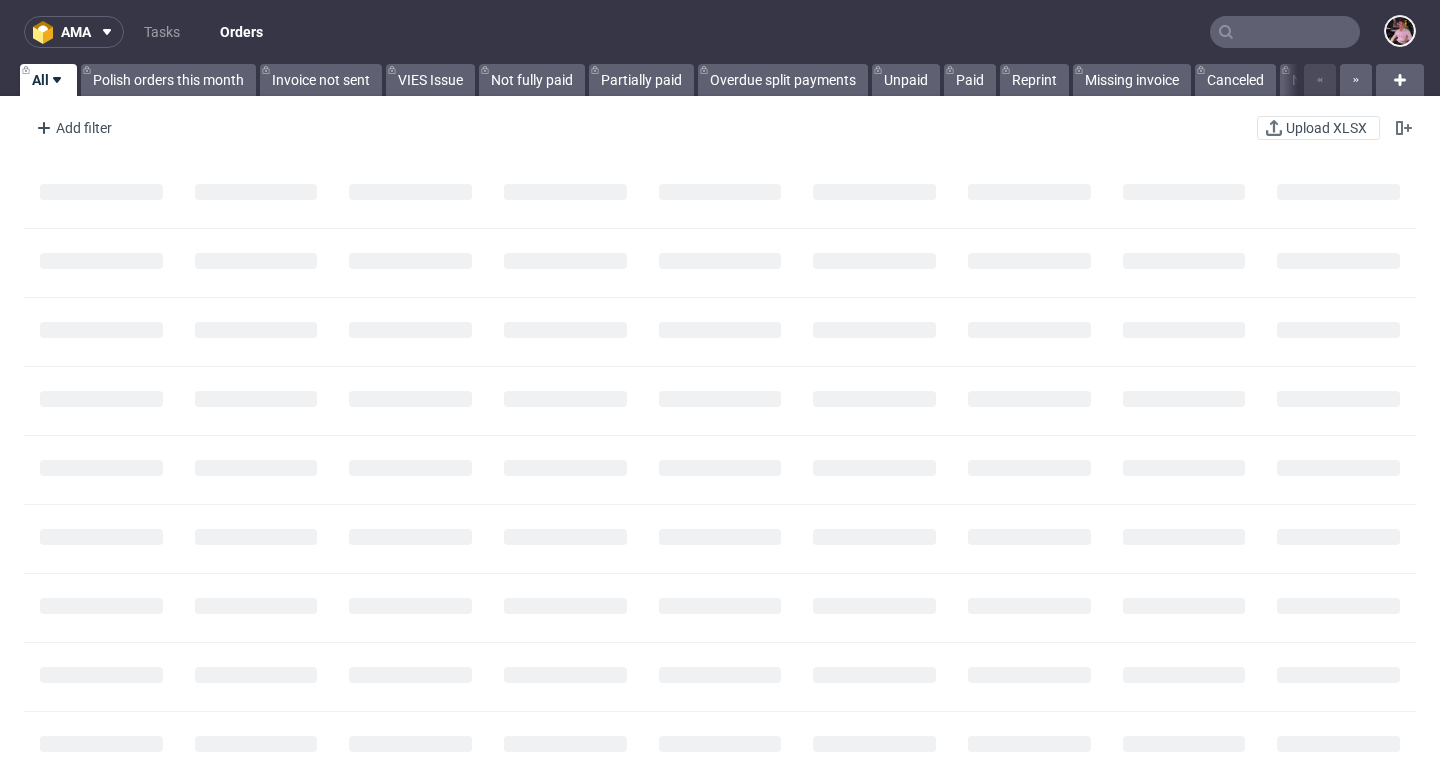 click at bounding box center (1285, 32) 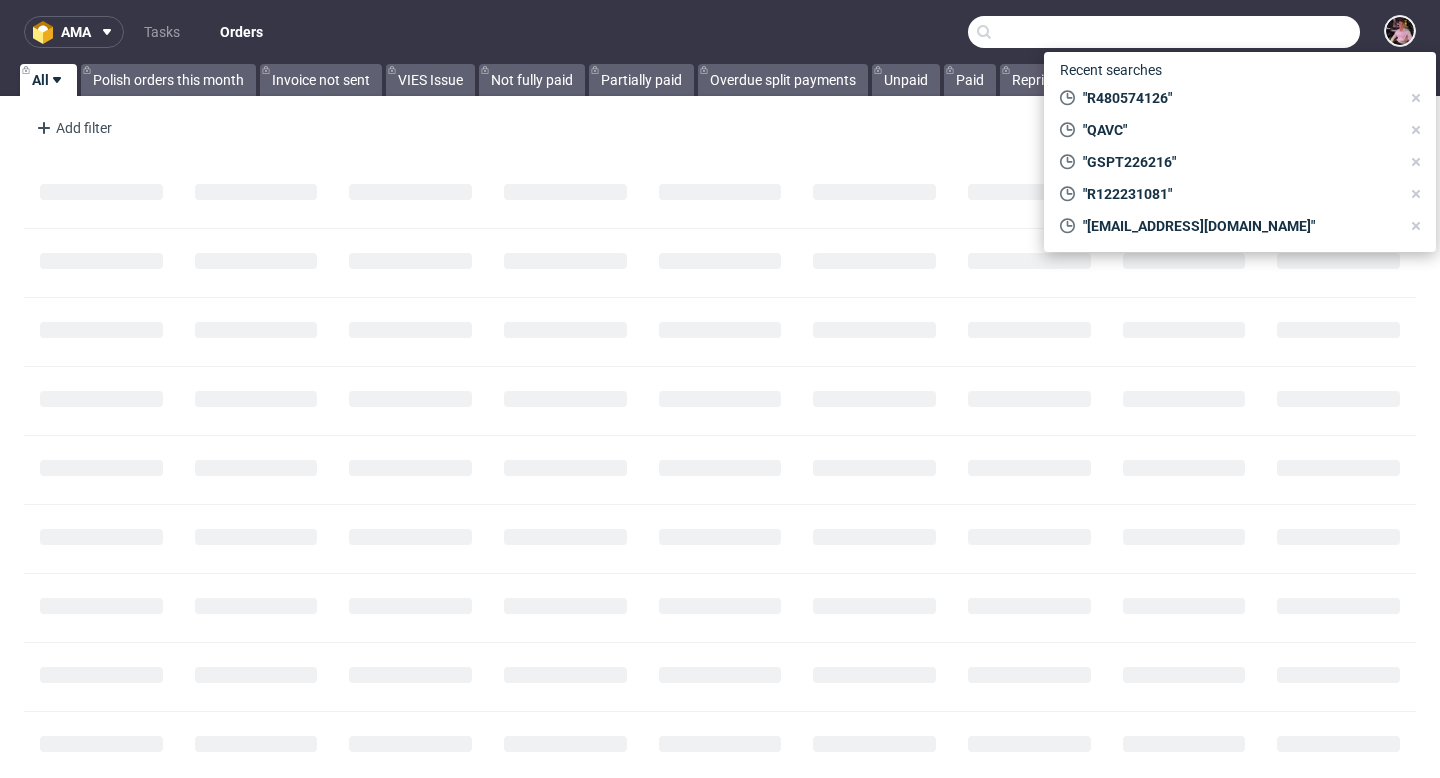 paste on "R480574126" 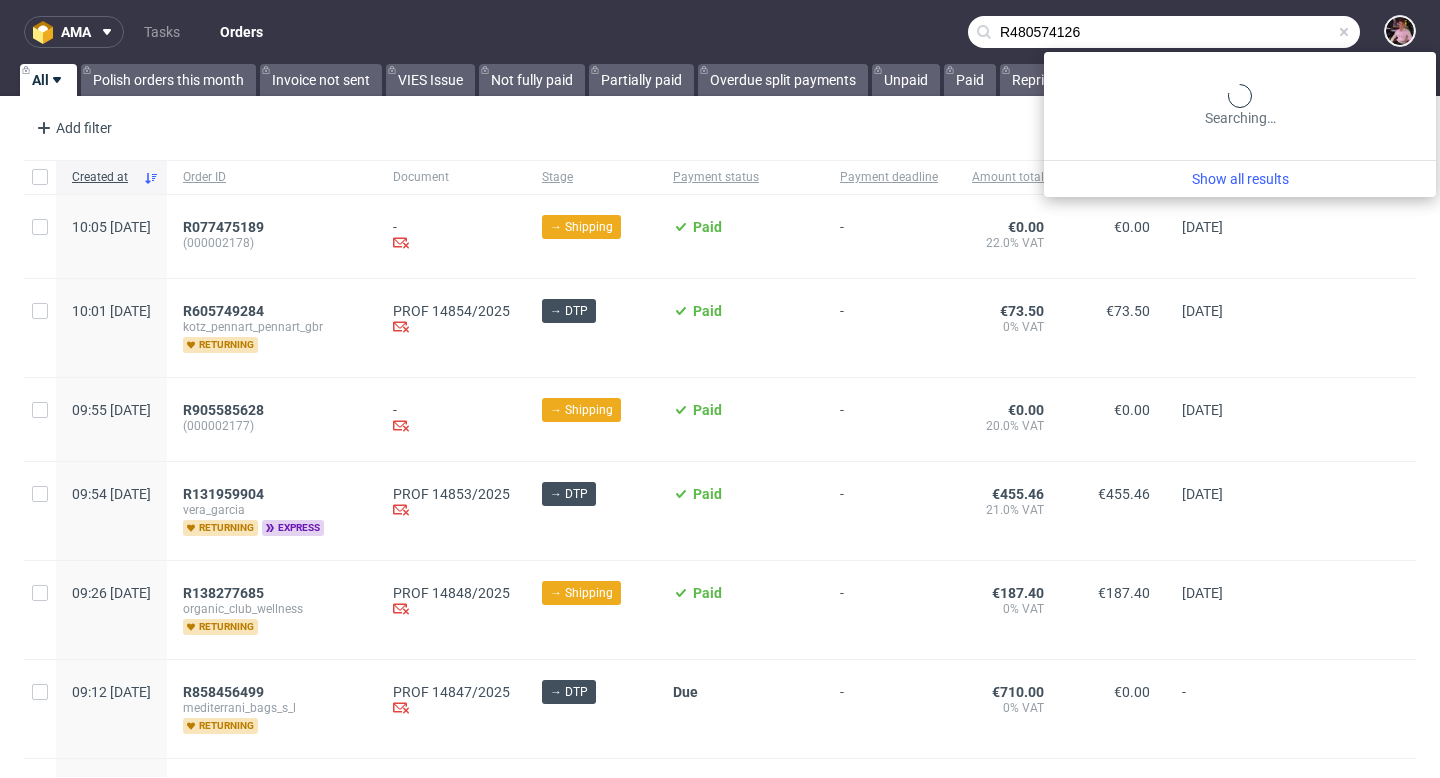 type on "R480574126" 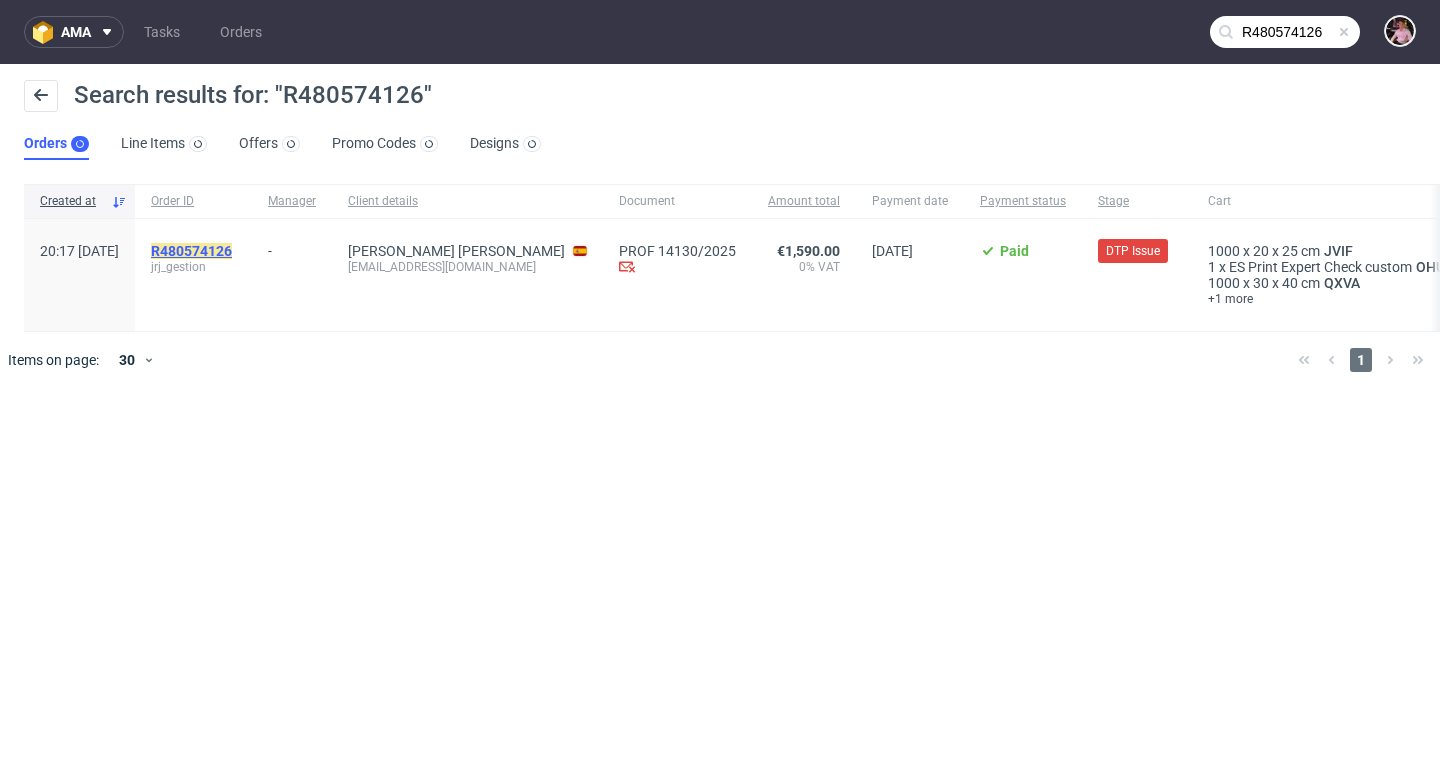 click on "R480574126" 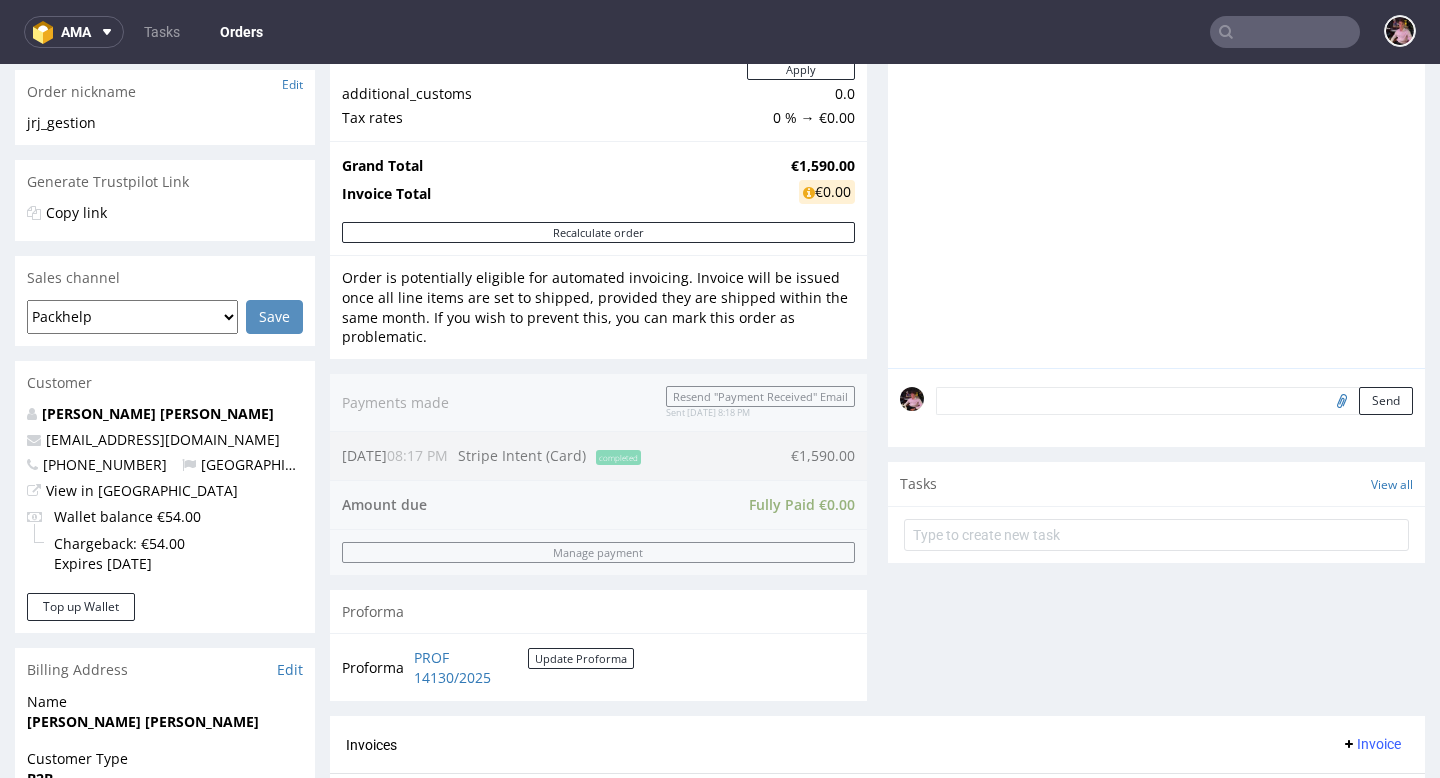 scroll, scrollTop: 440, scrollLeft: 0, axis: vertical 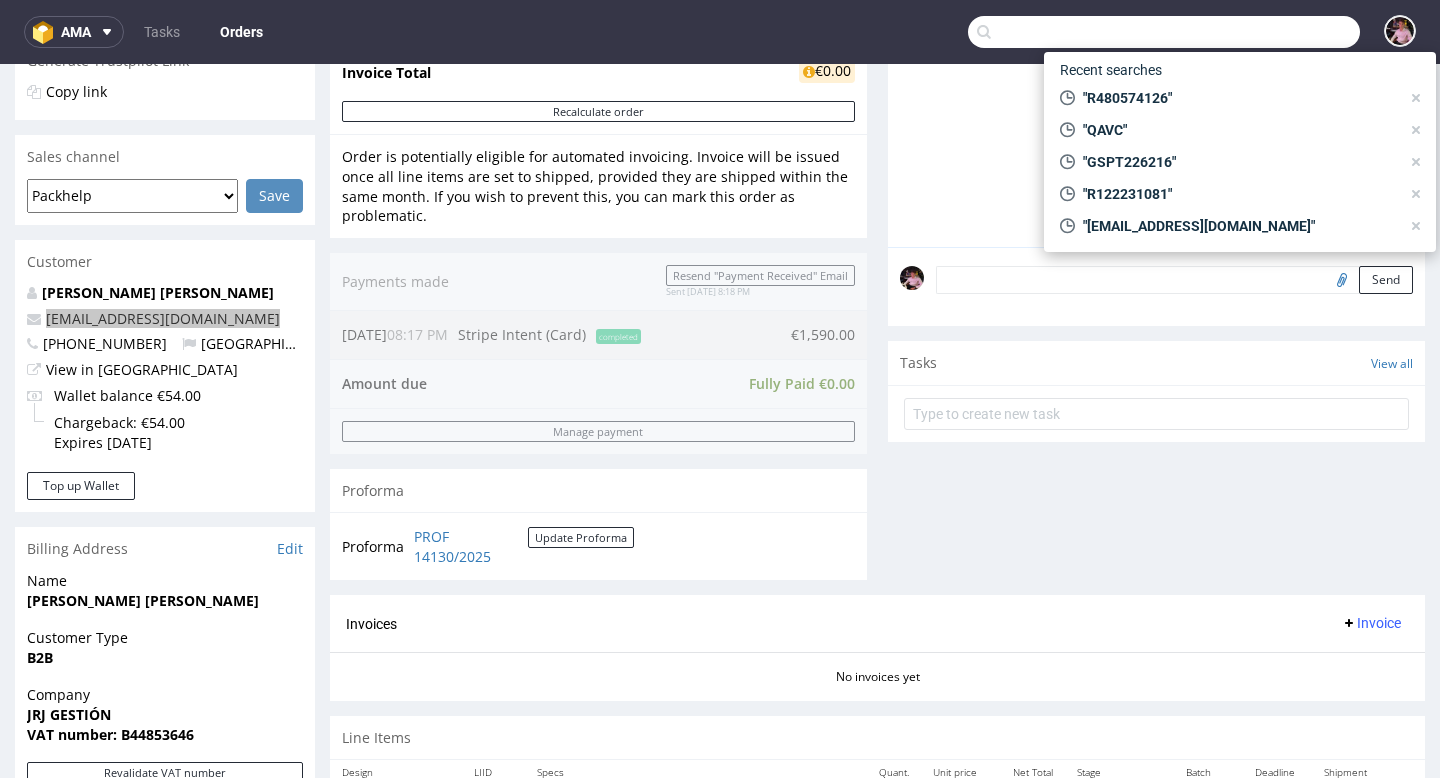 click at bounding box center (1164, 32) 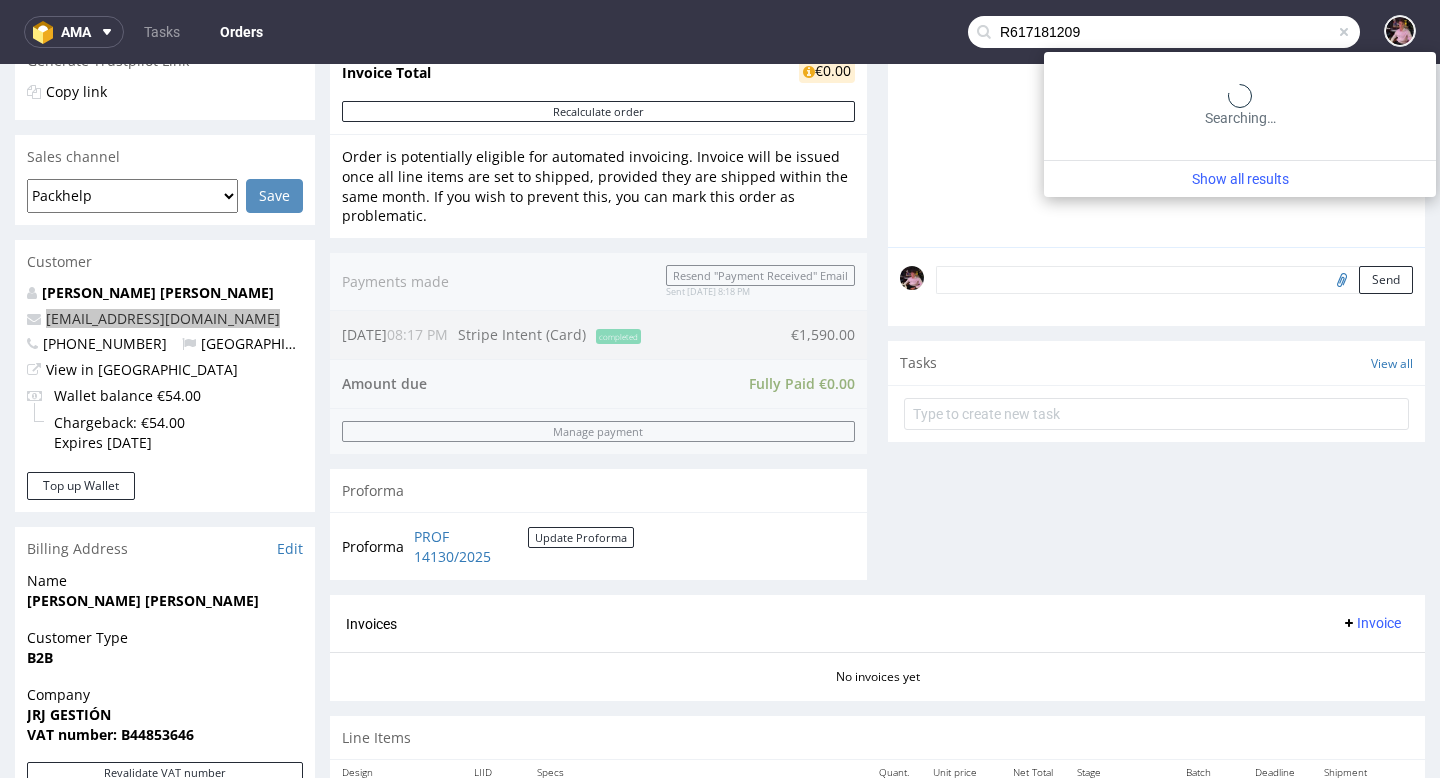 type on "R617181209" 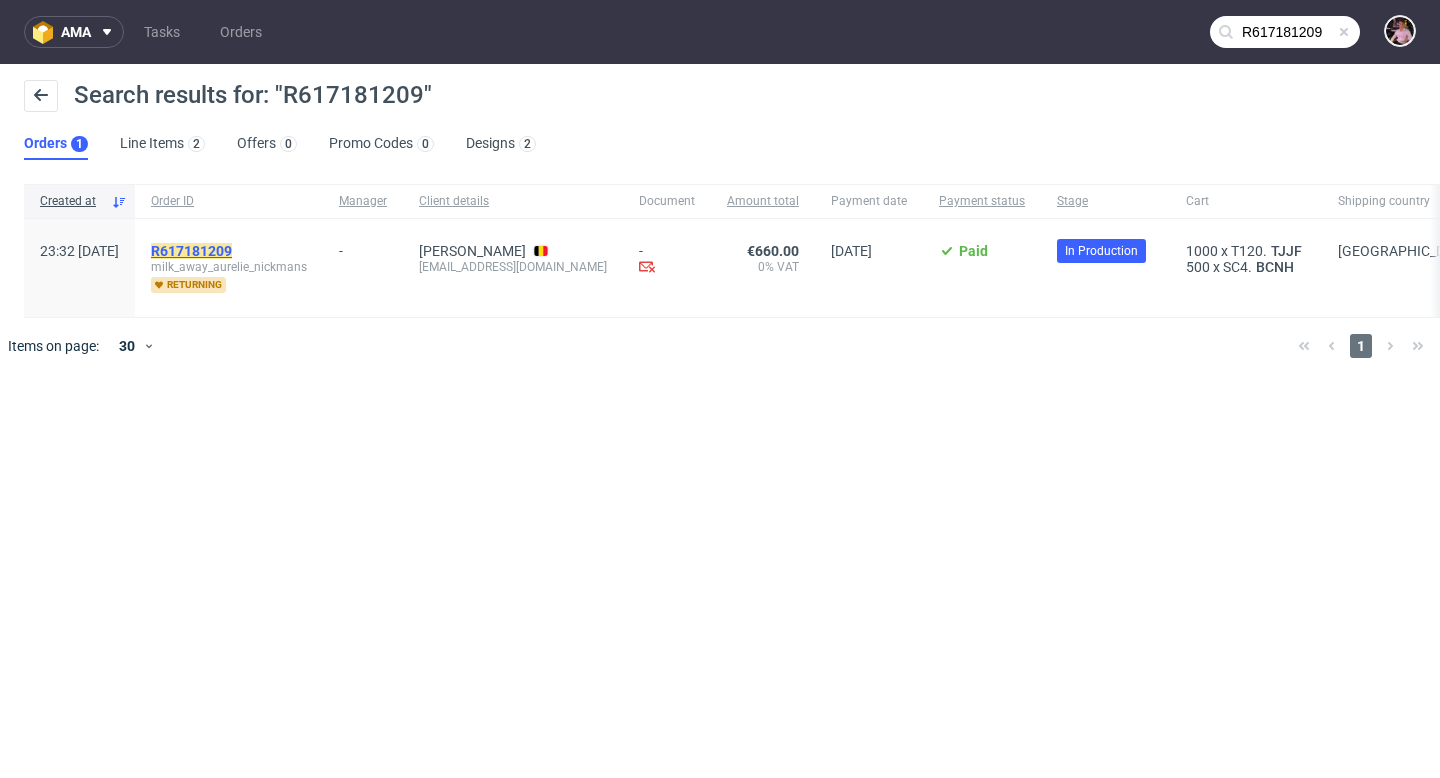 click on "R617181209" 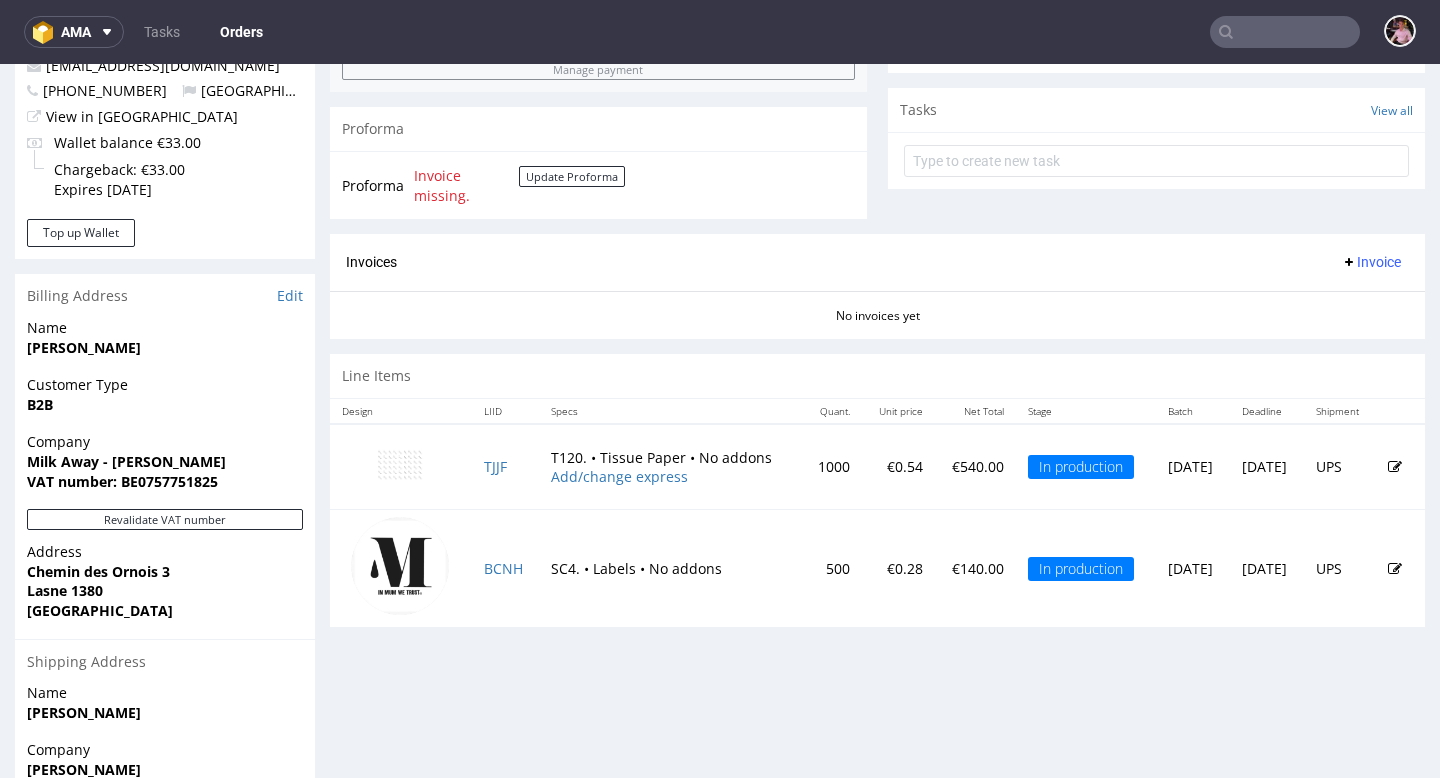 scroll, scrollTop: 694, scrollLeft: 0, axis: vertical 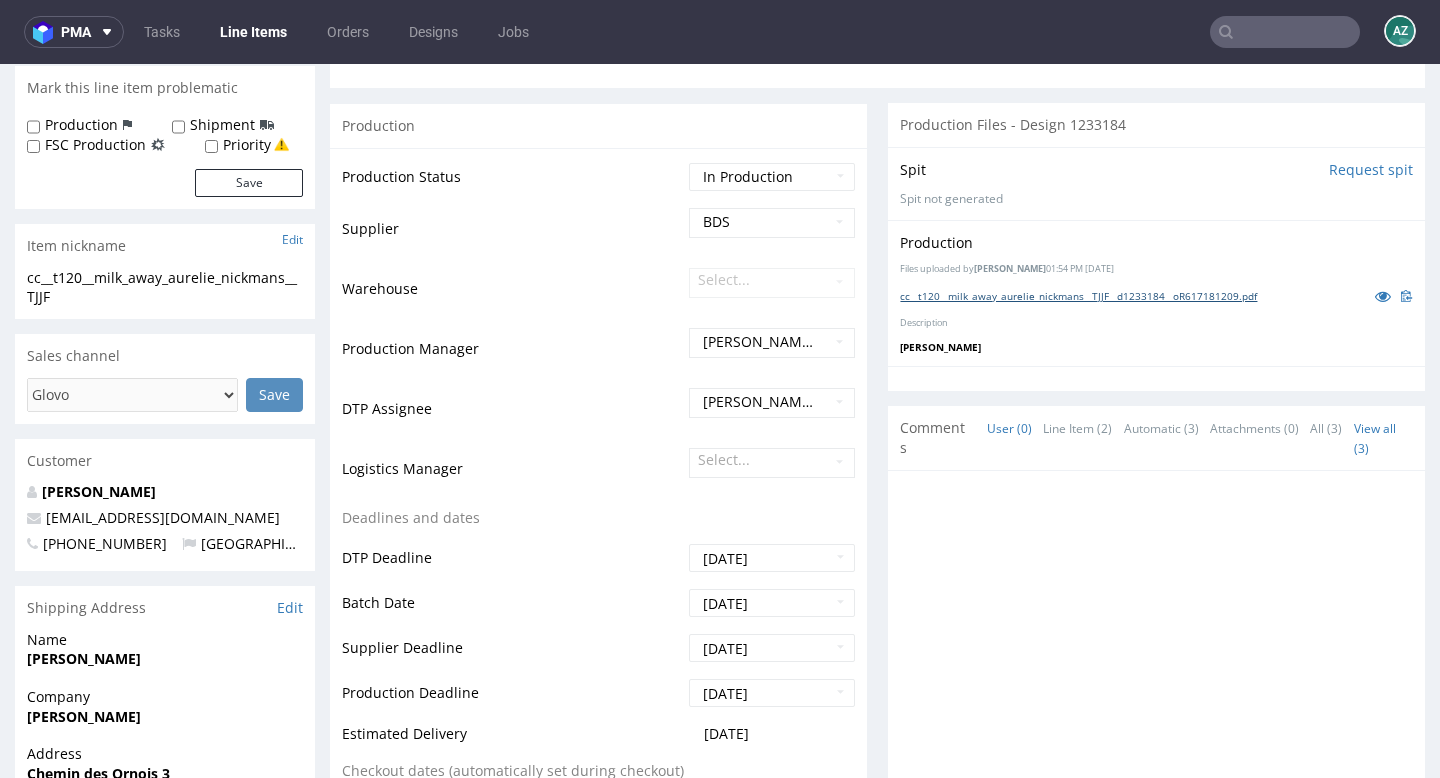 click on "cc__t120__milk_away_aurelie_nickmans__TJJF__d1233184__oR617181209.pdf" at bounding box center (1078, 296) 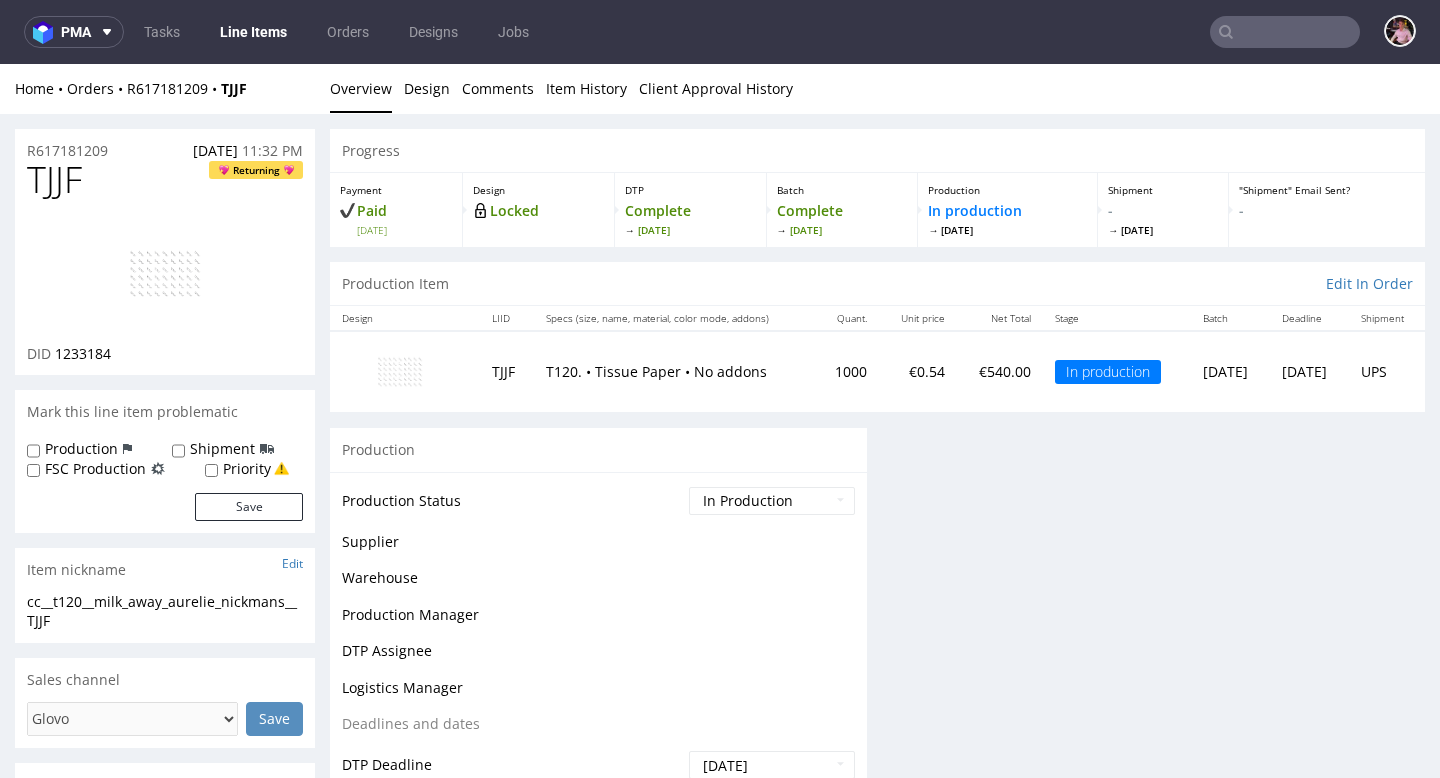 scroll, scrollTop: 0, scrollLeft: 0, axis: both 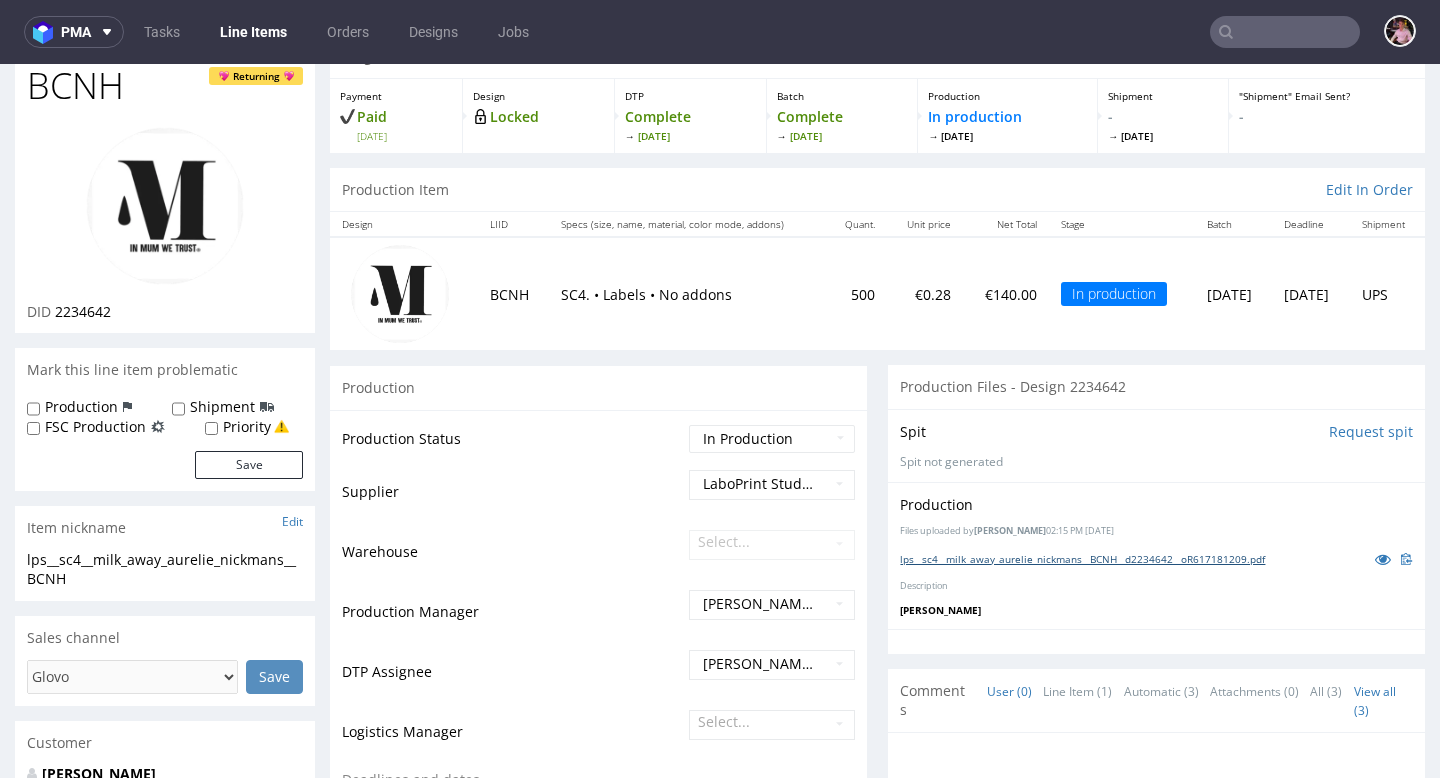 click on "lps__sc4__milk_away_aurelie_nickmans__BCNH__d2234642__oR617181209.pdf" at bounding box center [1082, 559] 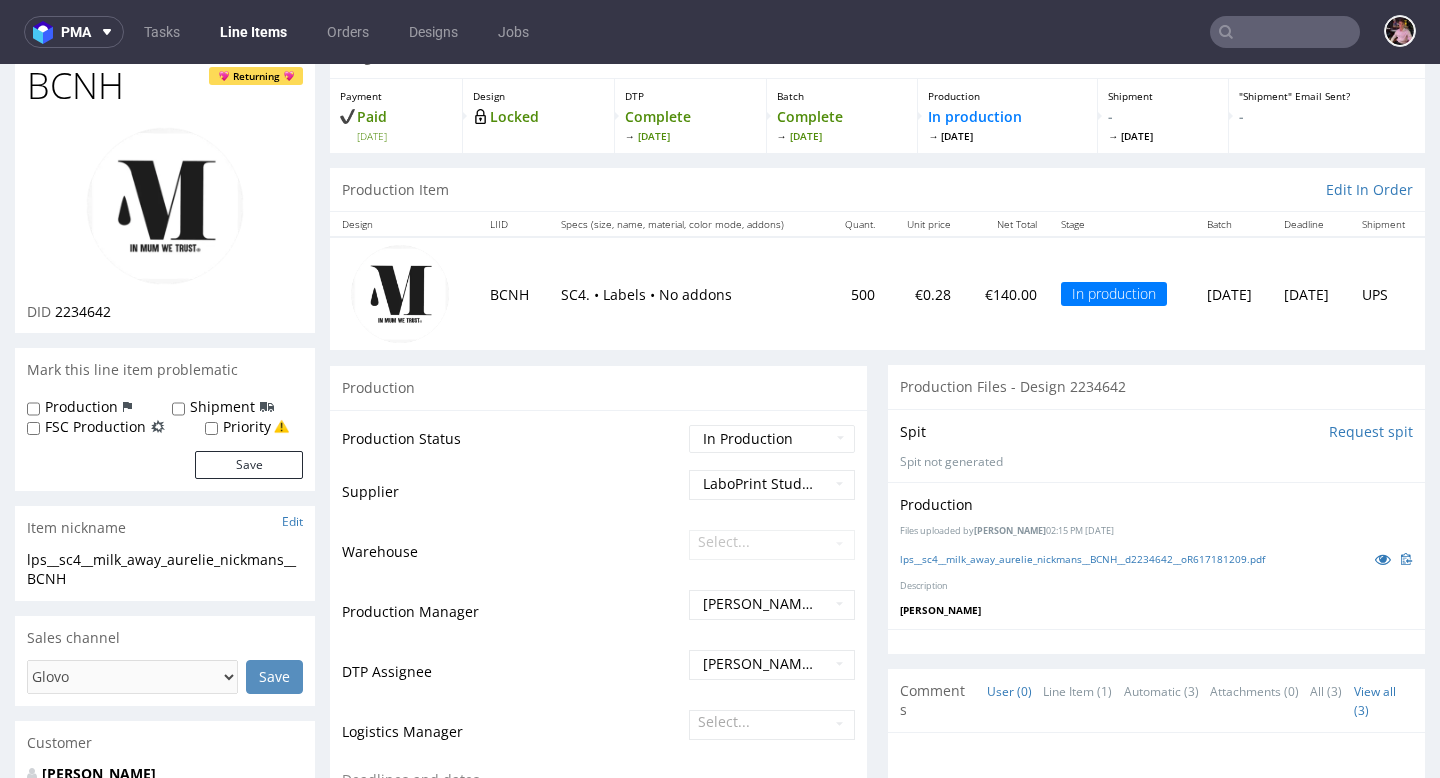 click at bounding box center [1285, 32] 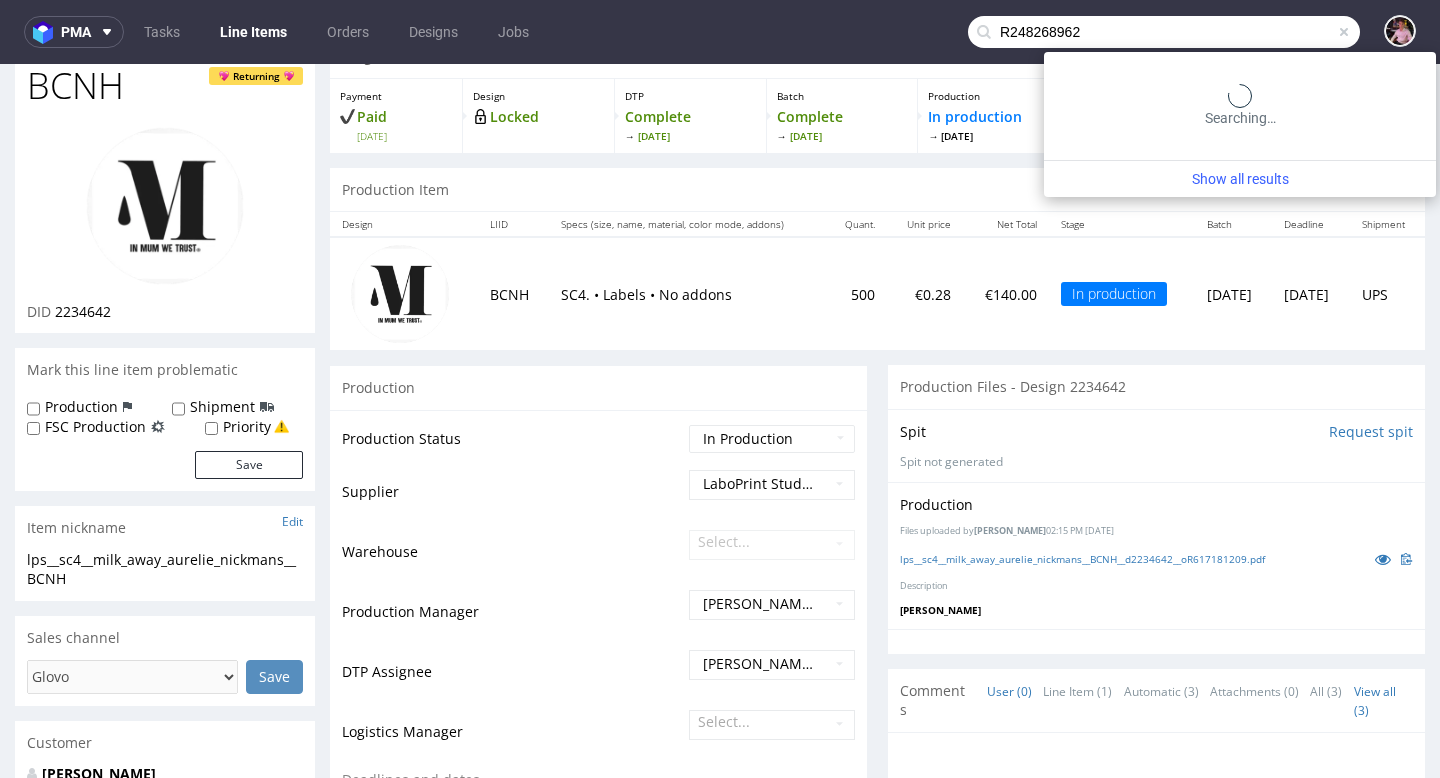 type on "R248268962" 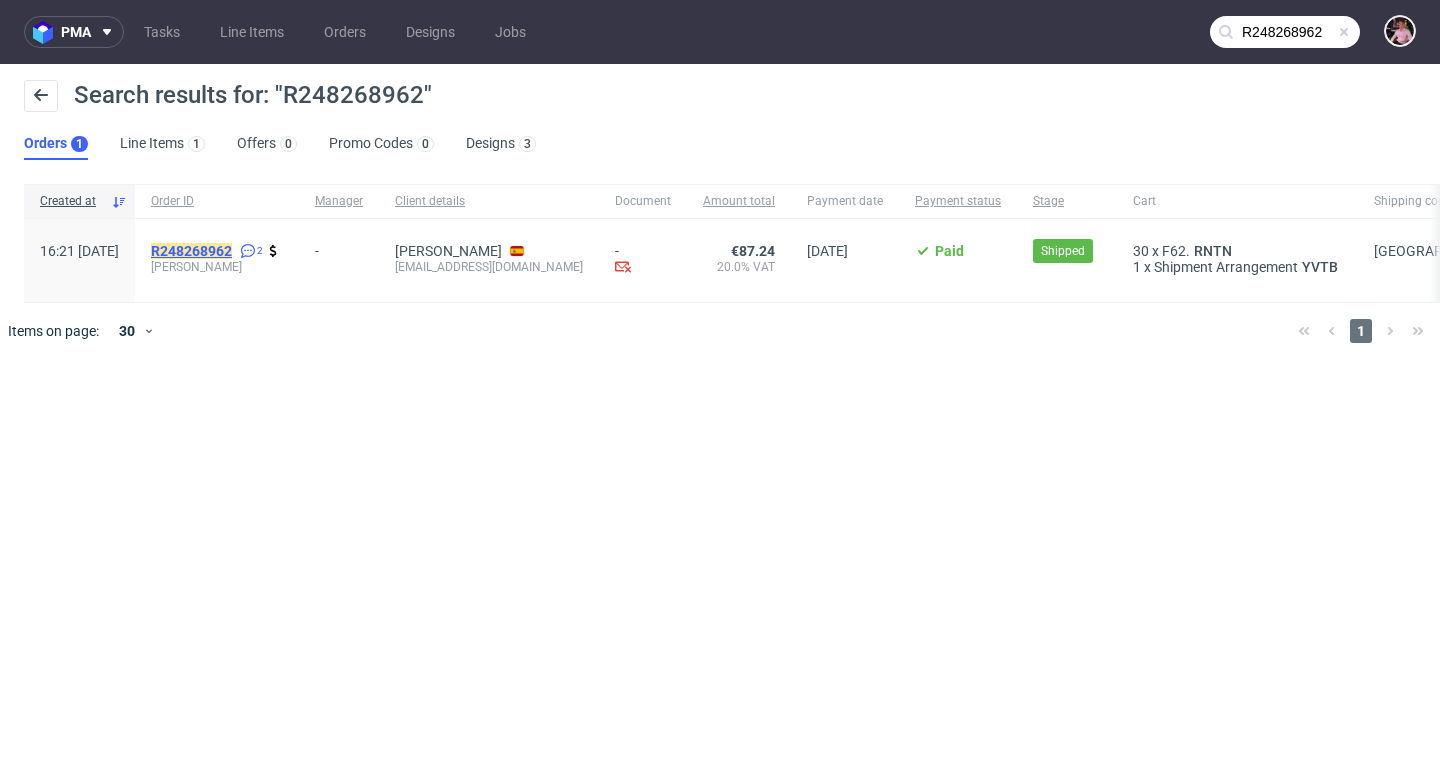 click on "R248268962" 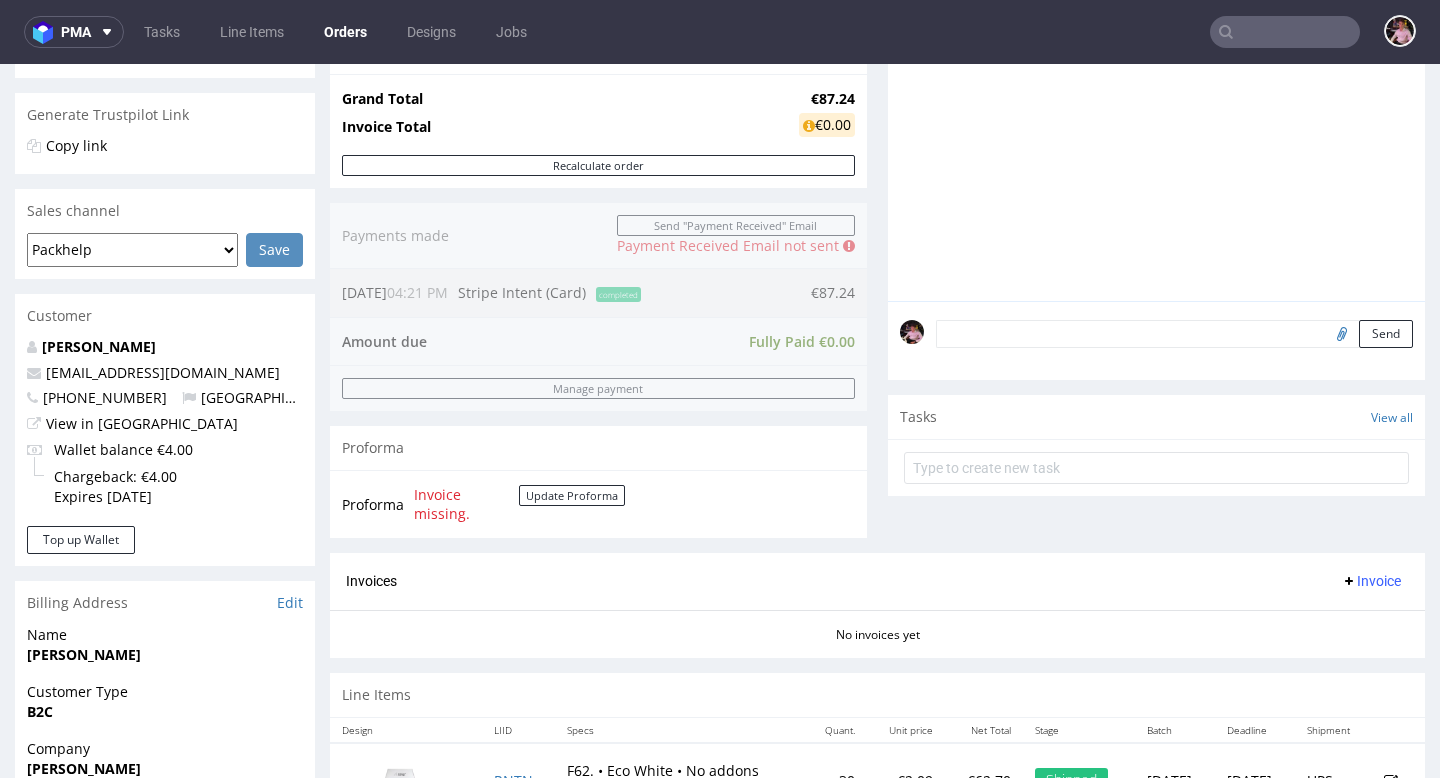 scroll, scrollTop: 710, scrollLeft: 0, axis: vertical 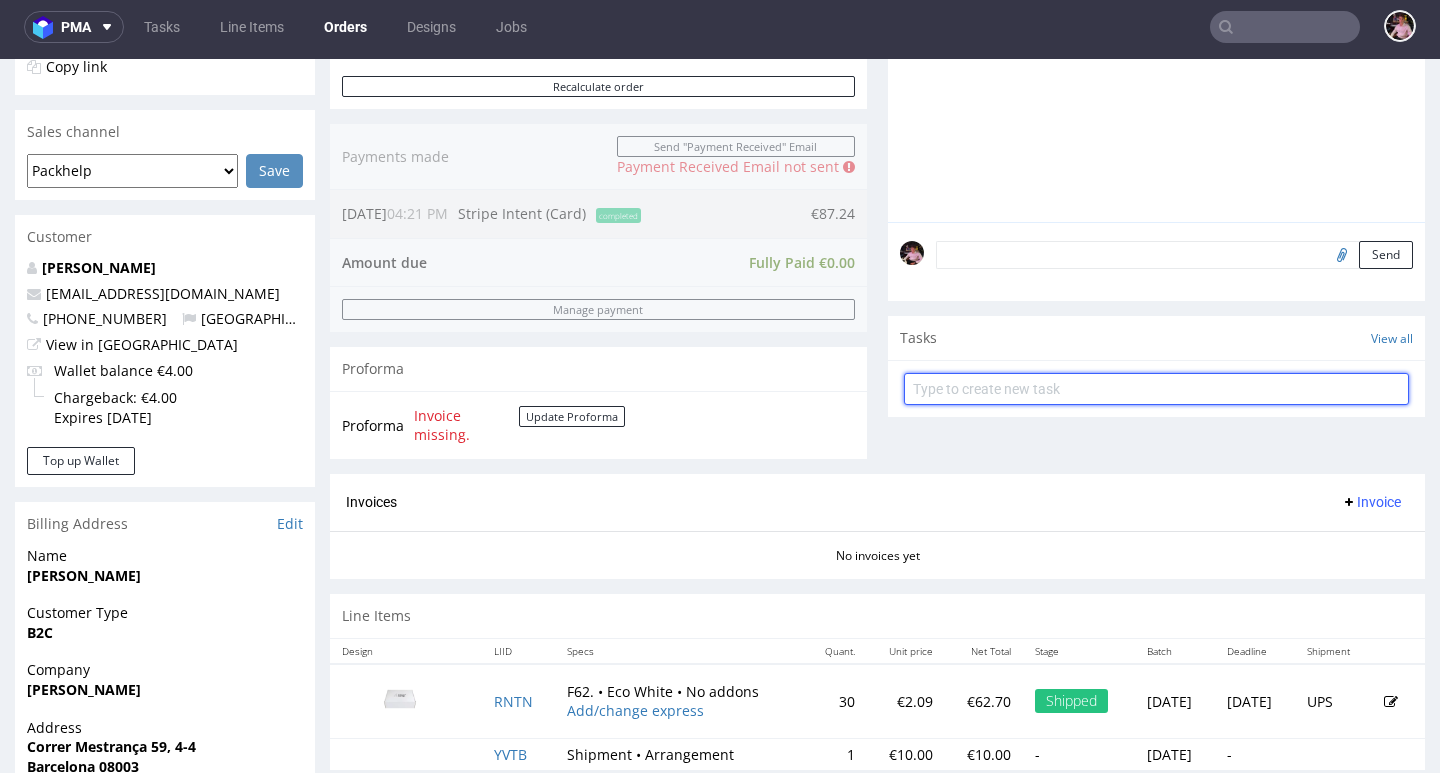 click at bounding box center [1156, 389] 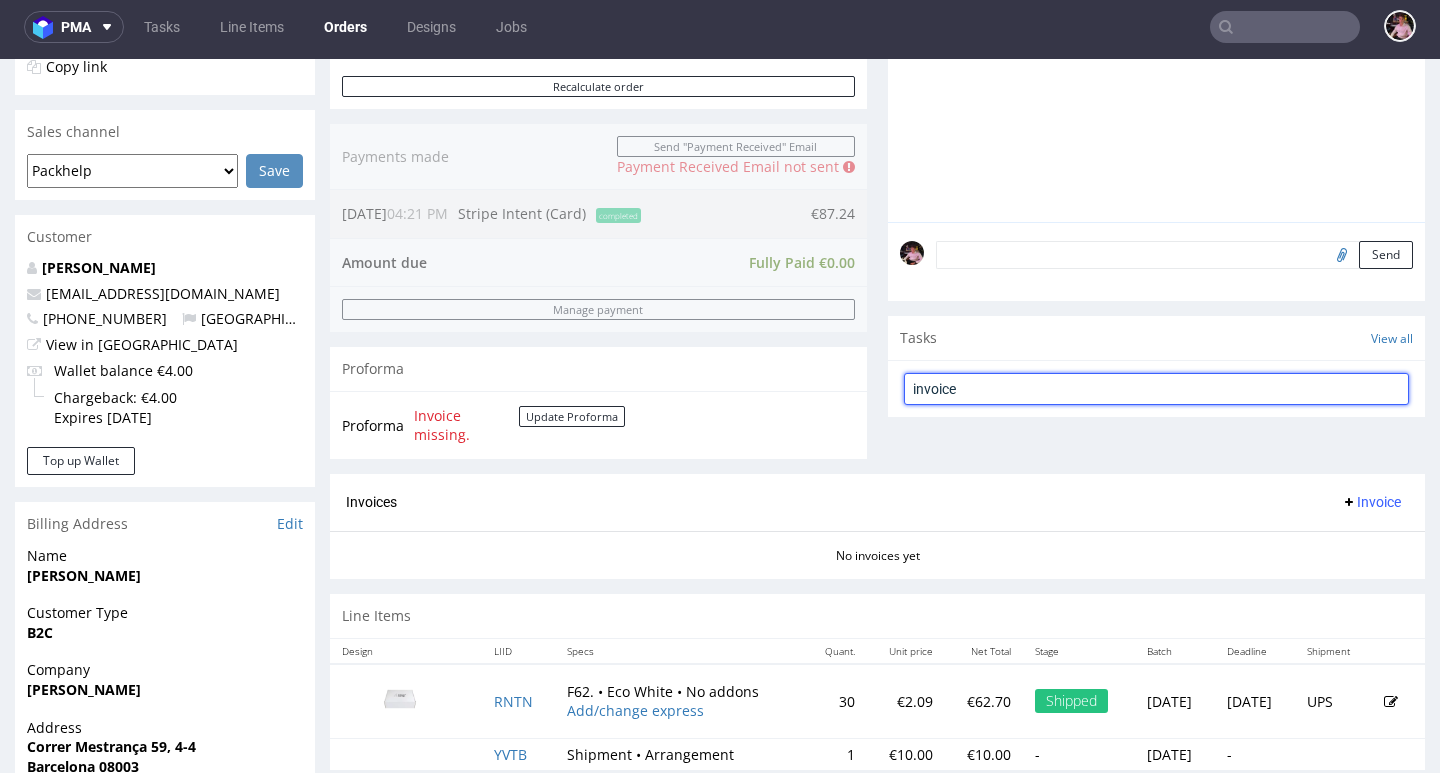 type on "invoice" 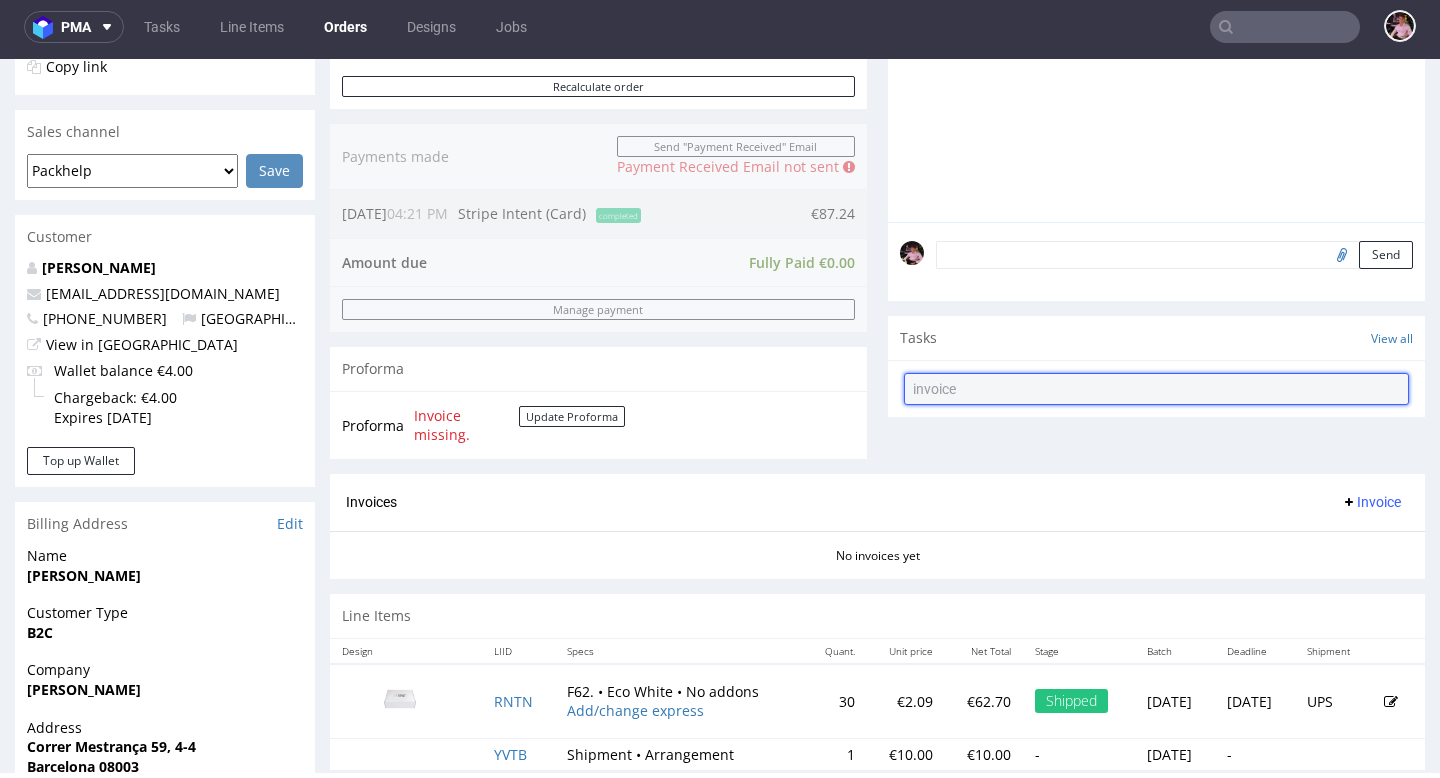 type 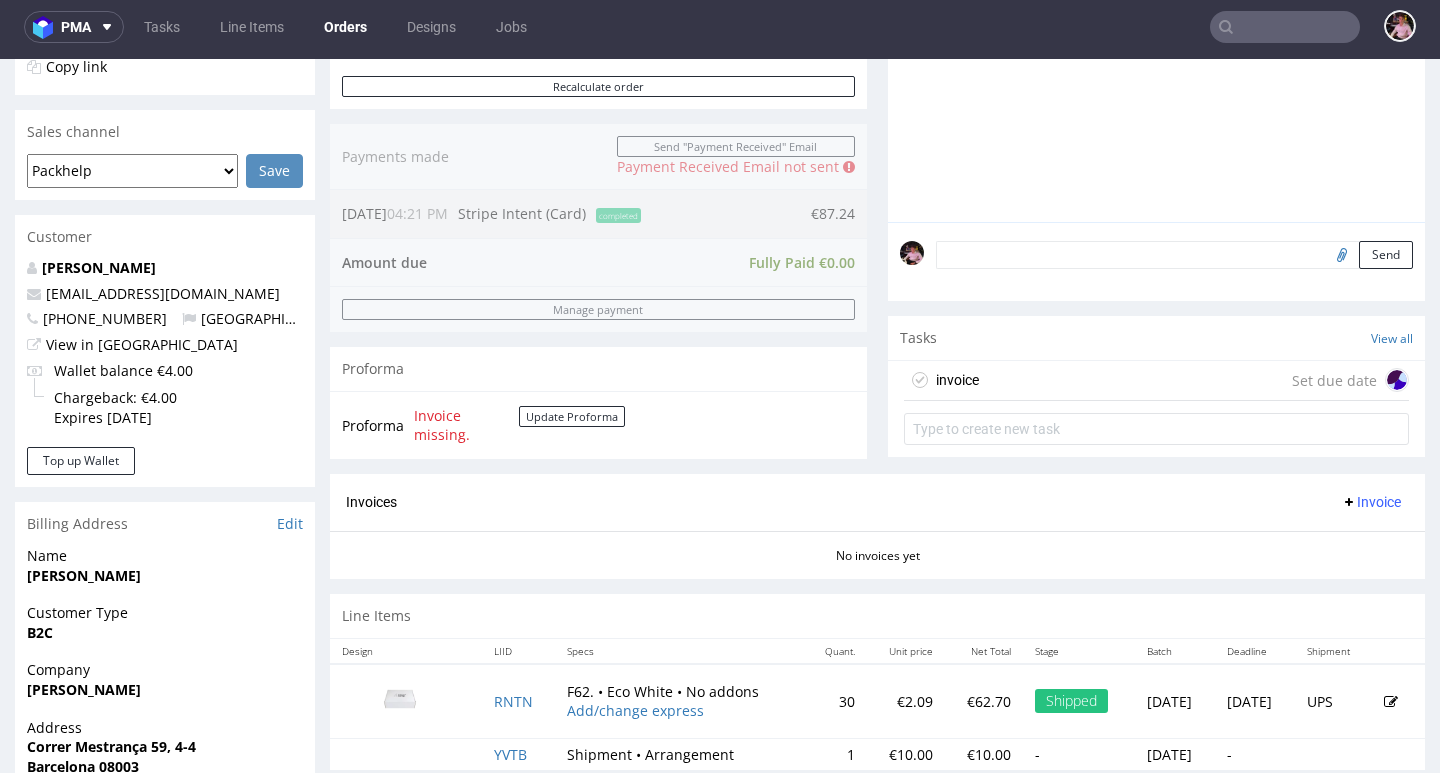 click on "invoice Set due date" at bounding box center (1156, 381) 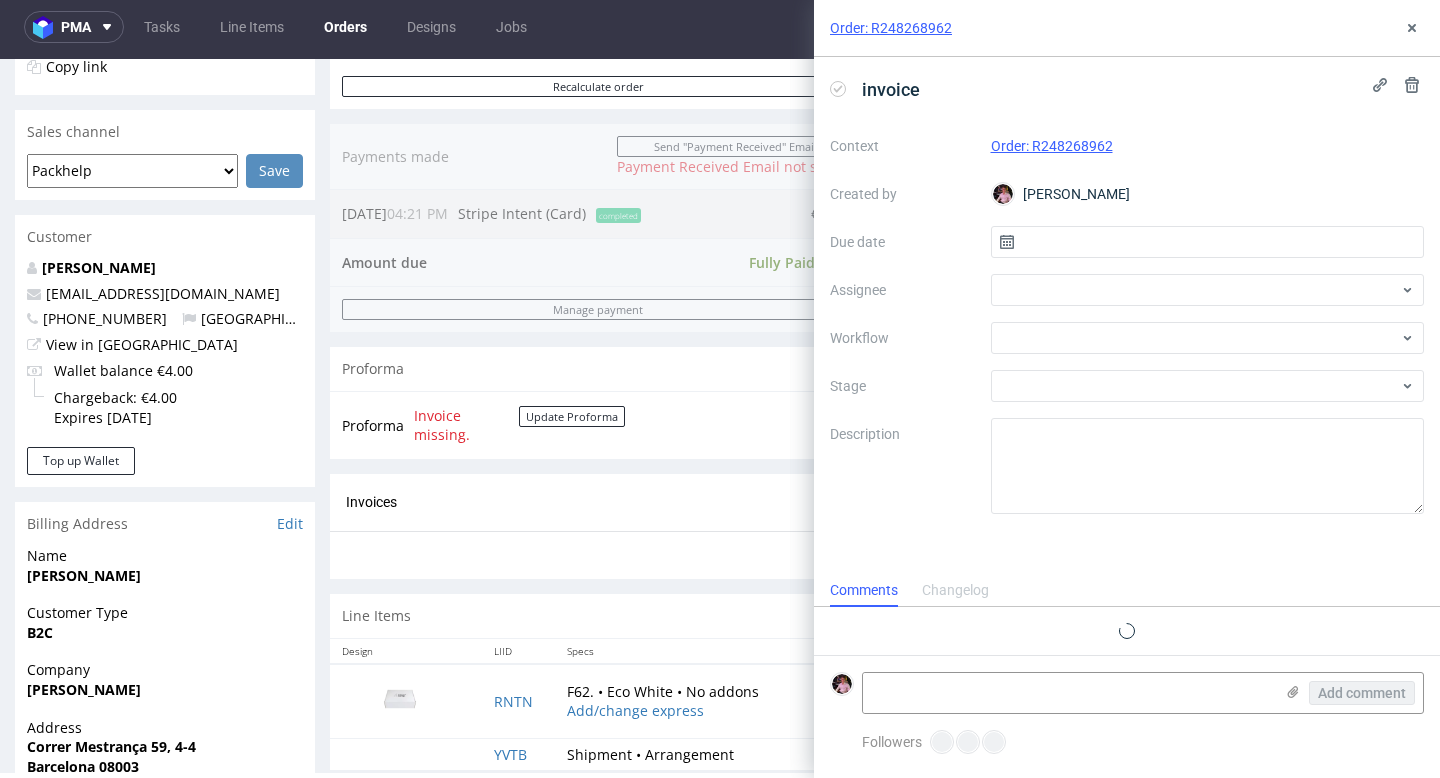 scroll, scrollTop: 16, scrollLeft: 0, axis: vertical 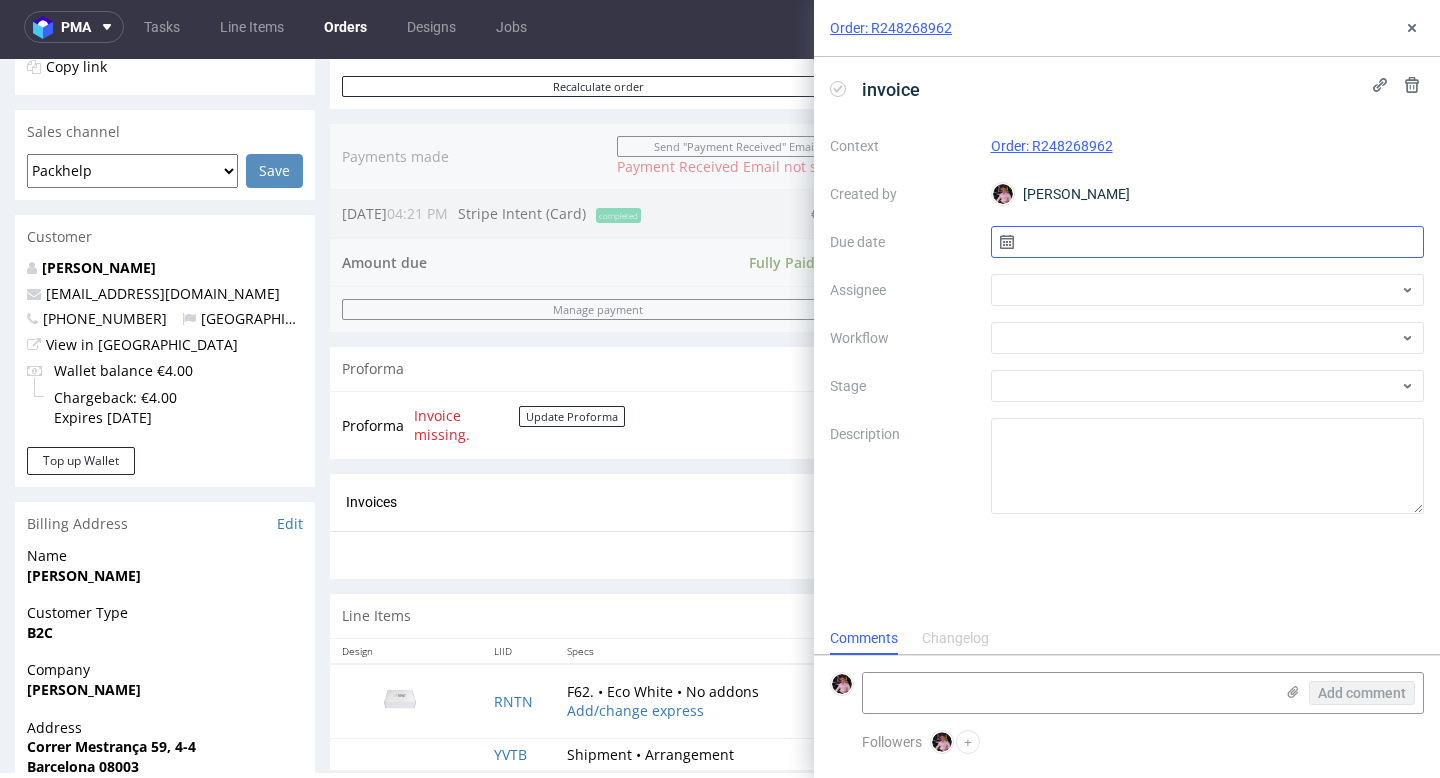 click at bounding box center [1208, 242] 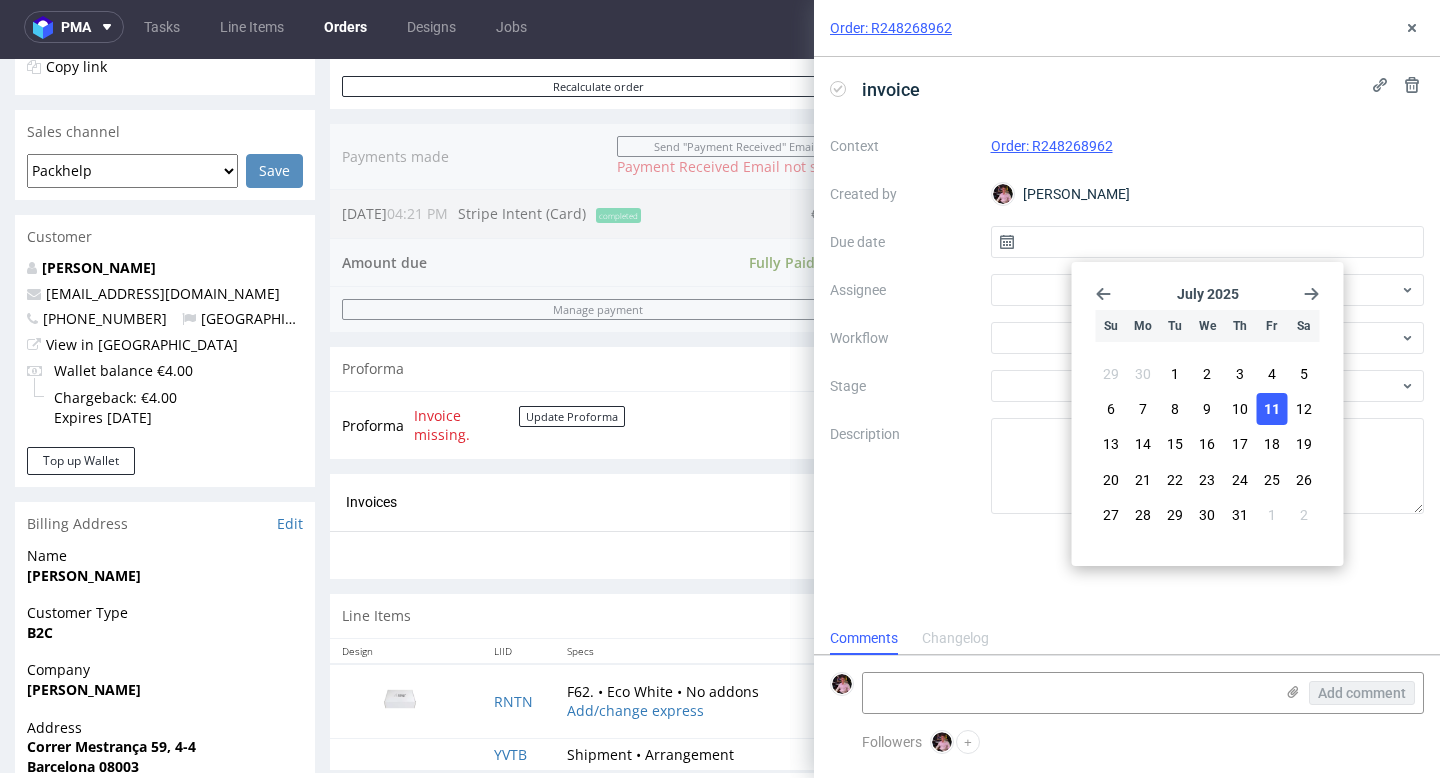 click on "11" at bounding box center (1272, 409) 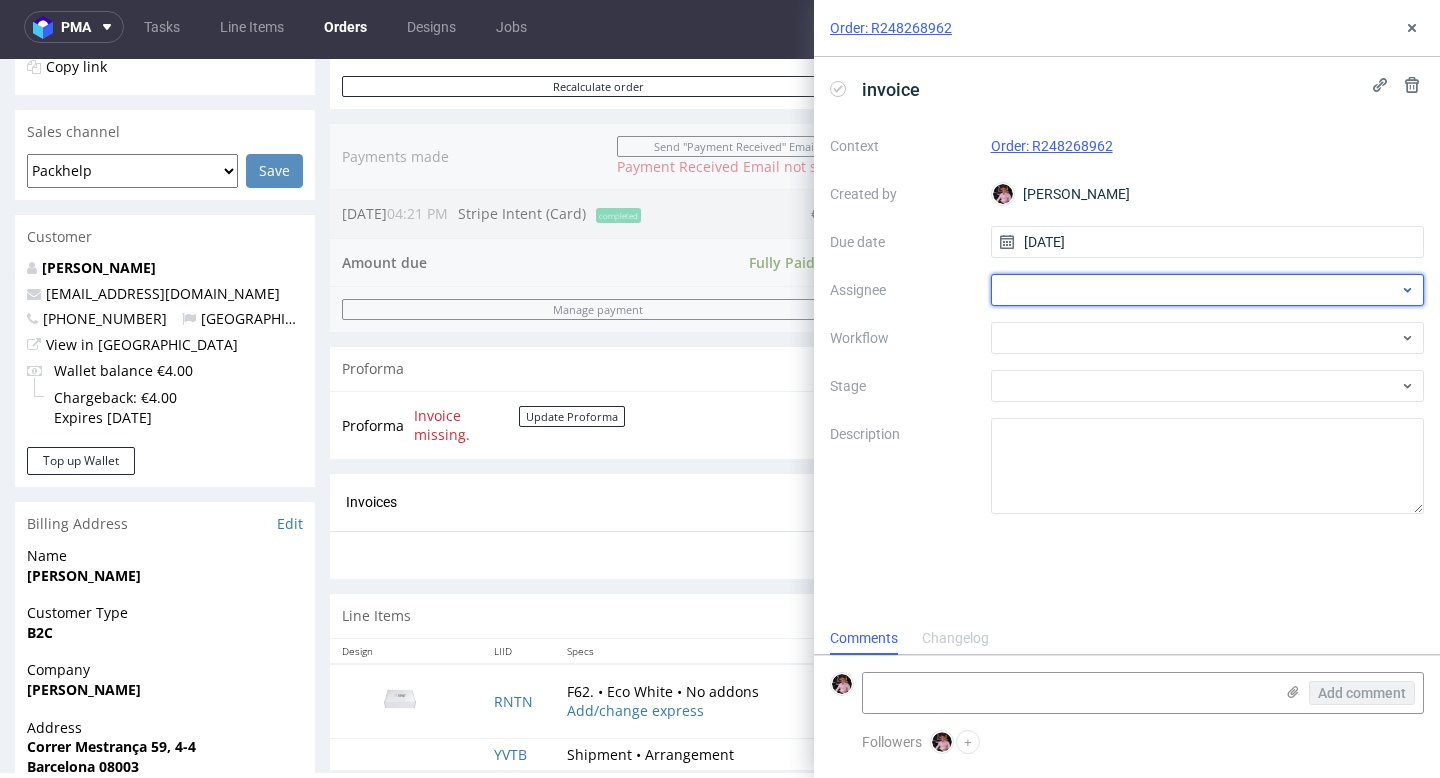 click at bounding box center [1208, 290] 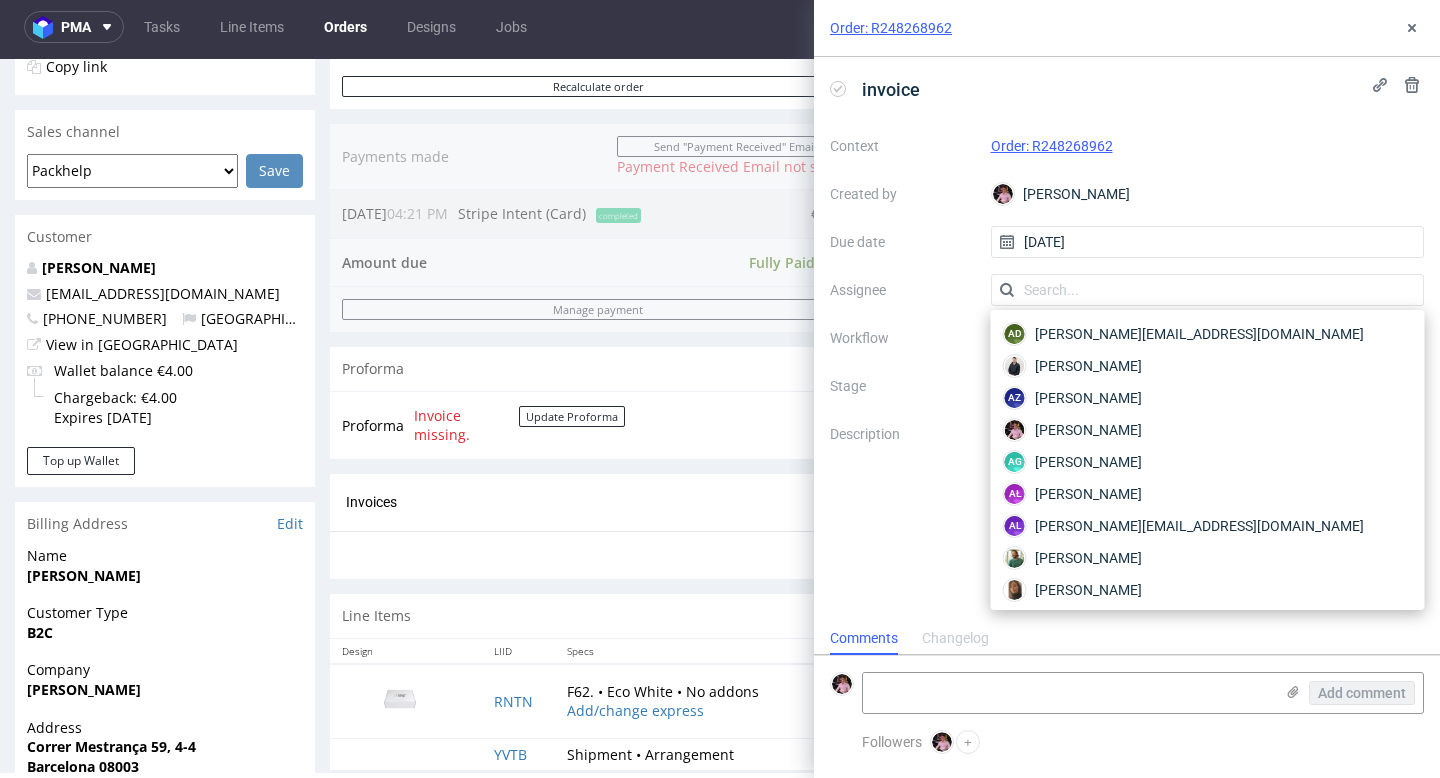 type on "a" 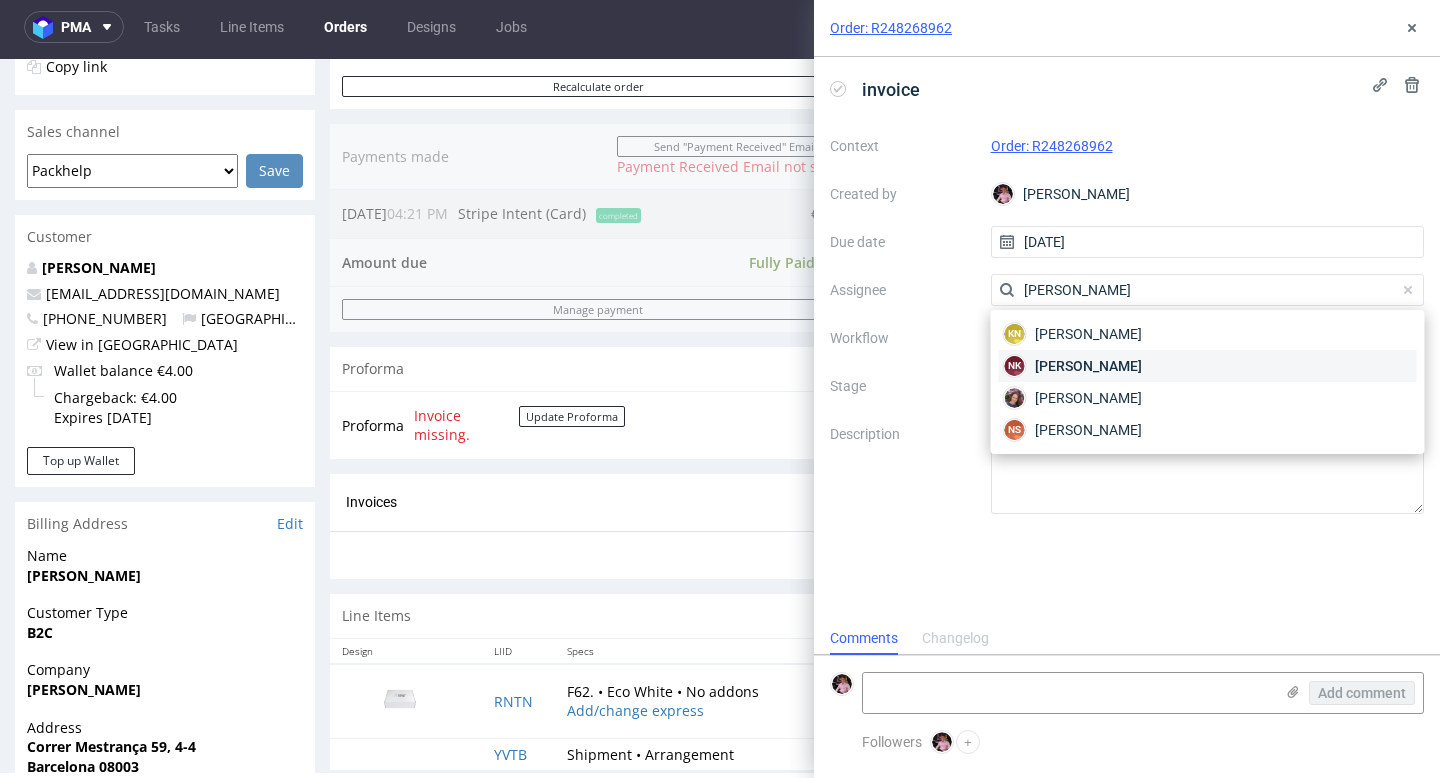 type on "natalia" 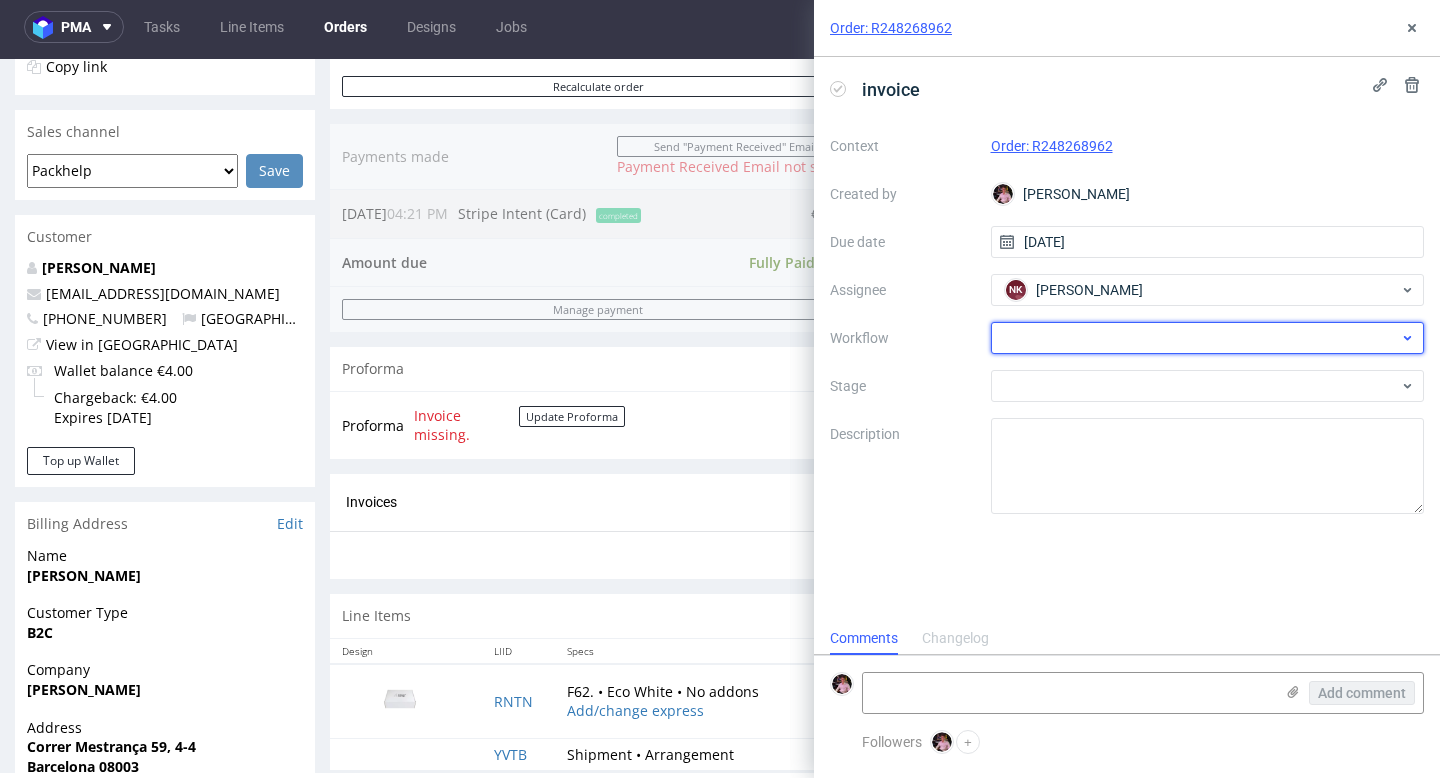 click at bounding box center (1208, 338) 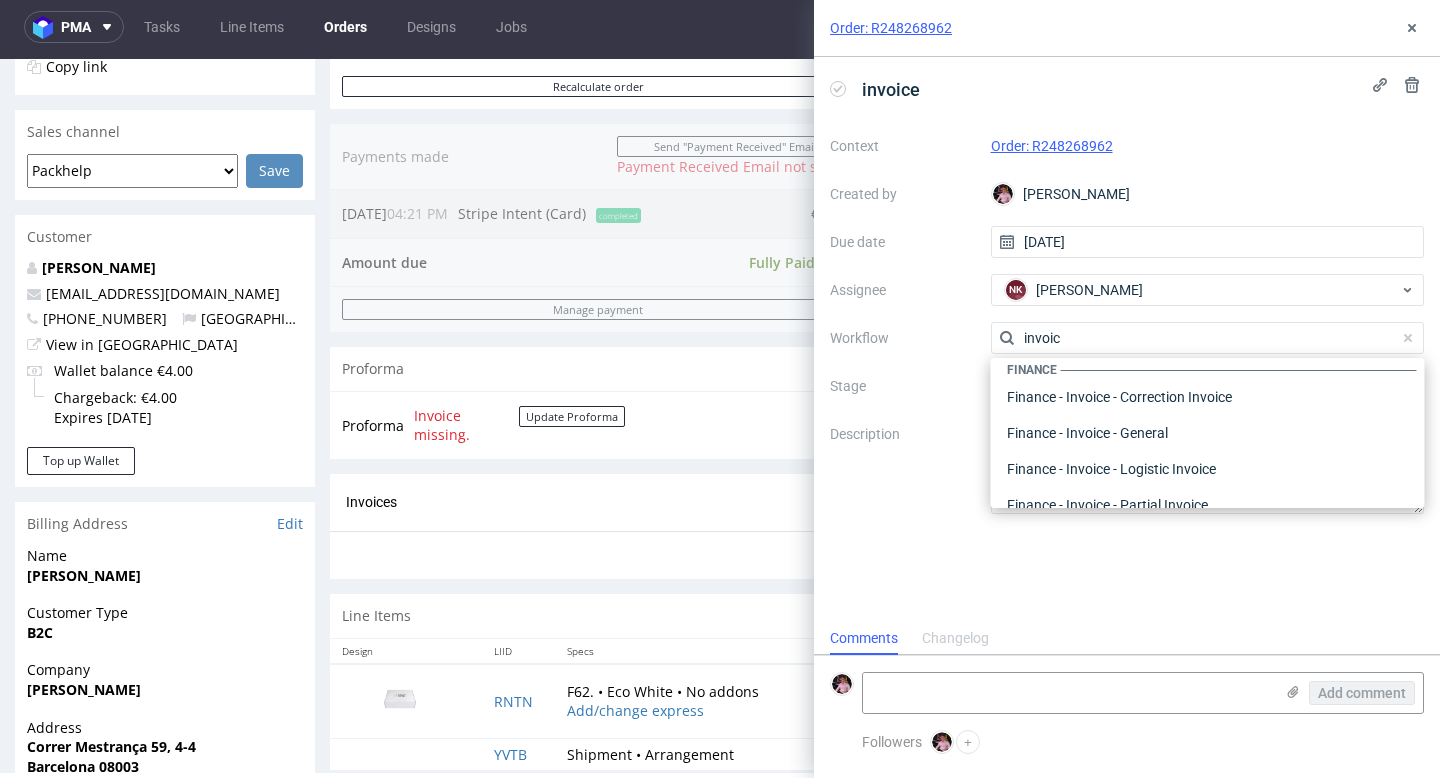 scroll, scrollTop: 0, scrollLeft: 0, axis: both 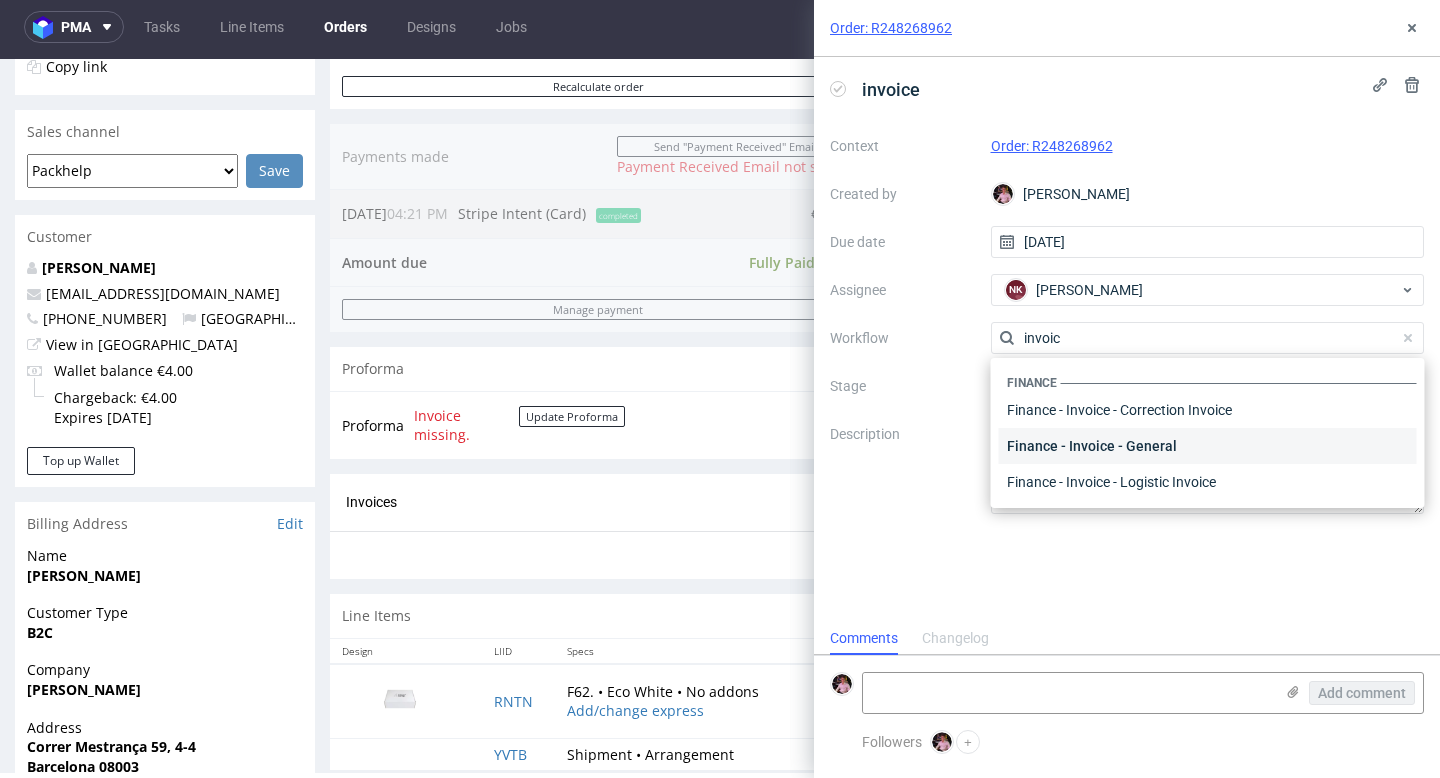 type on "invoic" 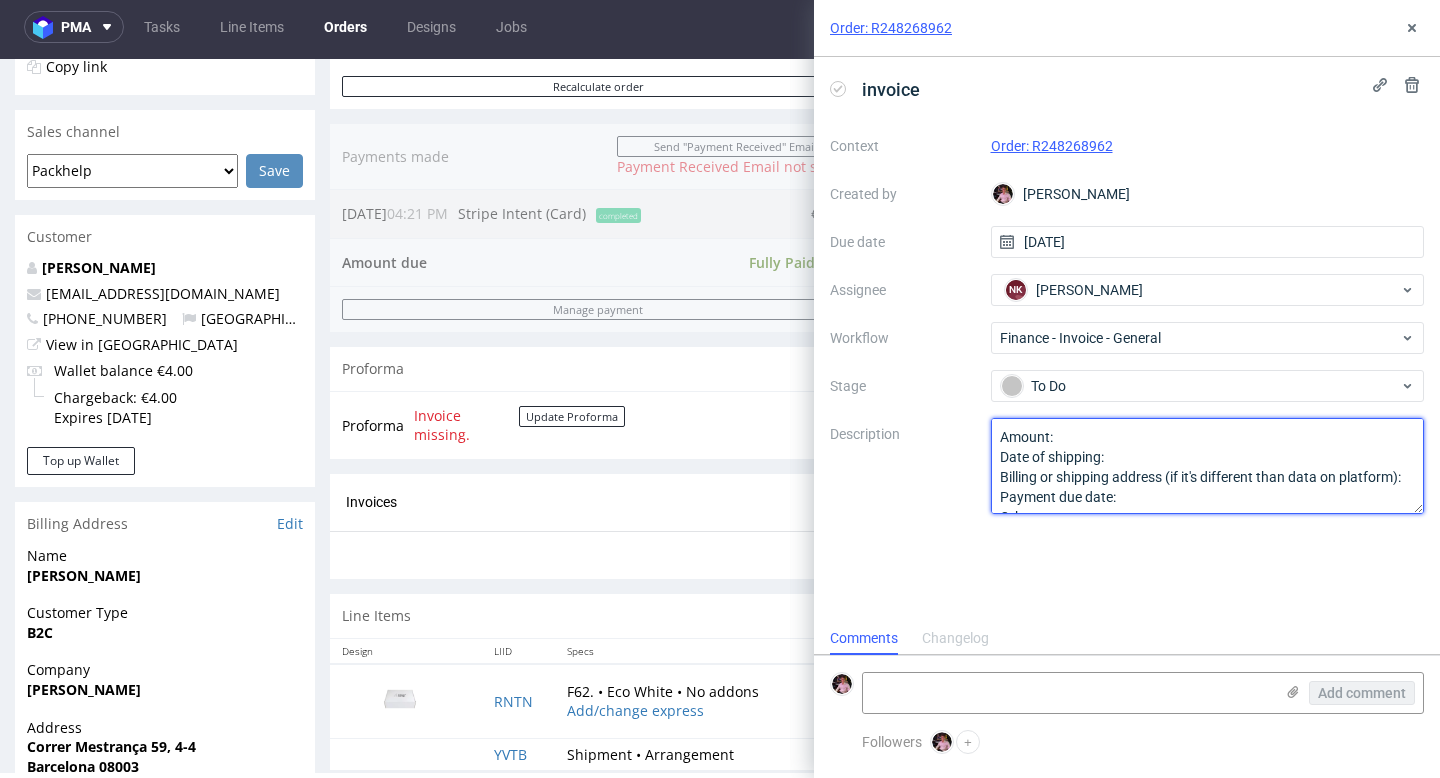 click on "Amount:
Date of shipping:
Billing or shipping address (if it's different than data on platform):
Payment due date:
Other:" at bounding box center (1208, 466) 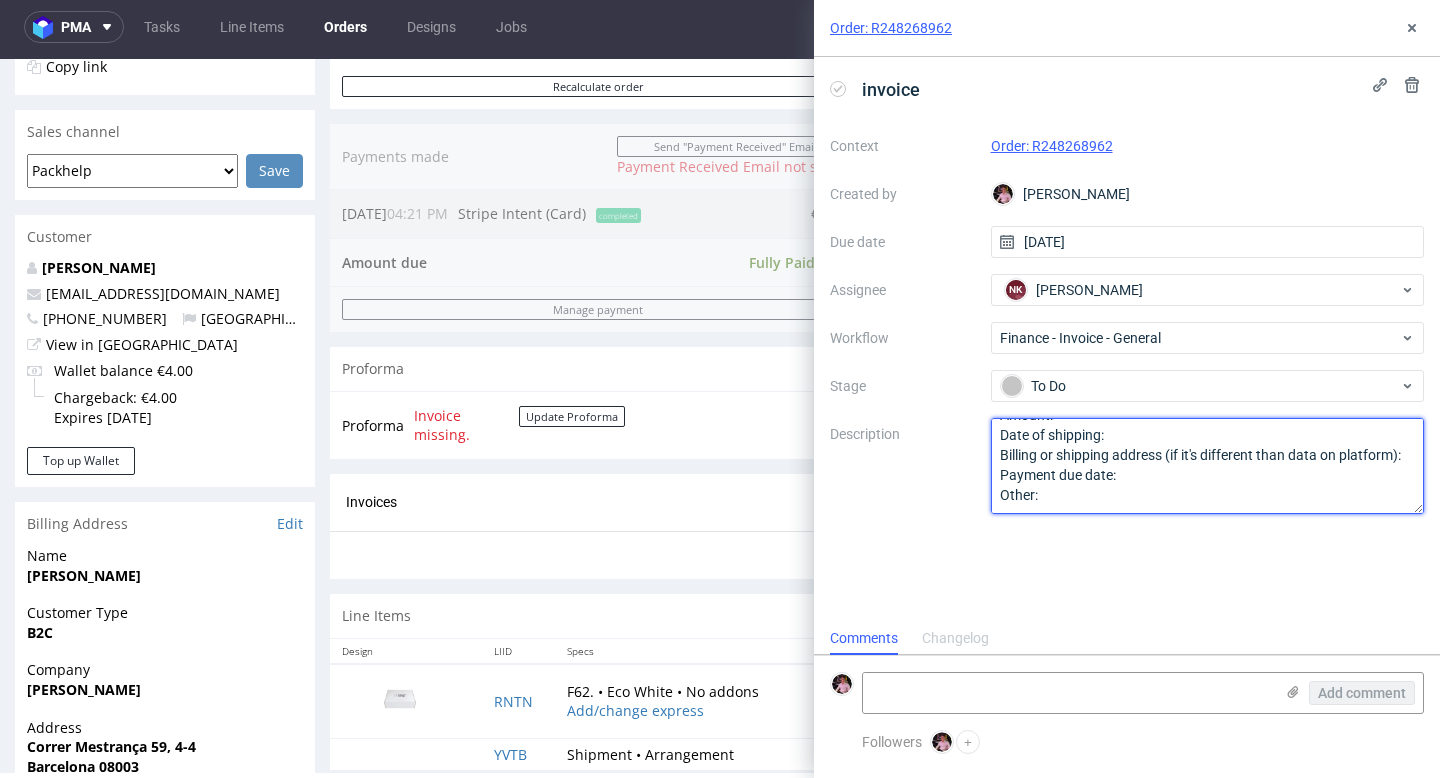 scroll, scrollTop: 0, scrollLeft: 0, axis: both 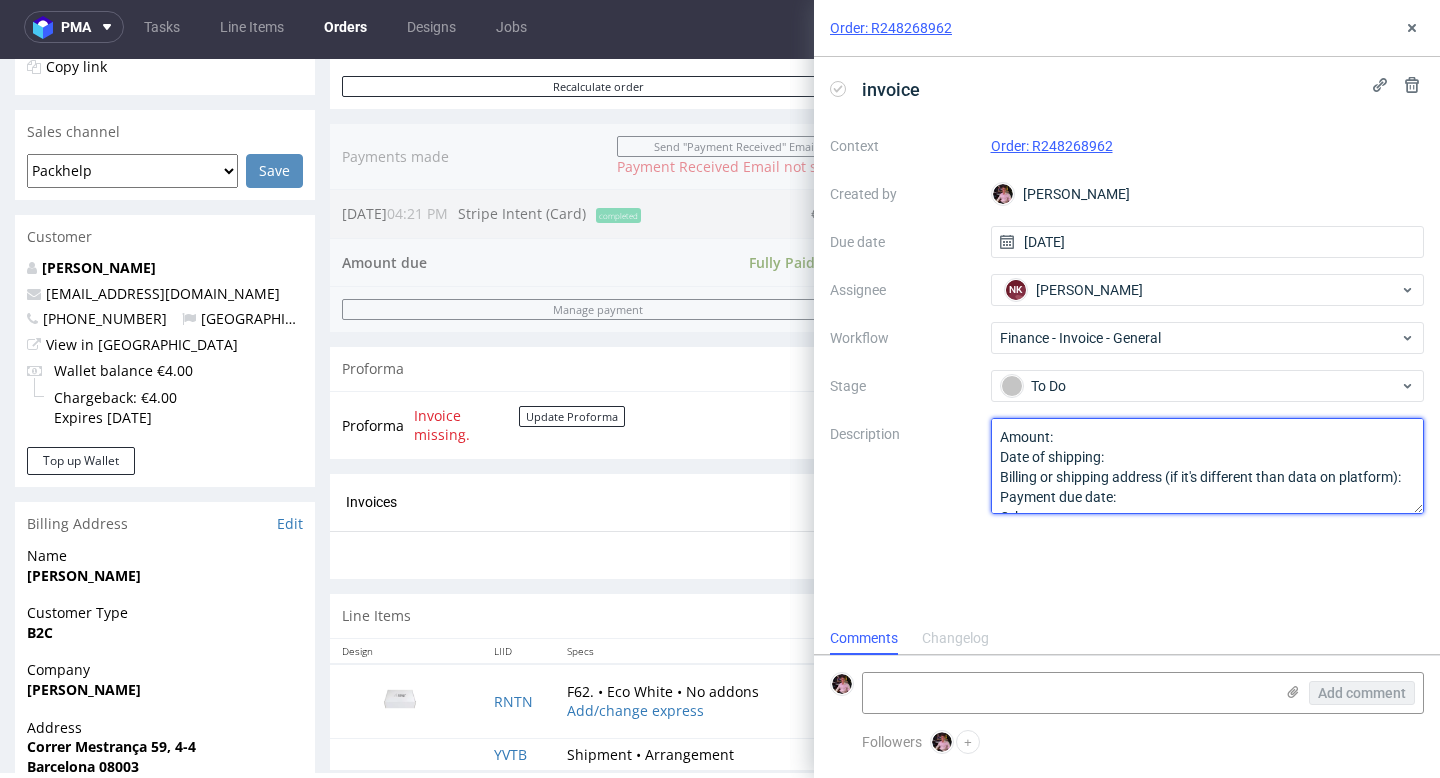 drag, startPoint x: 1050, startPoint y: 491, endPoint x: 955, endPoint y: 406, distance: 127.47549 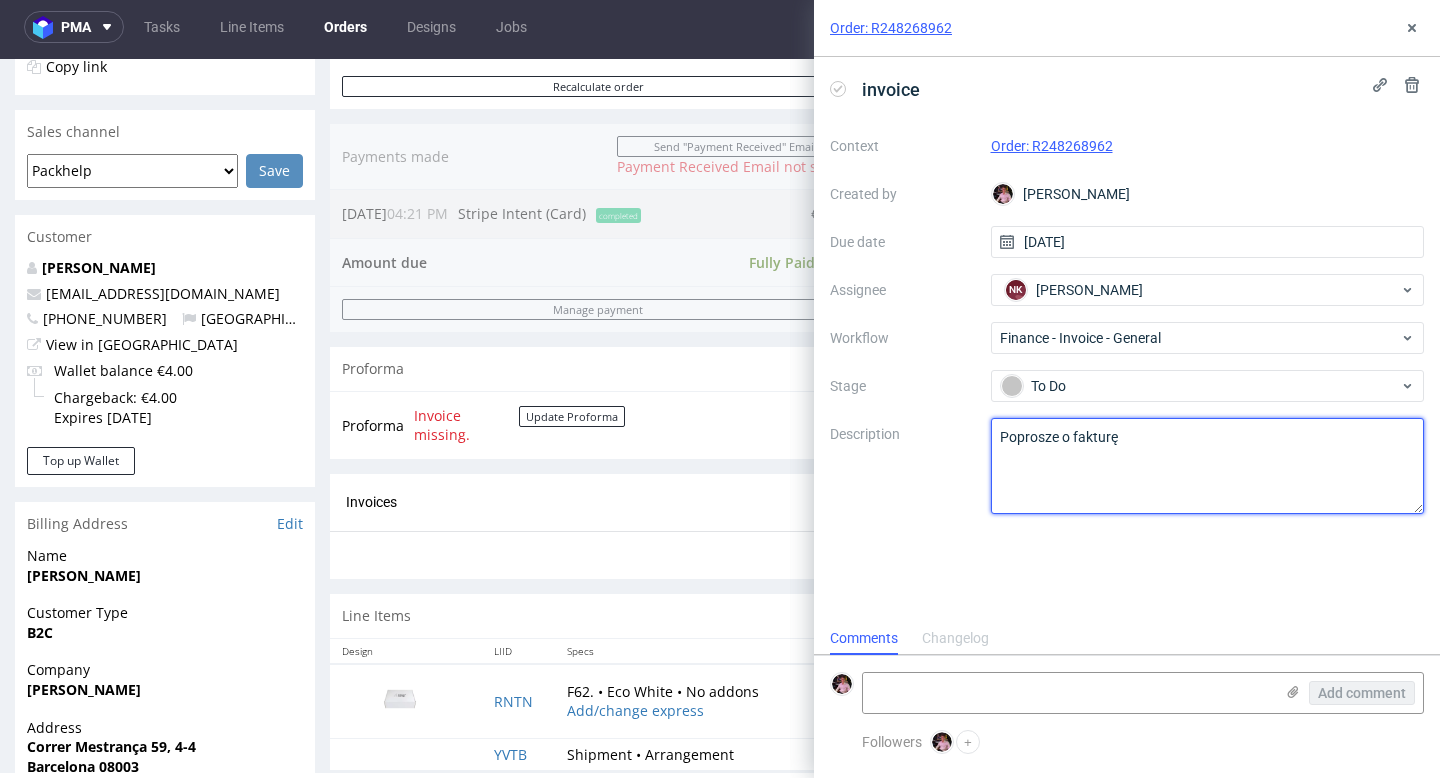click on "Amount:
Date of shipping:
Billing or shipping address (if it's different than data on platform):
Payment due date:
Other:" at bounding box center (1208, 466) 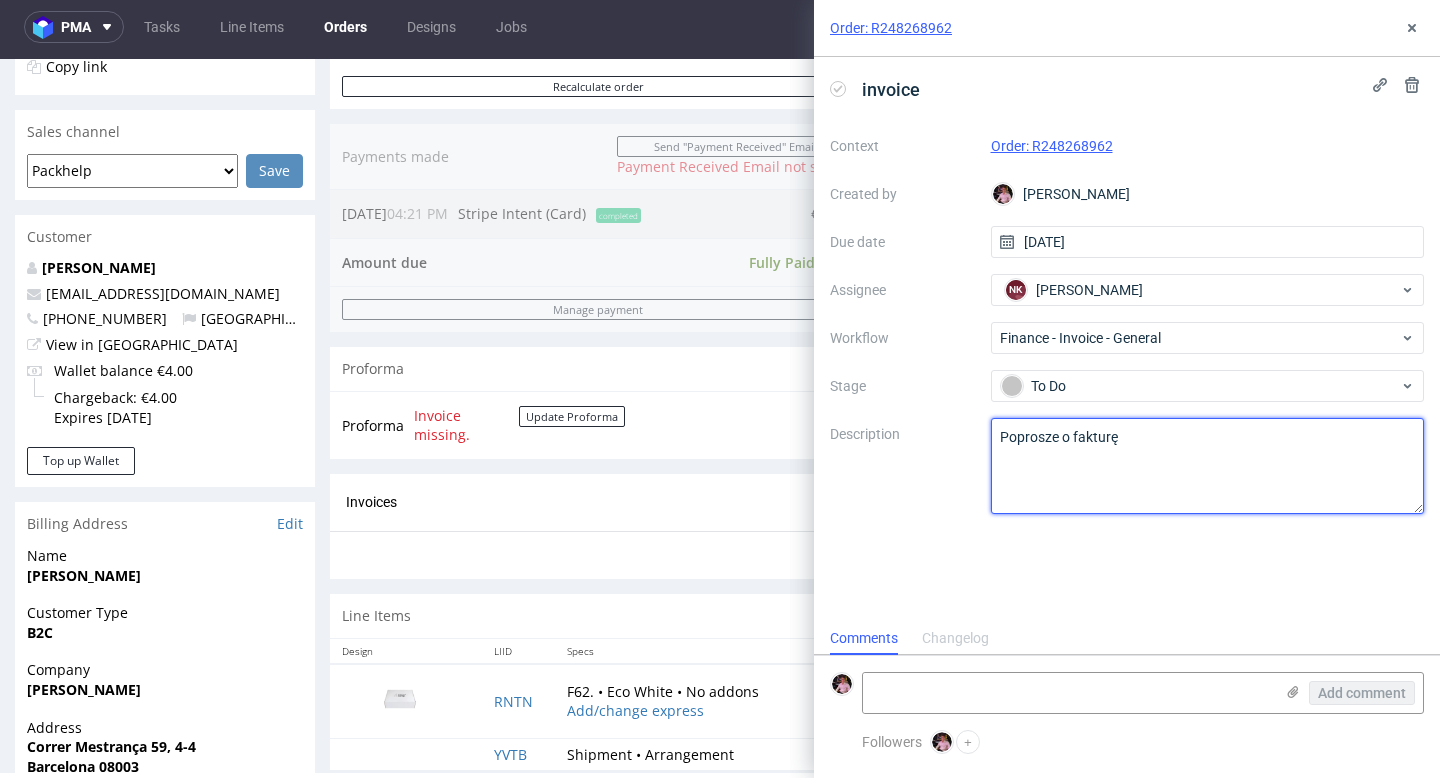 click on "Amount:
Date of shipping:
Billing or shipping address (if it's different than data on platform):
Payment due date:
Other:" at bounding box center [1208, 466] 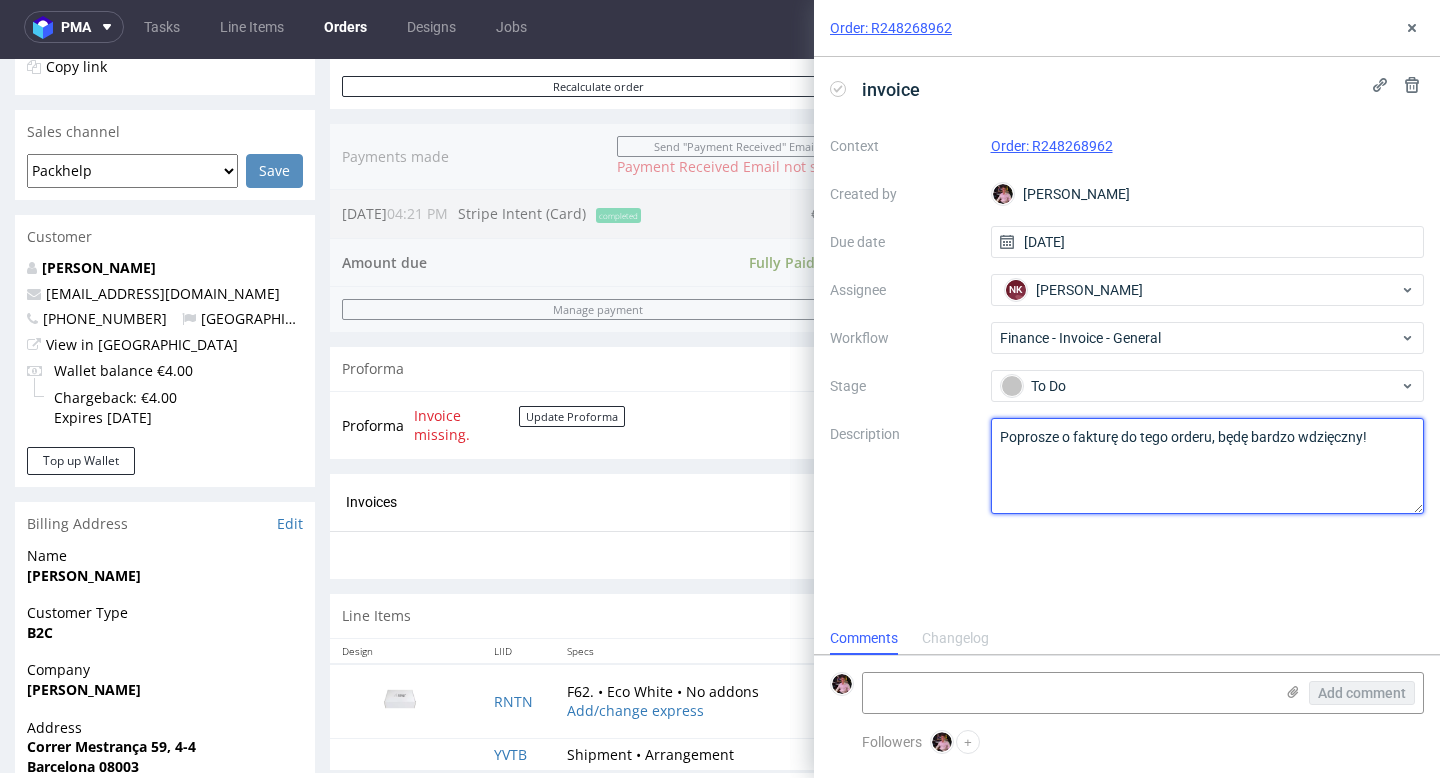 click on "Amount:
Date of shipping:
Billing or shipping address (if it's different than data on platform):
Payment due date:
Other:" at bounding box center [1208, 466] 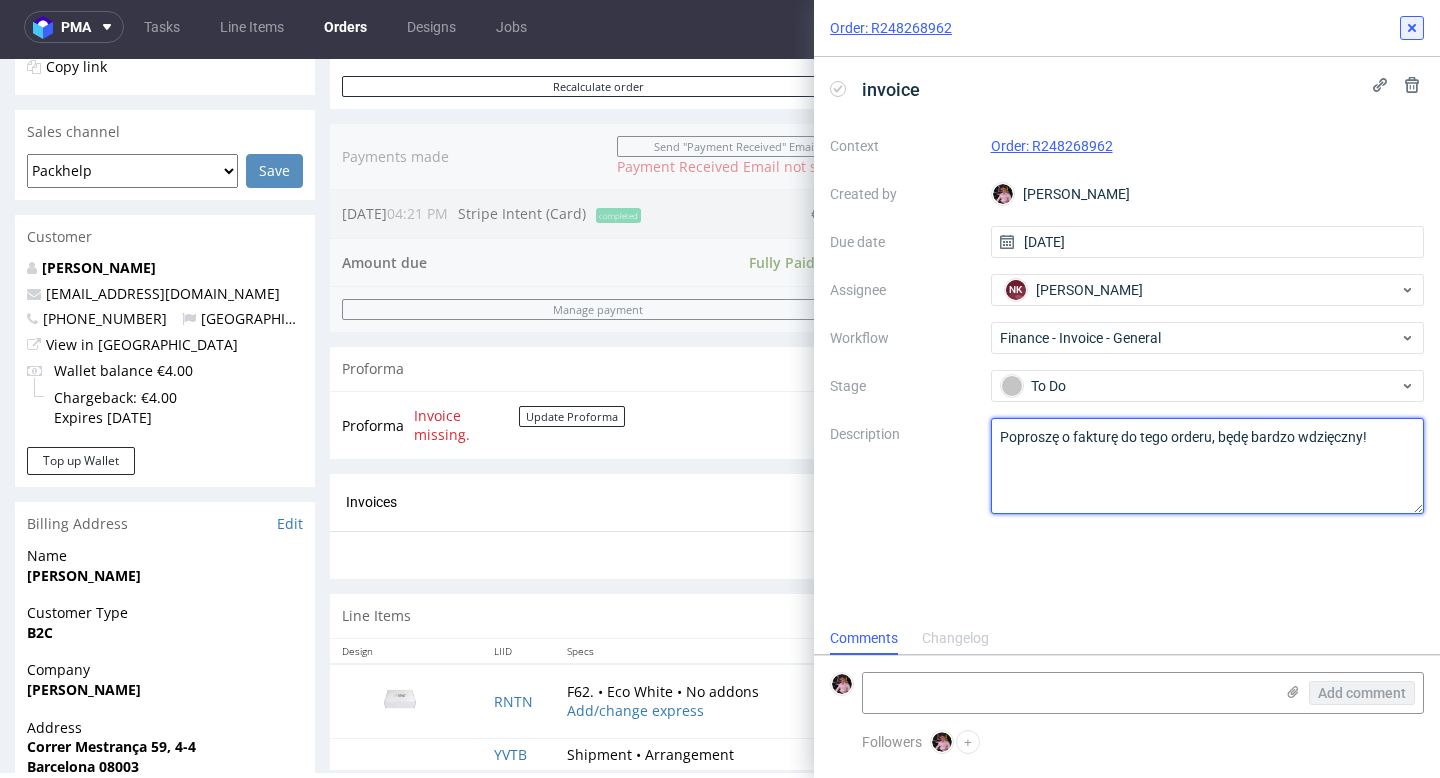 type on "Poproszę o fakturę do tego orderu, będę bardzo wdzięczny!" 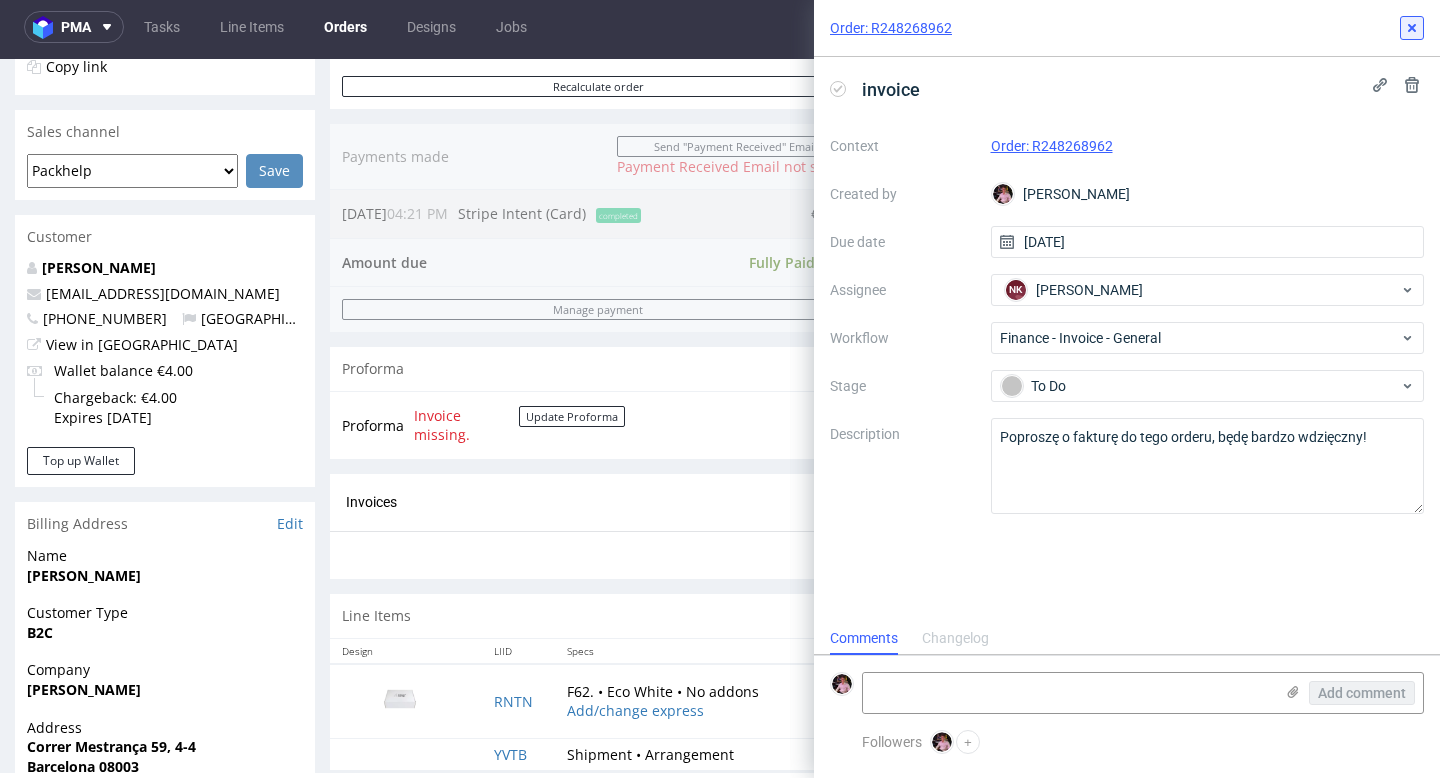 click 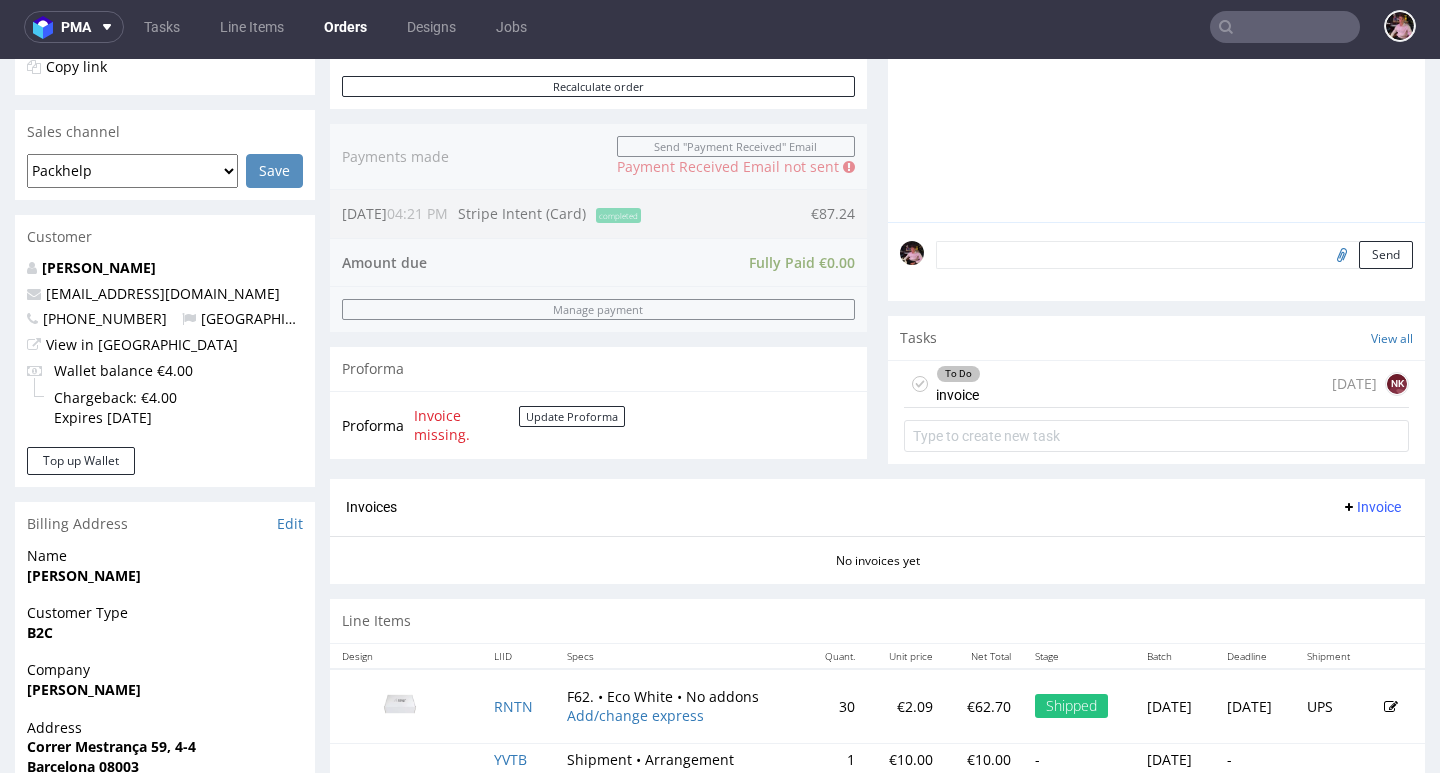 scroll, scrollTop: 0, scrollLeft: 0, axis: both 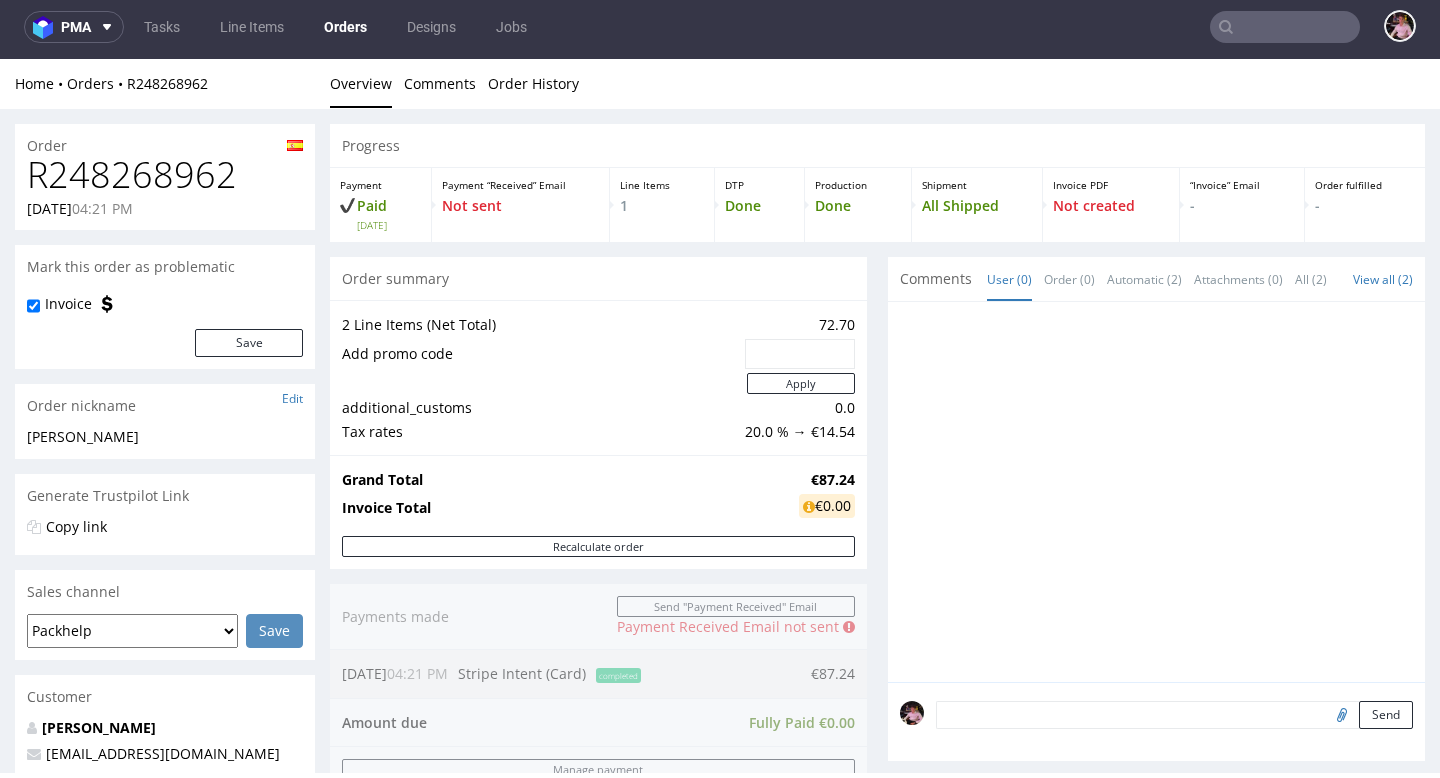click on "R248268962" at bounding box center [165, 175] 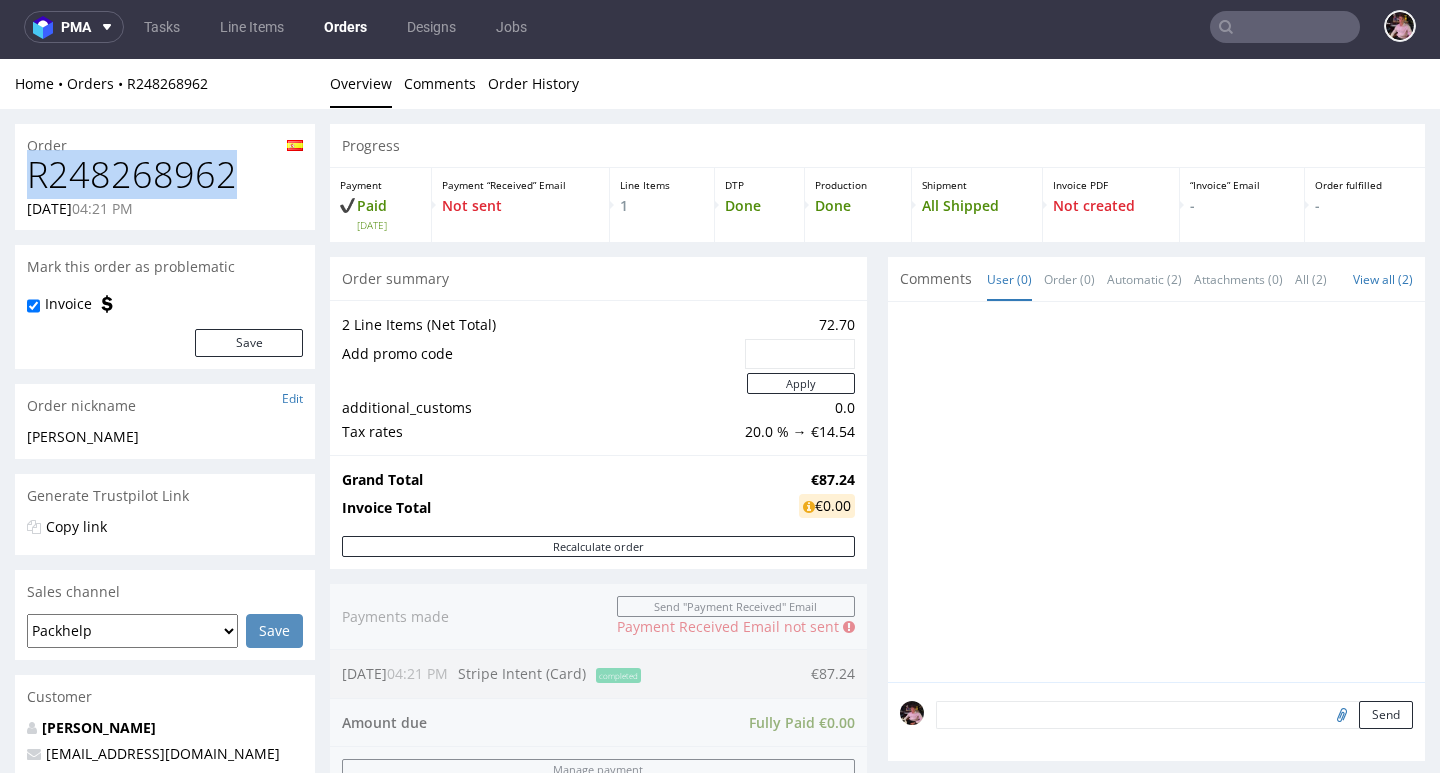 click on "R248268962" at bounding box center (165, 175) 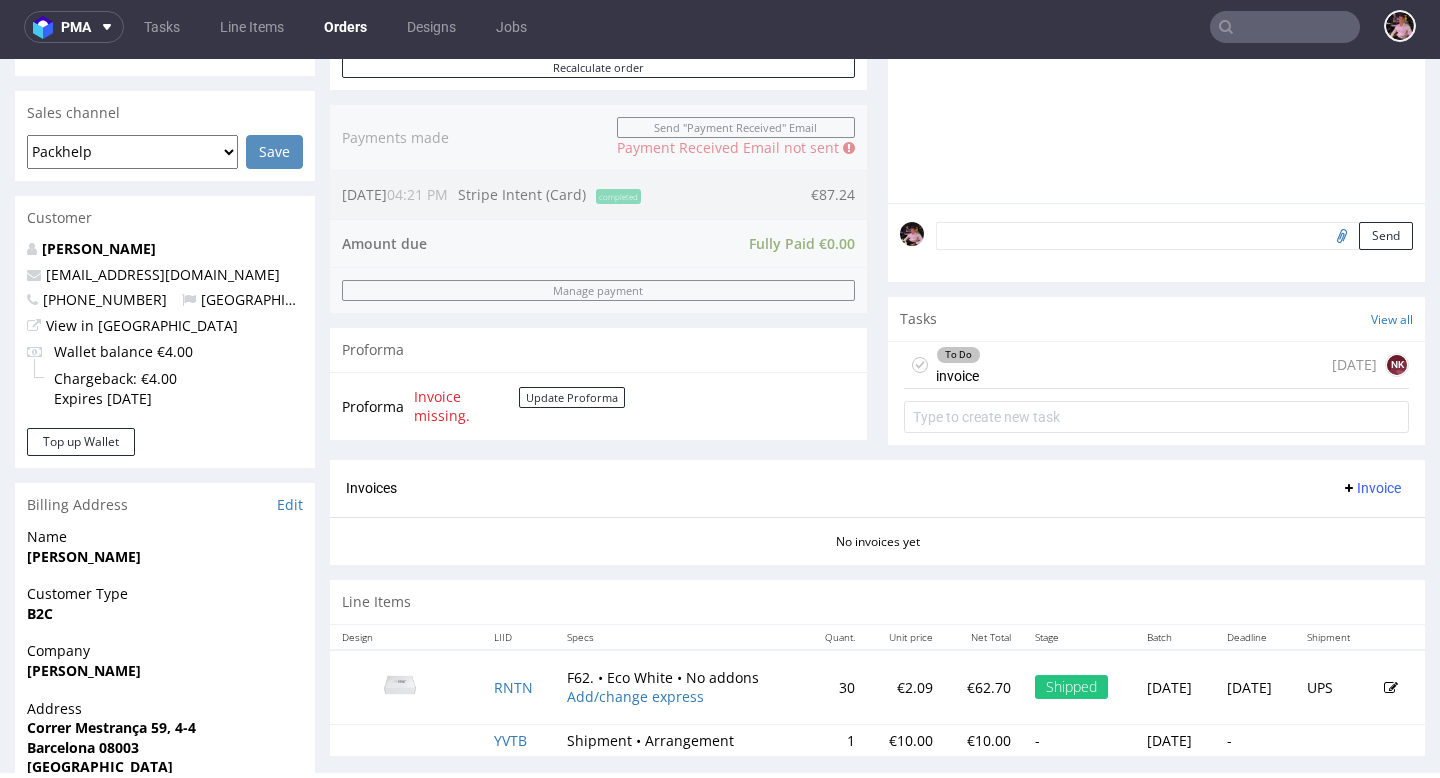scroll, scrollTop: 494, scrollLeft: 0, axis: vertical 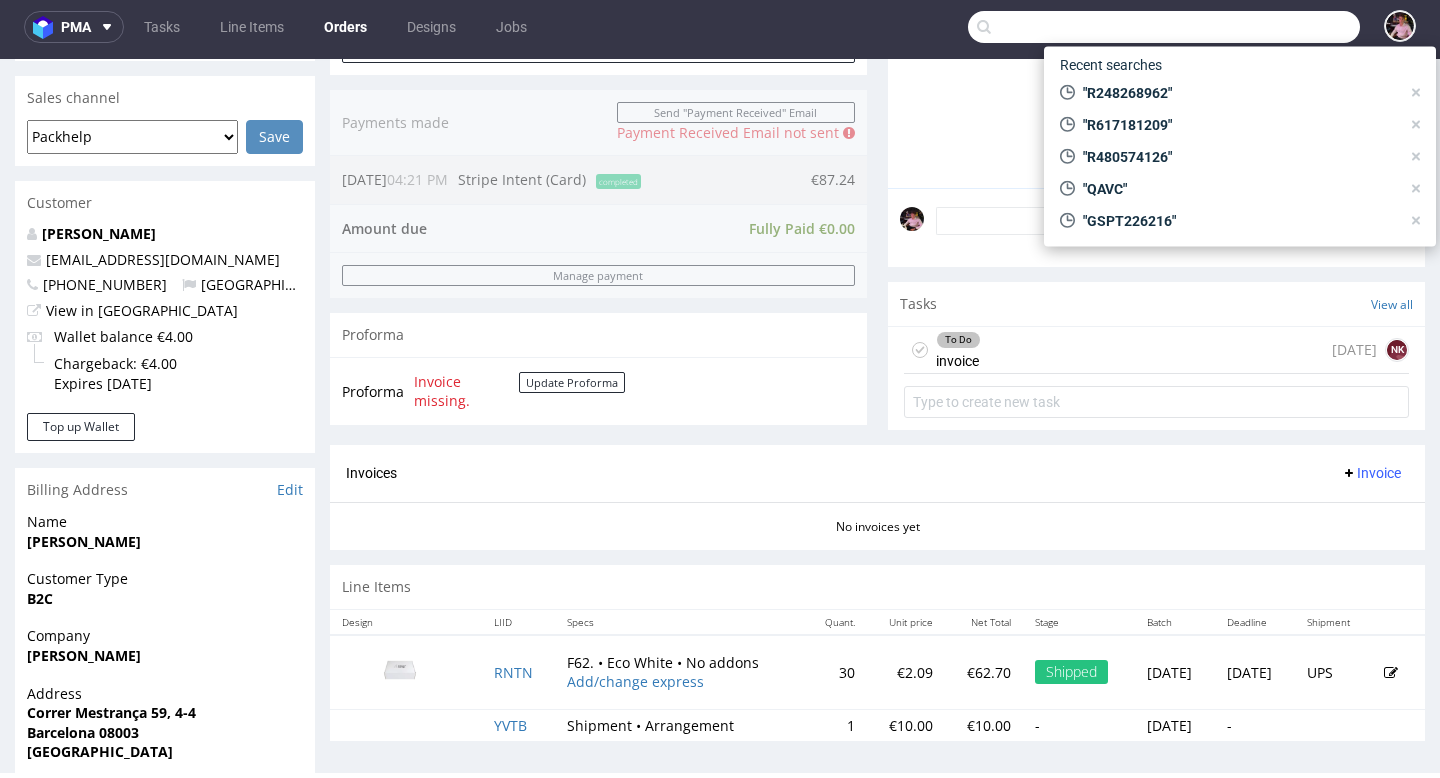 click at bounding box center (1164, 27) 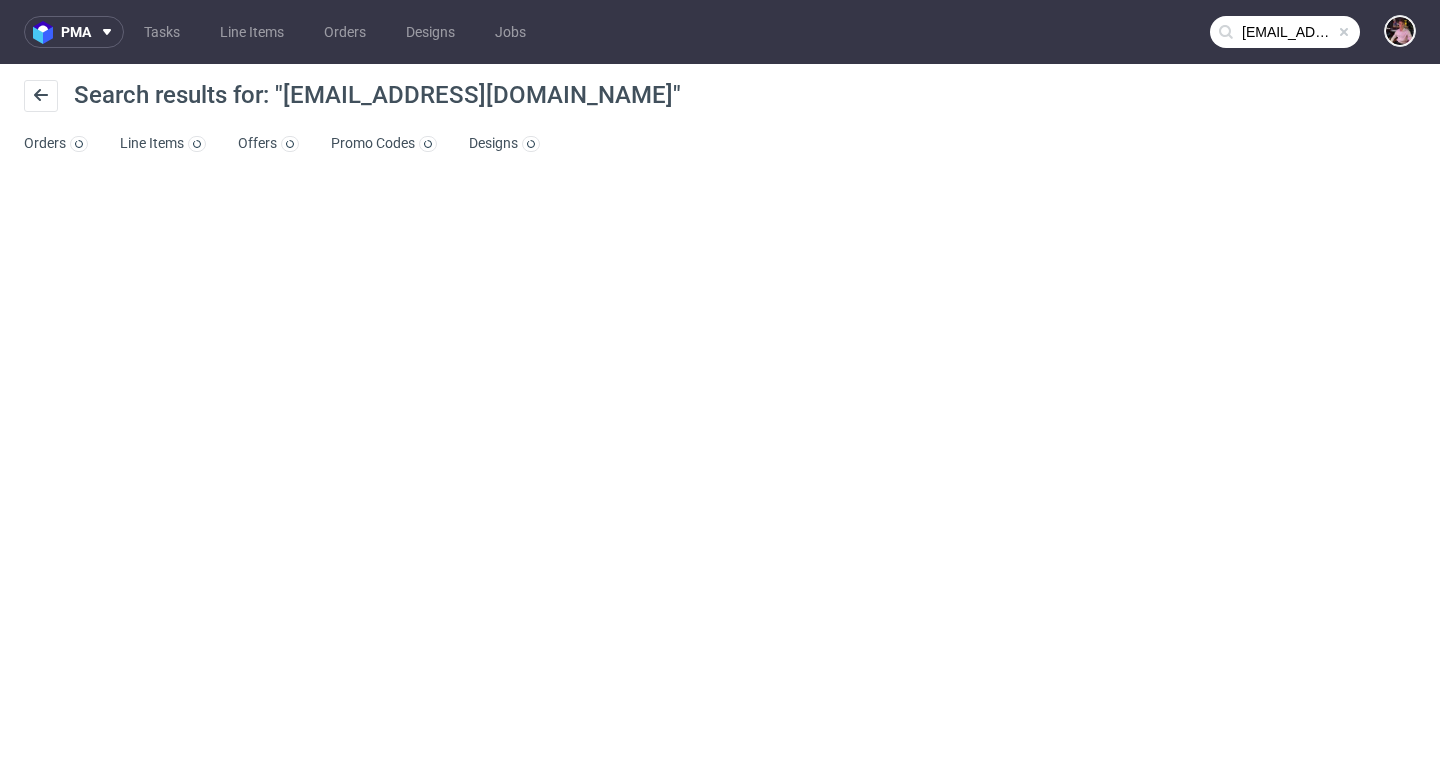 scroll, scrollTop: 0, scrollLeft: 0, axis: both 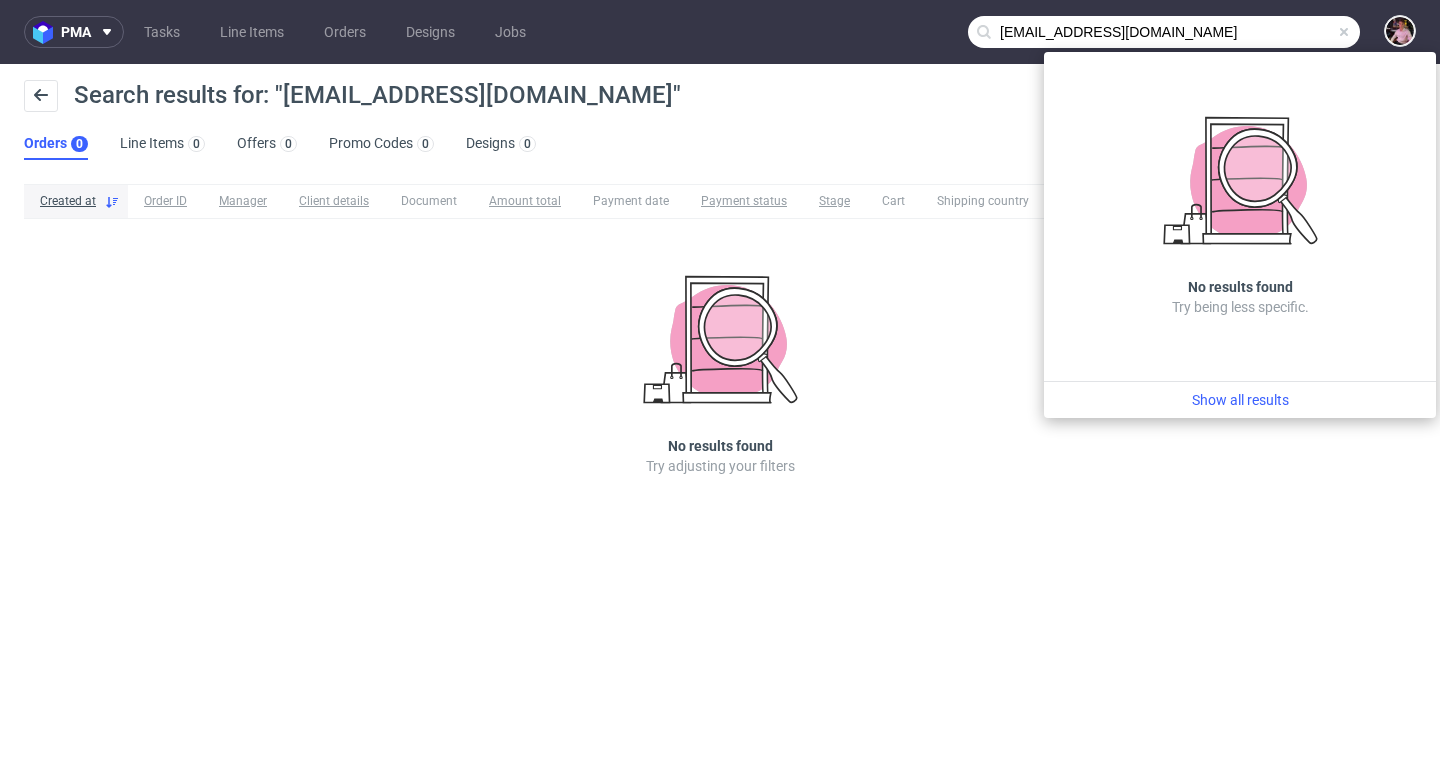 drag, startPoint x: 1285, startPoint y: 32, endPoint x: 969, endPoint y: 29, distance: 316.01425 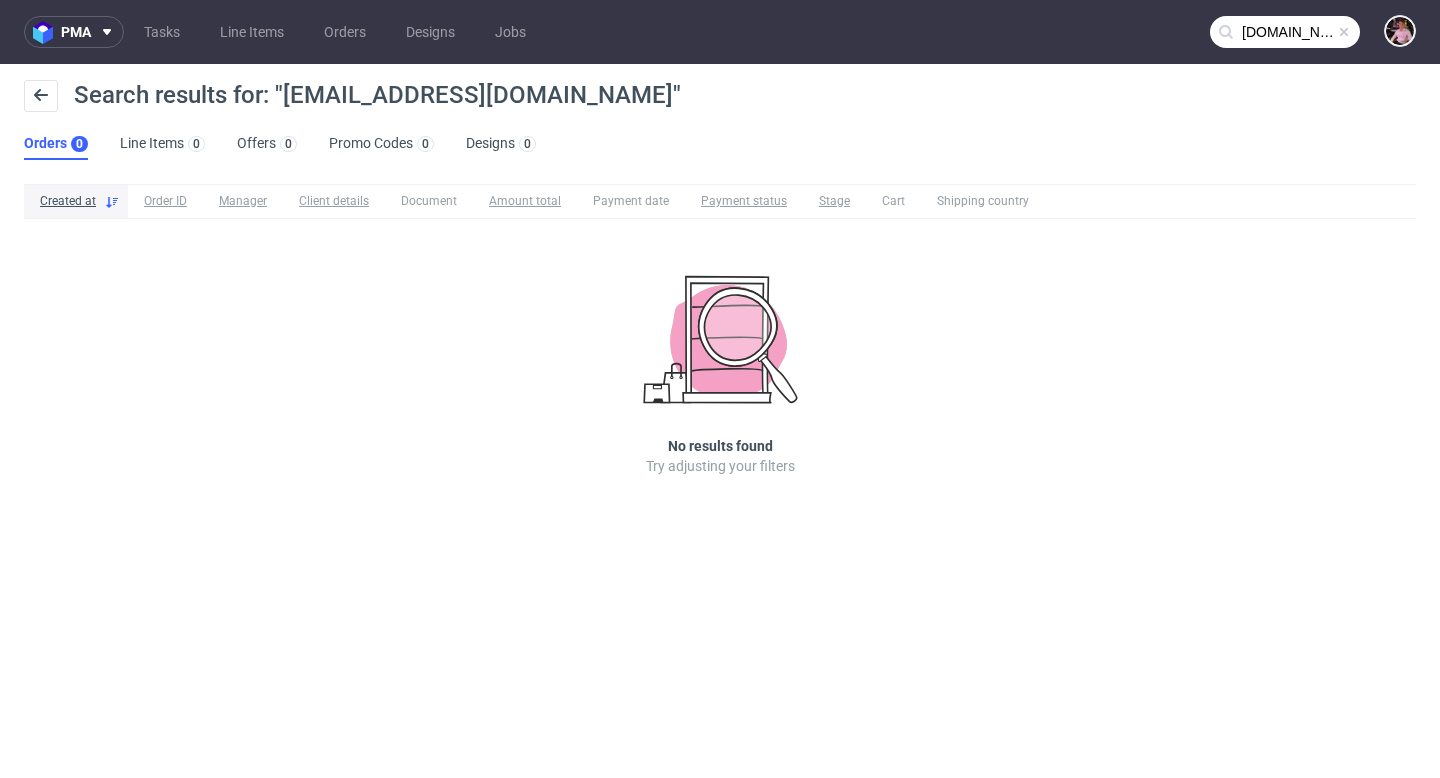type on "omma.world" 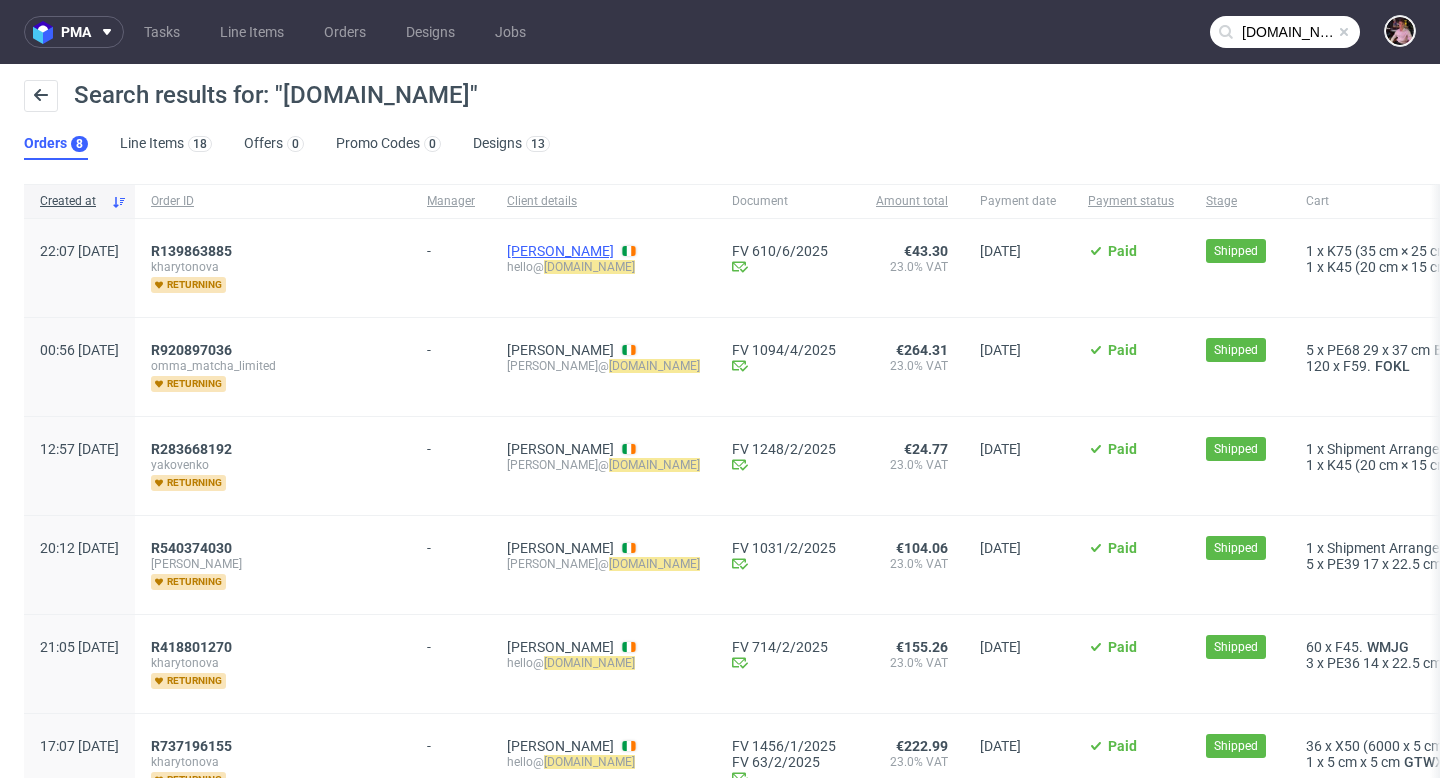 click on "Nastya Kharytonova" at bounding box center (560, 251) 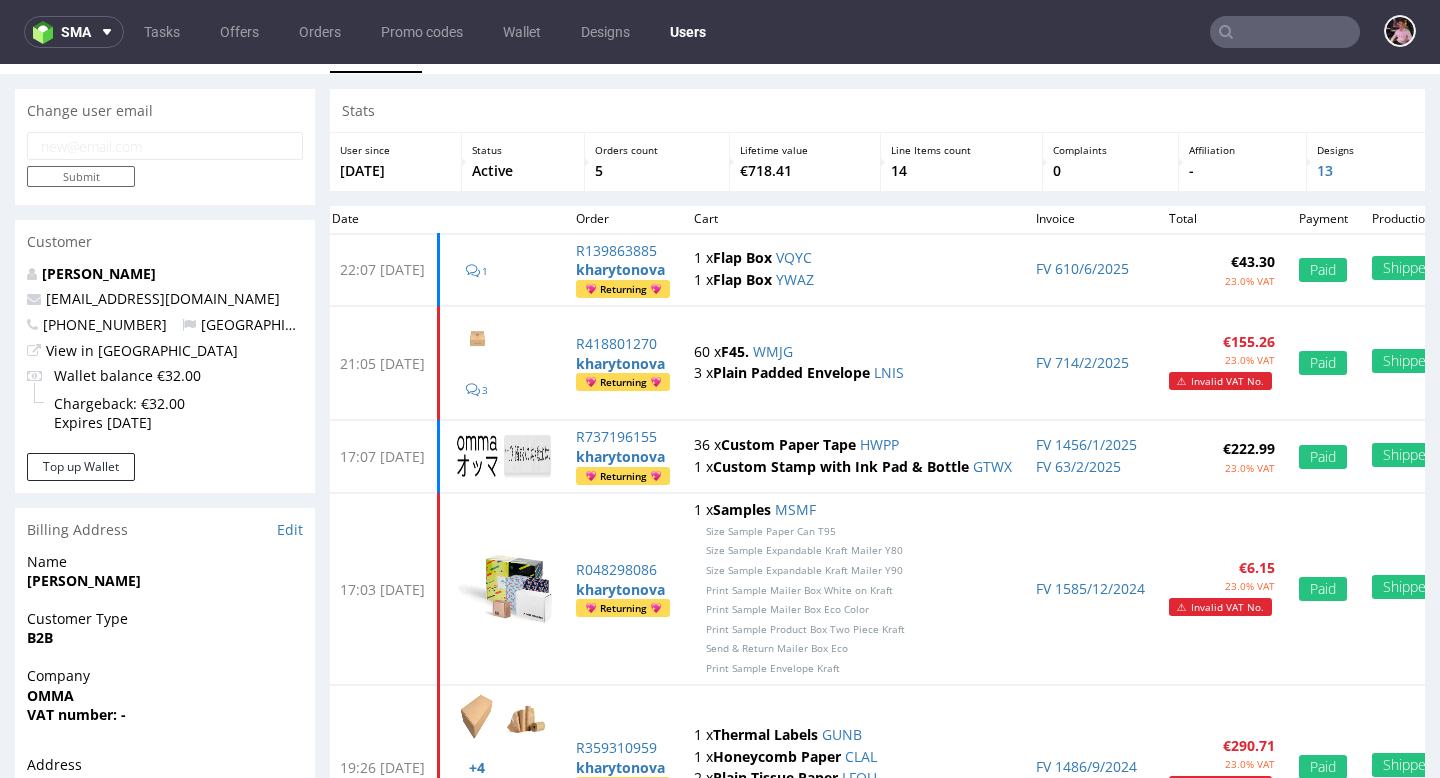 scroll, scrollTop: 0, scrollLeft: 0, axis: both 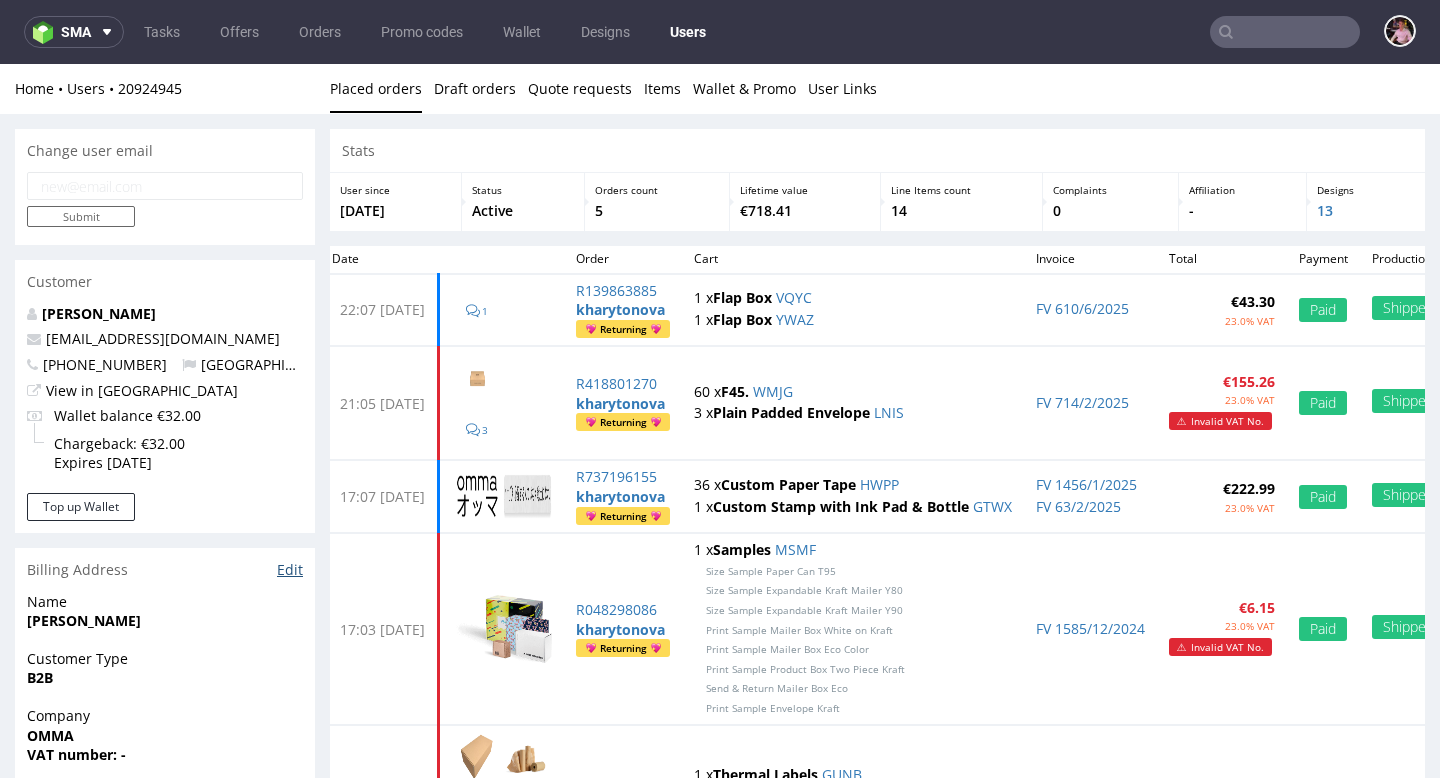 click on "Edit" at bounding box center [290, 570] 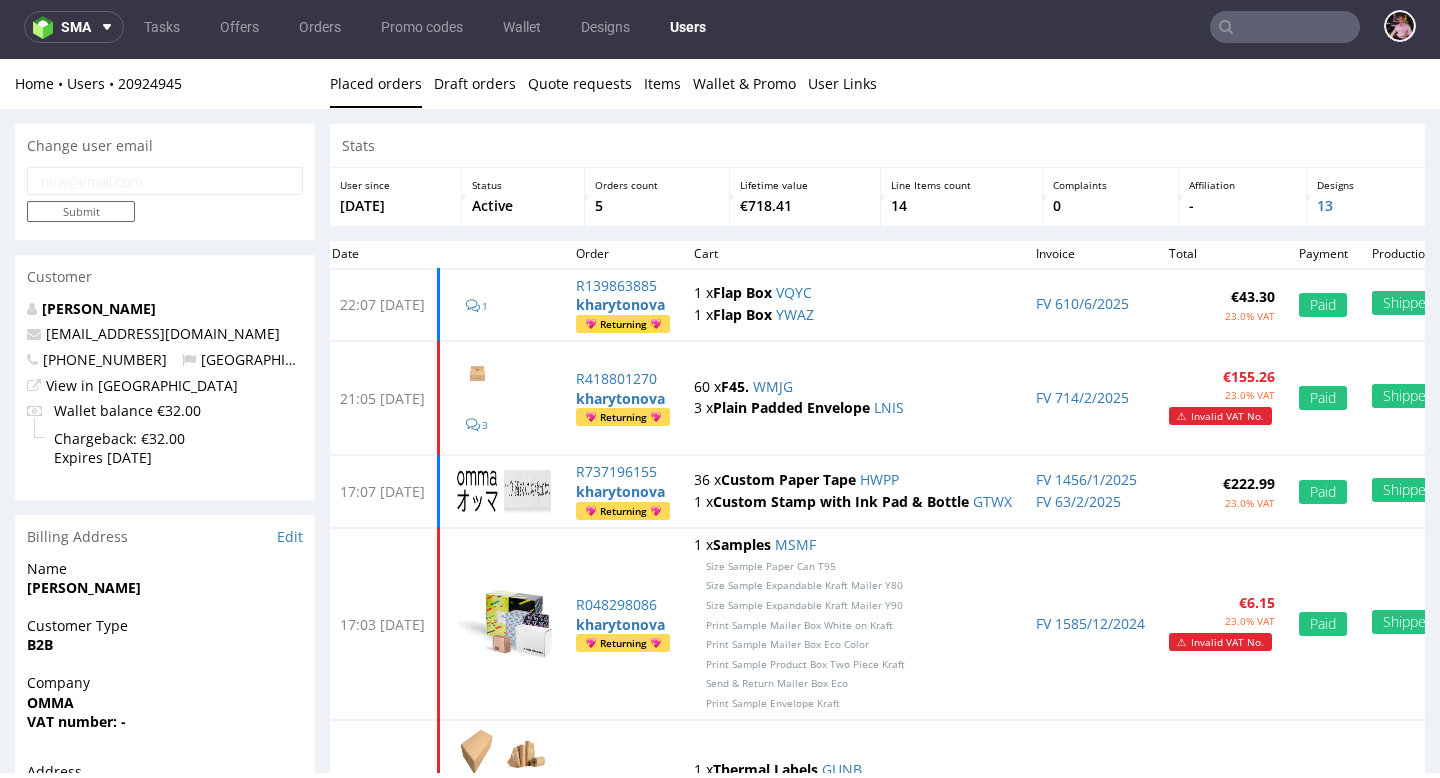 scroll, scrollTop: 0, scrollLeft: 0, axis: both 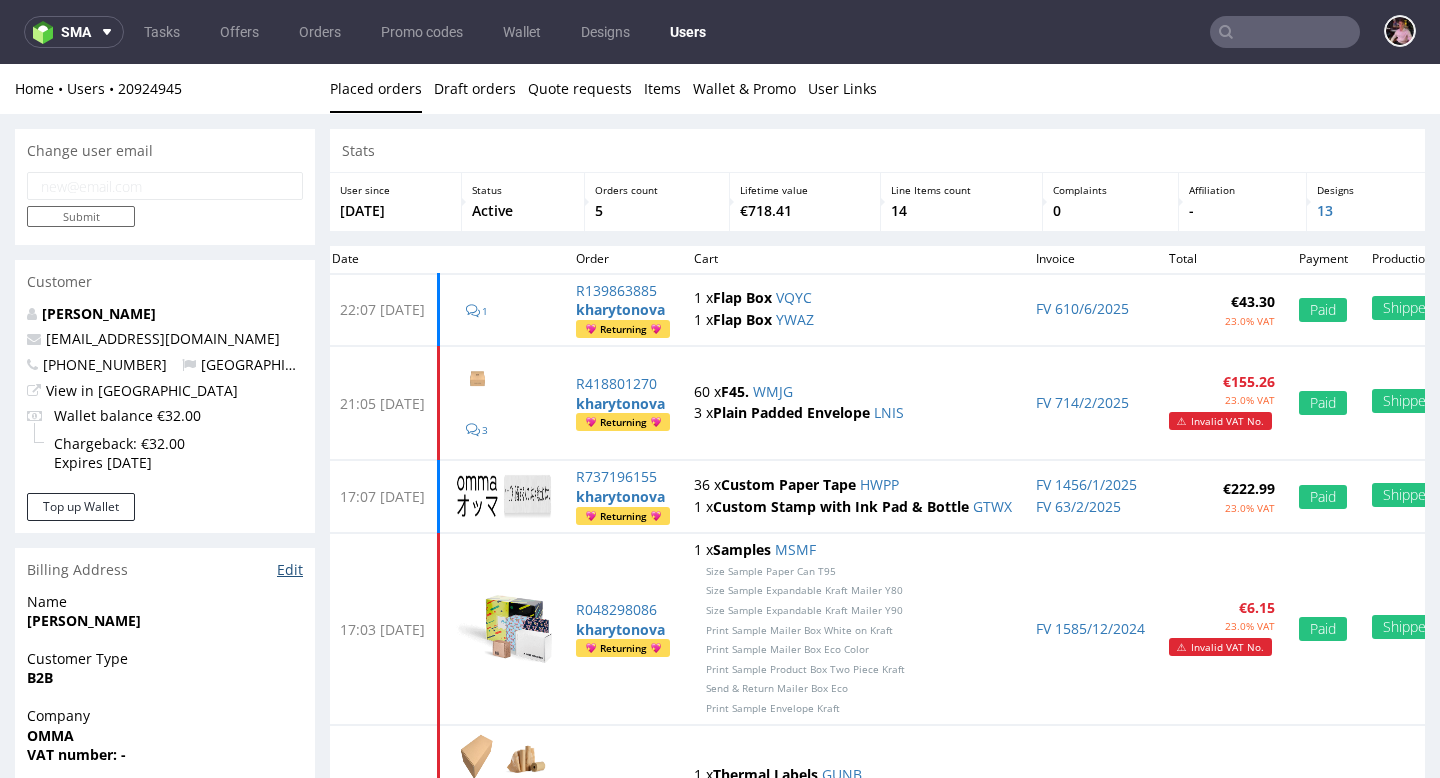 click on "Edit" at bounding box center [290, 570] 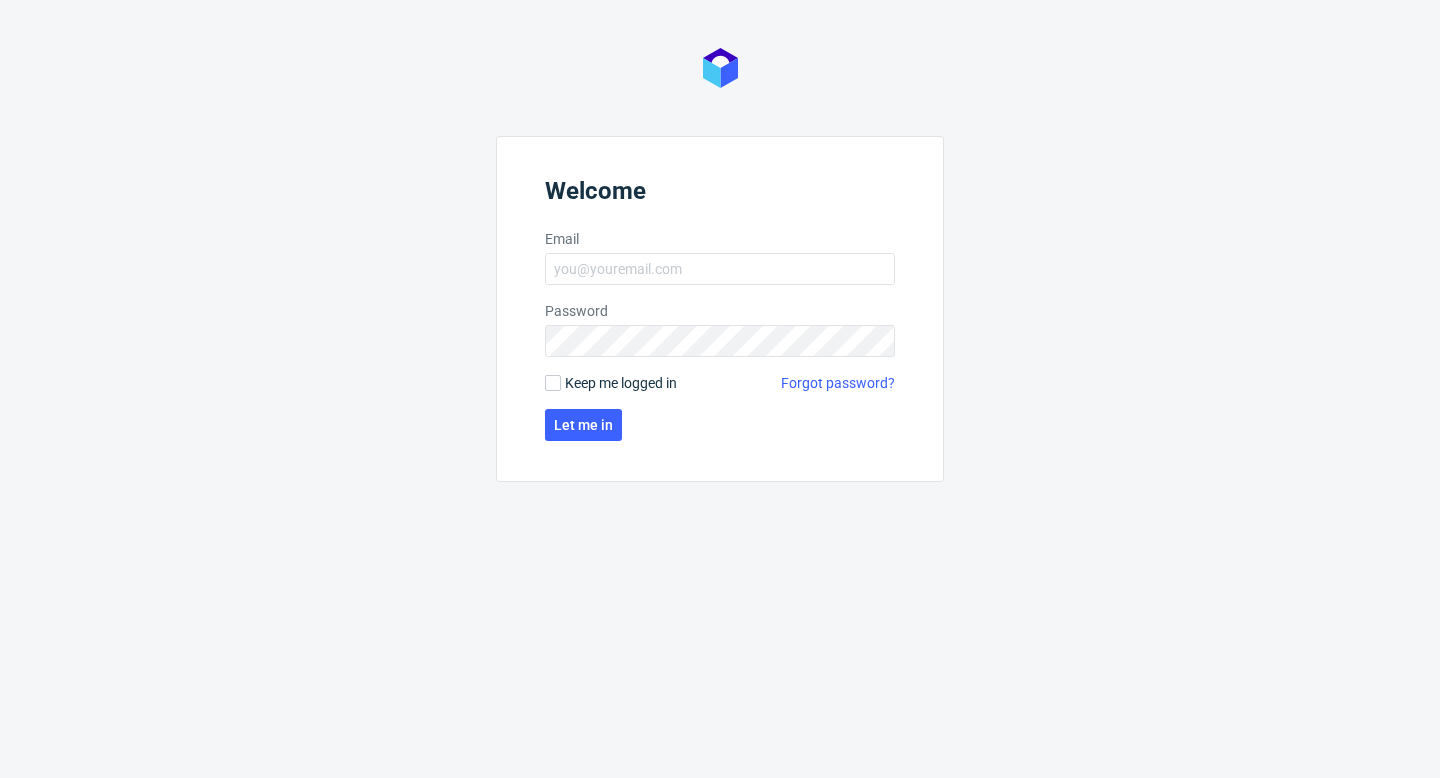 scroll, scrollTop: 0, scrollLeft: 0, axis: both 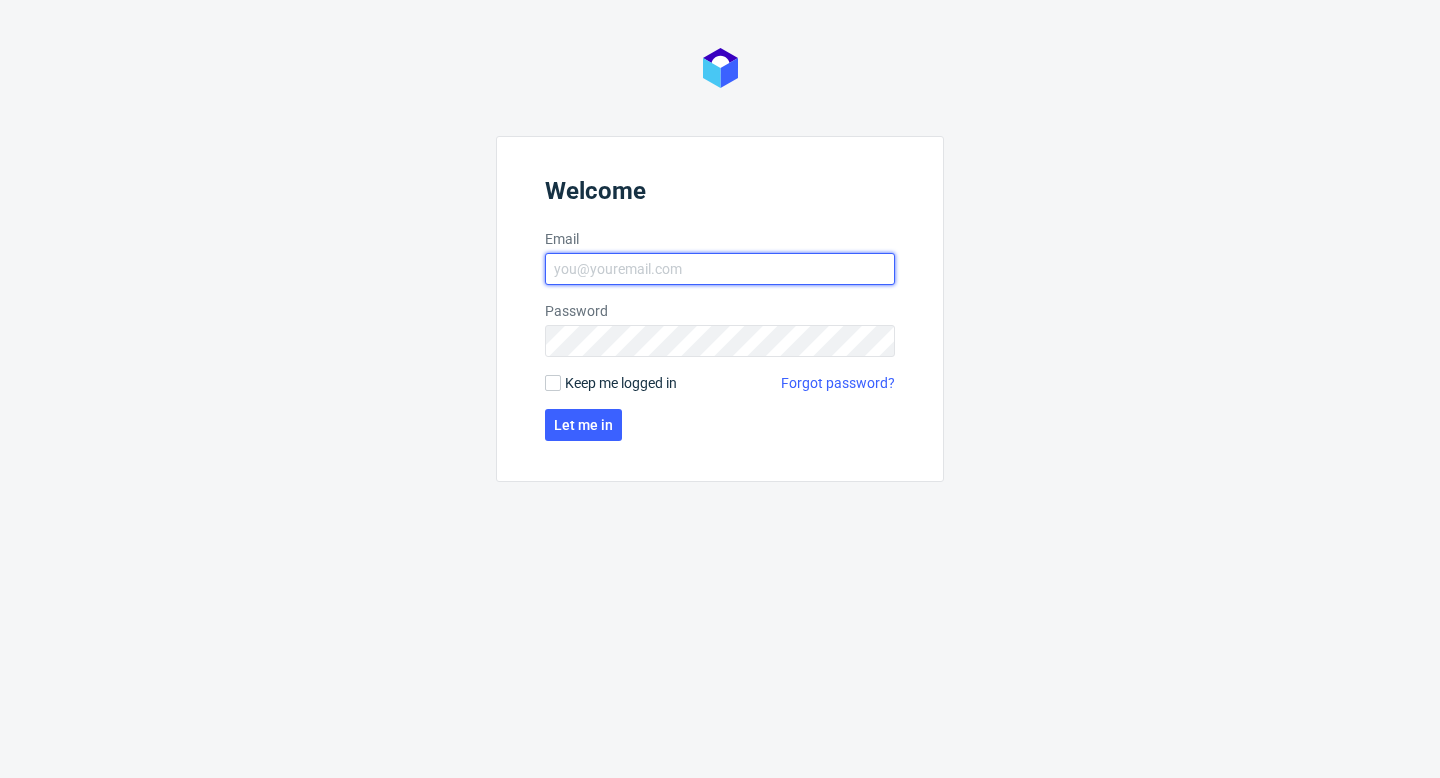click on "Email" at bounding box center [720, 269] 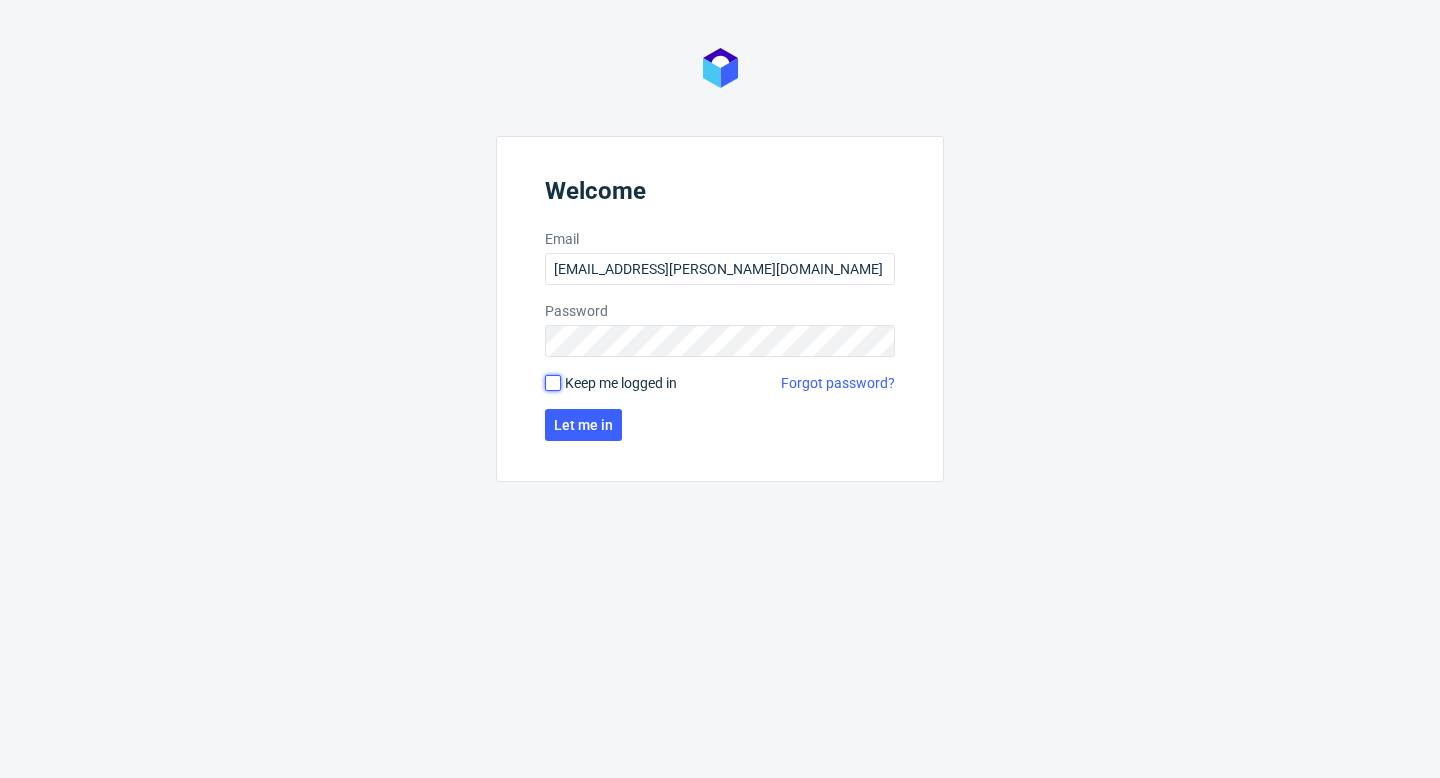 click on "Keep me logged in" at bounding box center (553, 383) 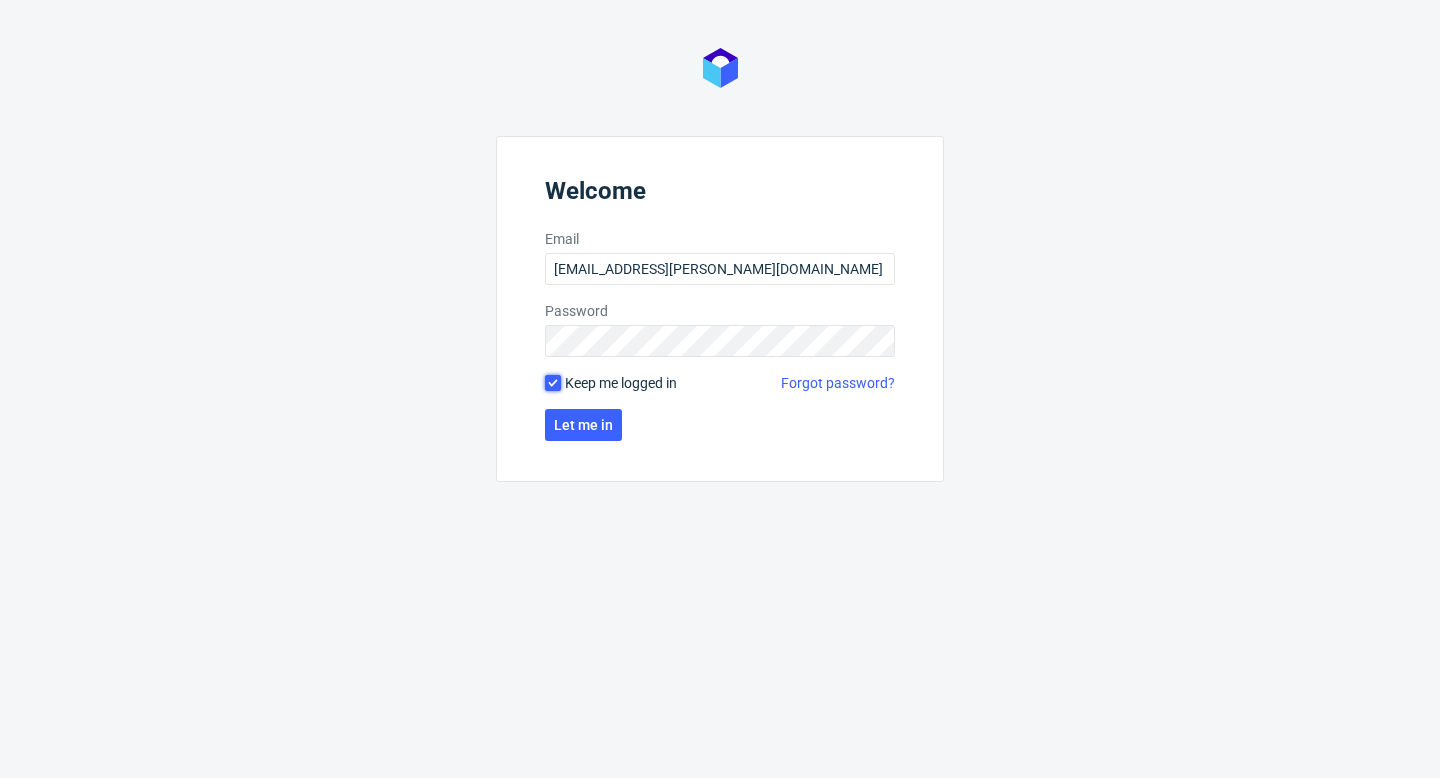 checkbox on "true" 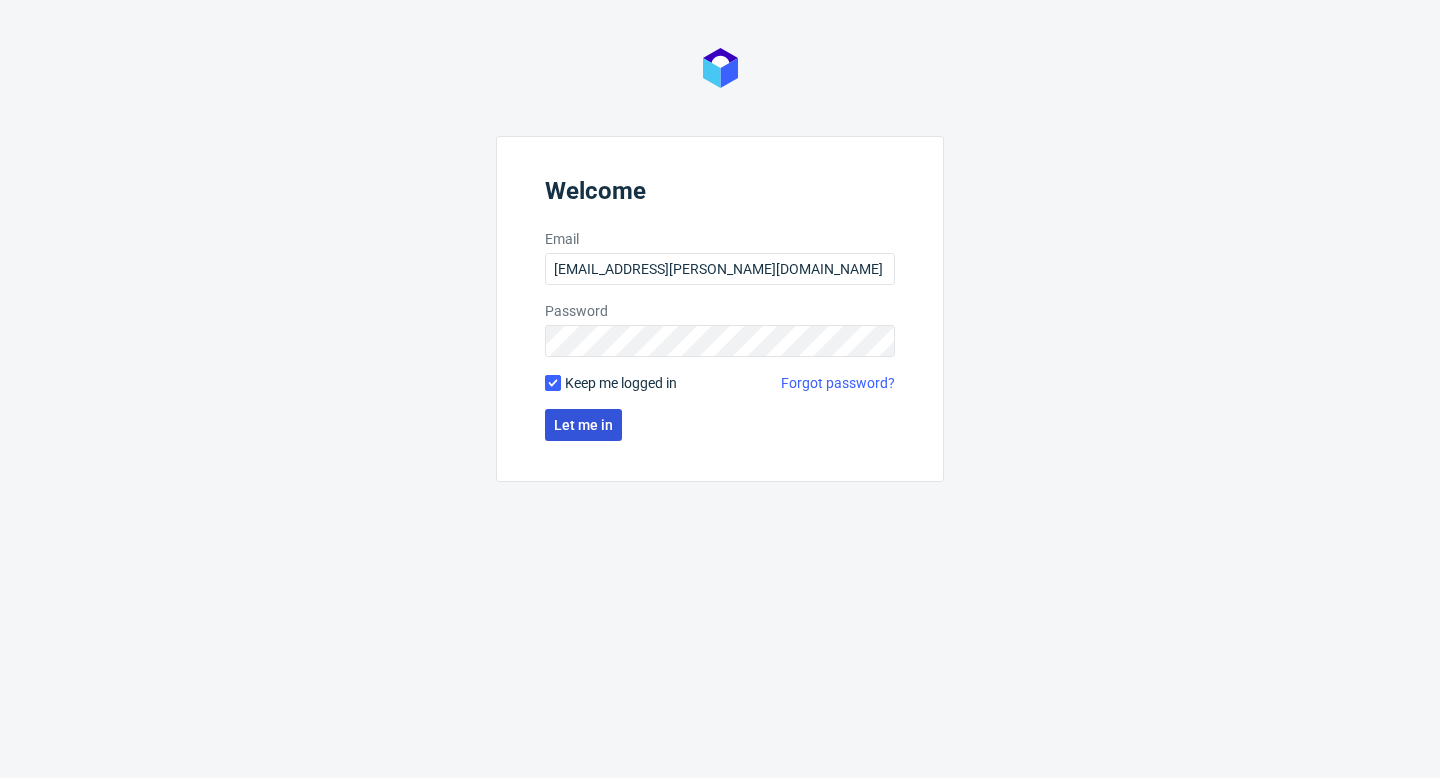 click on "Let me in" at bounding box center (583, 425) 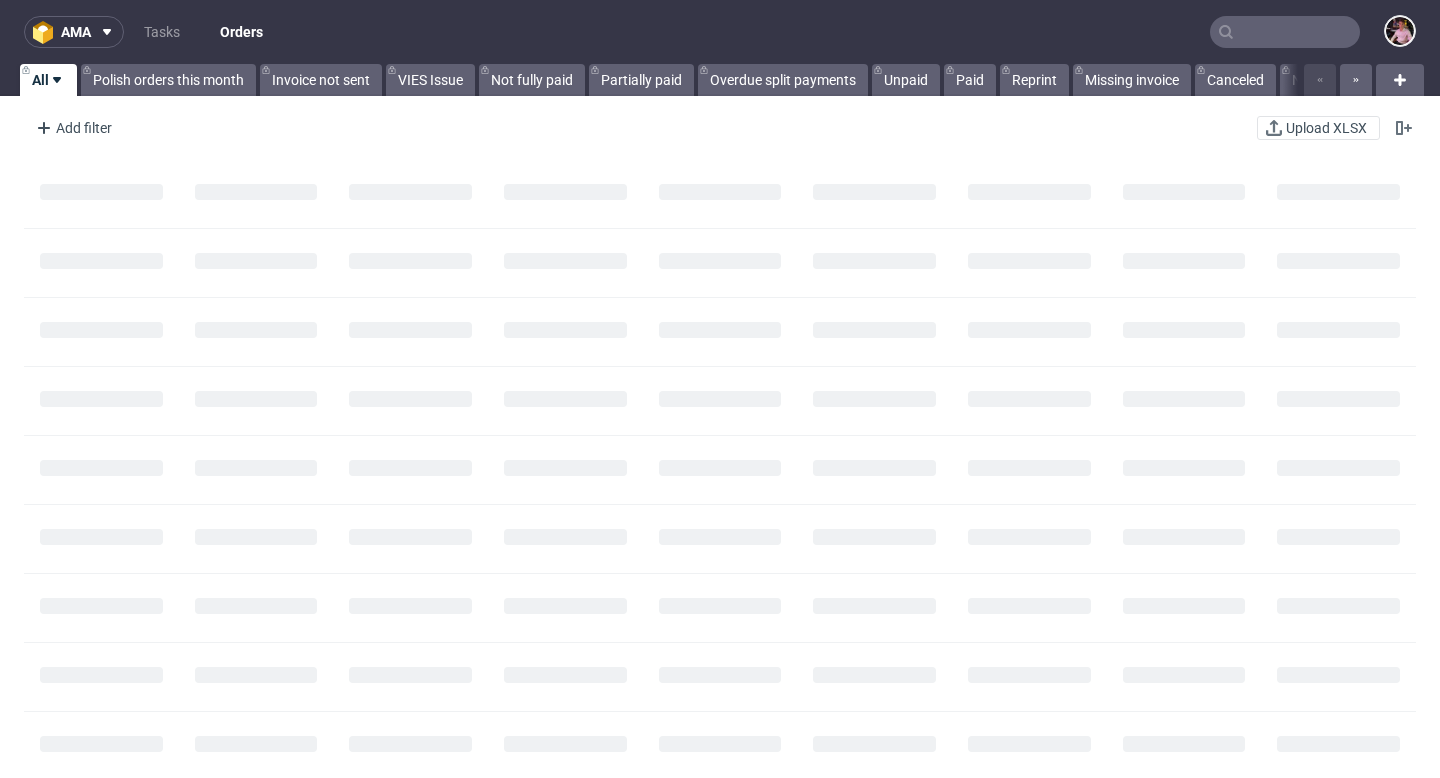 click at bounding box center (1285, 32) 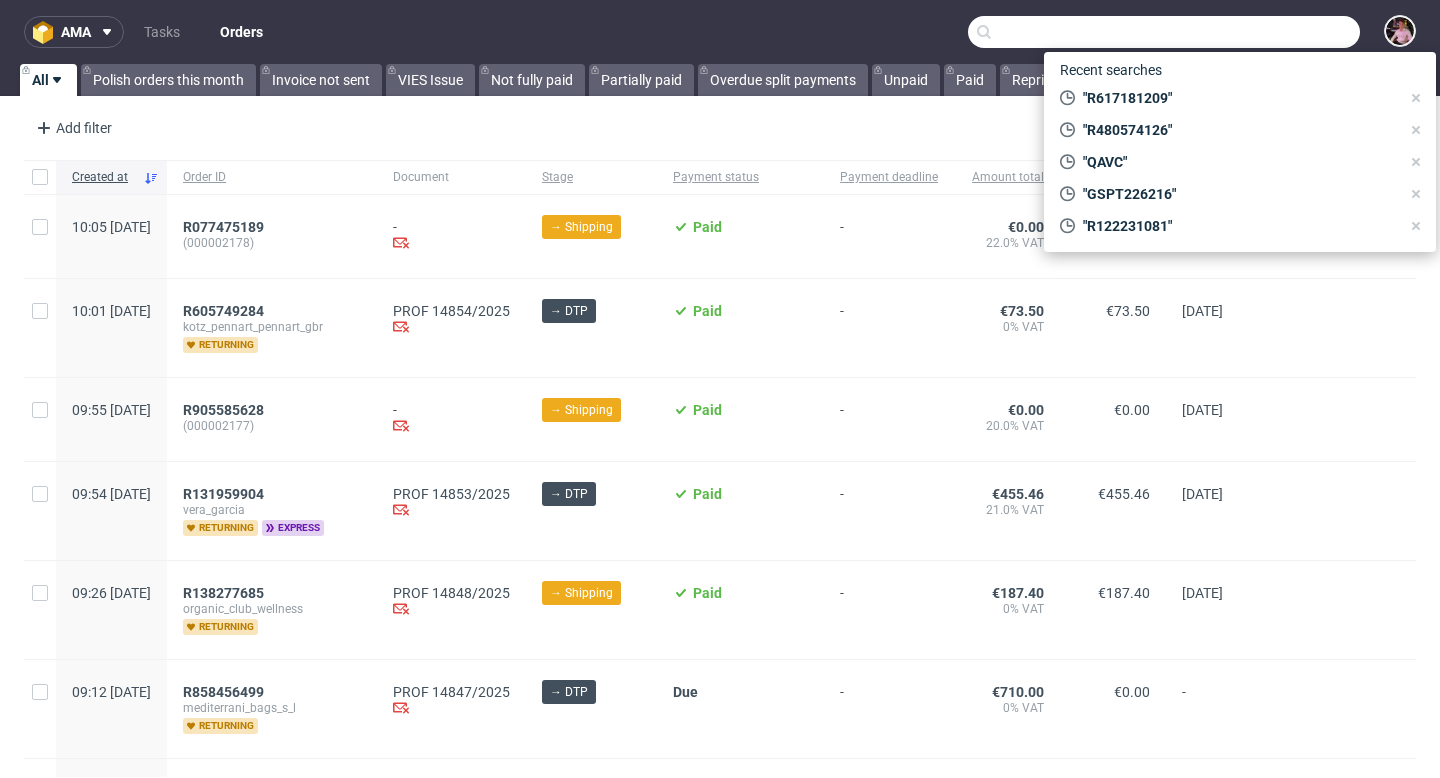 paste on "R028526027" 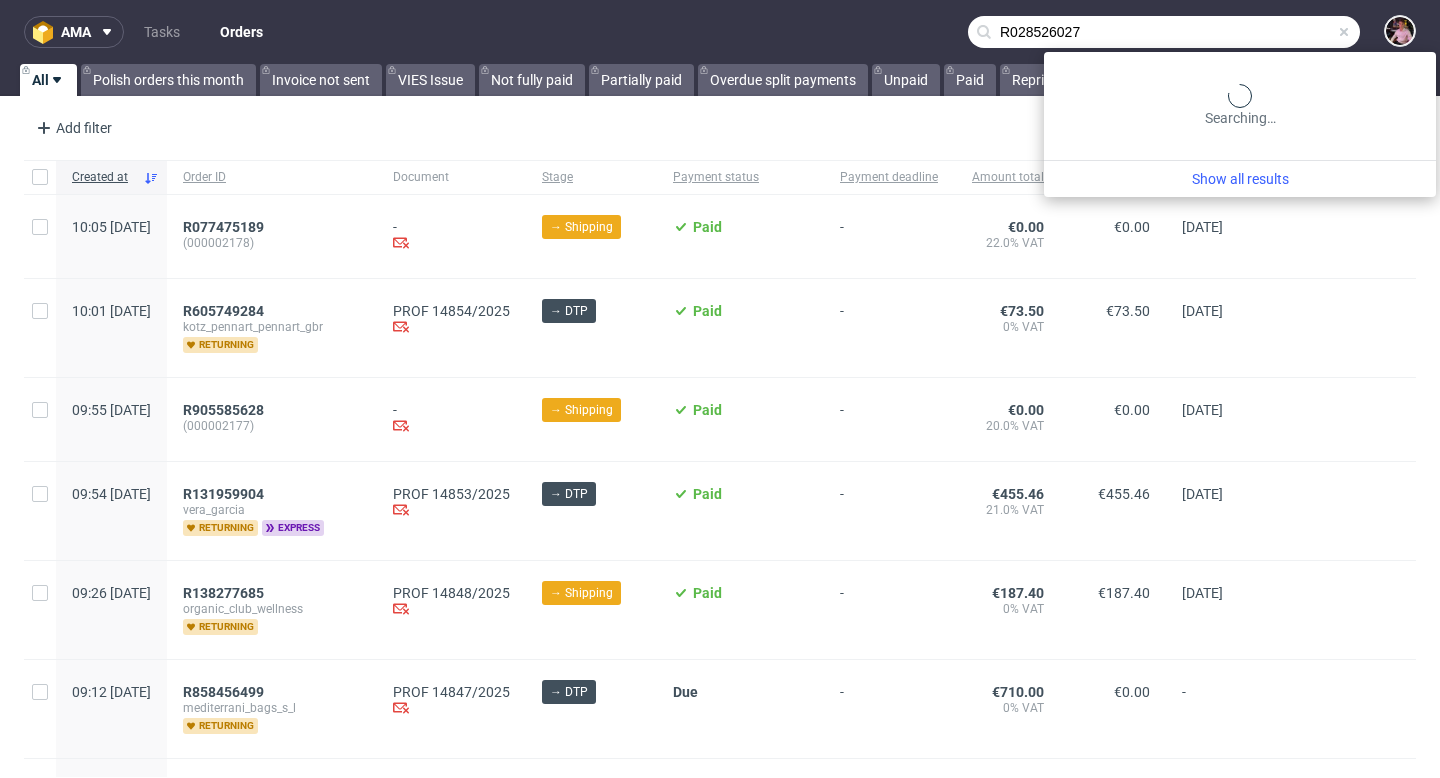 type on "R028526027" 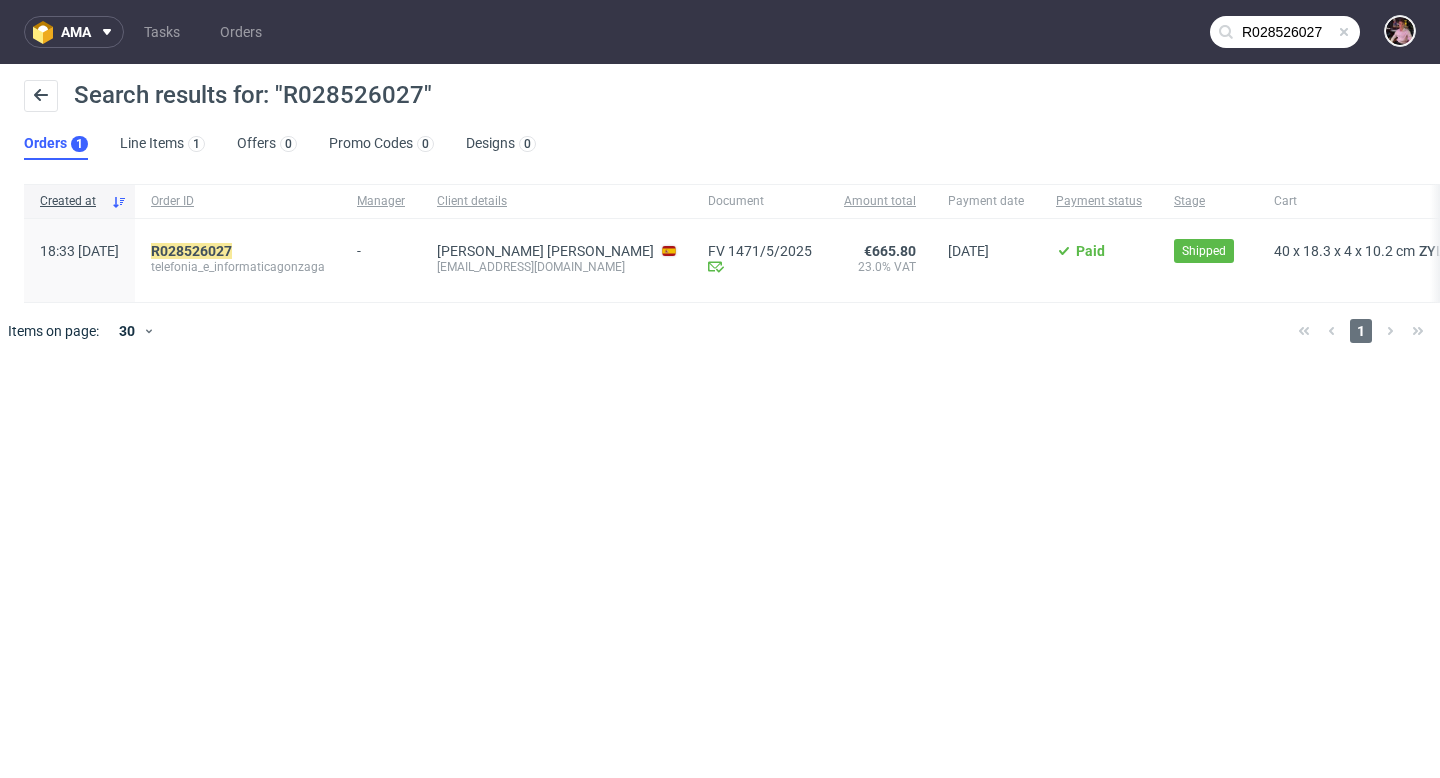 click on "R028526027 telefonia_e_informaticagonzaga" at bounding box center [238, 260] 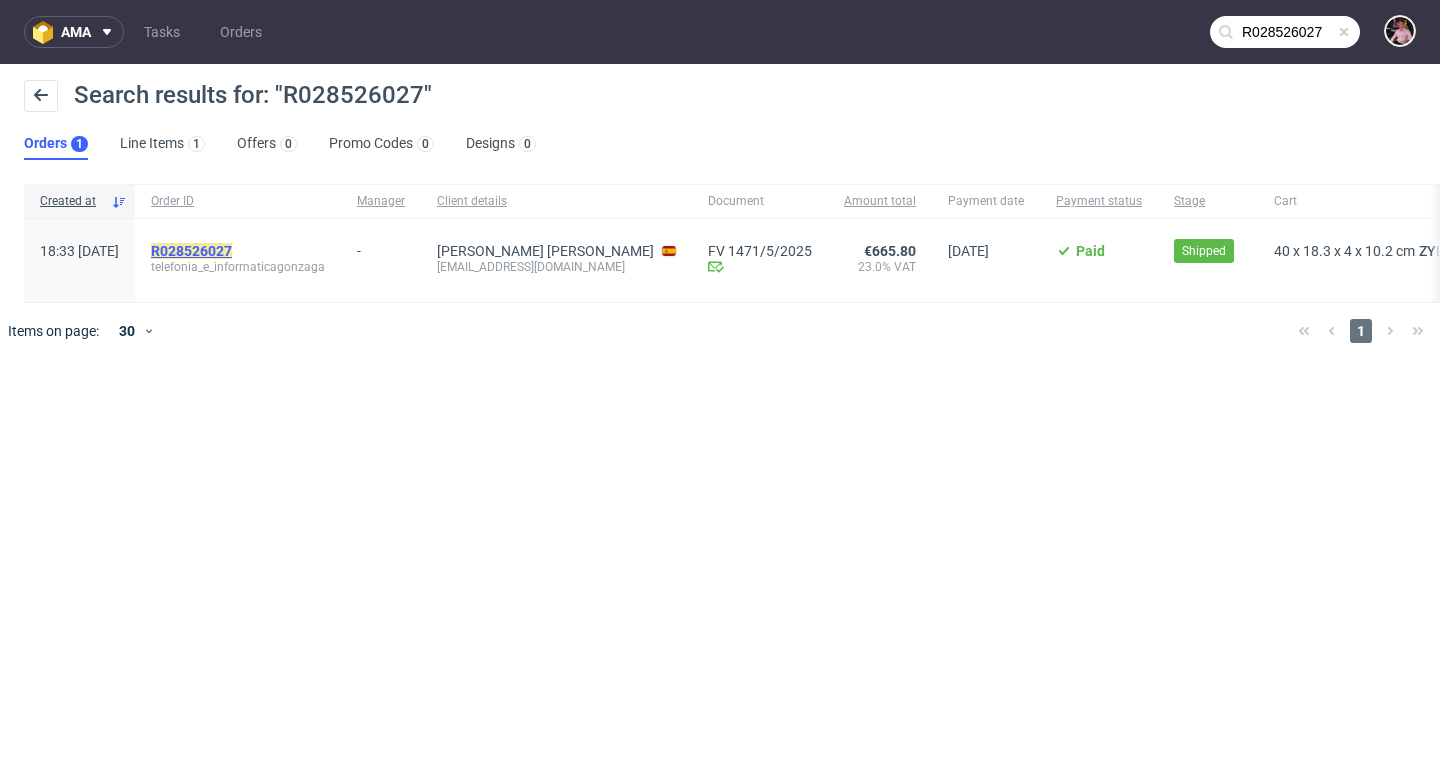 click on "R028526027" 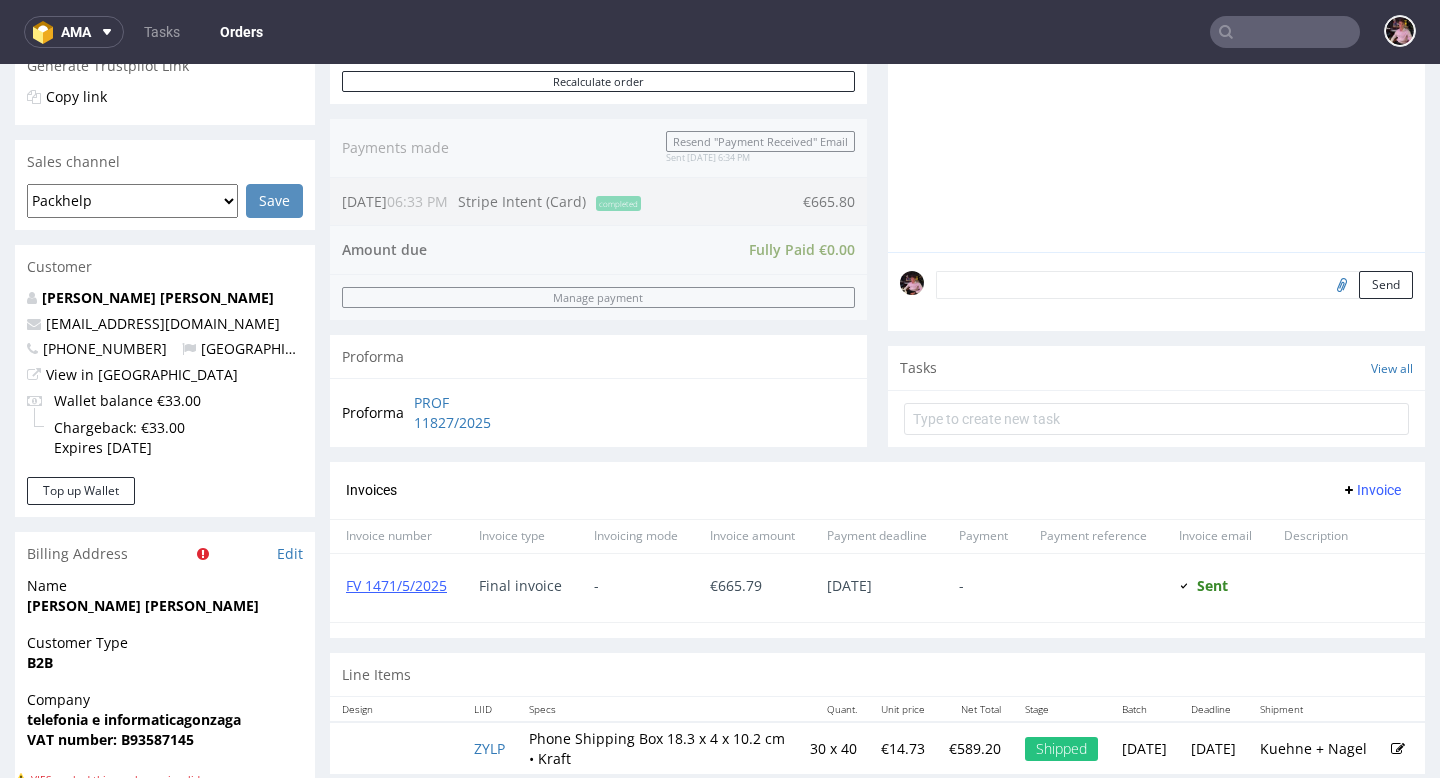 scroll, scrollTop: 649, scrollLeft: 0, axis: vertical 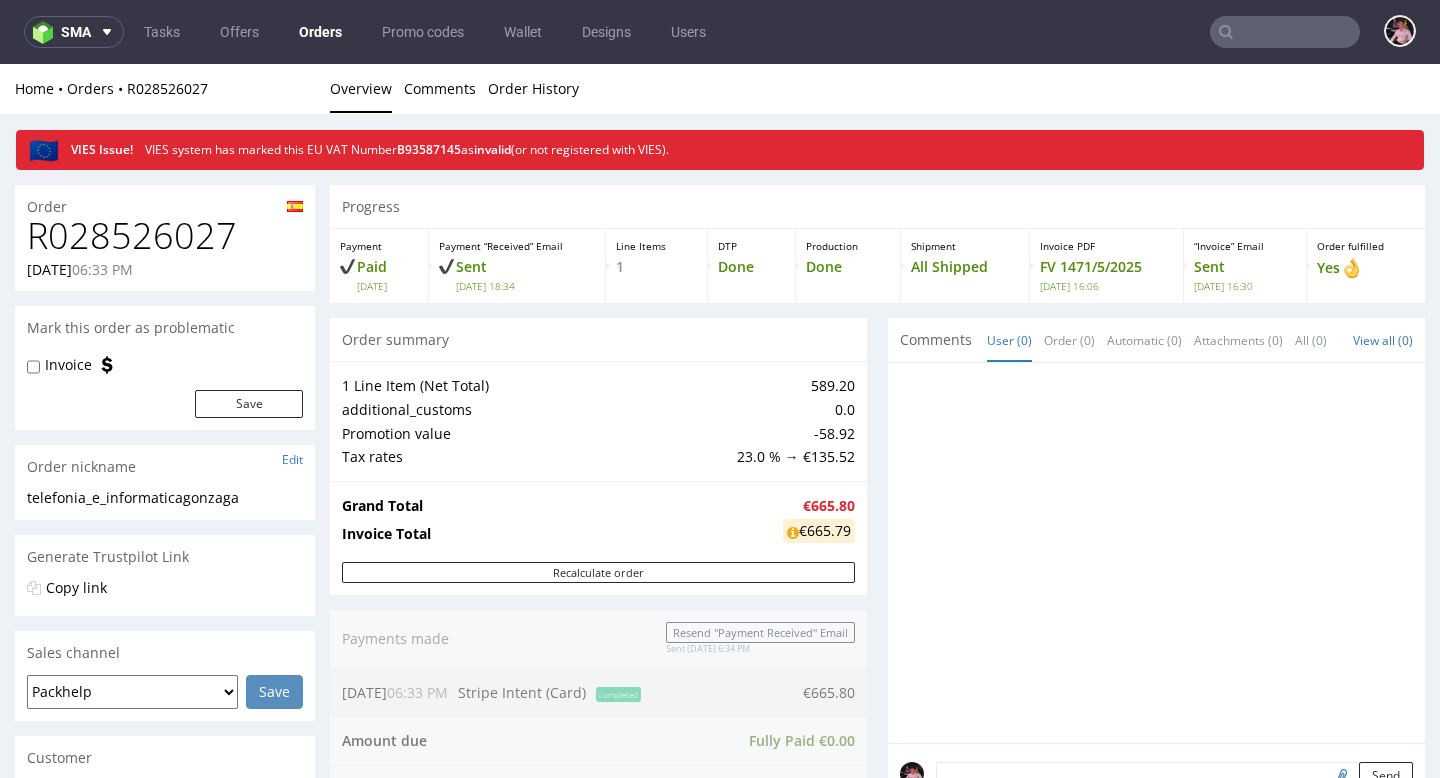click on "R028526027" at bounding box center (165, 236) 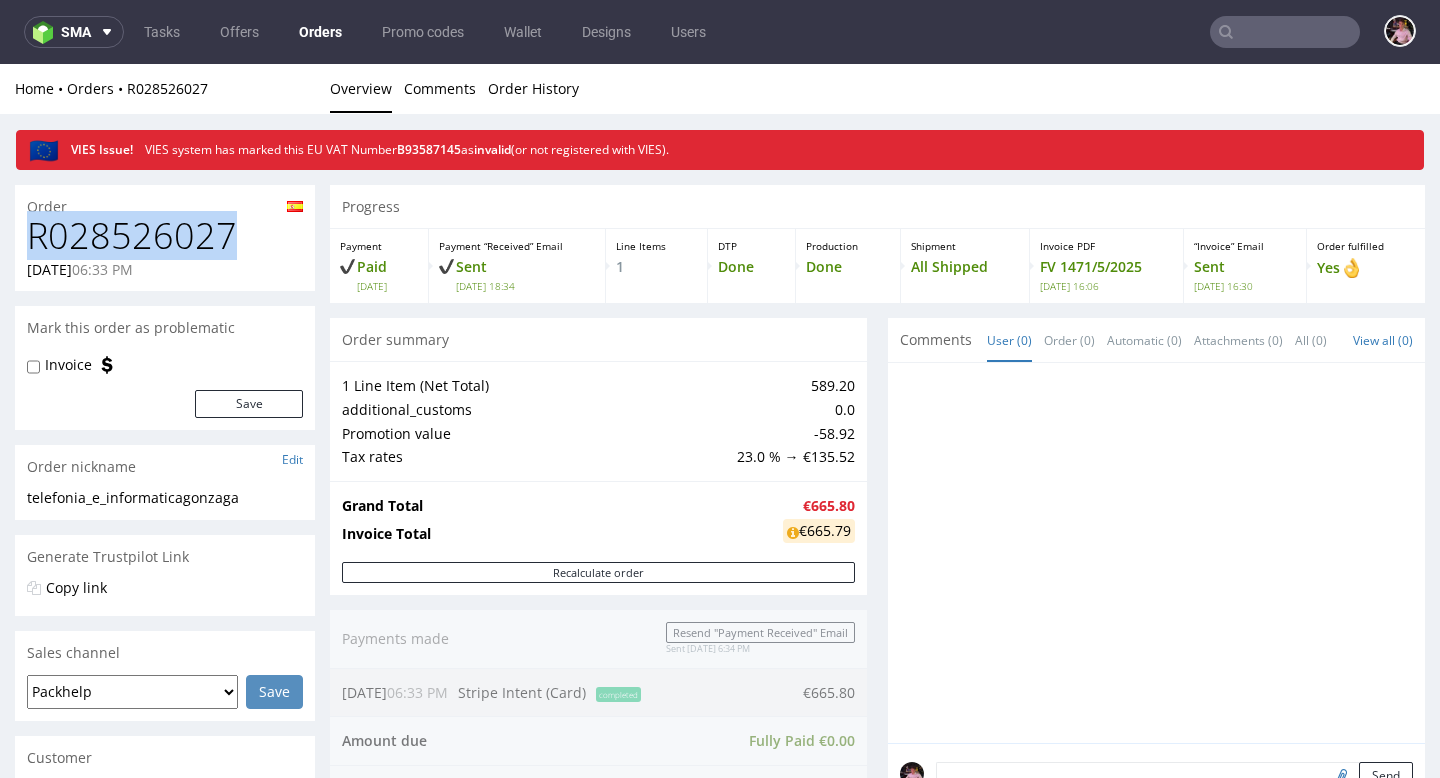 click on "R028526027" at bounding box center [165, 236] 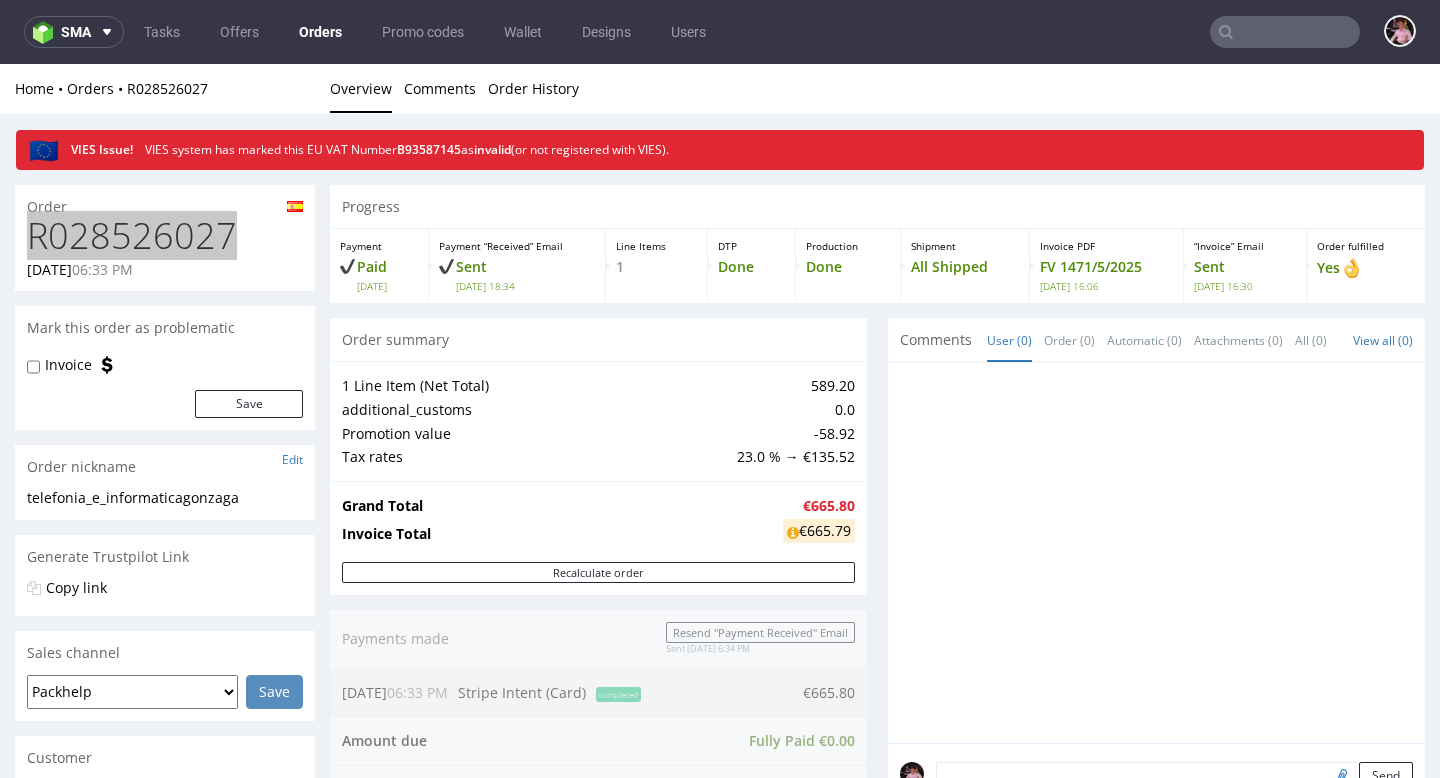 click at bounding box center (1285, 32) 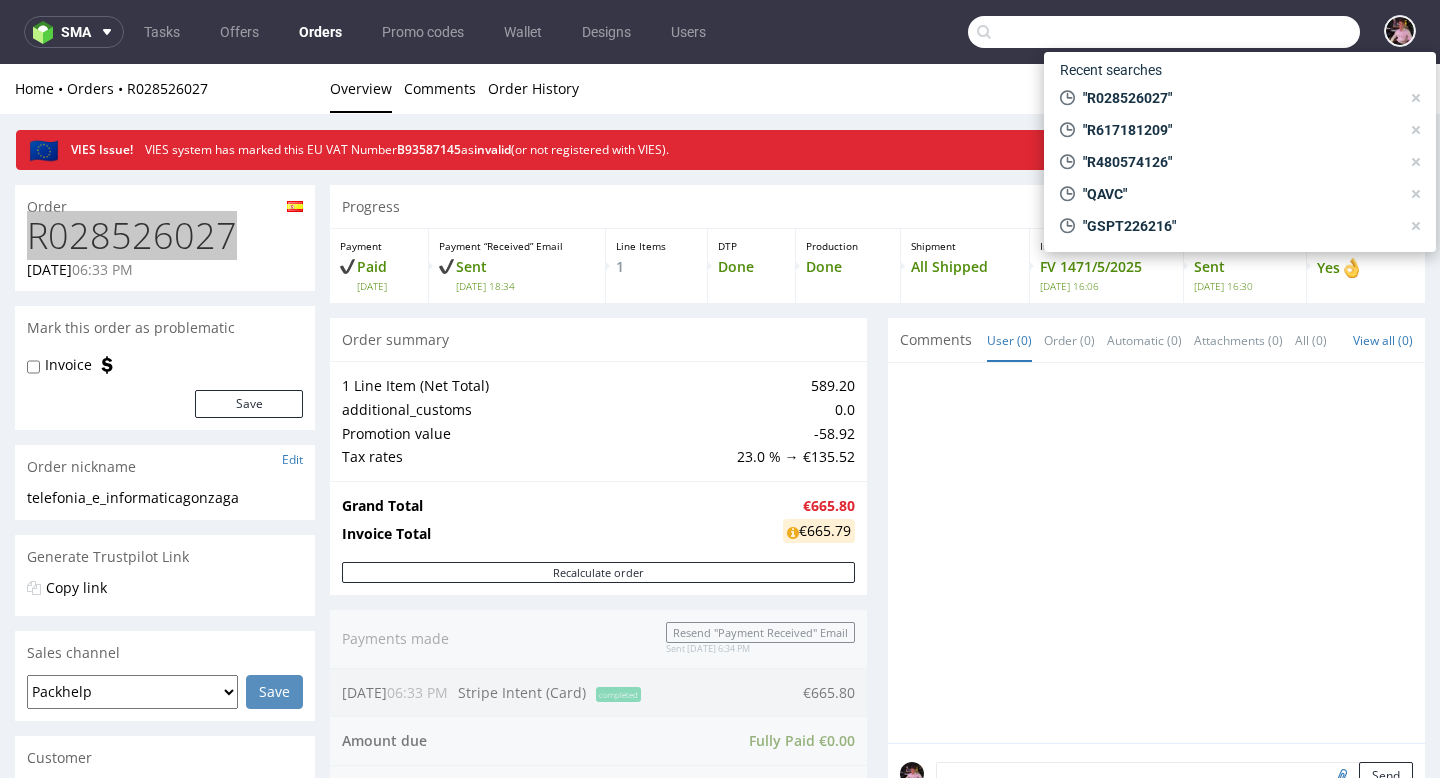 paste on "GSPT258946" 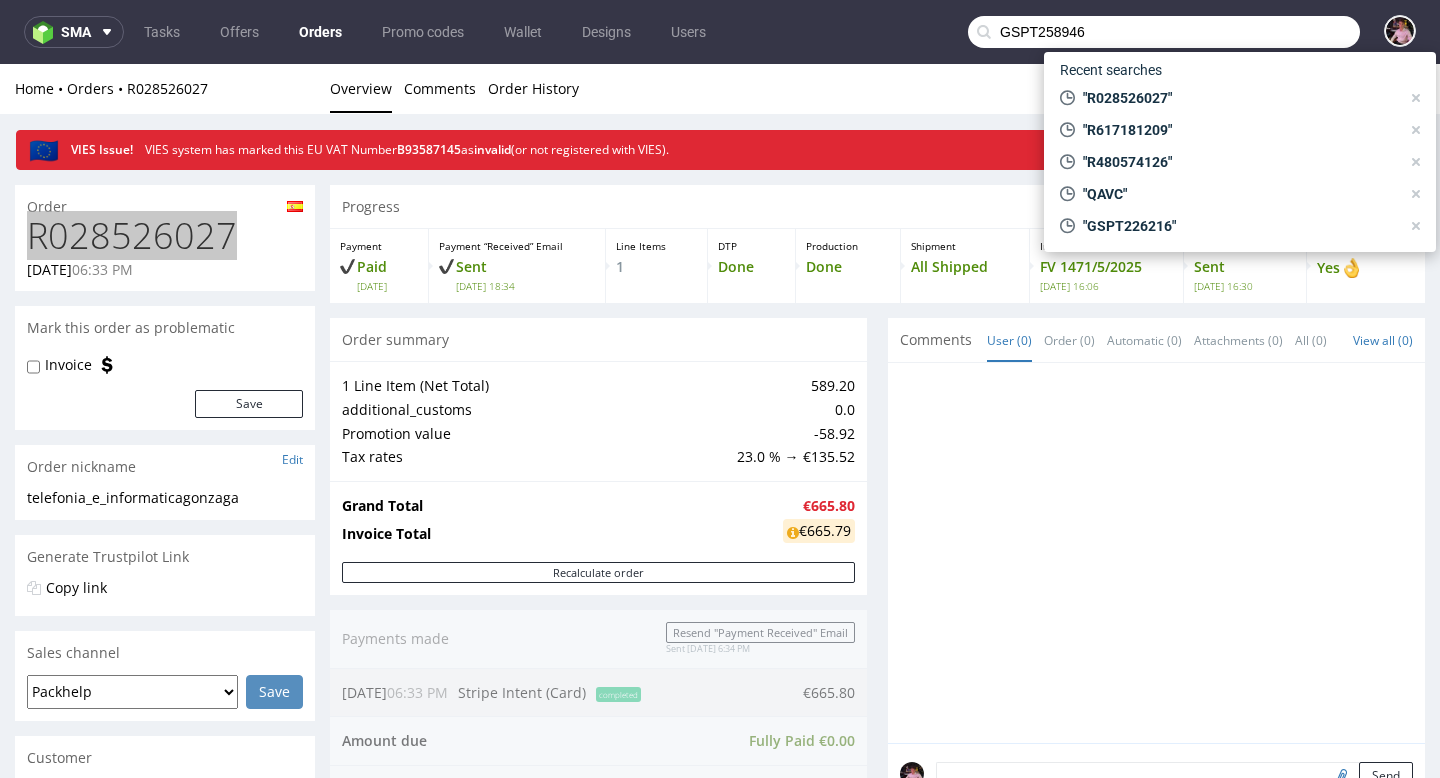 type on "GSPT258946" 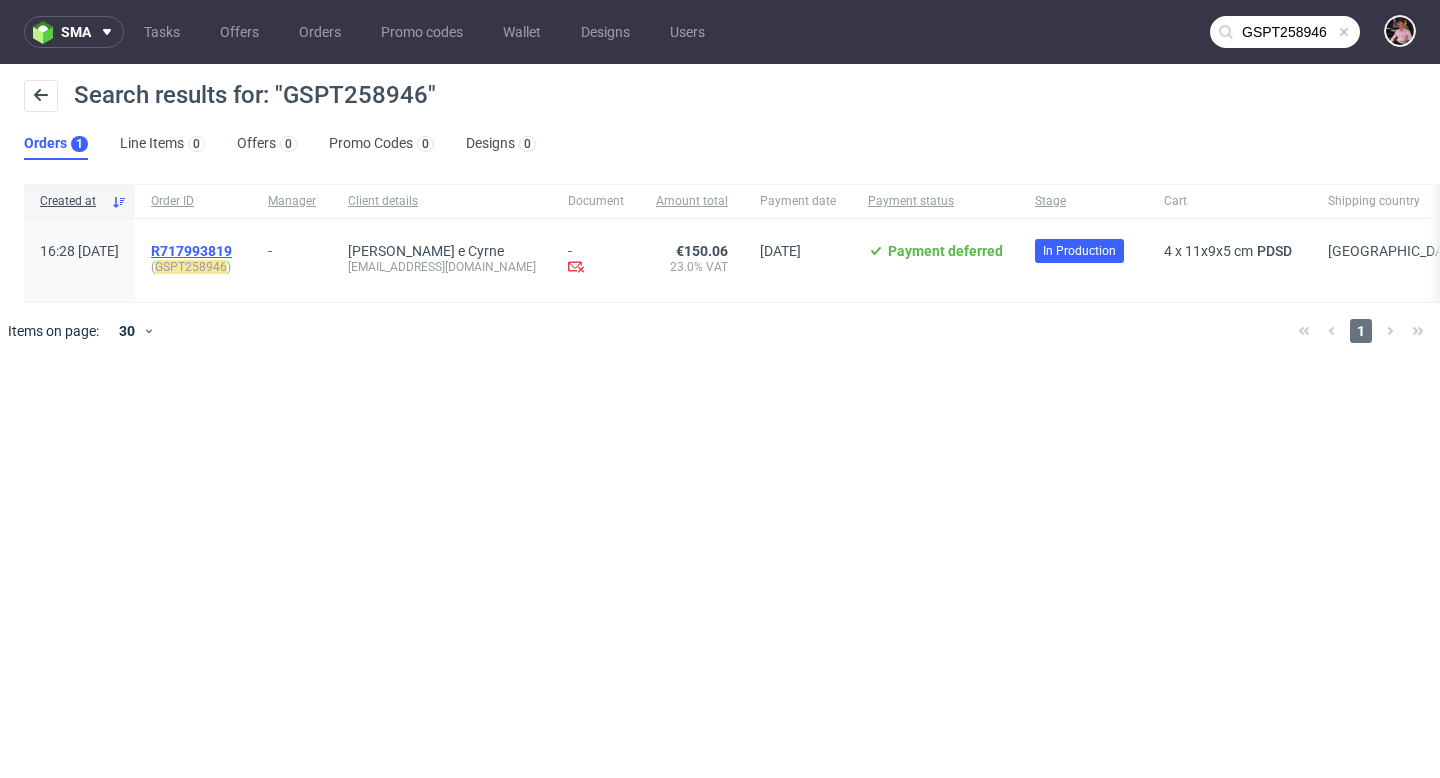 click on "R717993819" at bounding box center (191, 251) 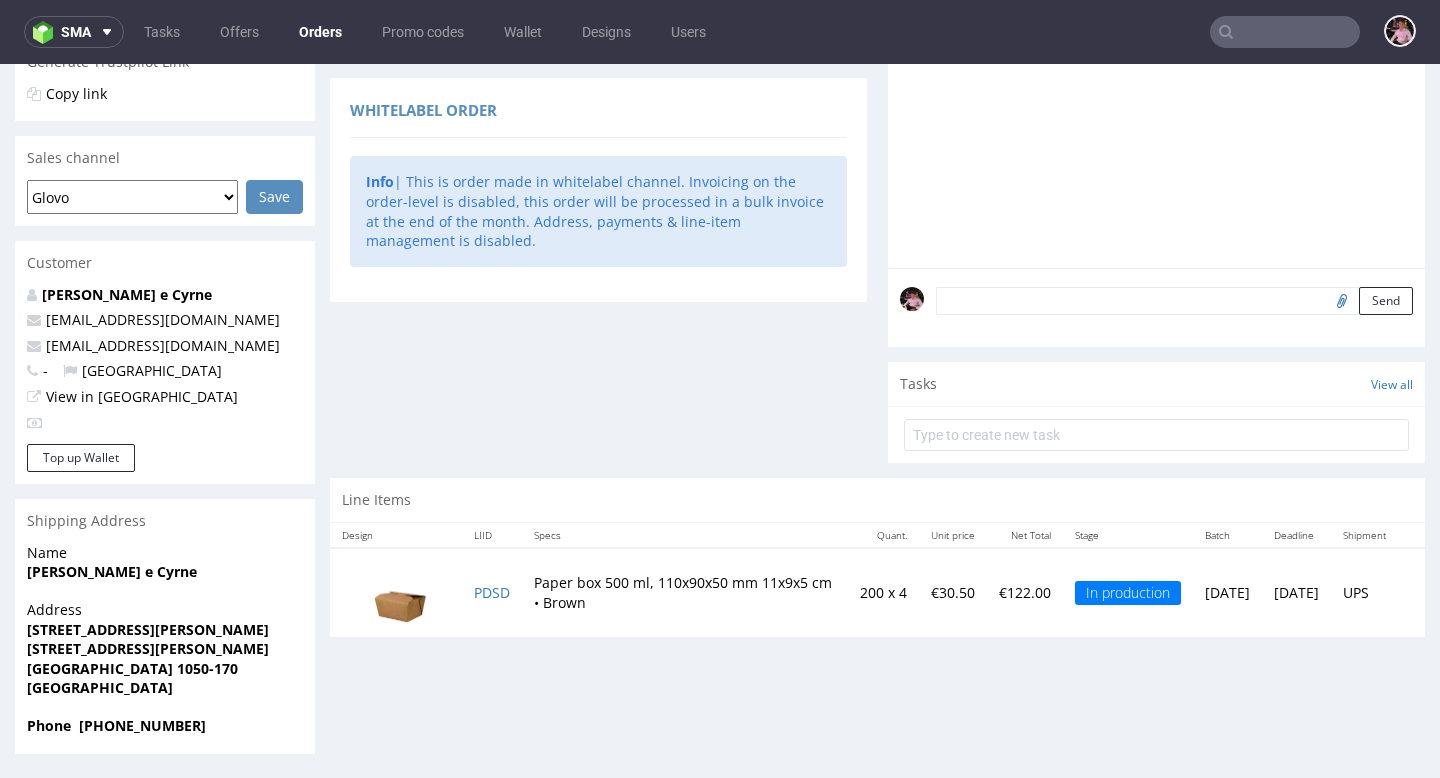 scroll, scrollTop: 0, scrollLeft: 0, axis: both 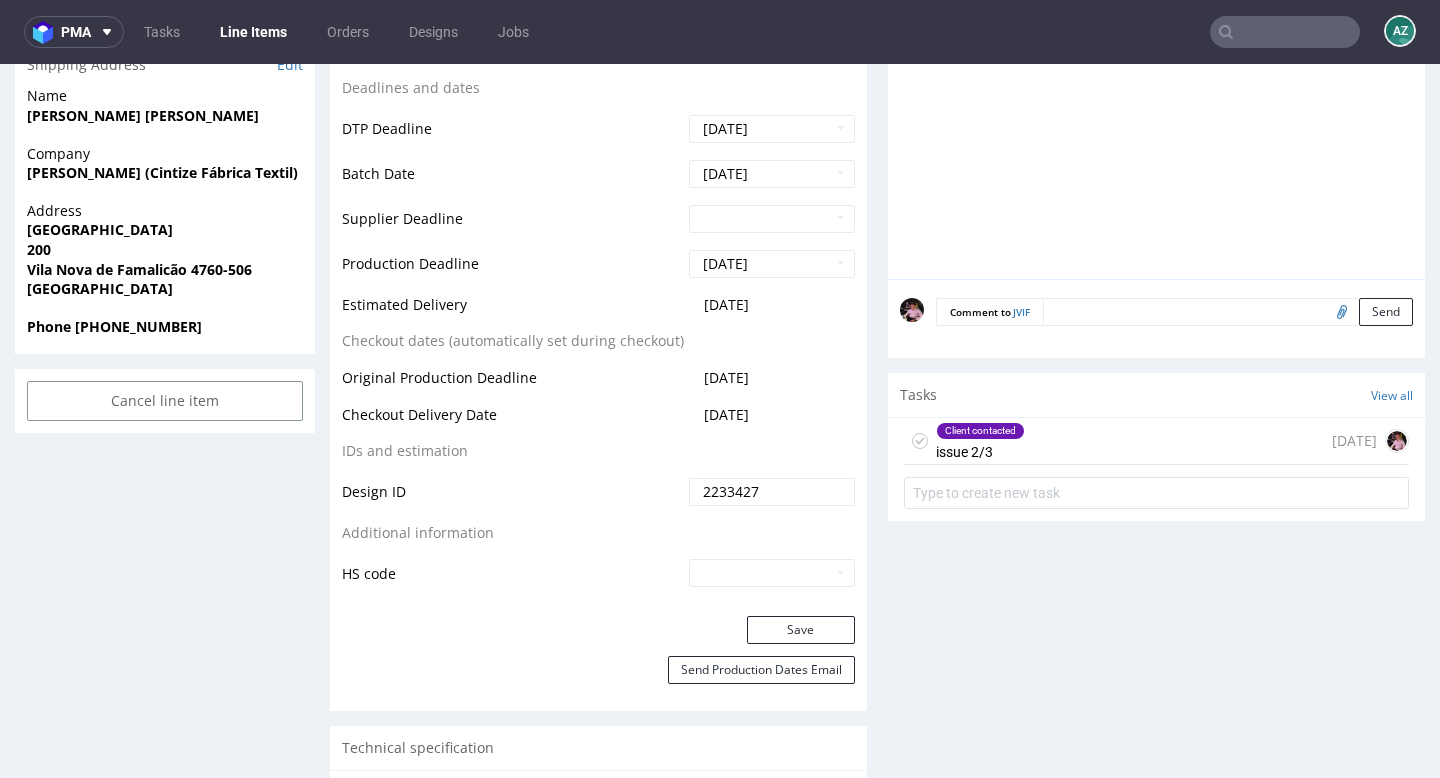 click on "Client contacted issue 2/3 [DATE]" at bounding box center [1156, 441] 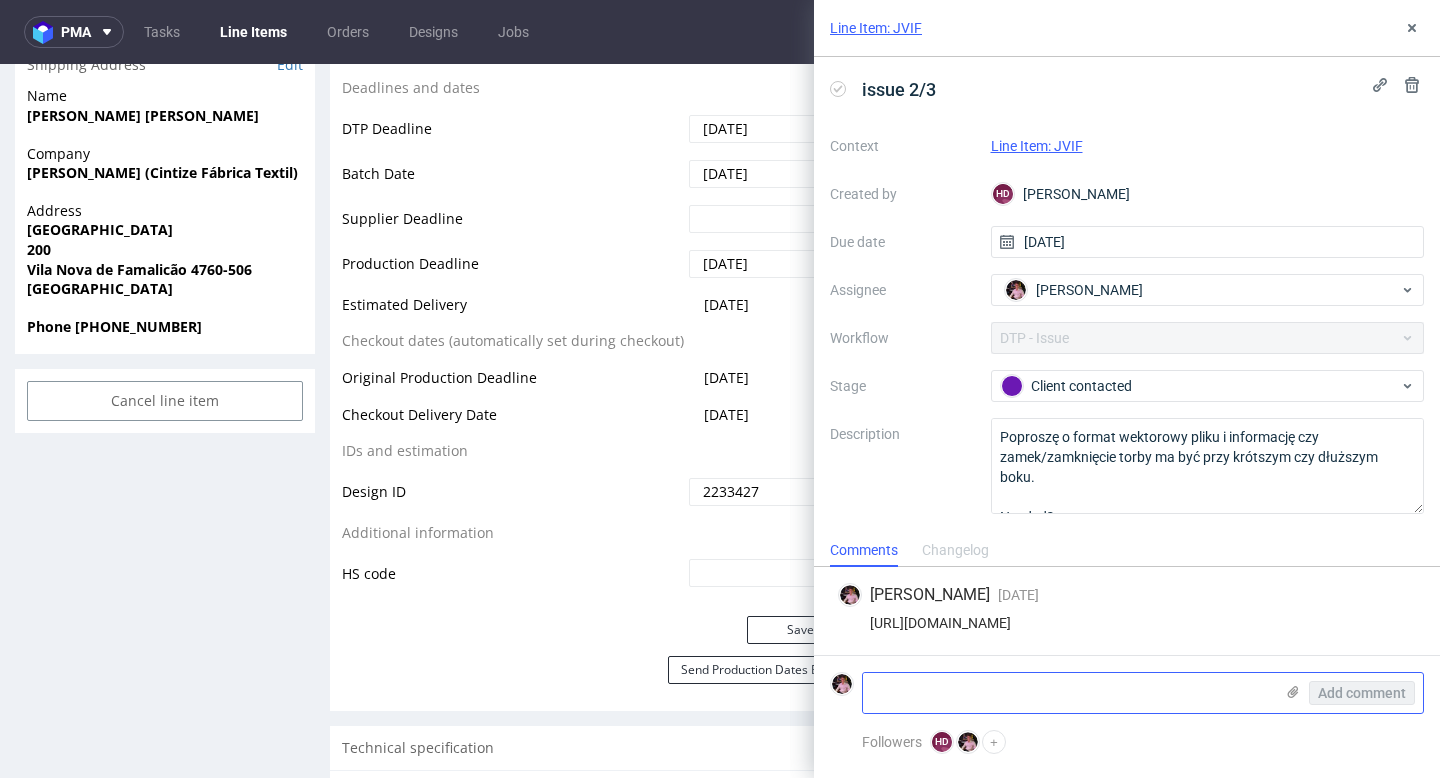 click 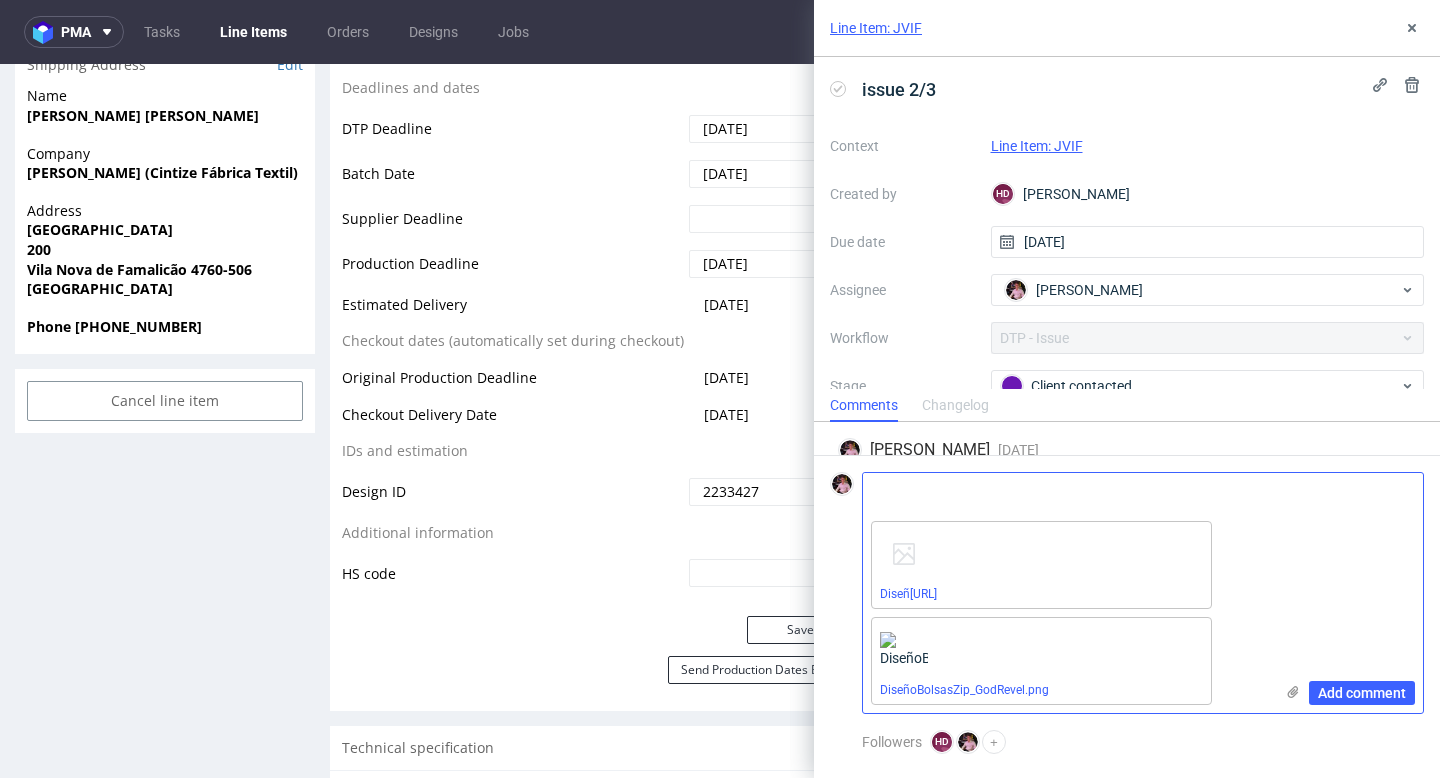 click at bounding box center (1068, 493) 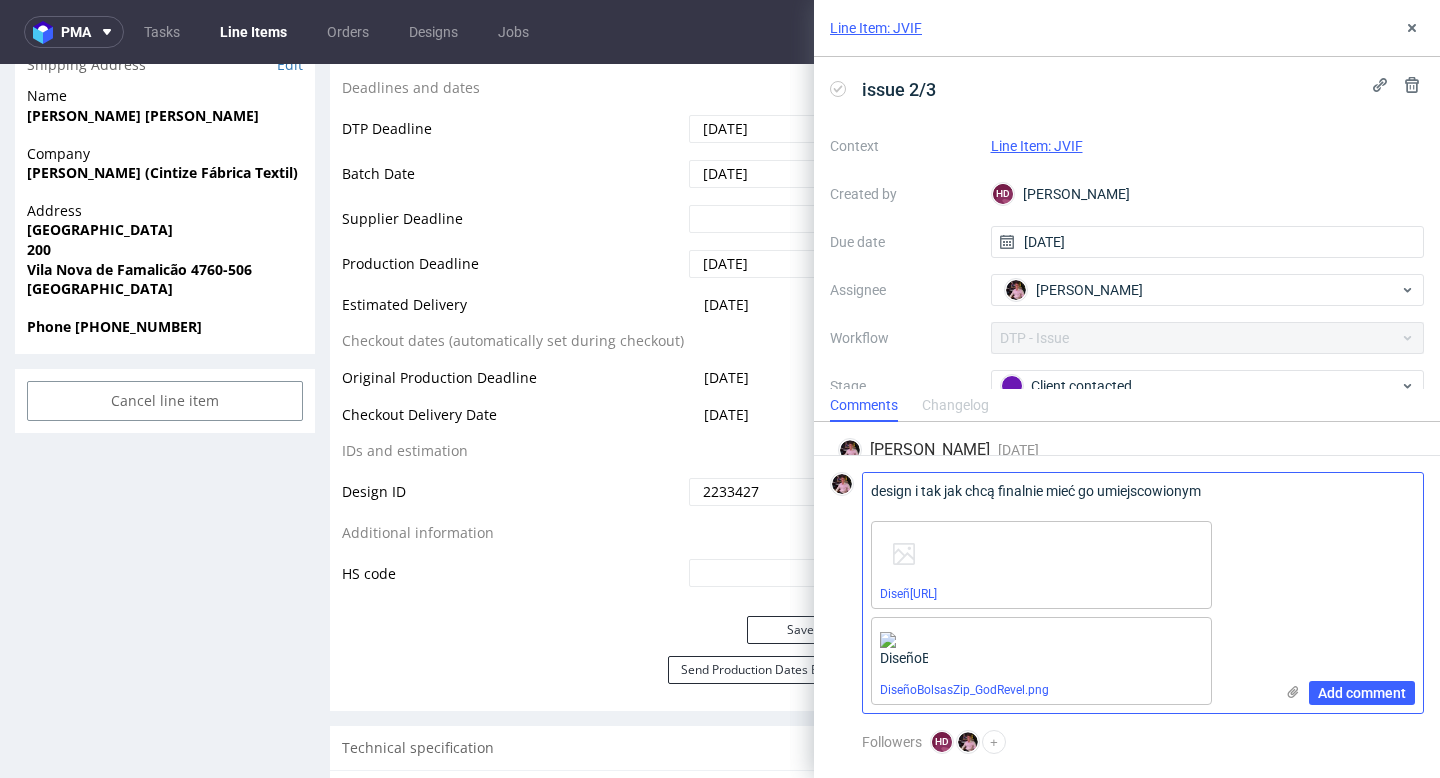 scroll, scrollTop: 0, scrollLeft: 0, axis: both 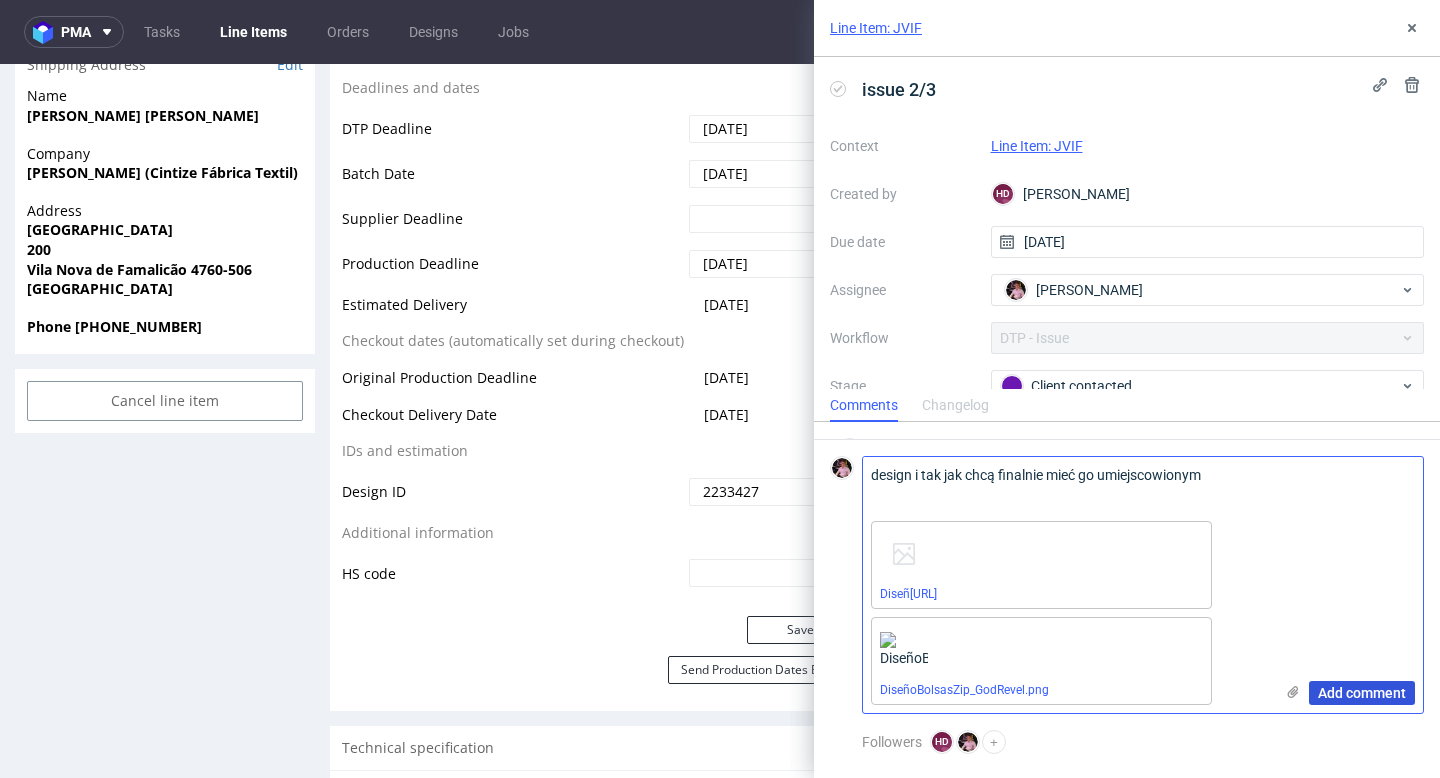 type on "design i tak jak chcą finalnie mieć go umiejscowionym" 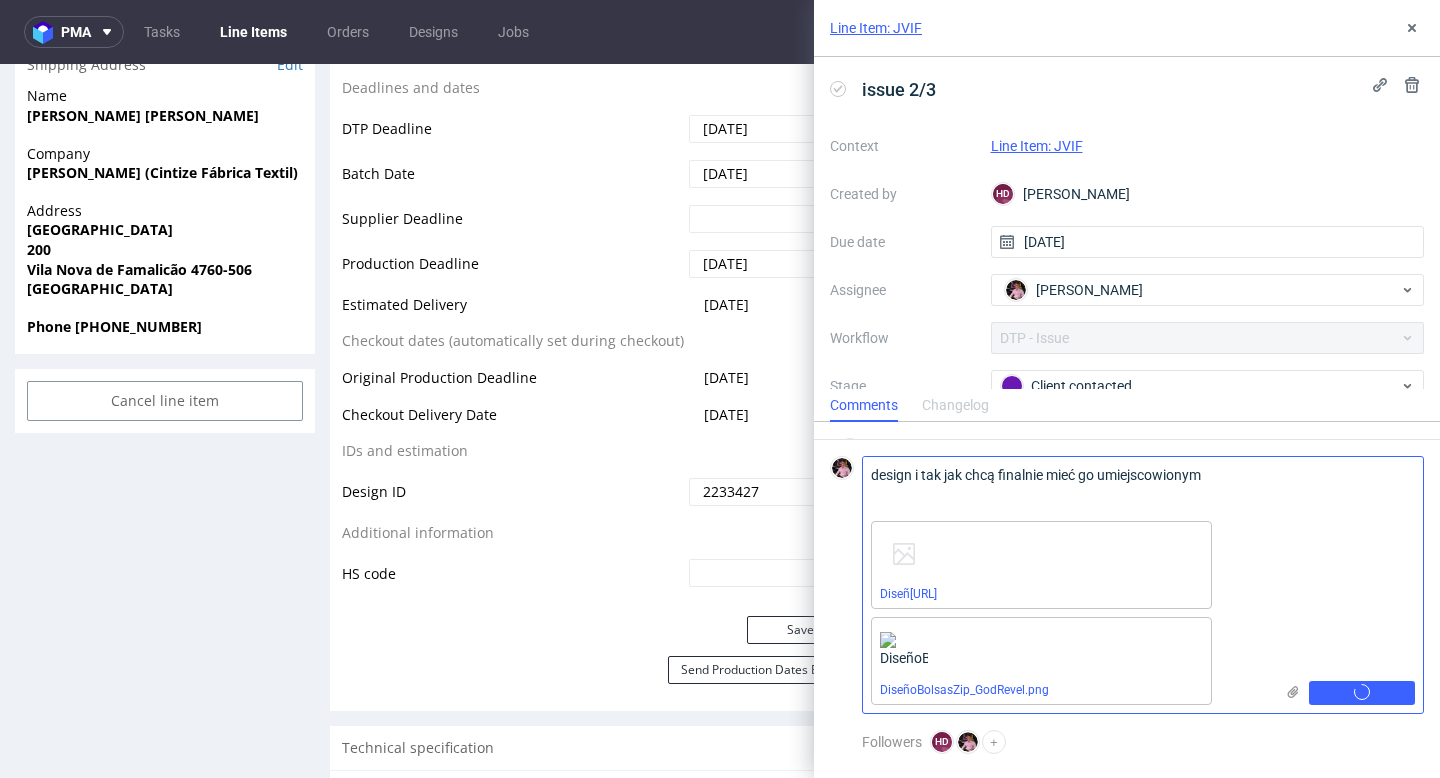 type 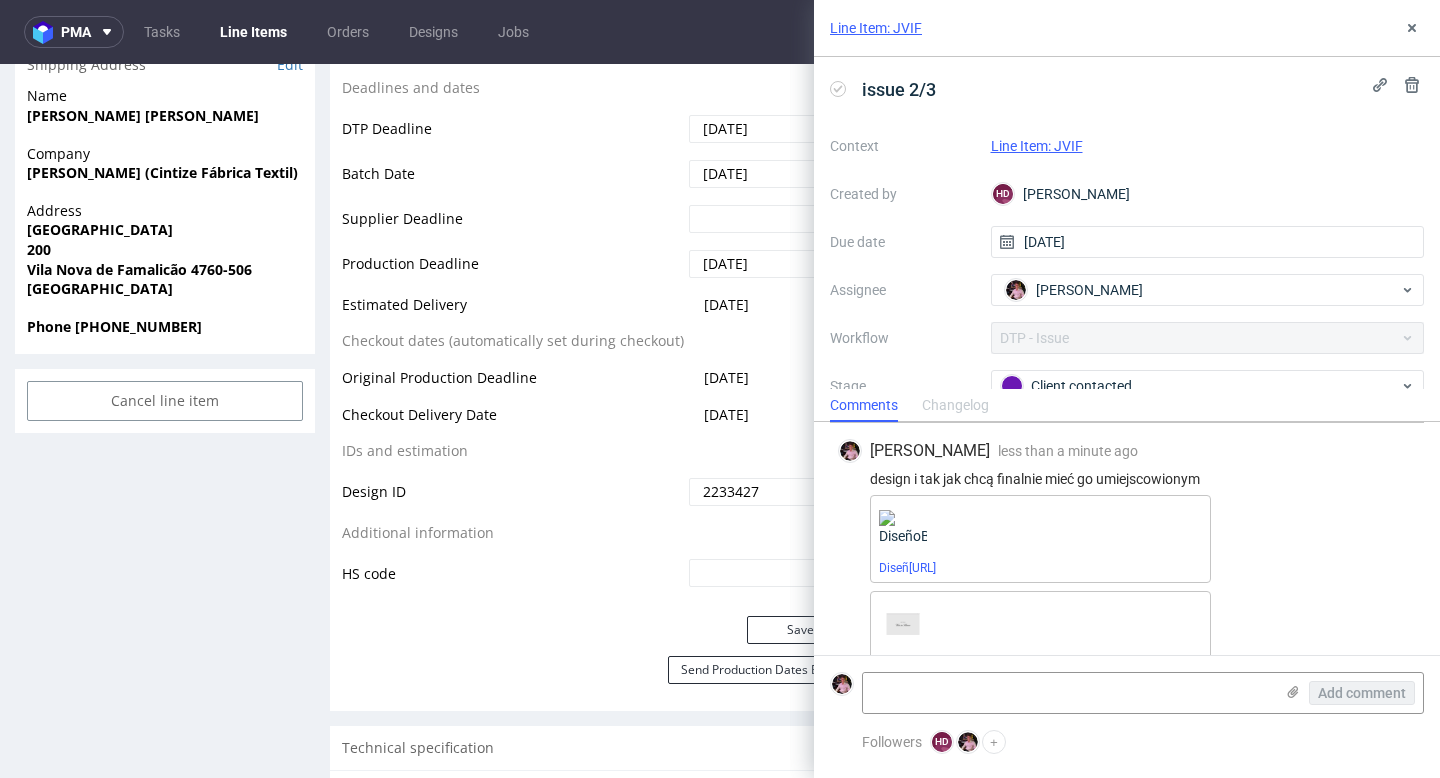 scroll, scrollTop: 128, scrollLeft: 0, axis: vertical 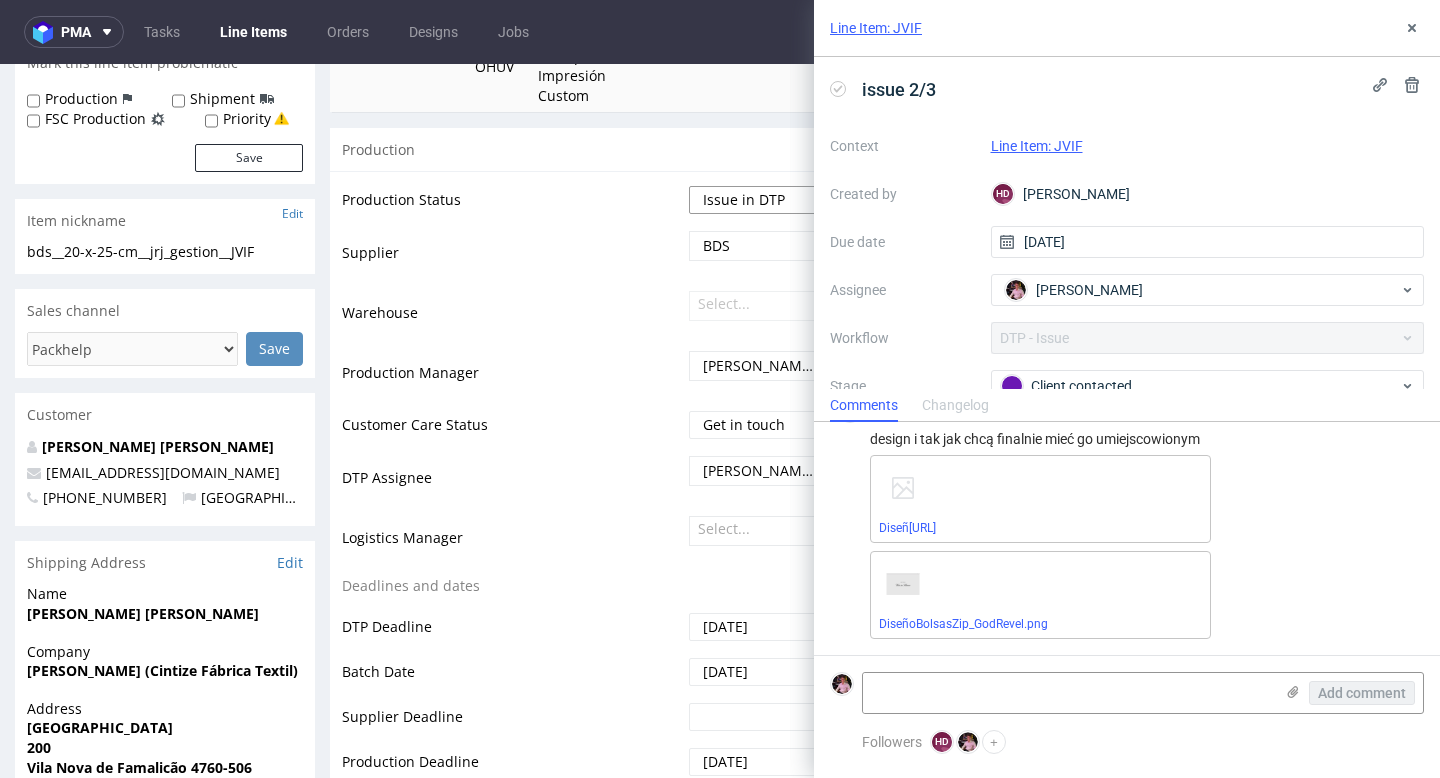 click on "Waiting for Artwork
Waiting for Diecut
Waiting for Mockup Waiting for DTP
Waiting for DTP Double Check
DTP DC Done
In DTP
Issue in DTP
DTP Client Approval Needed
DTP Client Approval Pending
DTP Client Approval Rejected
Back for DTP
DTP Verification Needed
DTP Production Ready In Production
Sent to Fulfillment
Issue in Production
Sent to Warehouse Fulfillment
Production Complete" at bounding box center (772, 200) 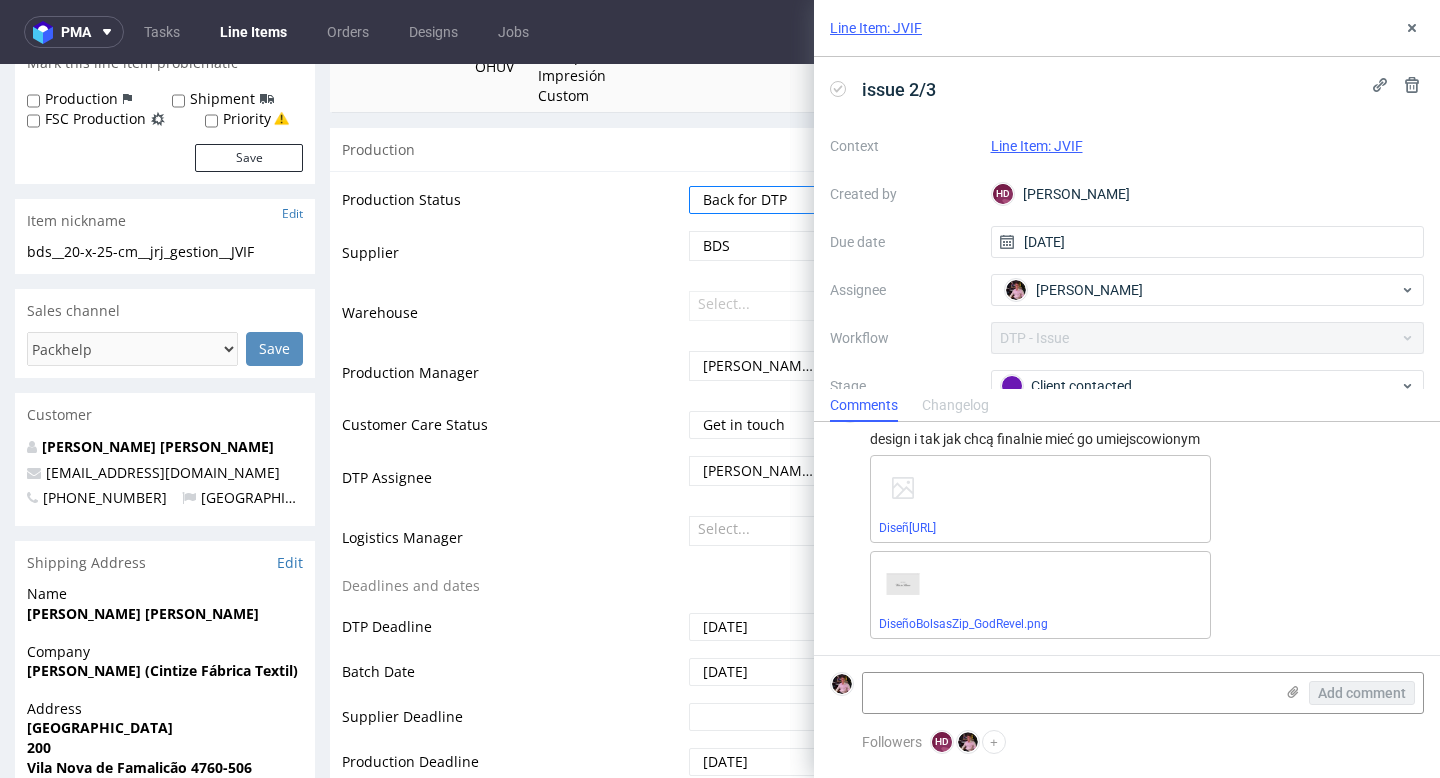 scroll, scrollTop: 907, scrollLeft: 0, axis: vertical 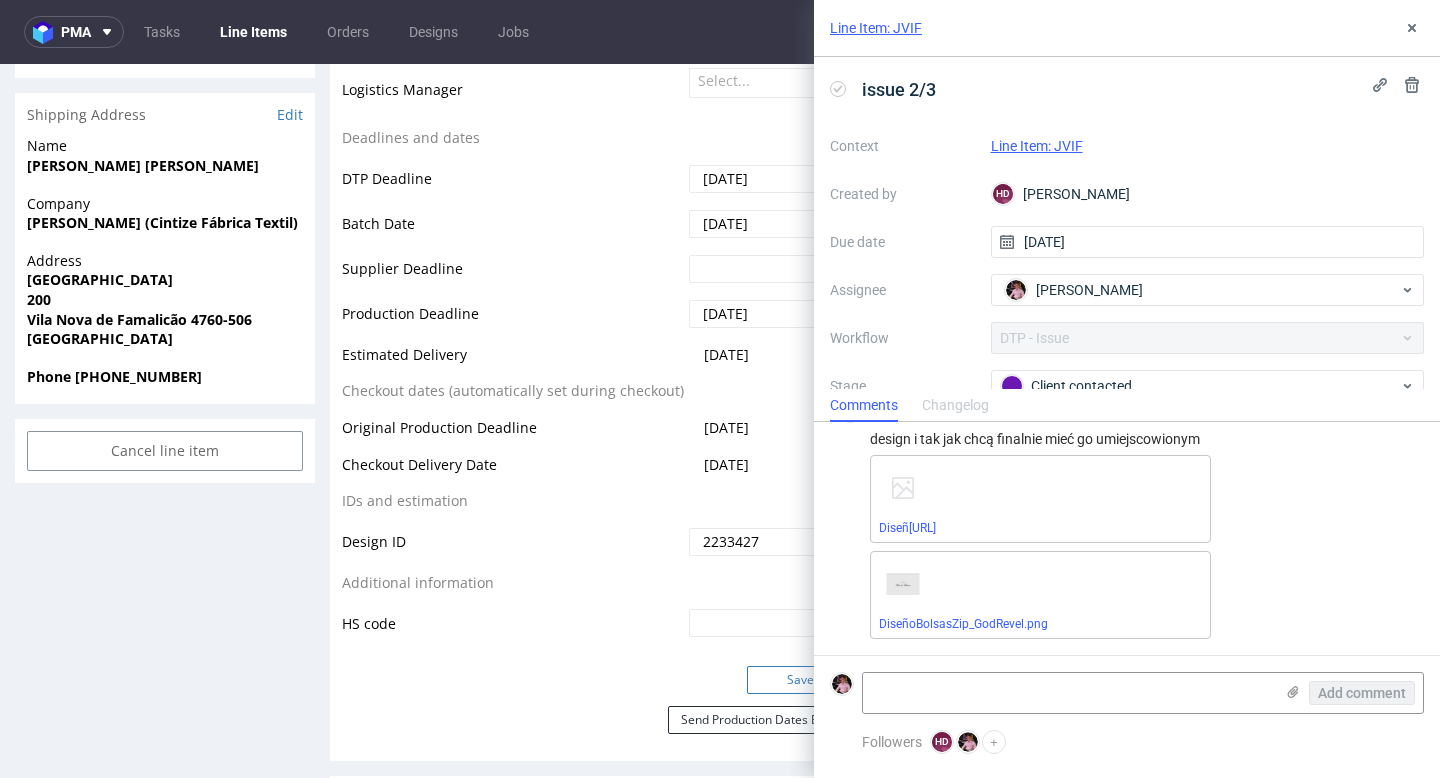 click on "Save" at bounding box center (801, 680) 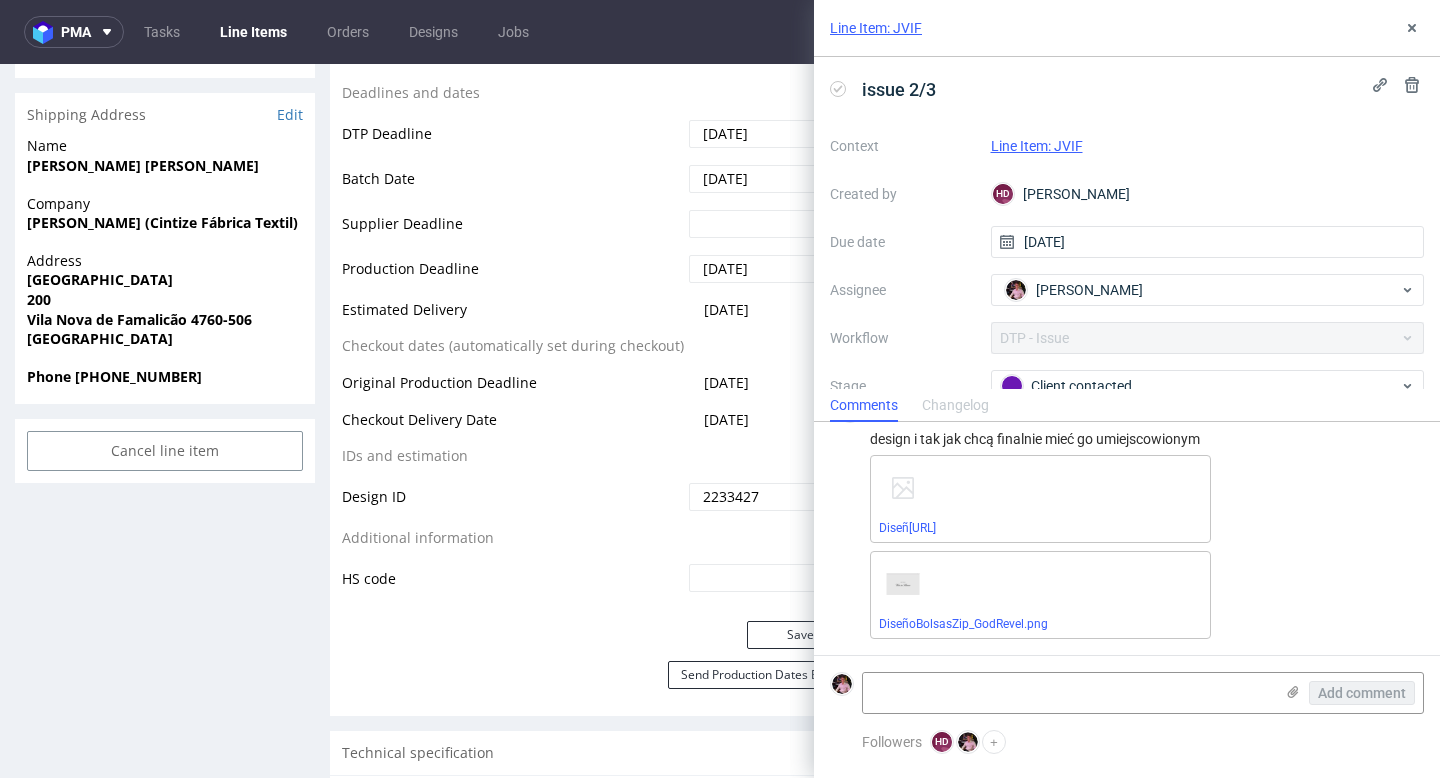 scroll, scrollTop: 907, scrollLeft: 0, axis: vertical 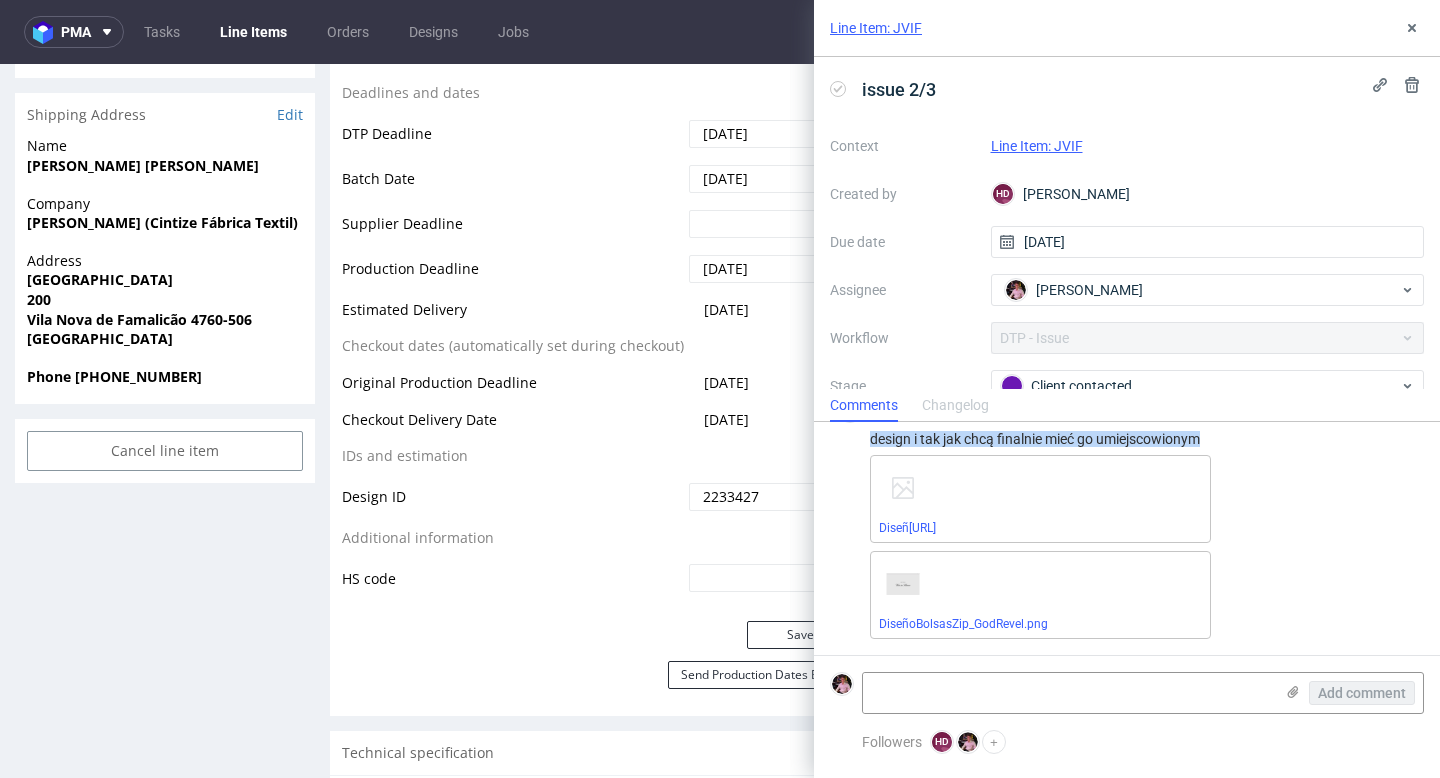 drag, startPoint x: 1226, startPoint y: 438, endPoint x: 820, endPoint y: 439, distance: 406.00122 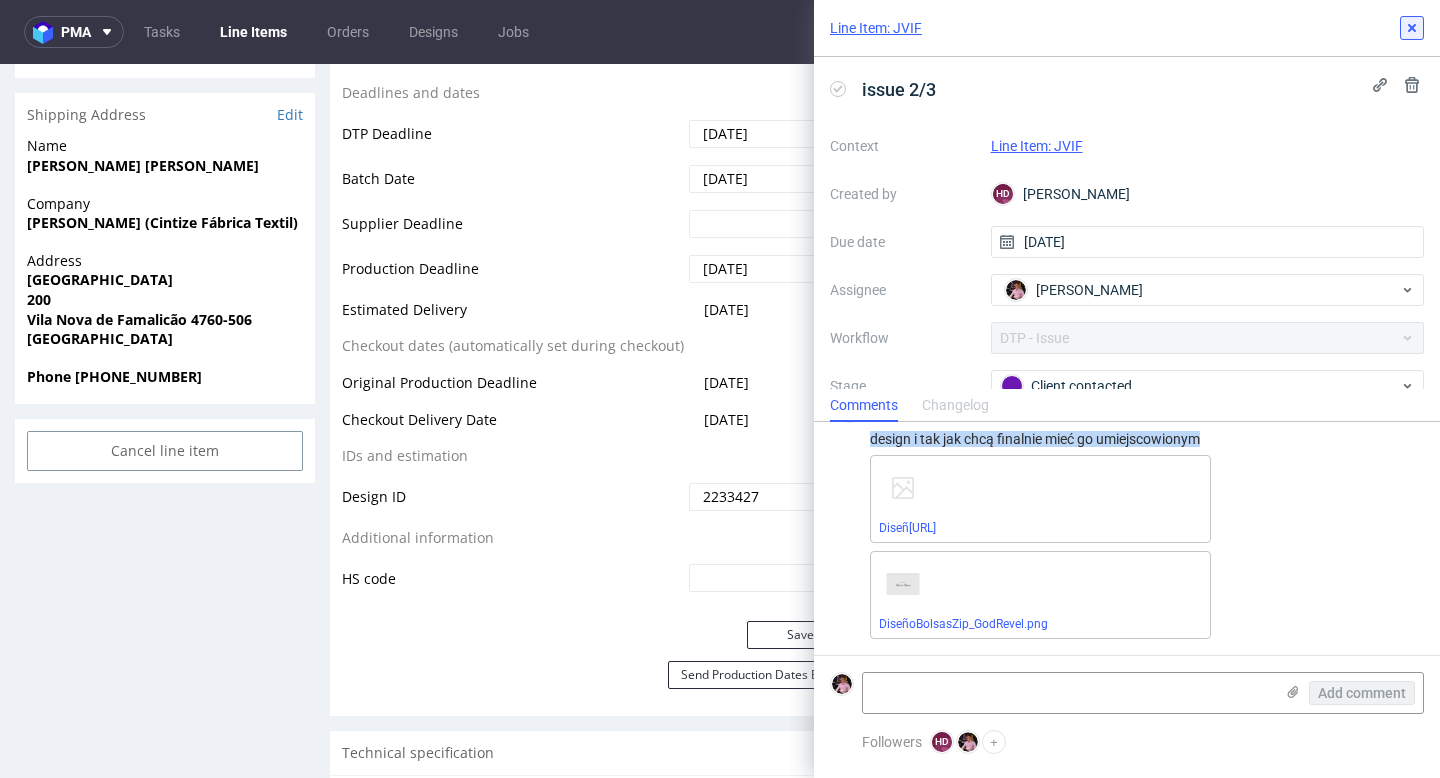 click at bounding box center (1412, 28) 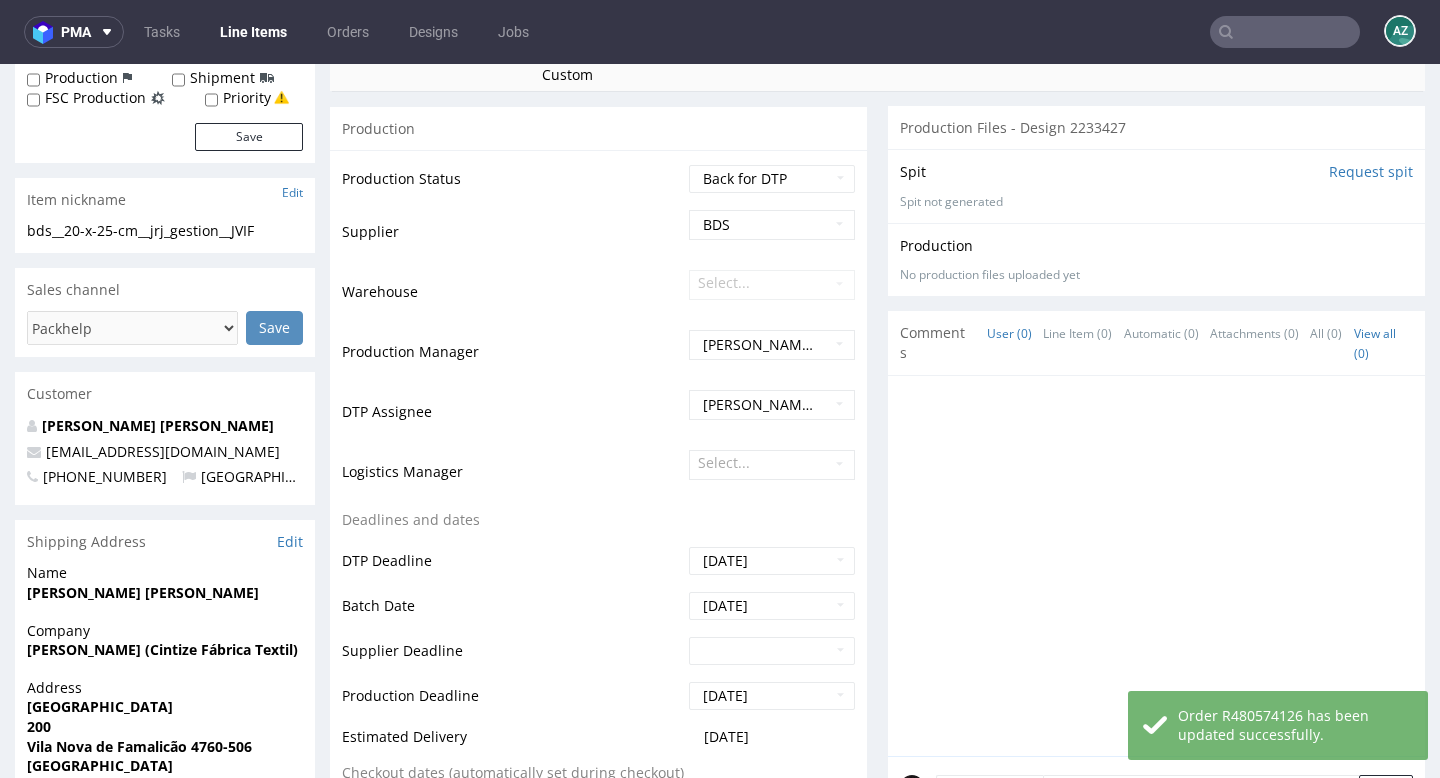 scroll, scrollTop: 0, scrollLeft: 0, axis: both 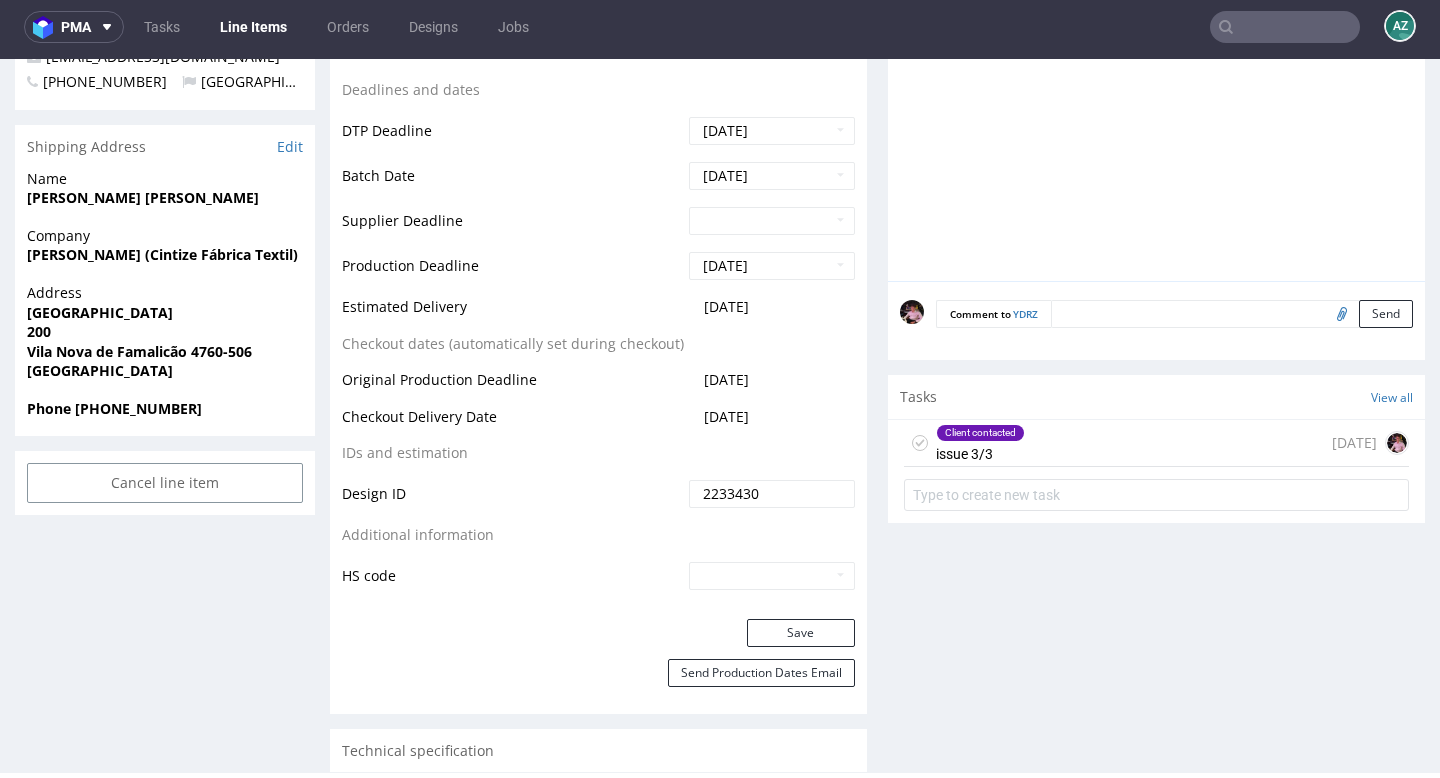 click on "Client contacted issue 3/3  8 days ago" at bounding box center [1156, 443] 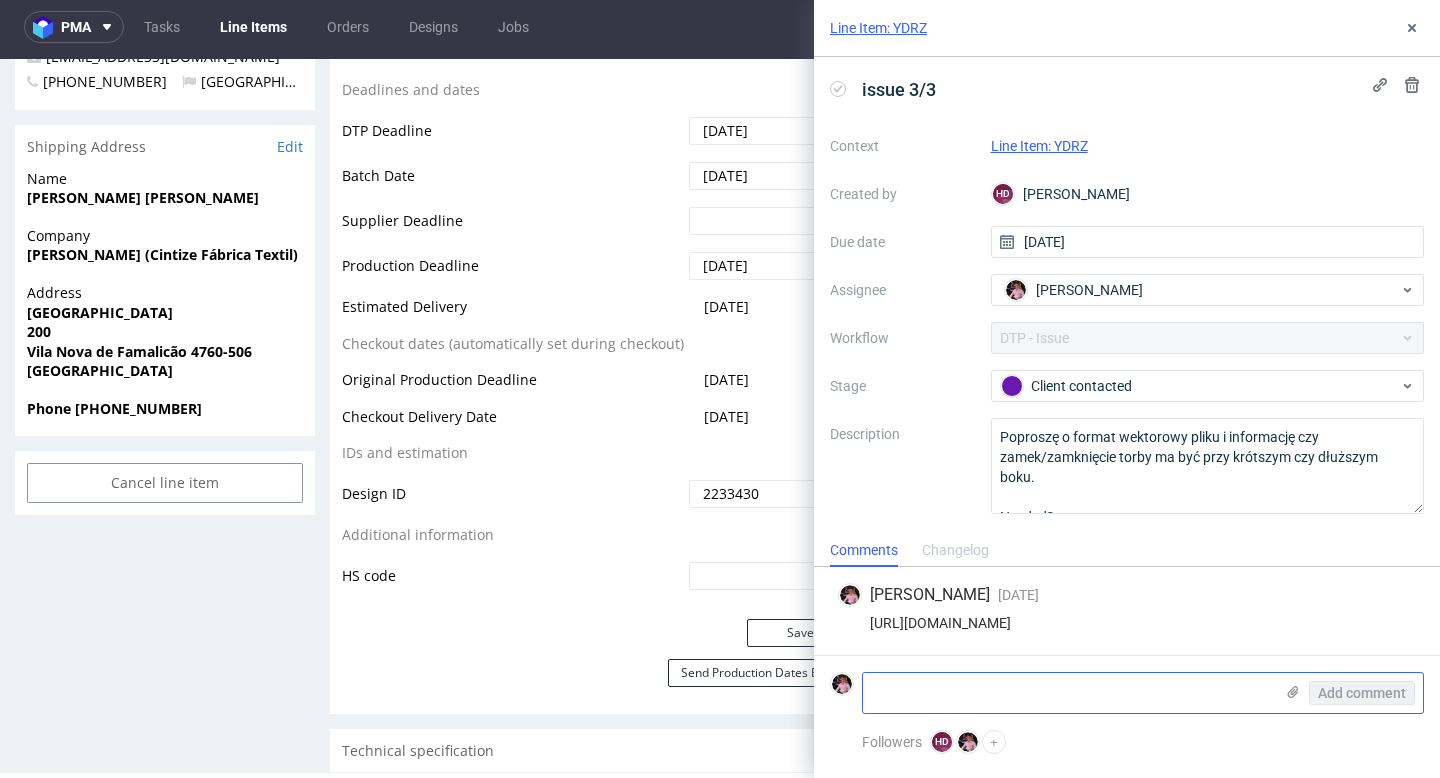 click at bounding box center (1068, 693) 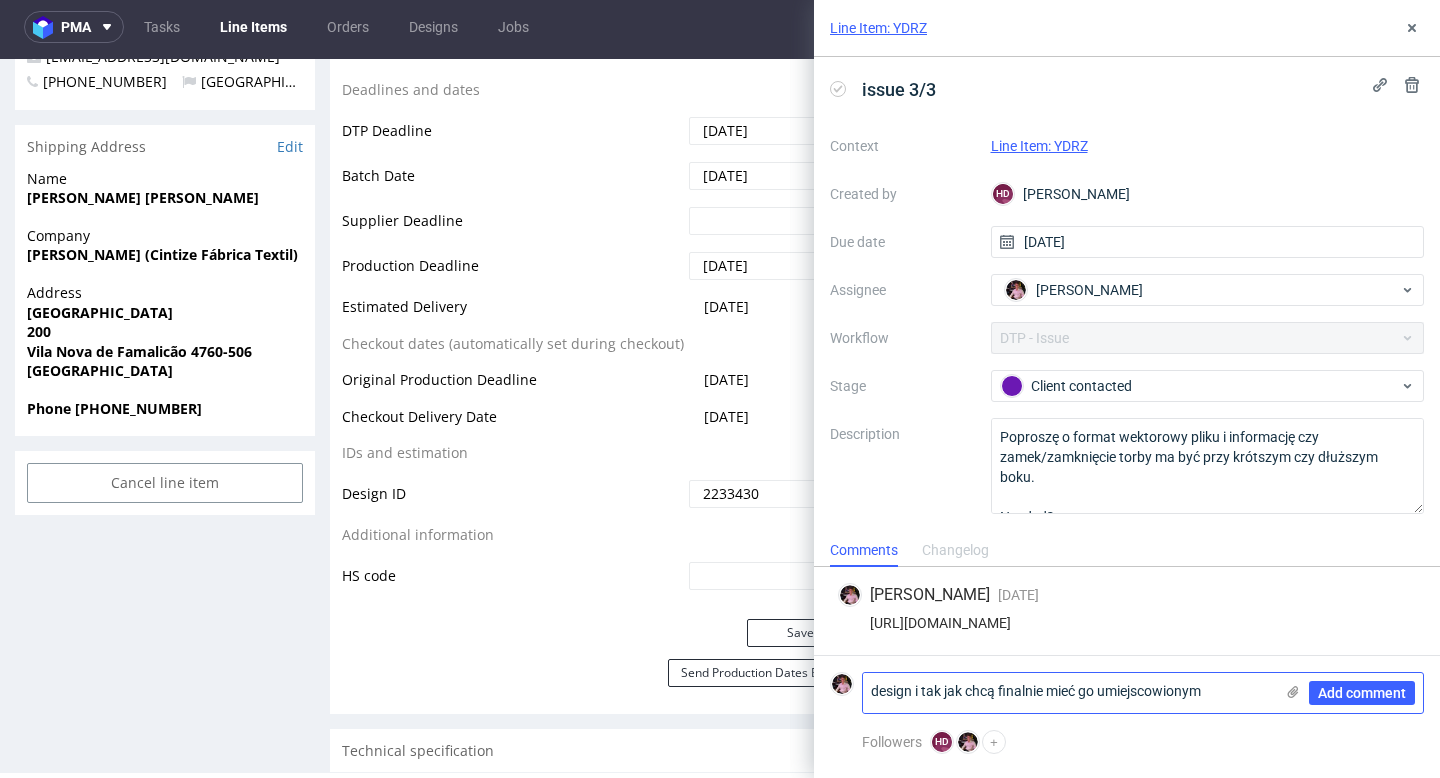 scroll, scrollTop: 0, scrollLeft: 0, axis: both 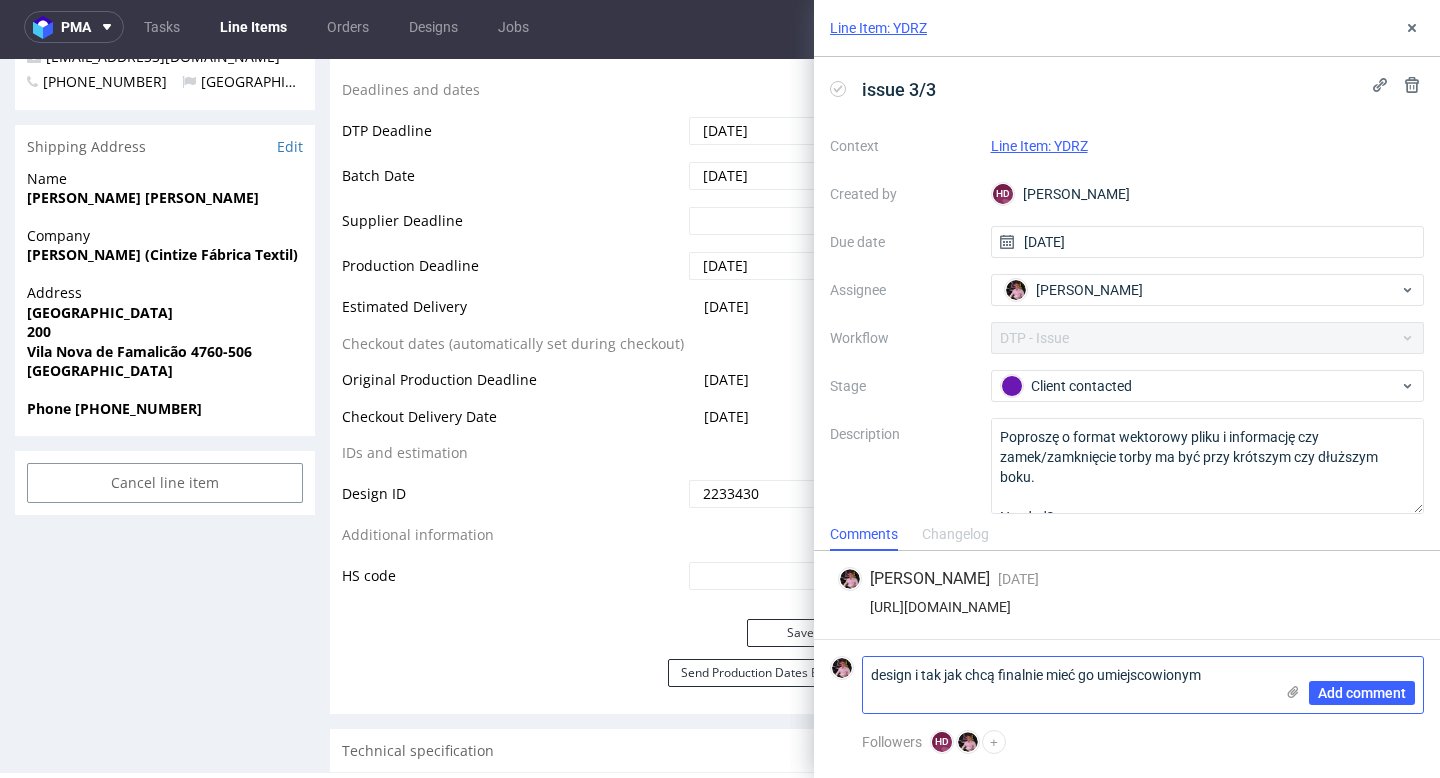 type on "design i tak jak chcą finalnie mieć go umiejscowionym" 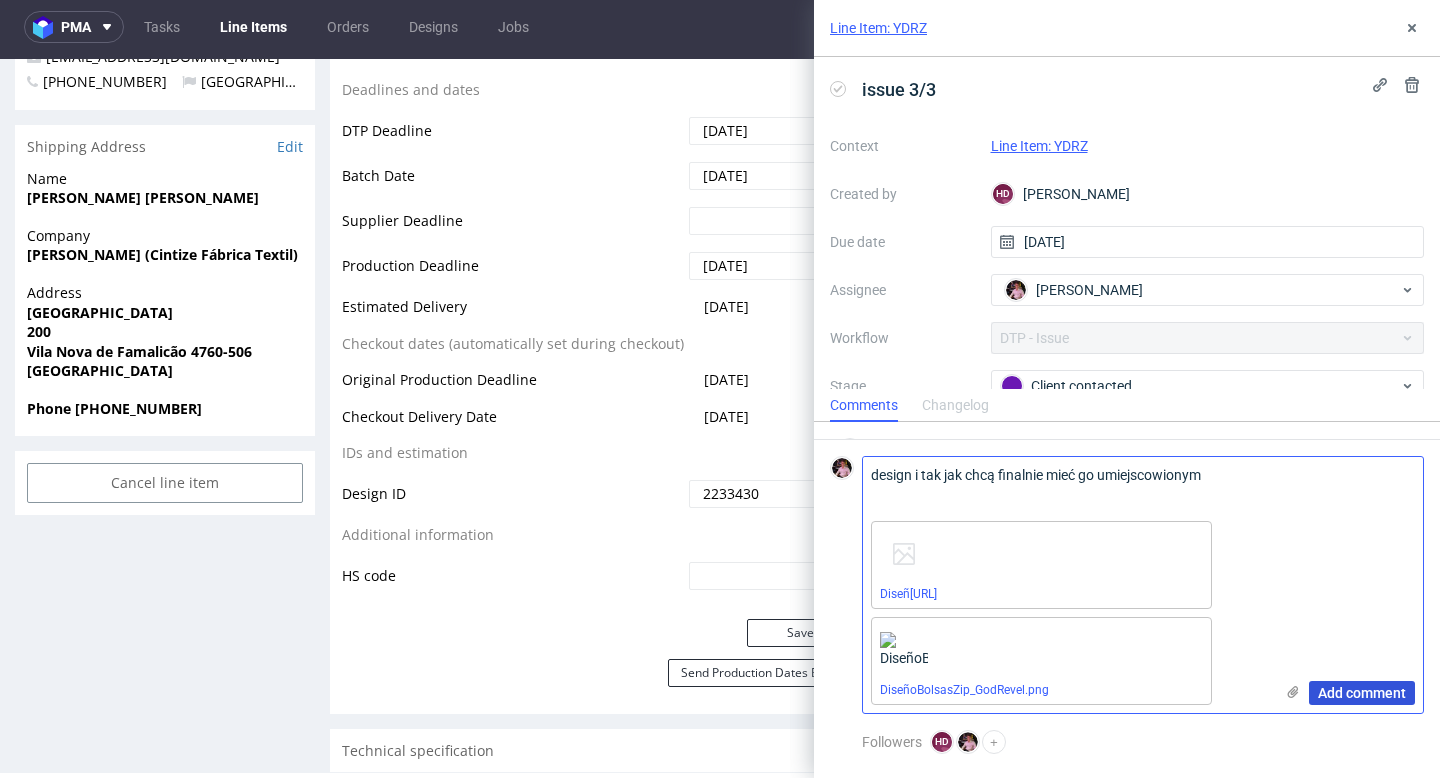 click on "Add comment" at bounding box center [1362, 693] 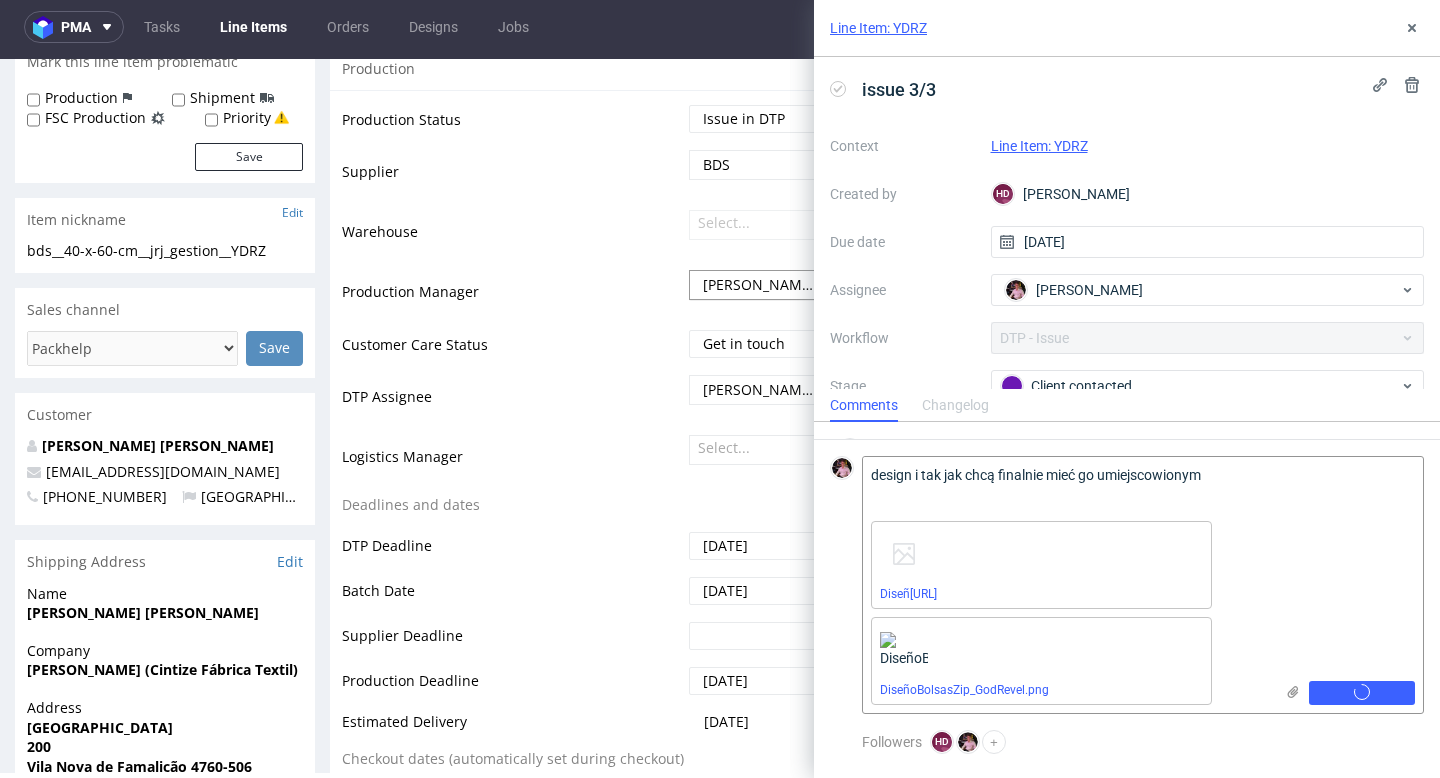 scroll, scrollTop: 380, scrollLeft: 0, axis: vertical 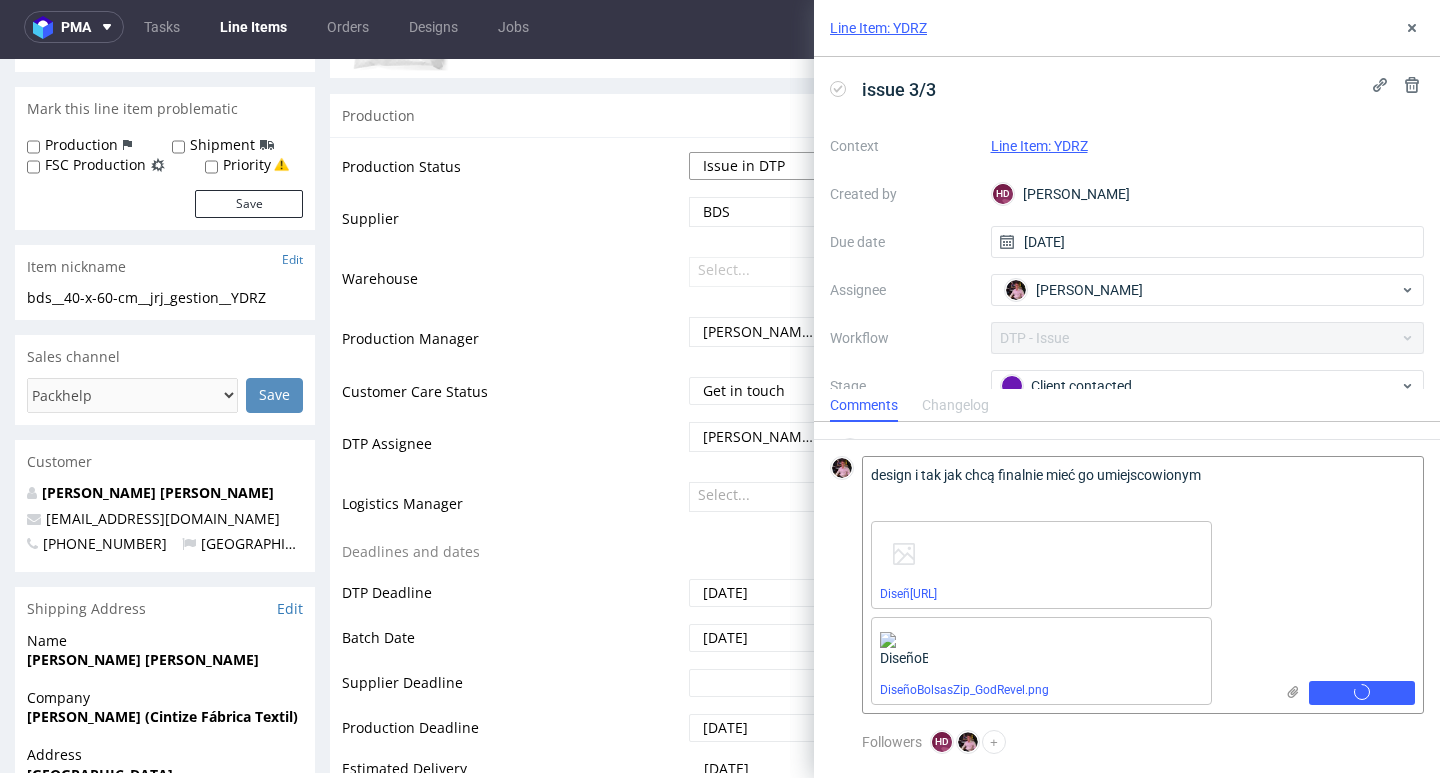 click on "Waiting for Artwork
Waiting for Diecut
Waiting for Mockup Waiting for DTP
Waiting for DTP Double Check
DTP DC Done
In DTP
Issue in DTP
DTP Client Approval Needed
DTP Client Approval Pending
DTP Client Approval Rejected
Back for DTP
DTP Verification Needed
DTP Production Ready In Production
Sent to Fulfillment
Issue in Production
Sent to Warehouse Fulfillment
Production Complete" at bounding box center (772, 166) 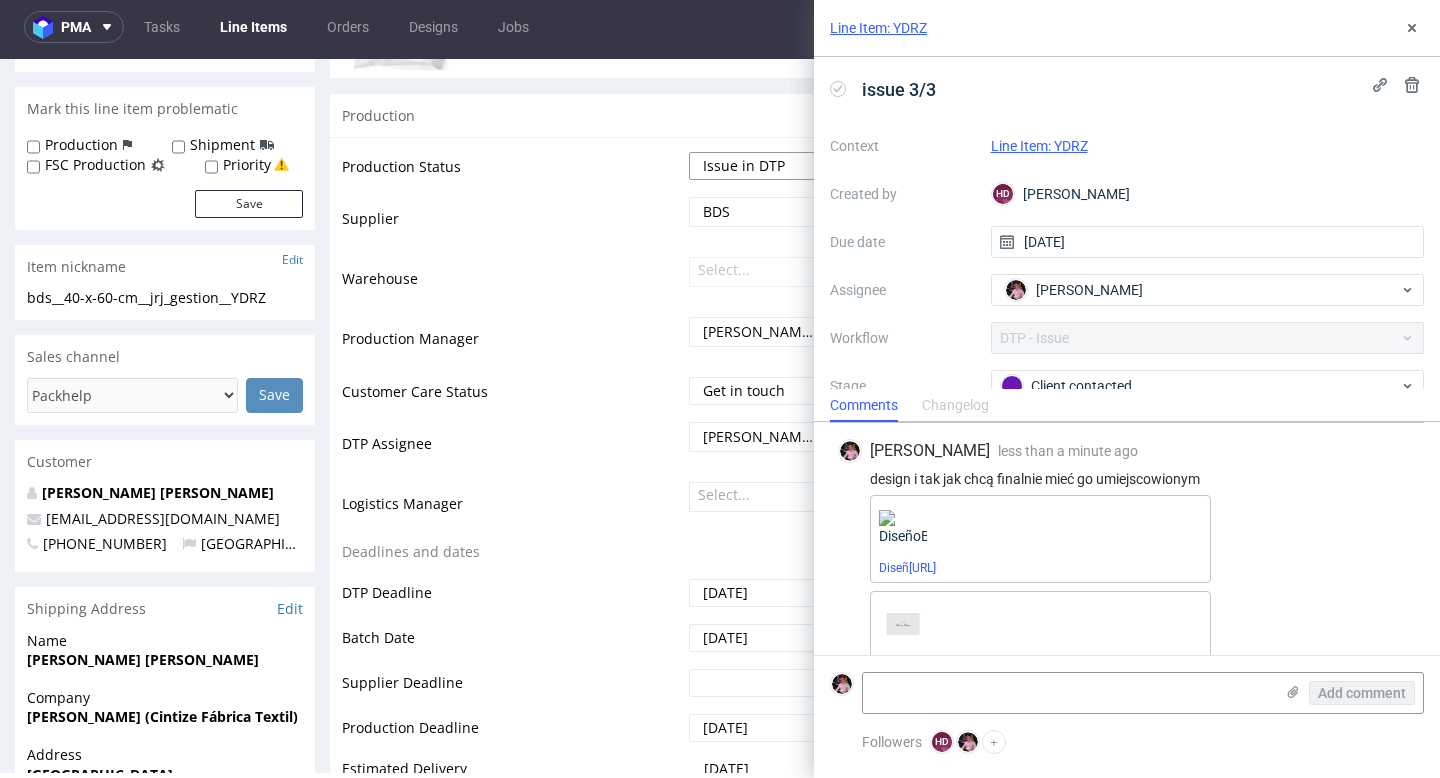 scroll, scrollTop: 128, scrollLeft: 0, axis: vertical 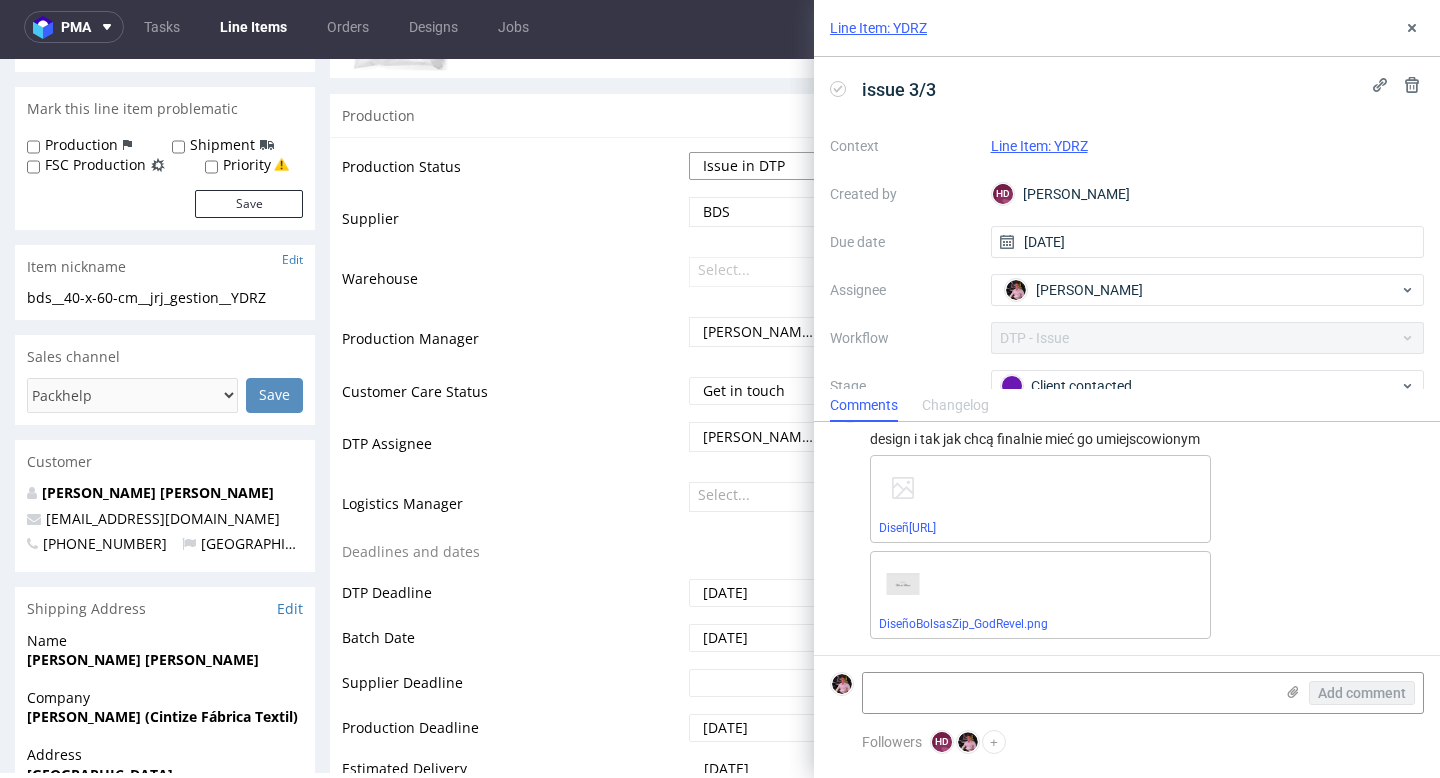 select on "back_for_dtp" 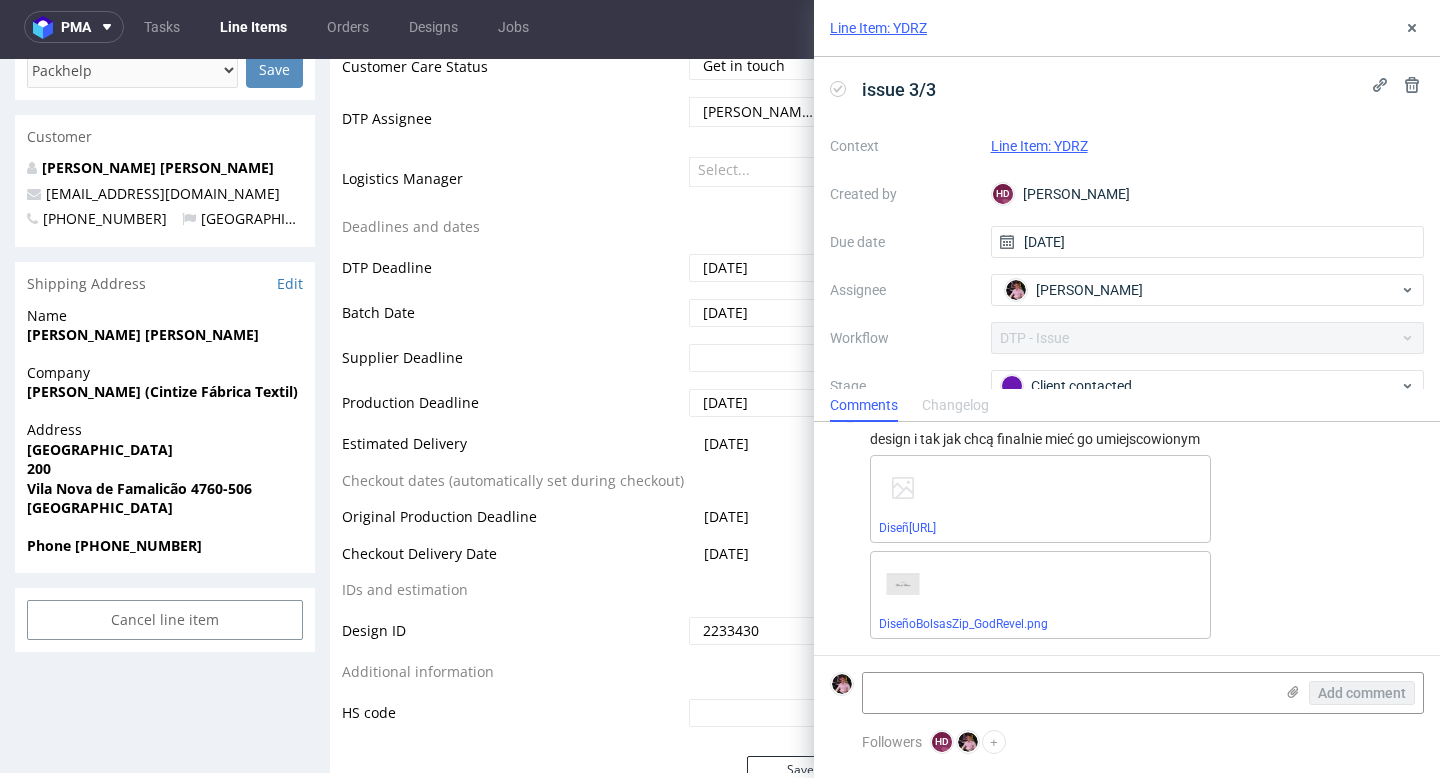 scroll, scrollTop: 864, scrollLeft: 0, axis: vertical 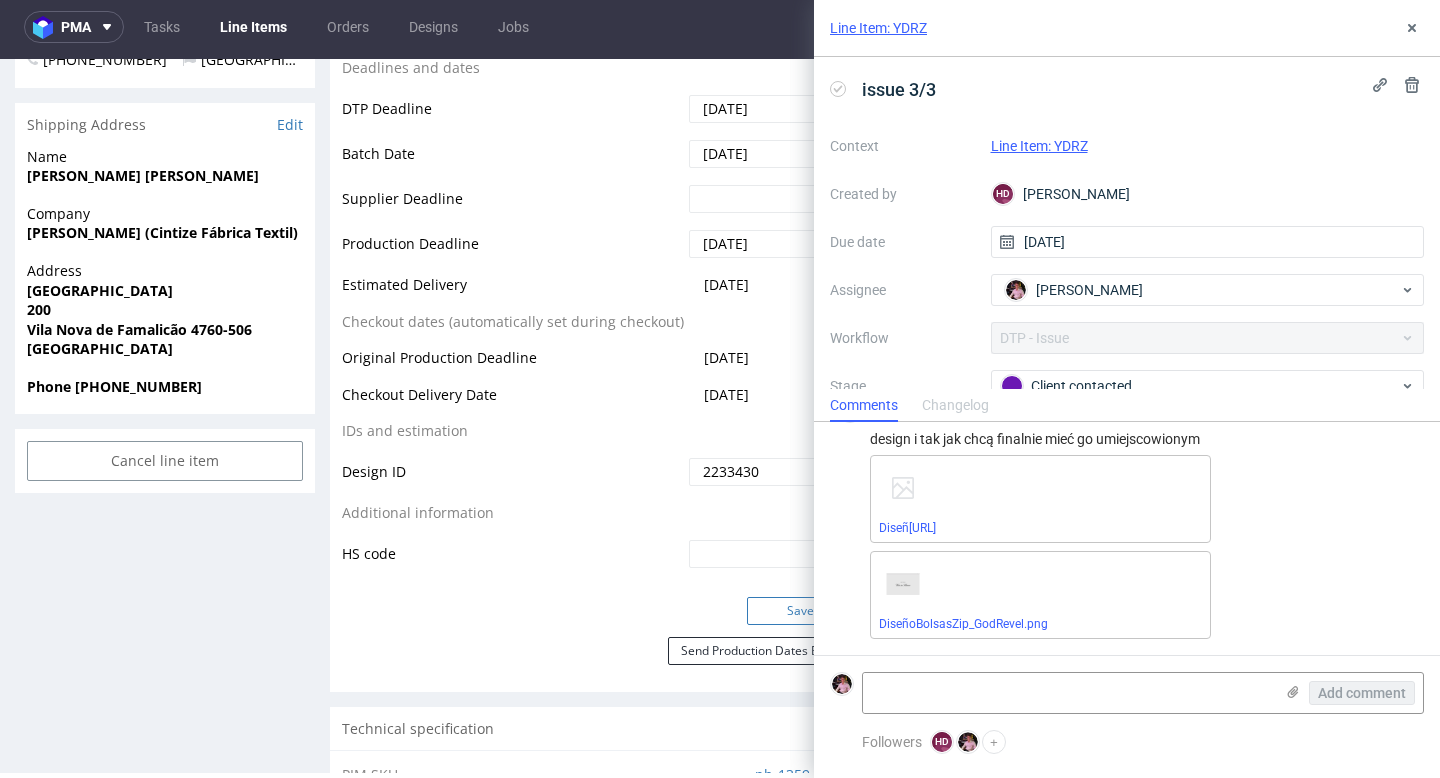click on "Save" at bounding box center (801, 611) 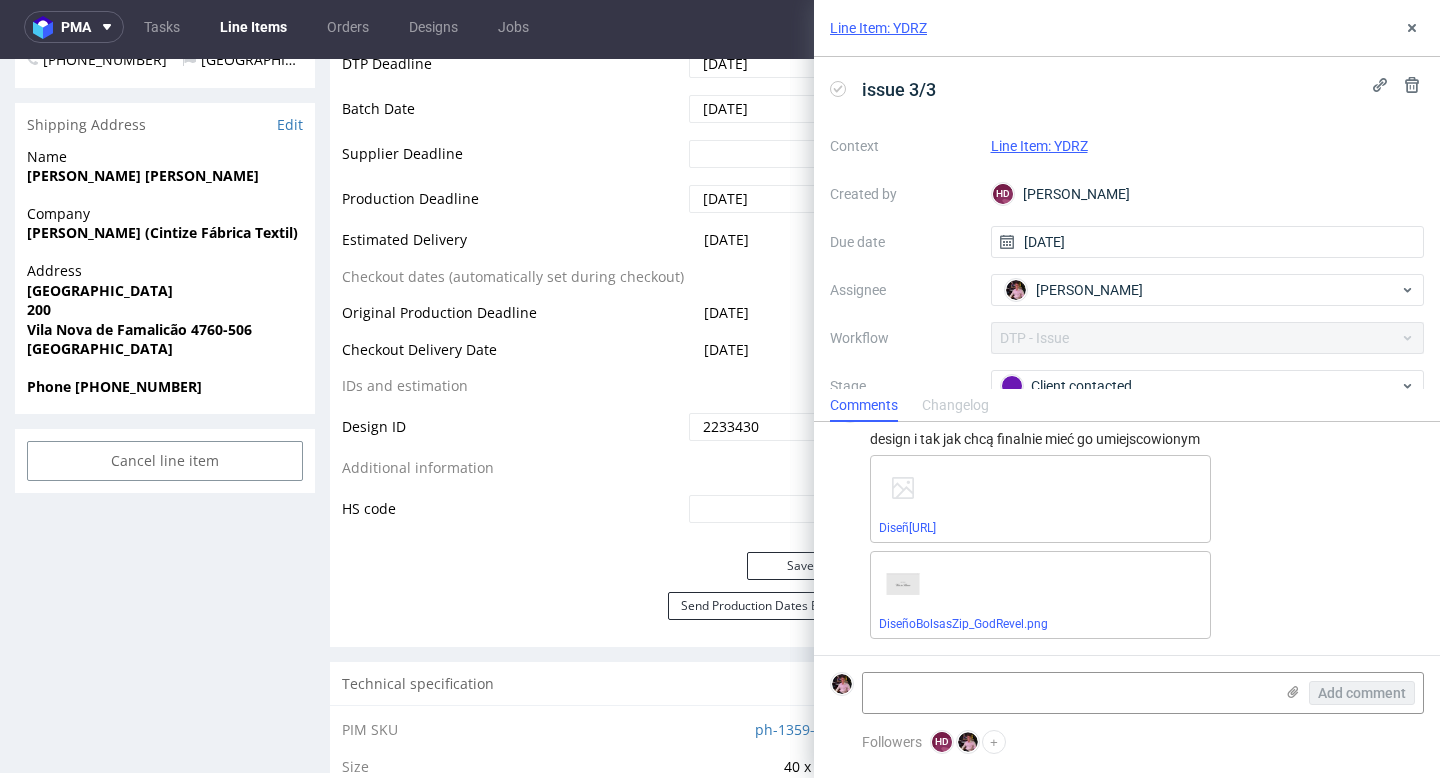 scroll, scrollTop: 864, scrollLeft: 0, axis: vertical 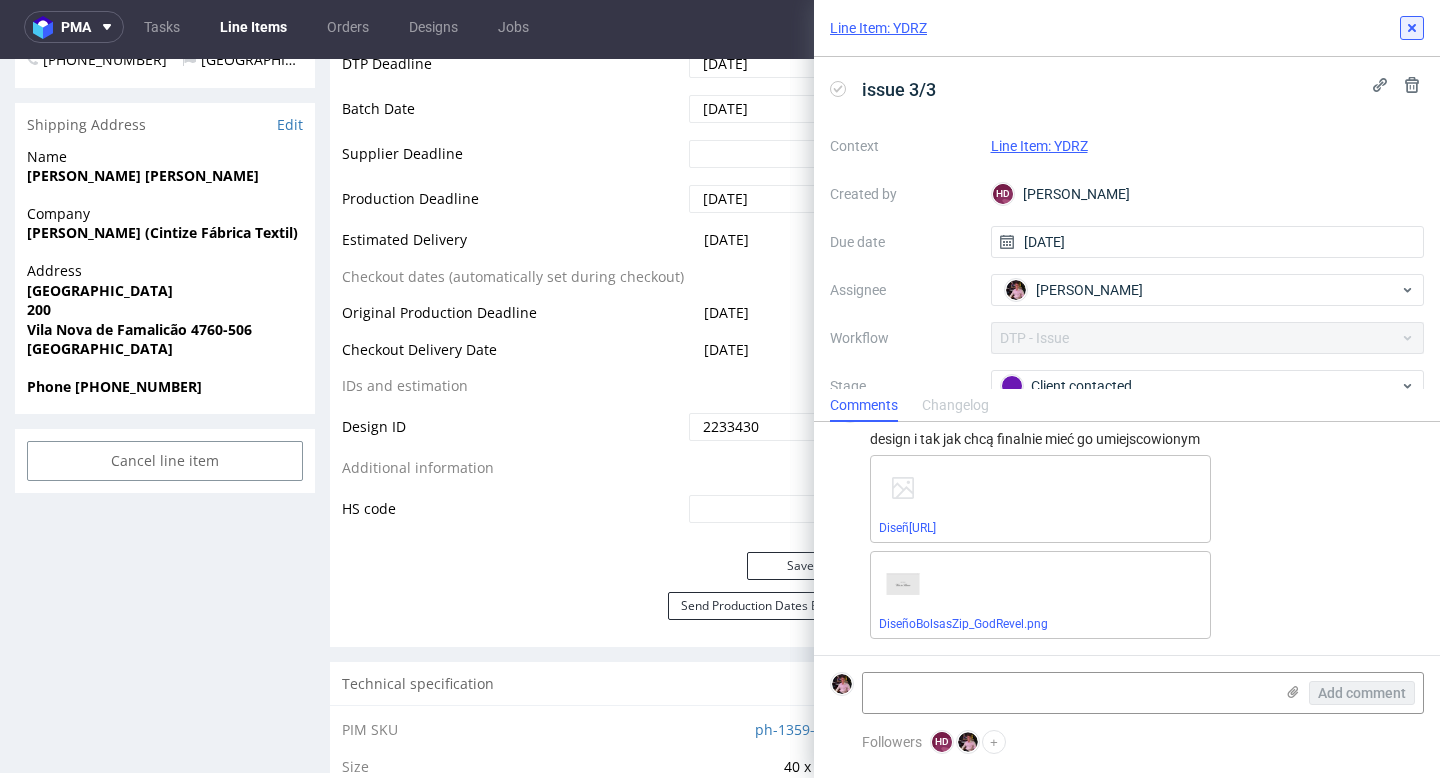 click at bounding box center [1412, 28] 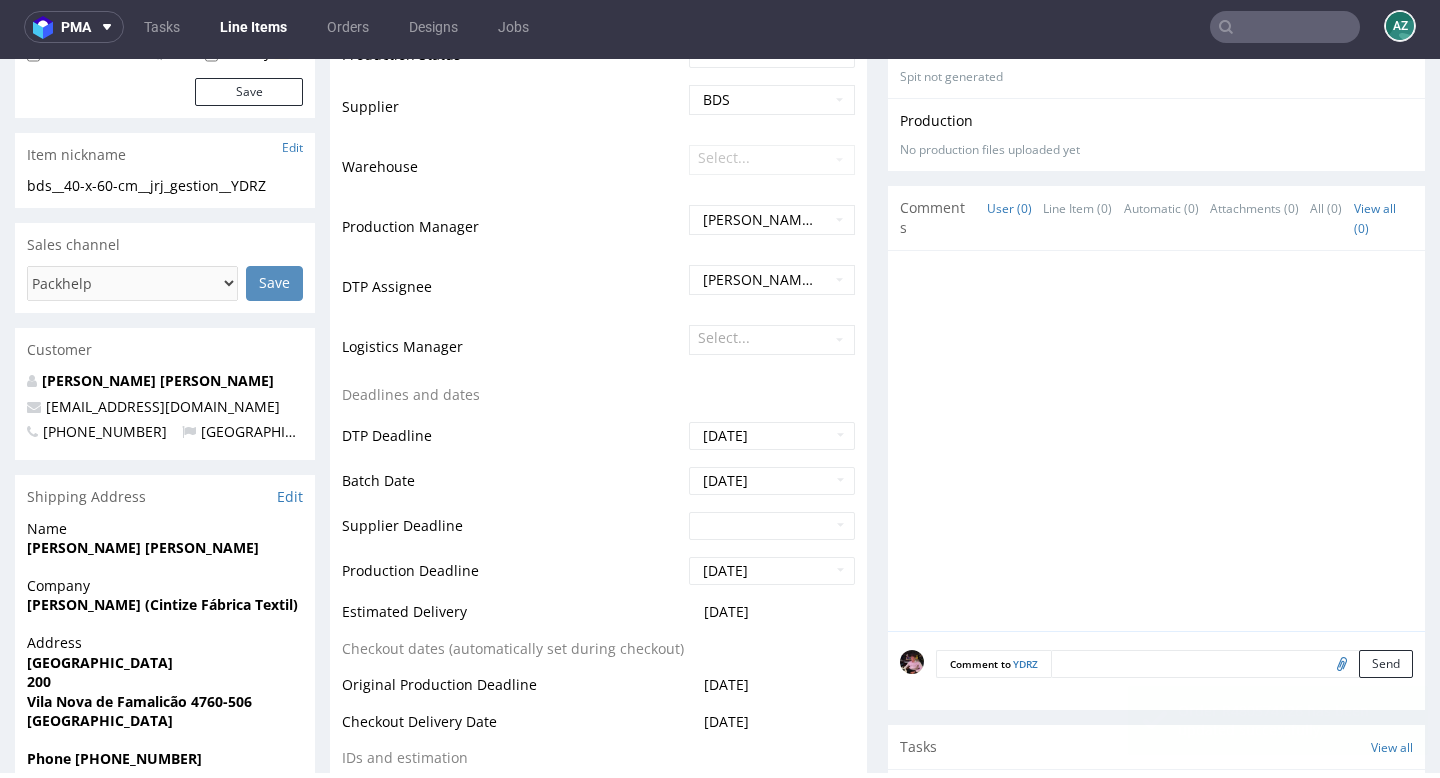 scroll, scrollTop: 0, scrollLeft: 0, axis: both 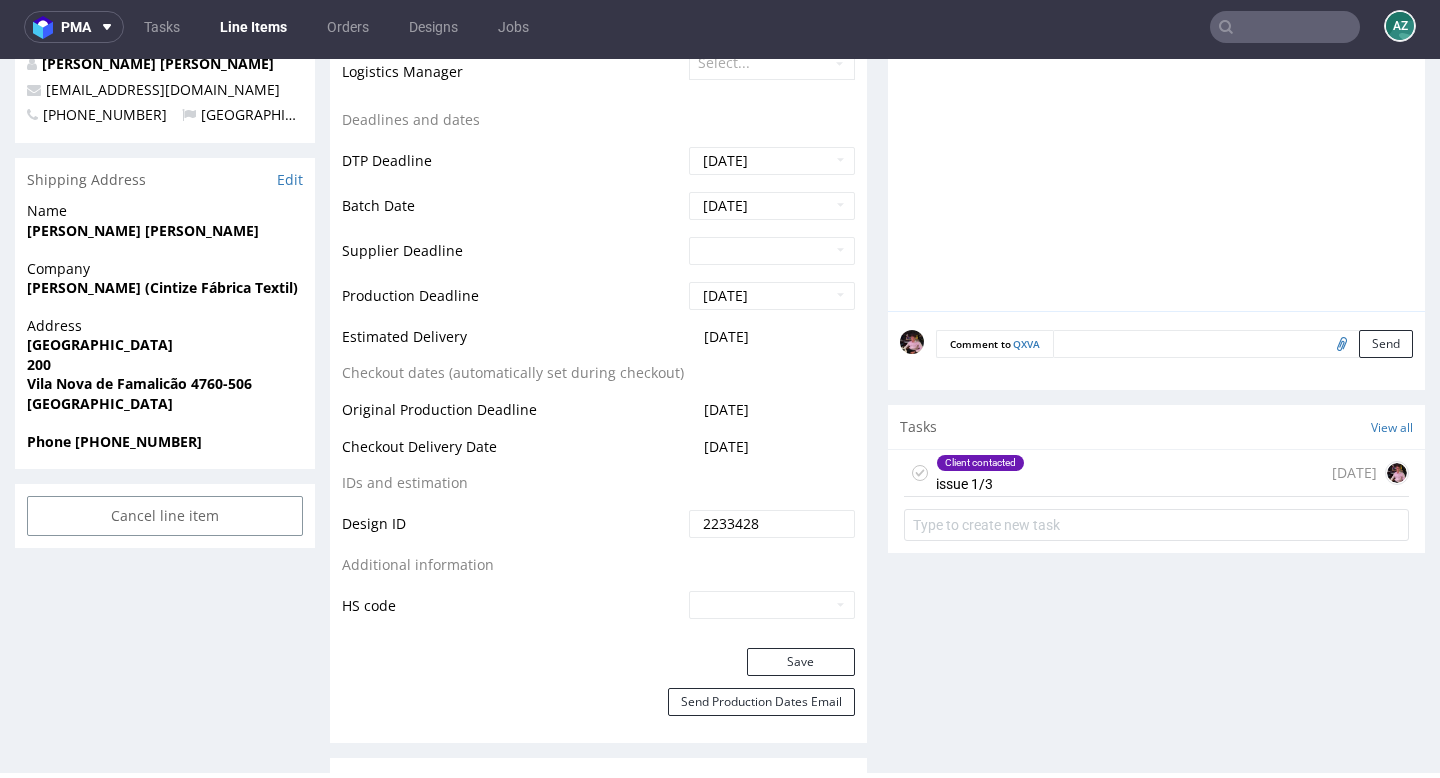 click on "Client contacted issue 1/3 8 days ago" at bounding box center [1156, 473] 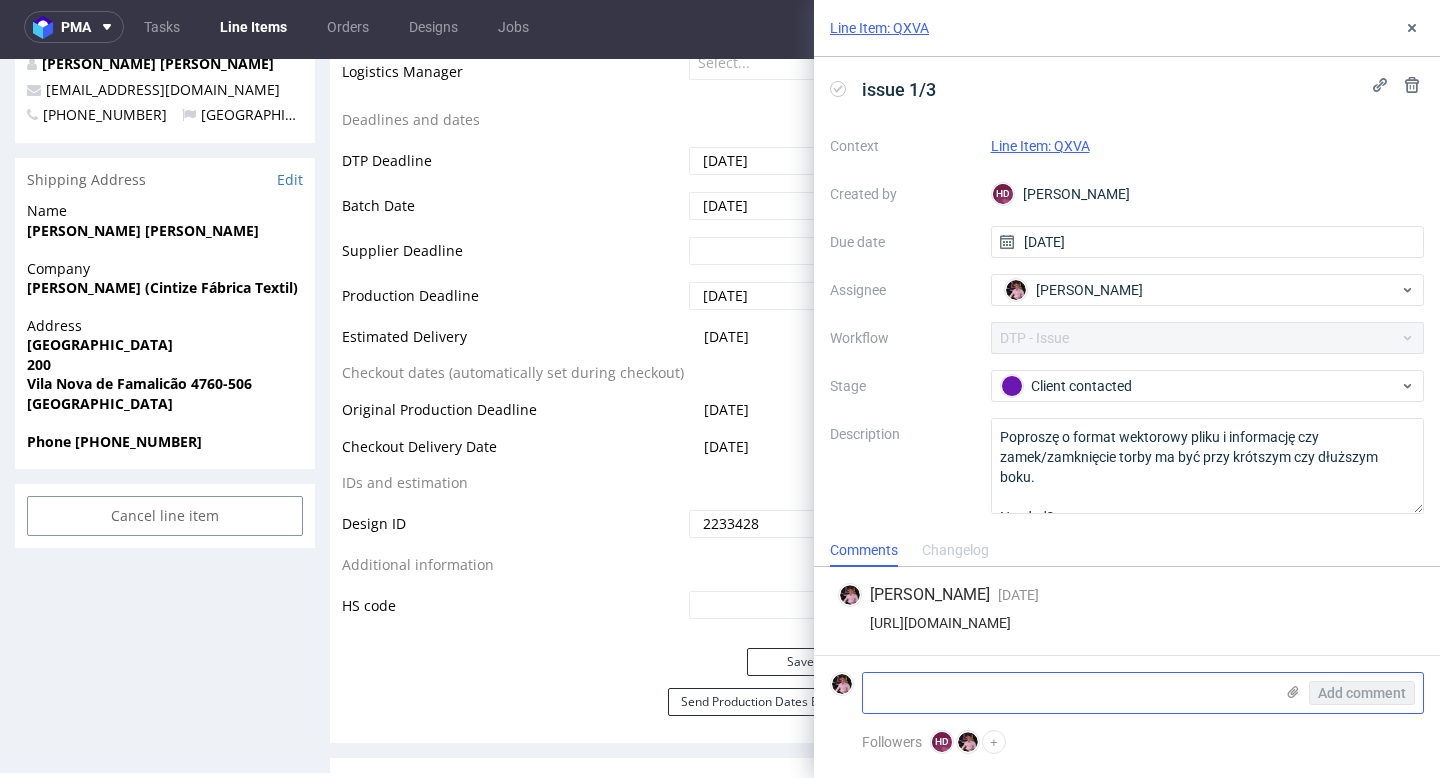 click at bounding box center [1068, 693] 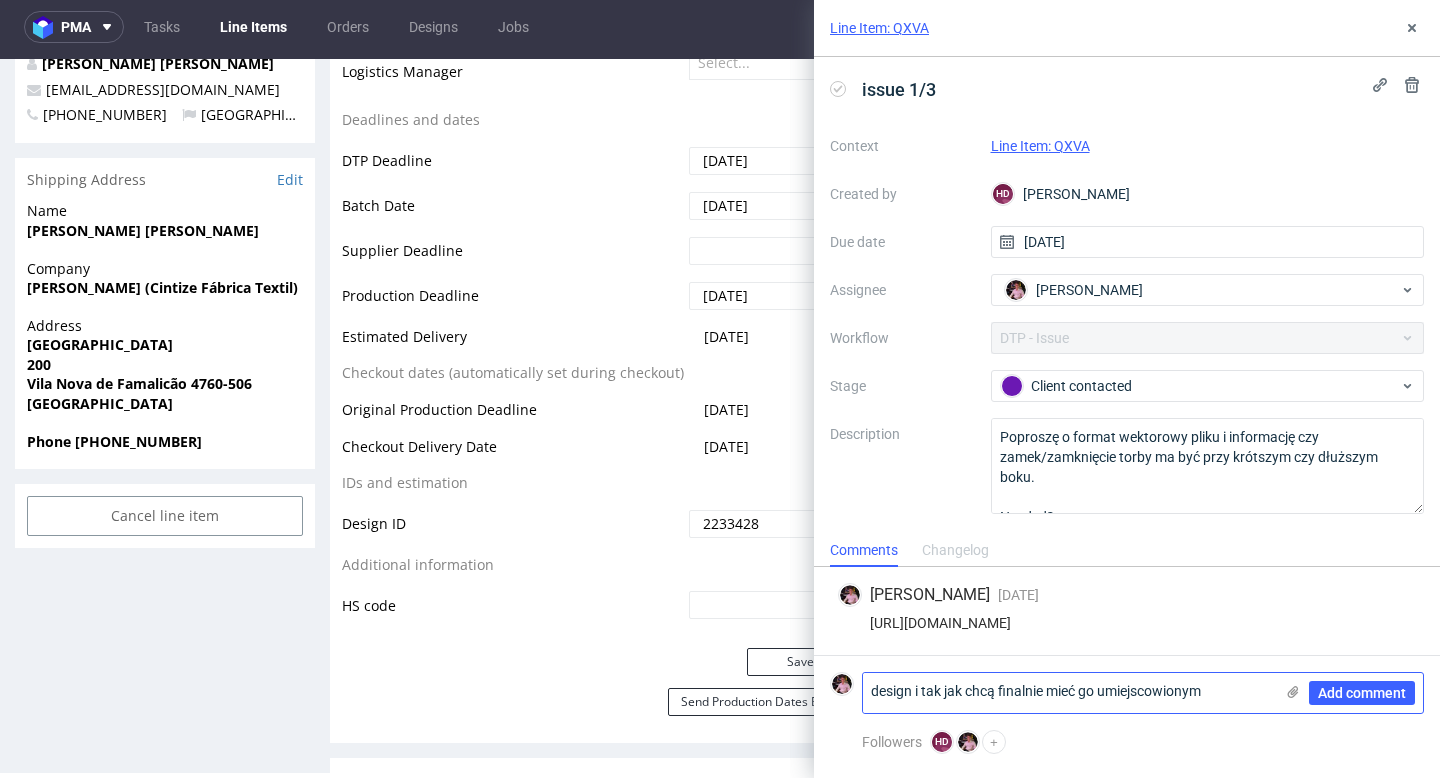 scroll, scrollTop: 0, scrollLeft: 0, axis: both 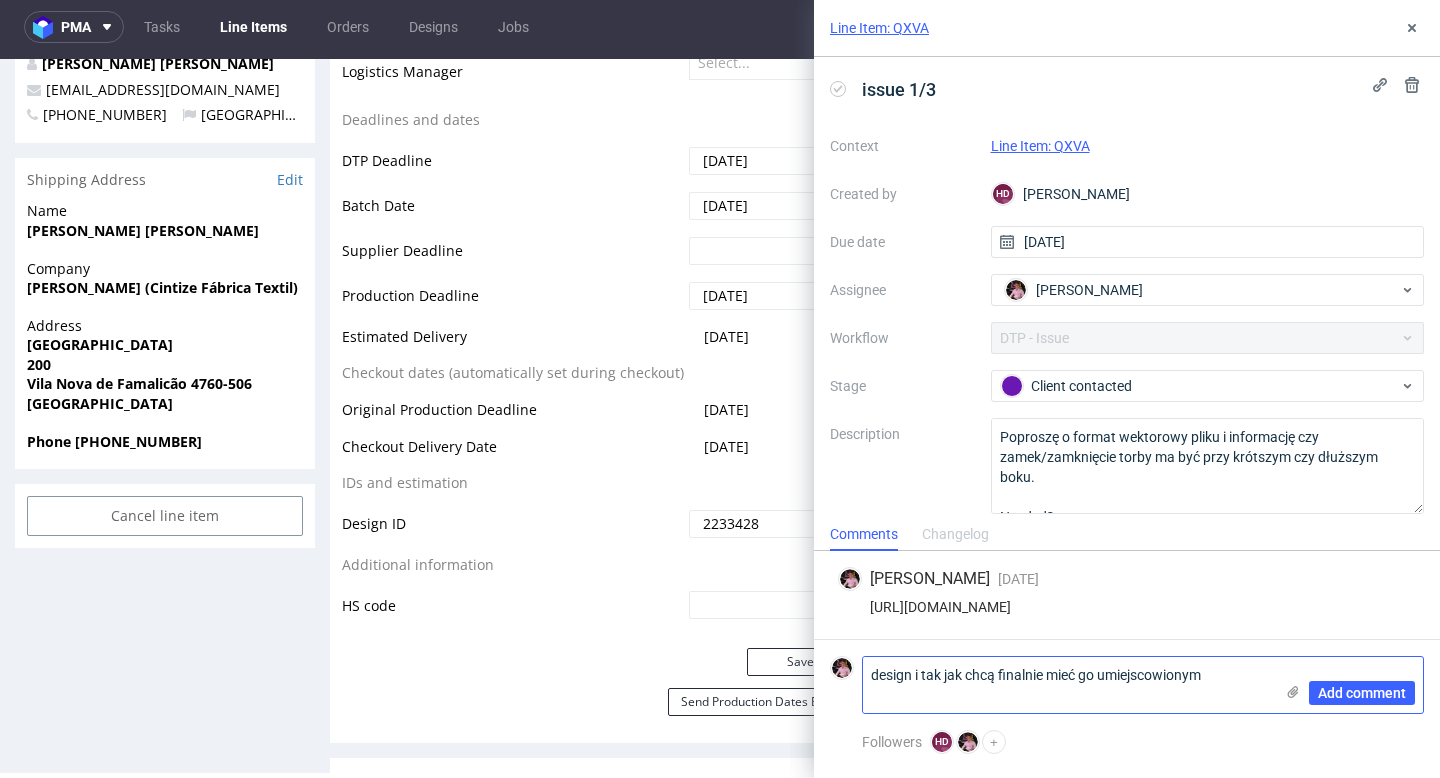 type on "design i tak jak chcą finalnie mieć go umiejscowionym" 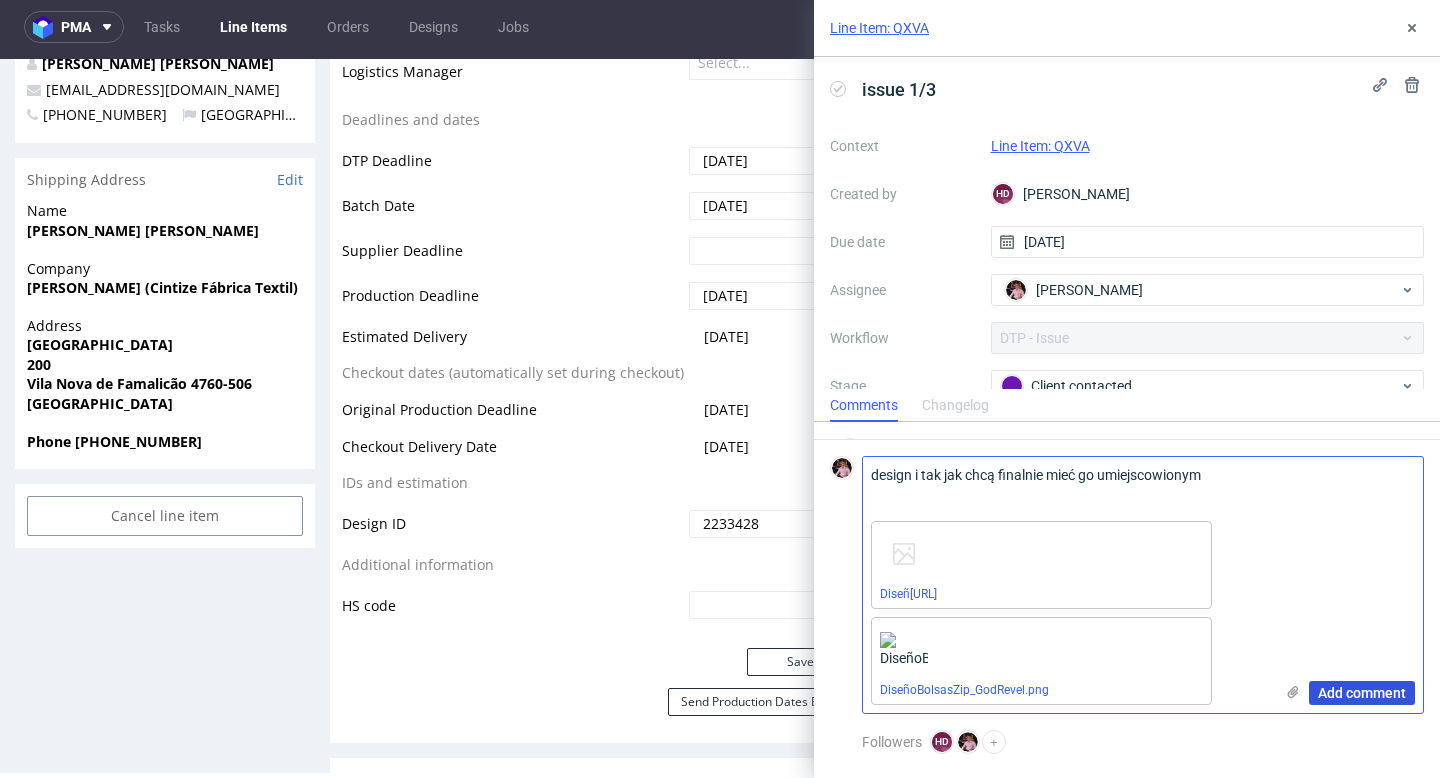 click on "Add comment" at bounding box center [1362, 693] 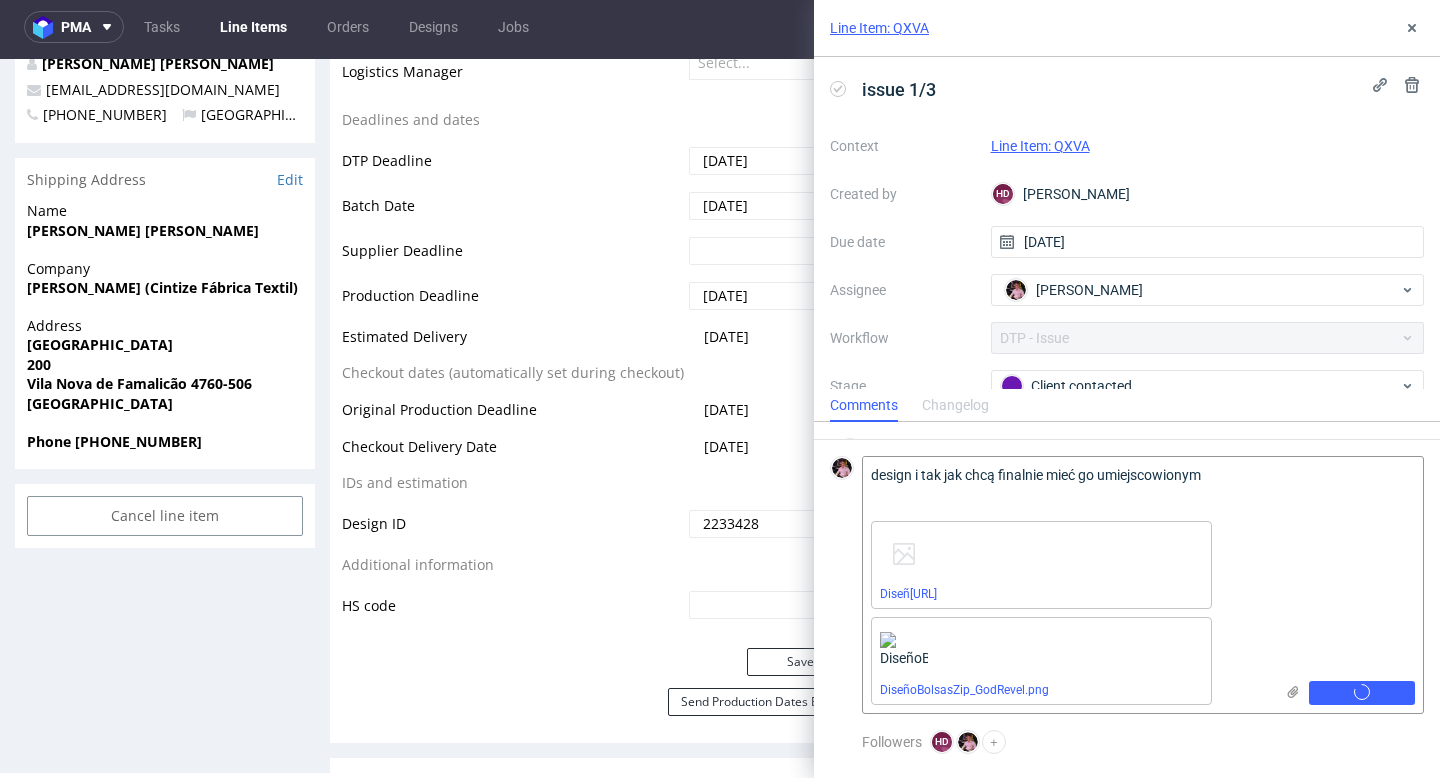 type 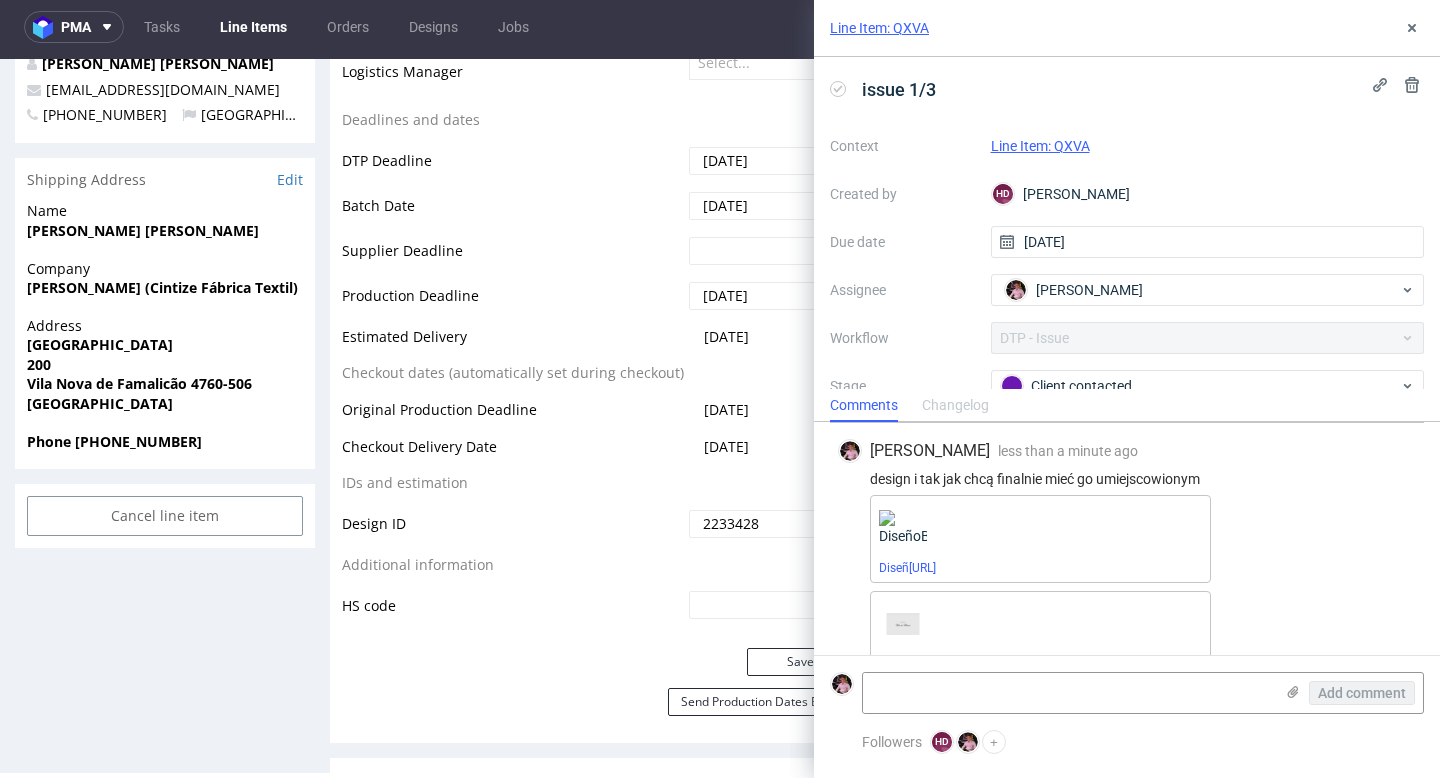 scroll, scrollTop: 128, scrollLeft: 0, axis: vertical 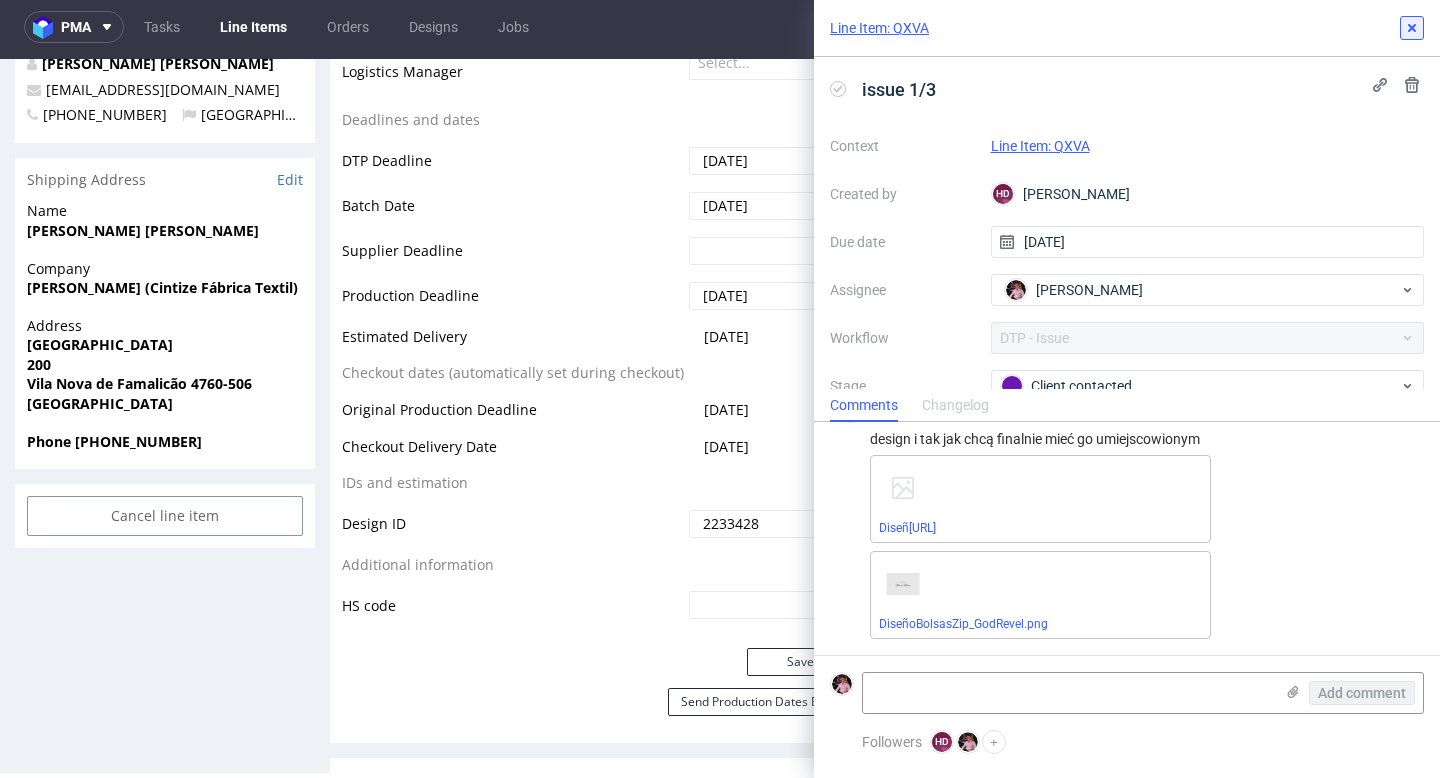 click 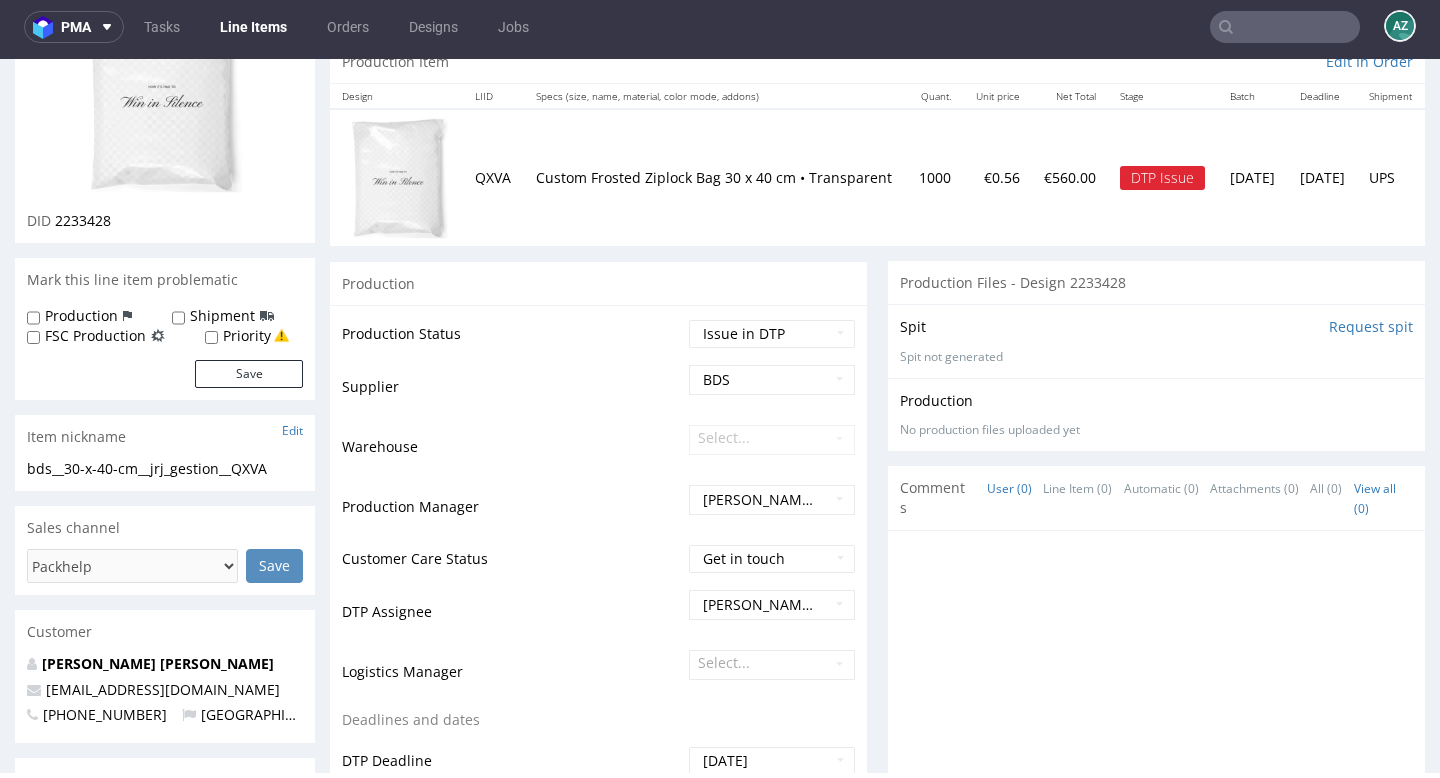 scroll, scrollTop: 21, scrollLeft: 0, axis: vertical 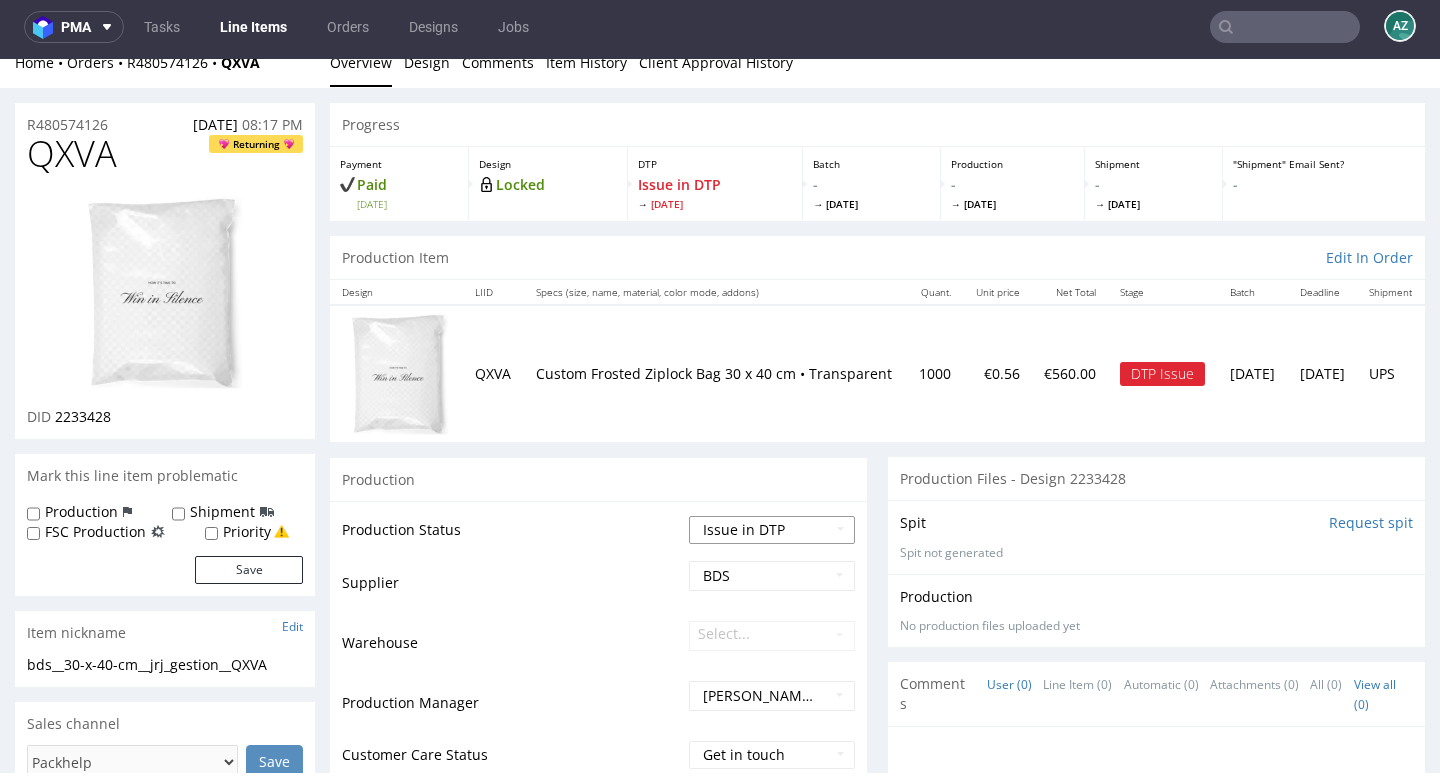 click on "Waiting for Artwork
Waiting for Diecut
Waiting for Mockup Waiting for DTP
Waiting for DTP Double Check
DTP DC Done
In DTP
Issue in DTP
DTP Client Approval Needed
DTP Client Approval Pending
DTP Client Approval Rejected
Back for DTP
DTP Verification Needed
DTP Production Ready In Production
Sent to Fulfillment
Issue in Production
Sent to Warehouse Fulfillment
Production Complete" at bounding box center (772, 530) 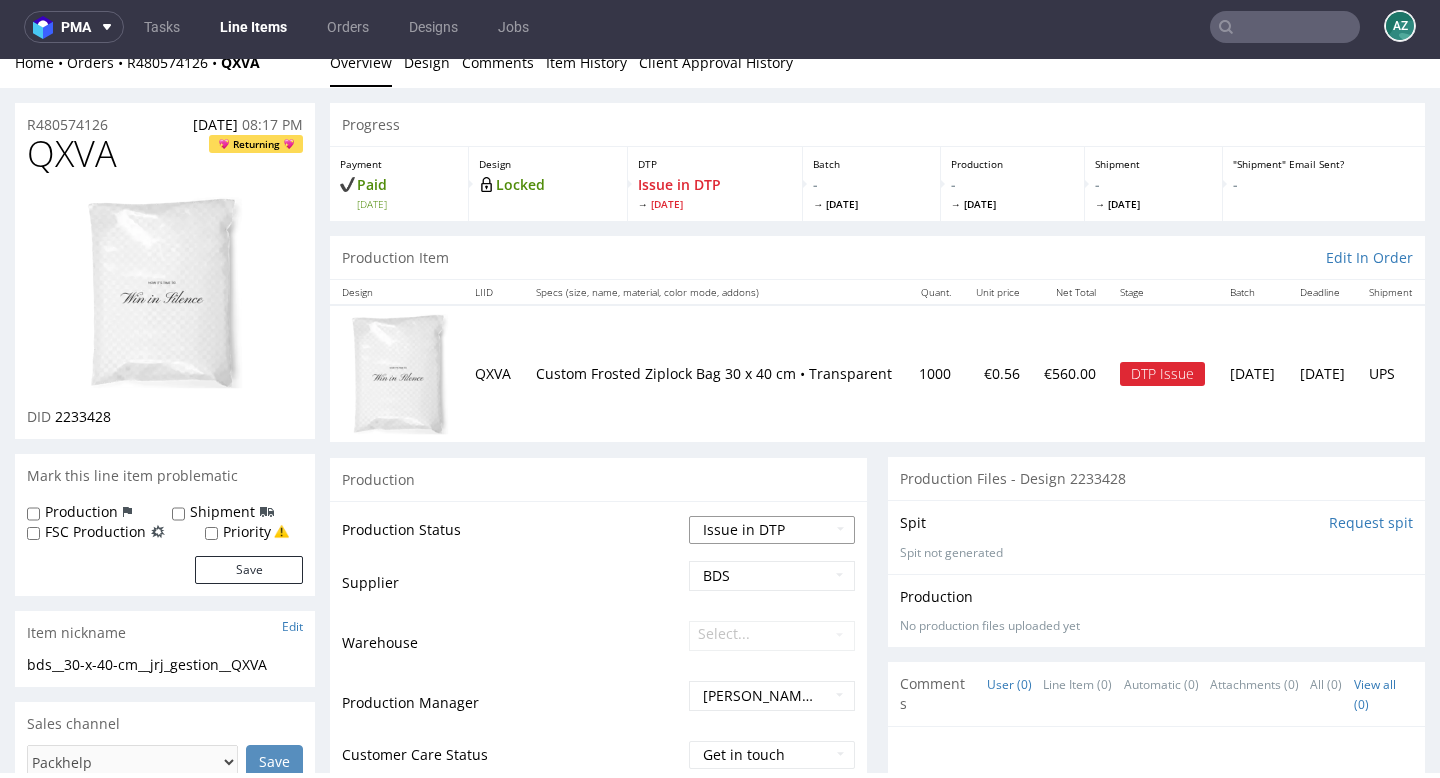 select on "back_for_dtp" 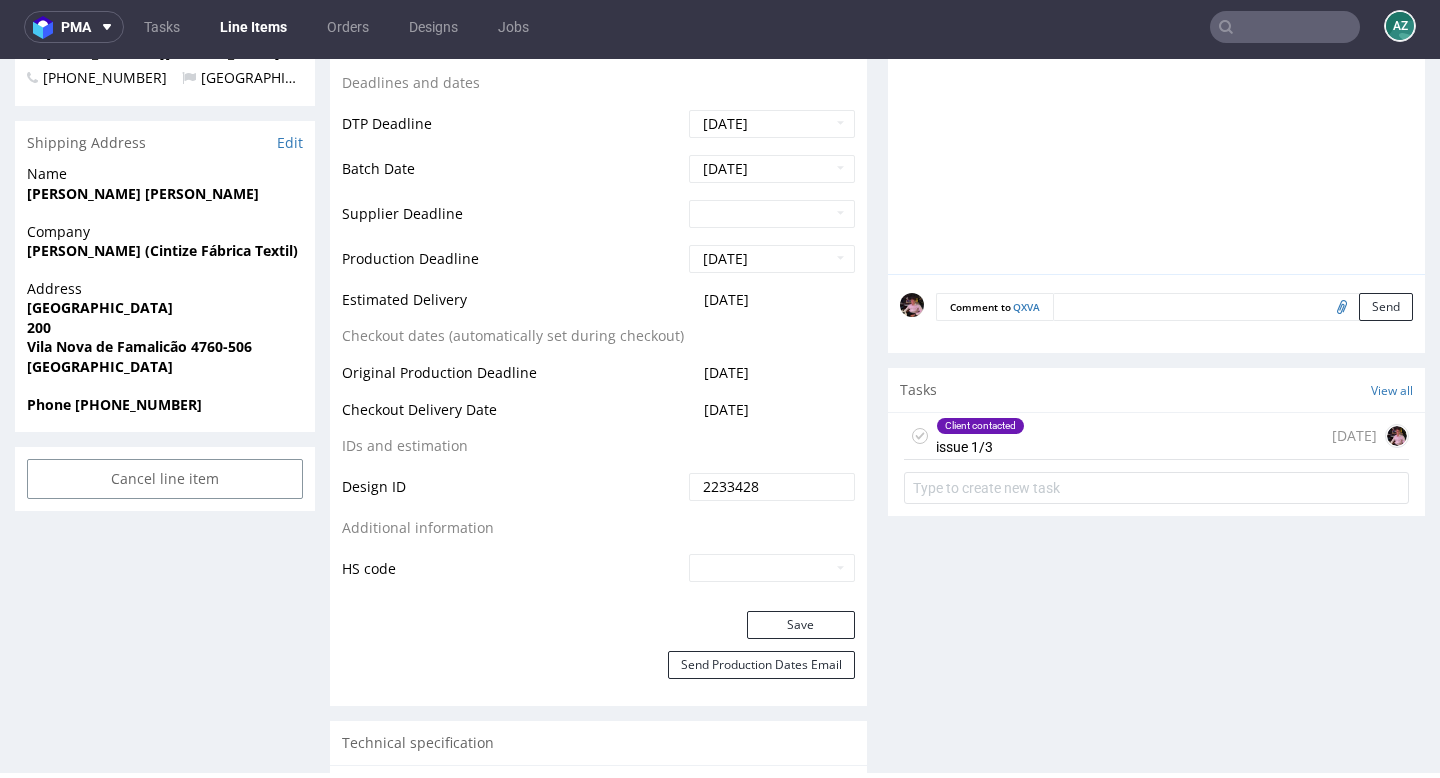 scroll, scrollTop: 1012, scrollLeft: 0, axis: vertical 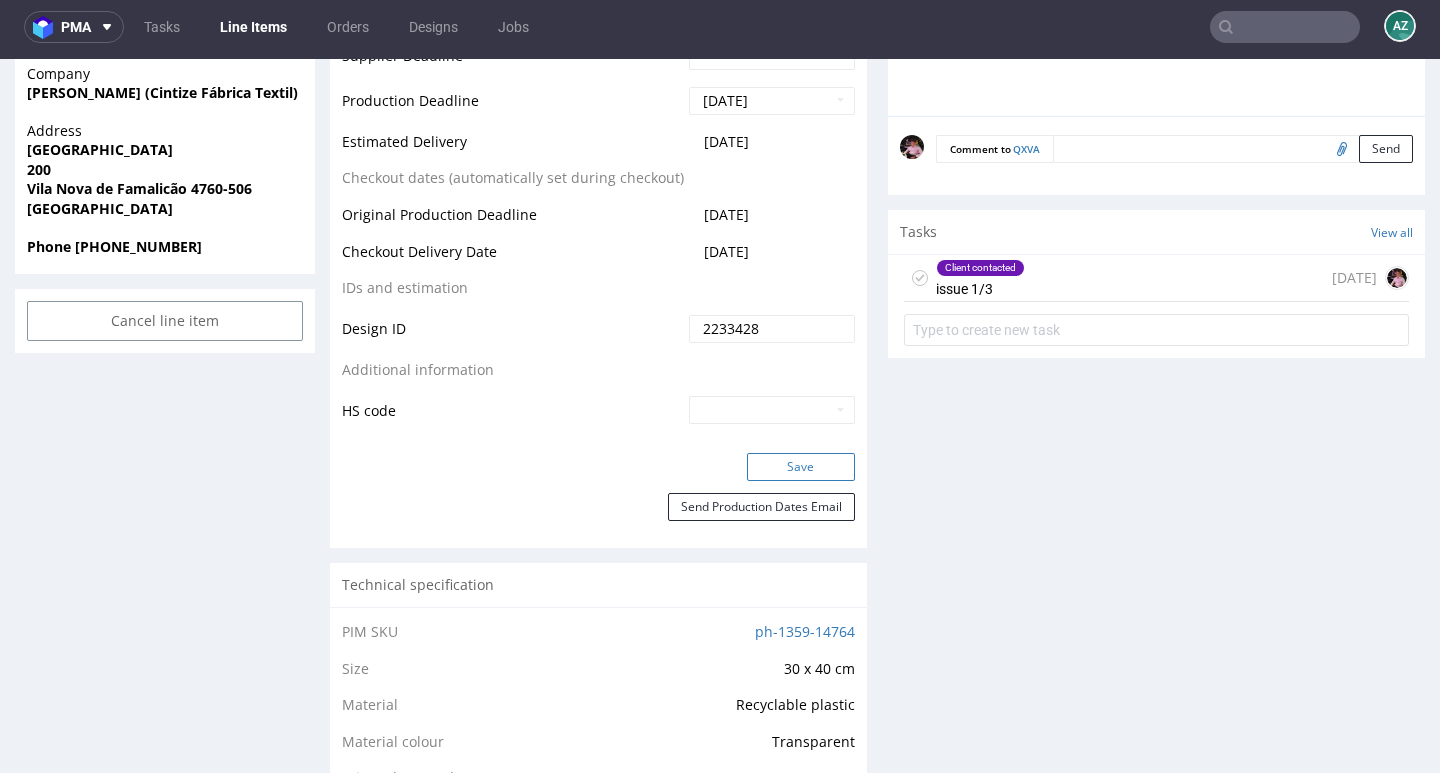 click on "Save" at bounding box center [801, 467] 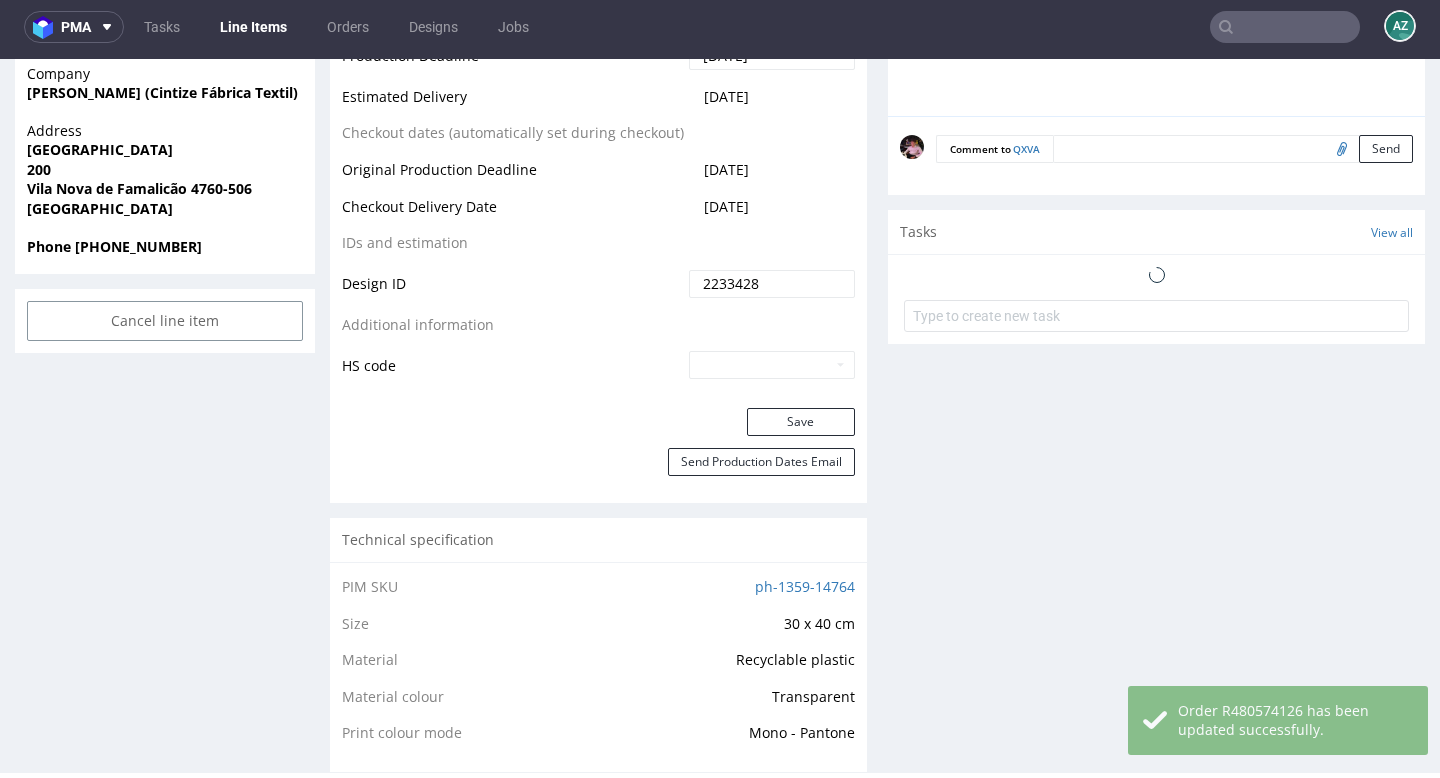 scroll 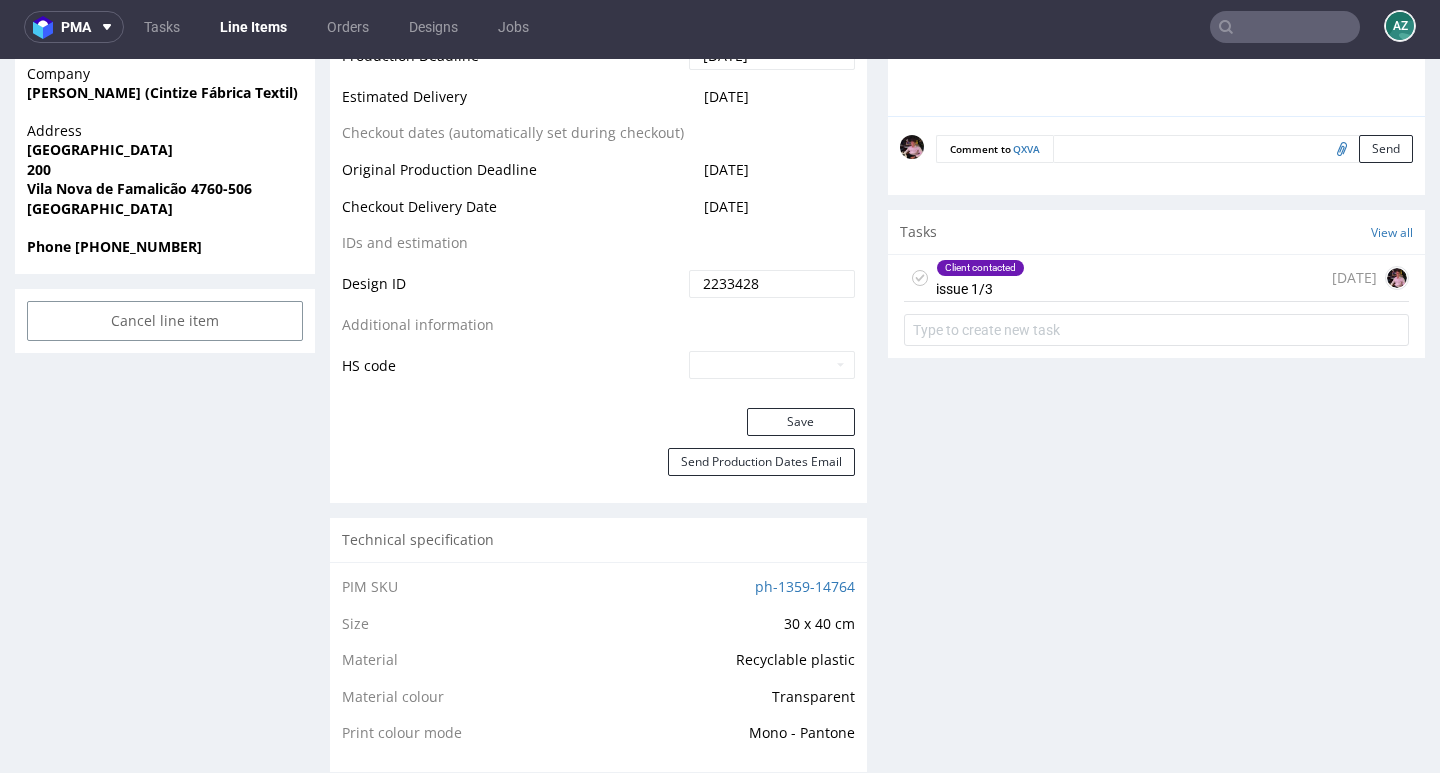 click at bounding box center (1285, 27) 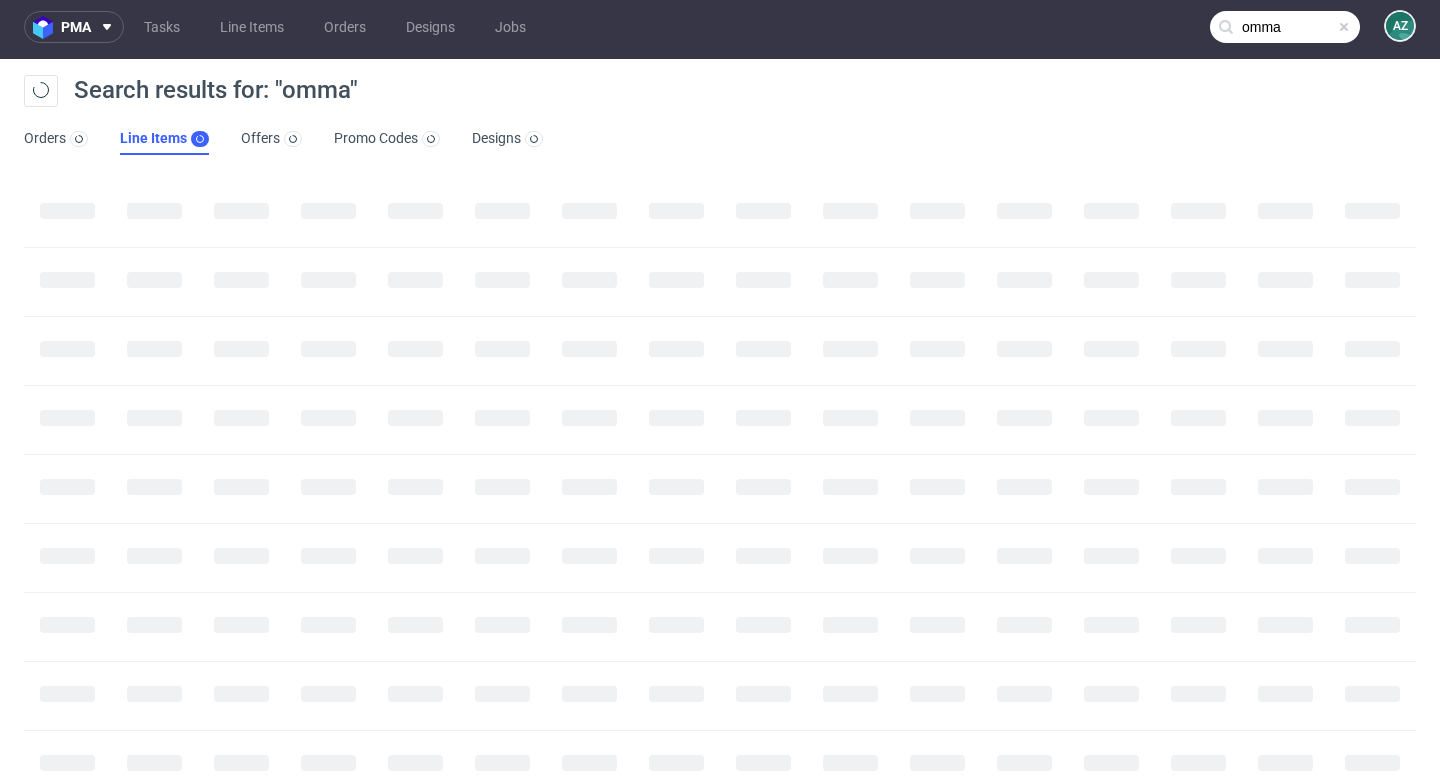 scroll, scrollTop: 0, scrollLeft: 0, axis: both 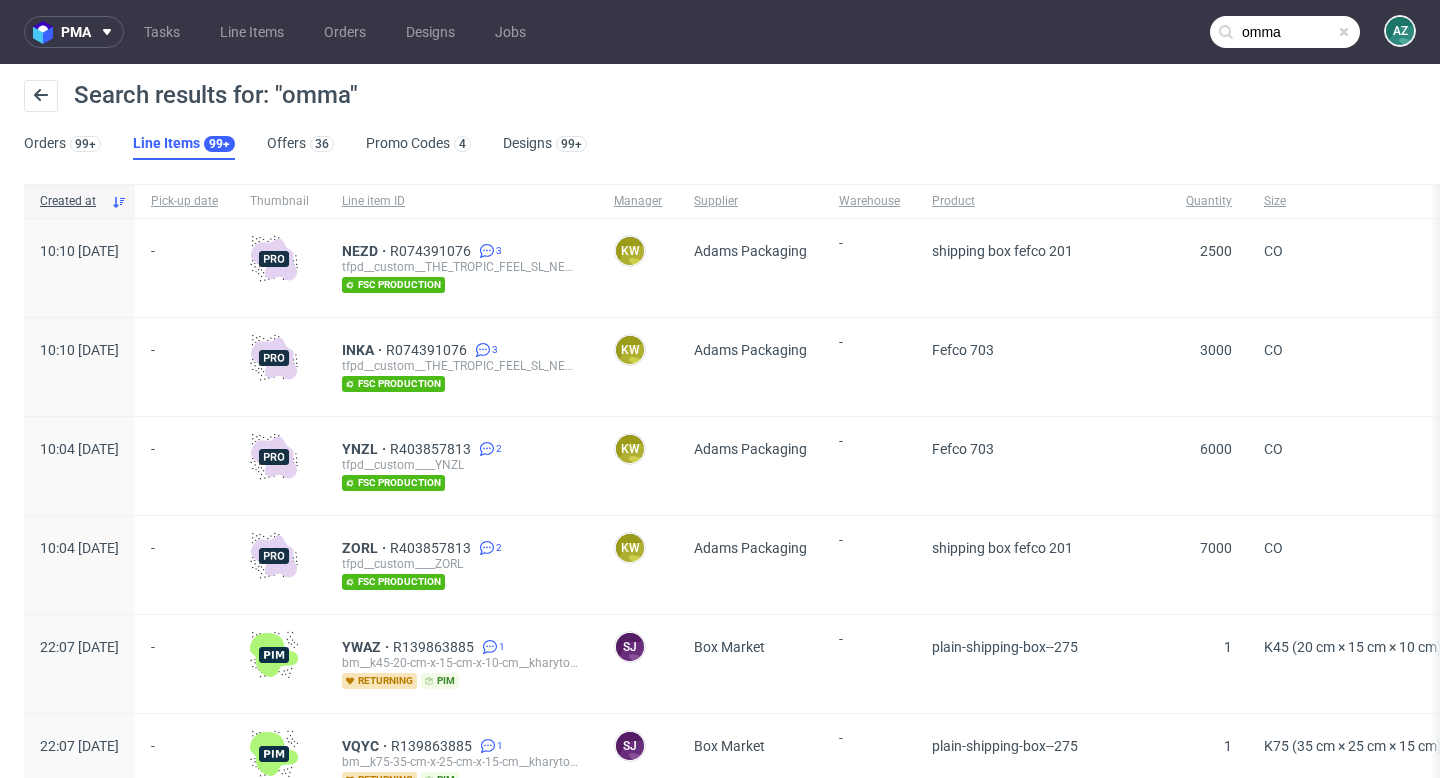 click on "omma" at bounding box center (1285, 32) 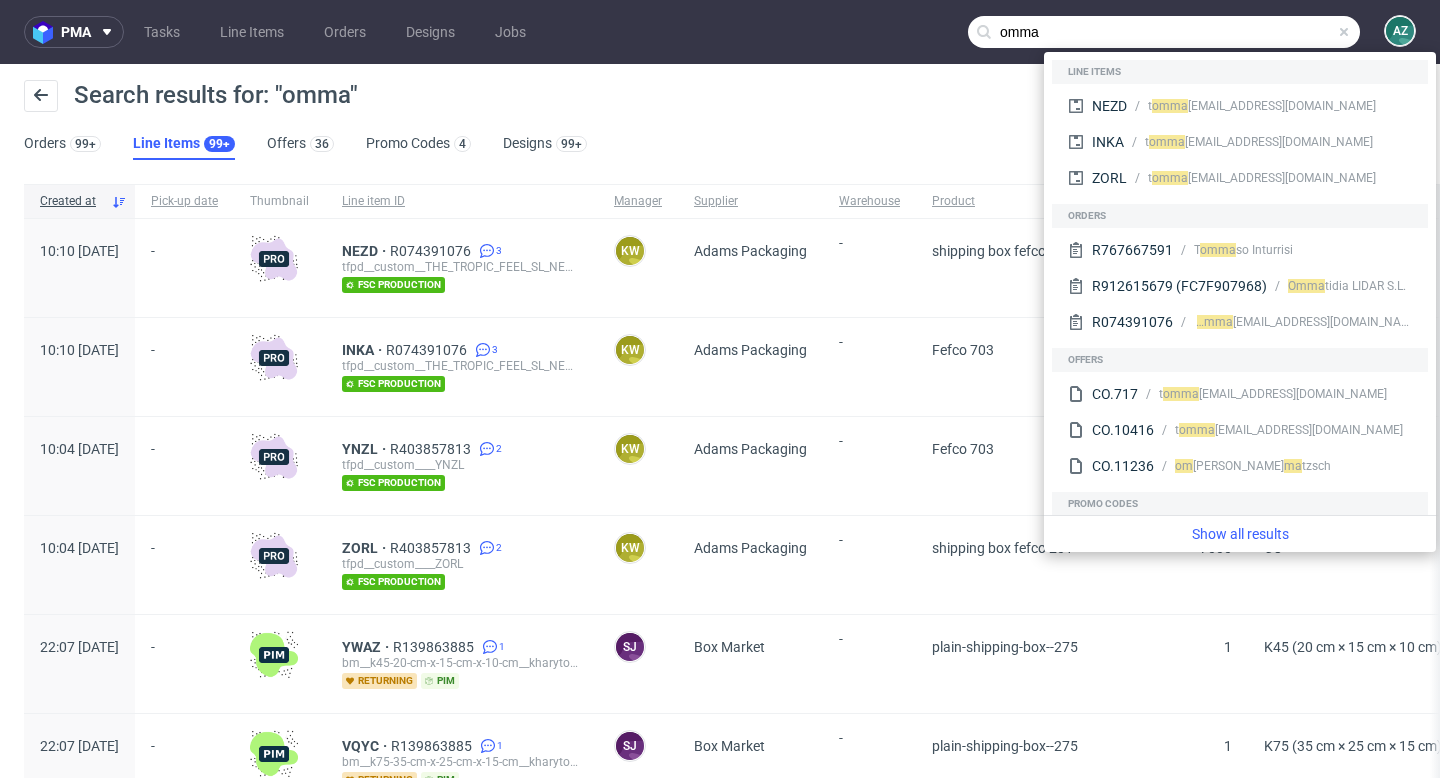drag, startPoint x: 1039, startPoint y: 36, endPoint x: 906, endPoint y: 36, distance: 133 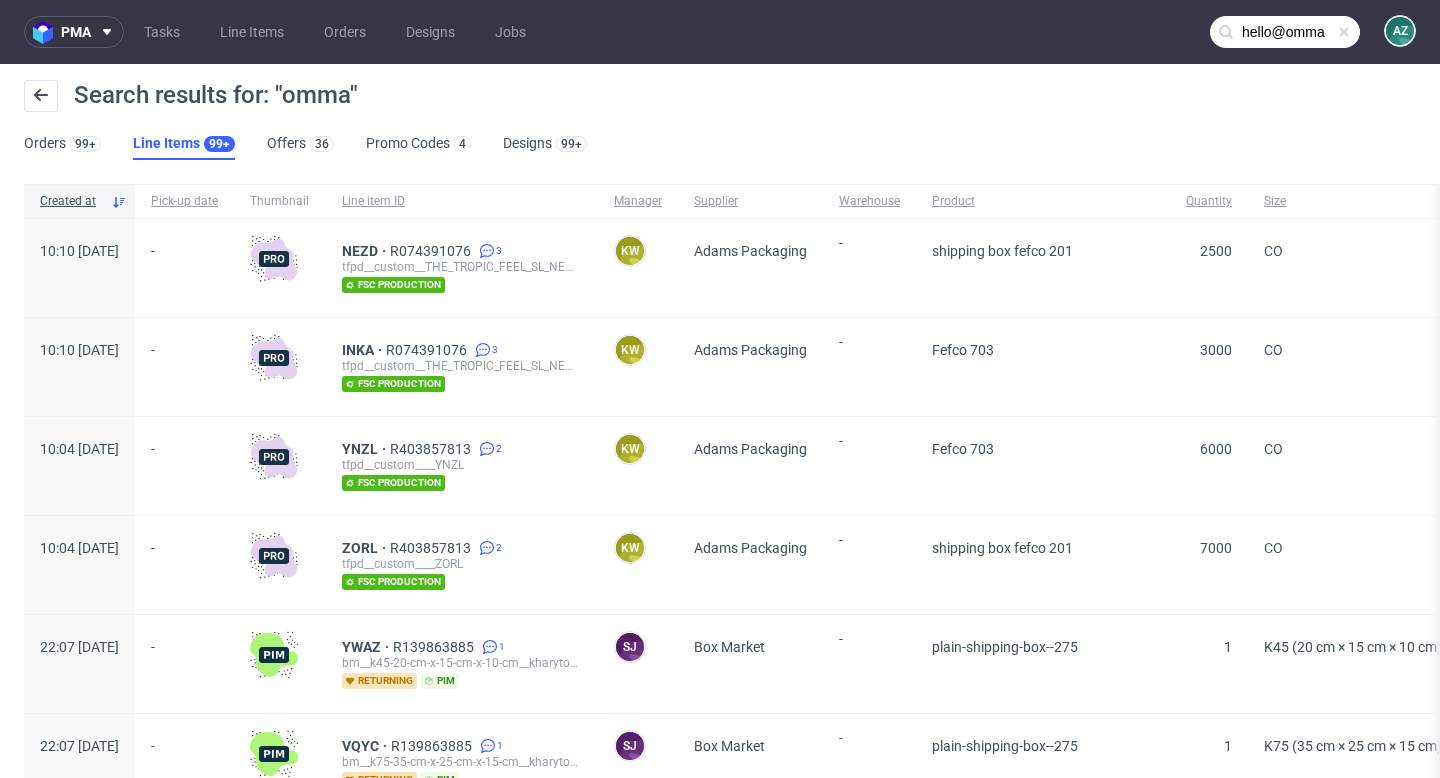 type on "hello@omma" 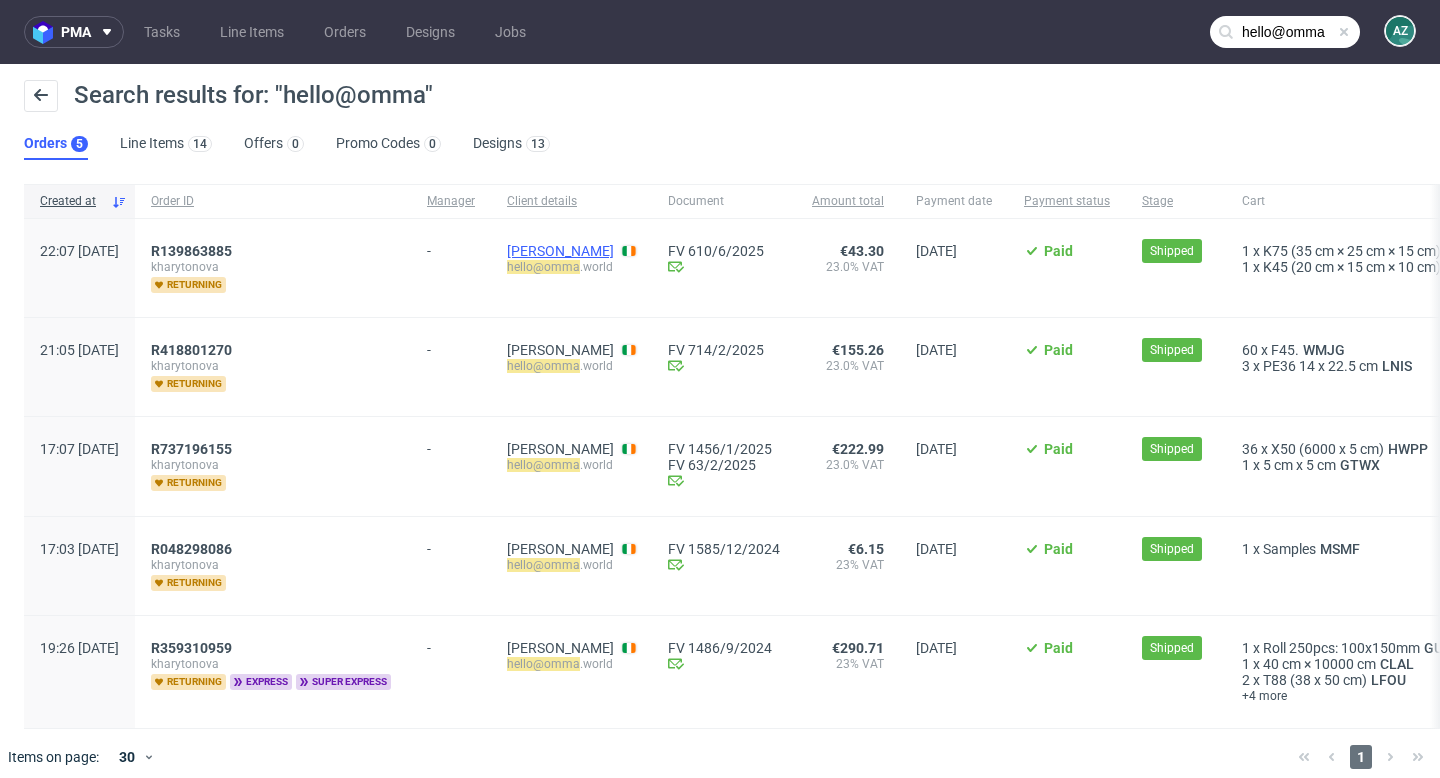 click on "Nastya Kharytonova" at bounding box center [560, 251] 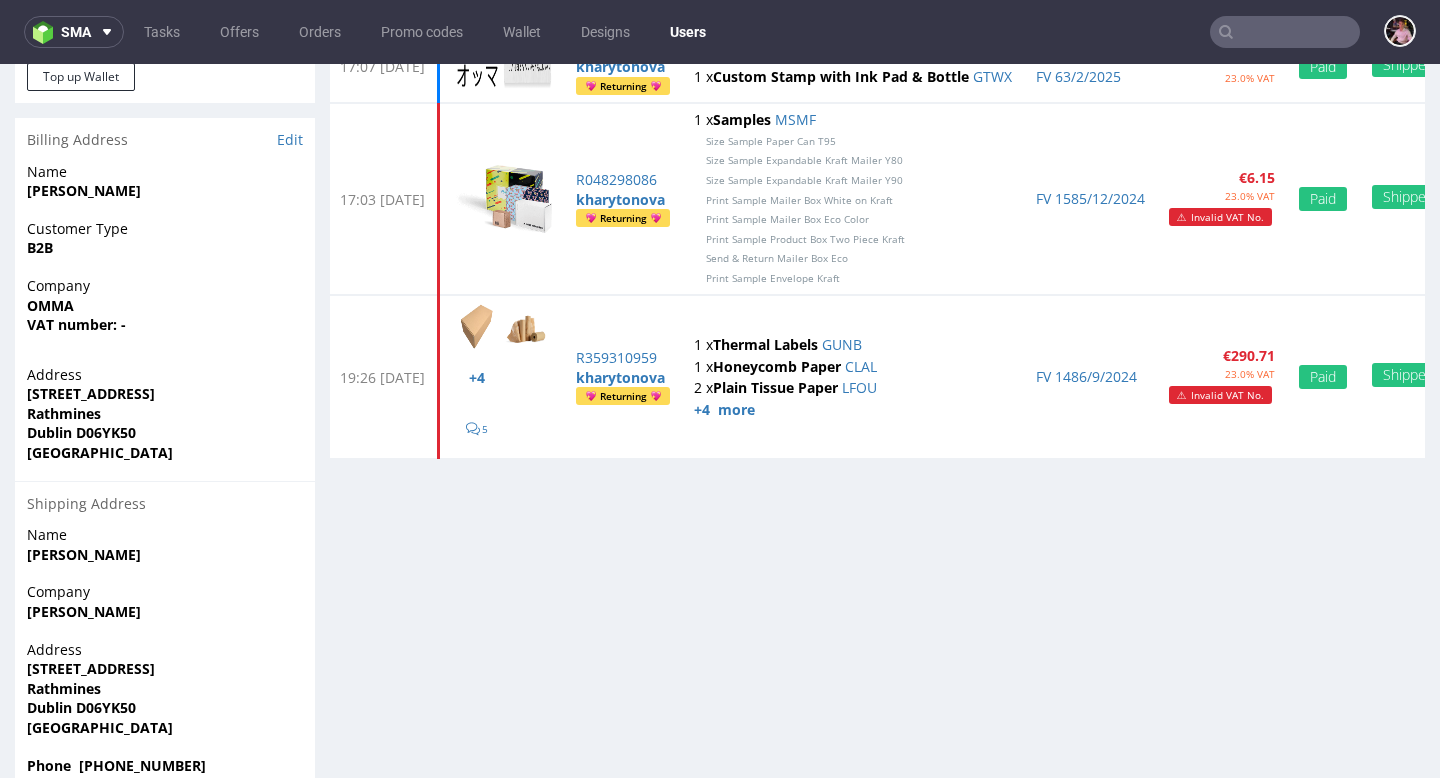 scroll, scrollTop: 470, scrollLeft: 0, axis: vertical 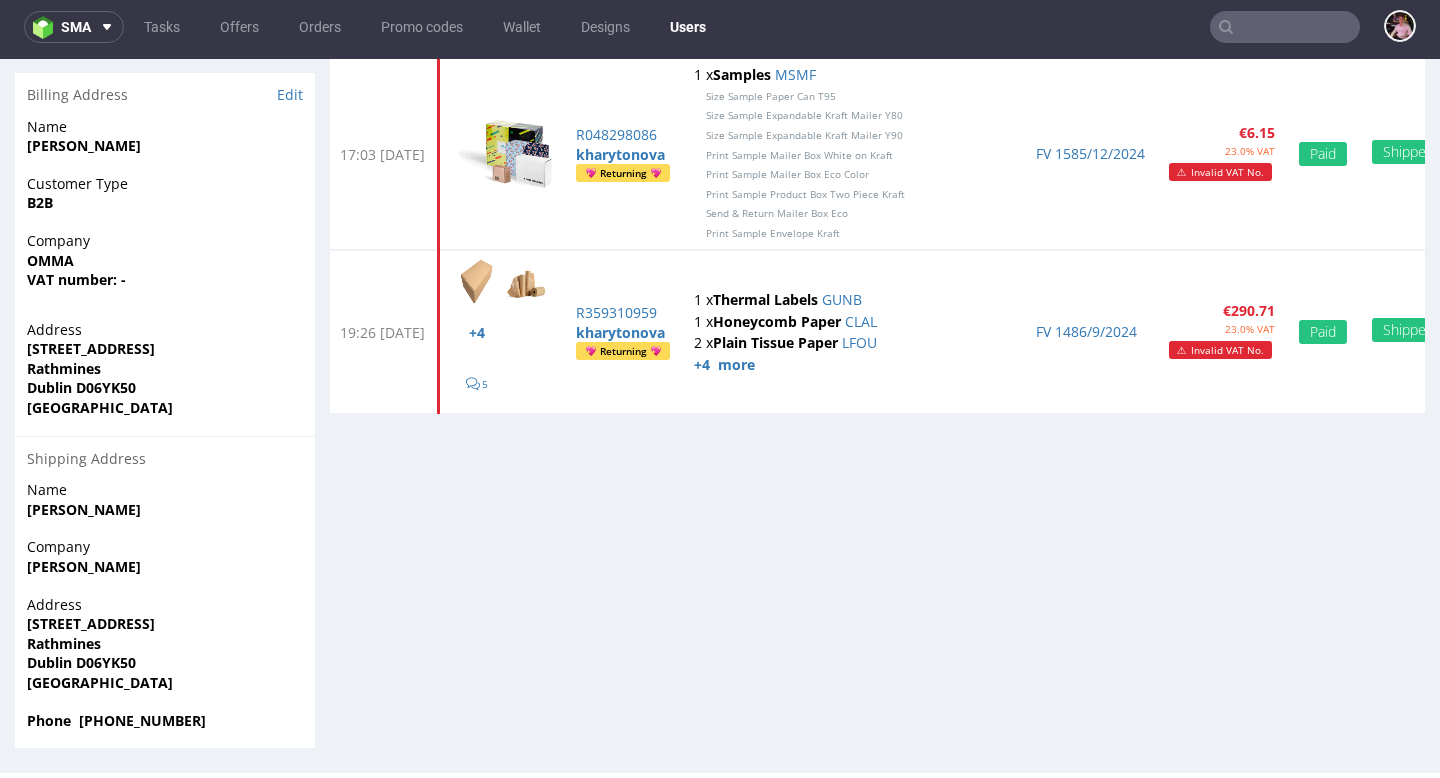 click on "Rathmines" at bounding box center [165, 369] 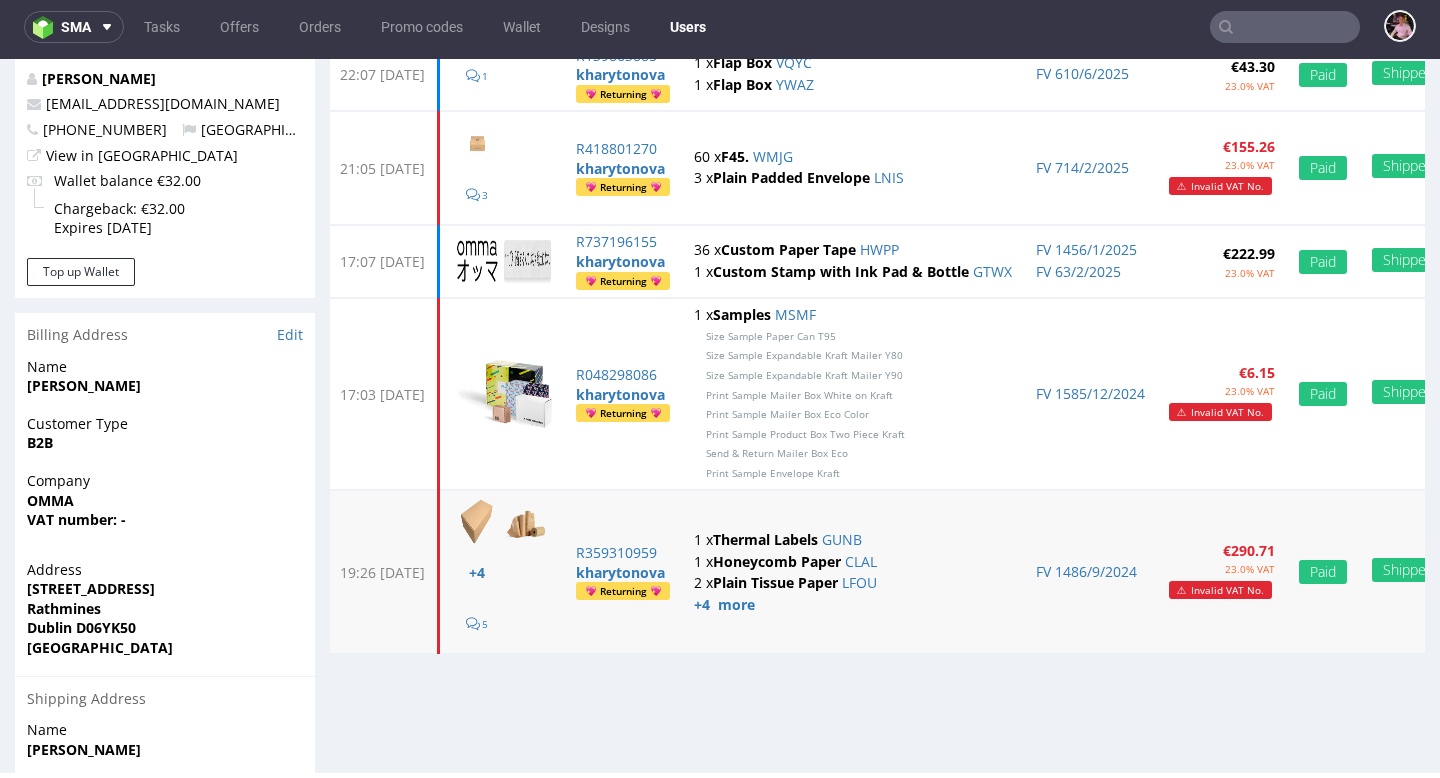 scroll, scrollTop: 0, scrollLeft: 0, axis: both 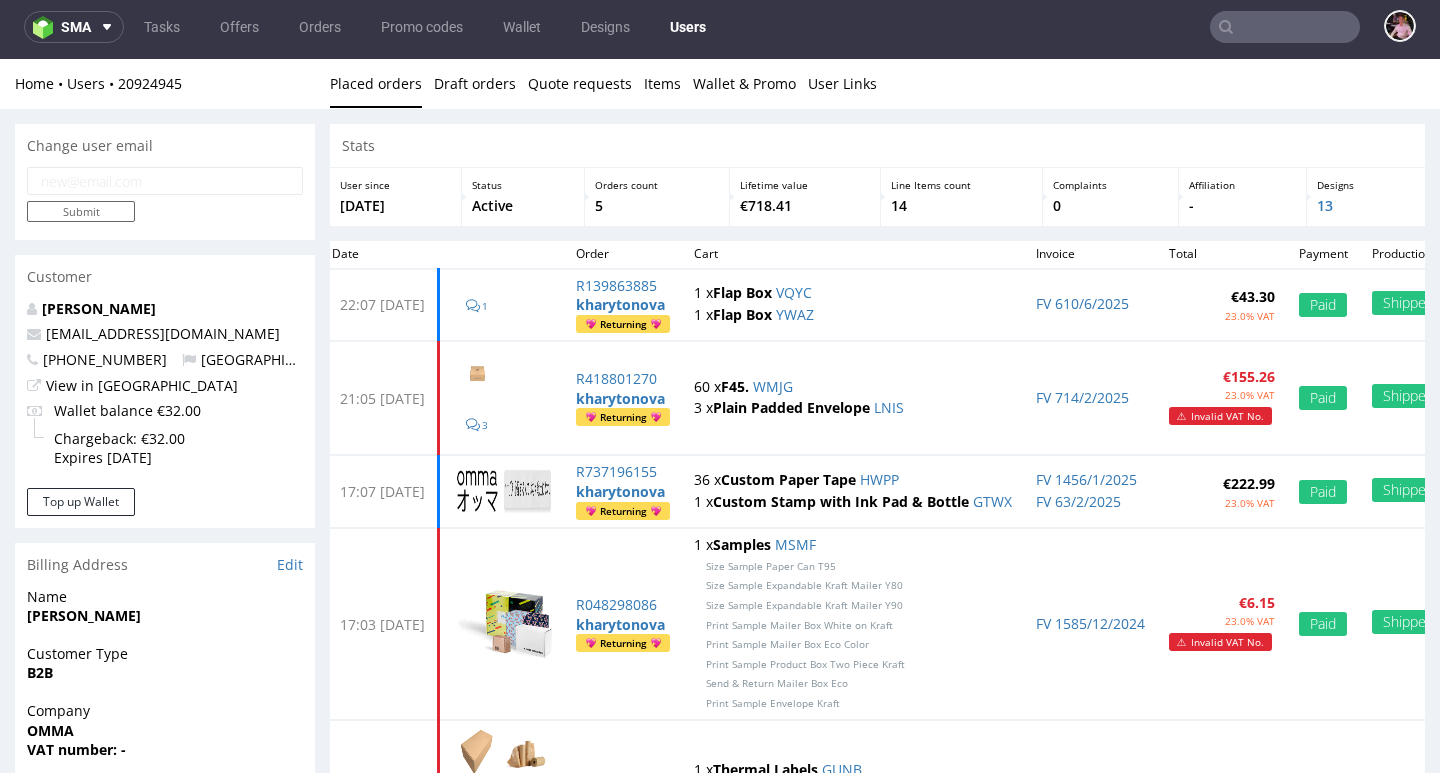 click at bounding box center [1285, 27] 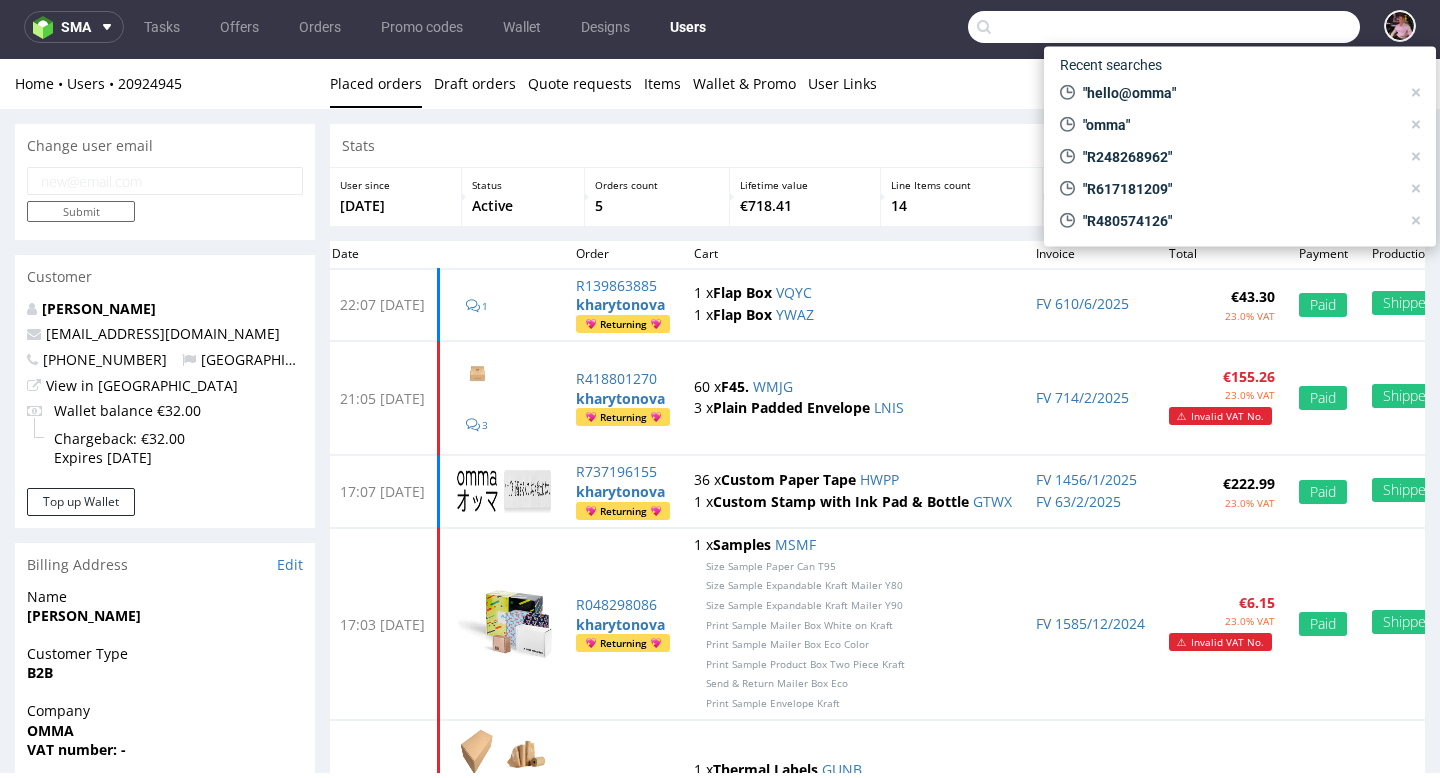 paste on "filippo@wildtee.it" 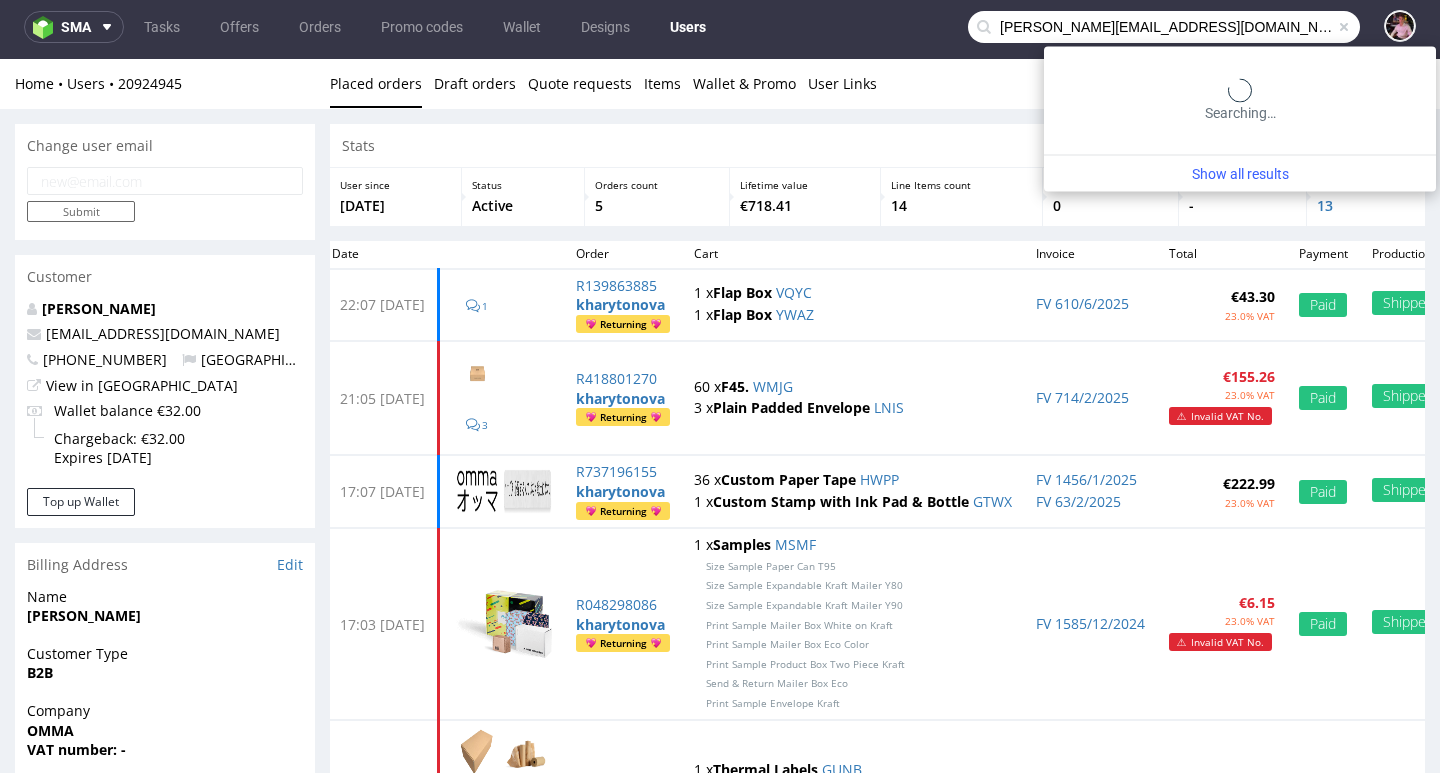 scroll, scrollTop: 0, scrollLeft: 0, axis: both 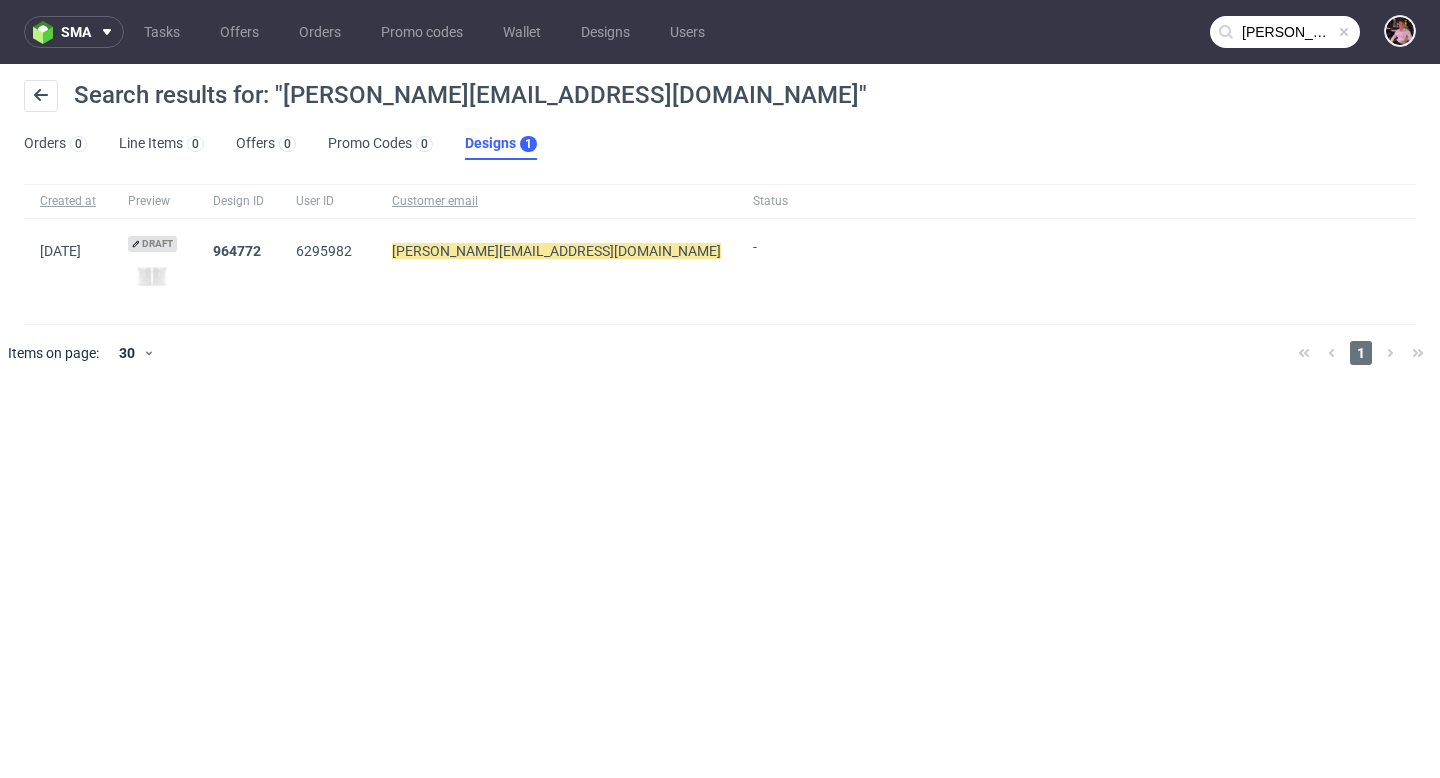 click on "filippo@wildtee.it" at bounding box center [1285, 32] 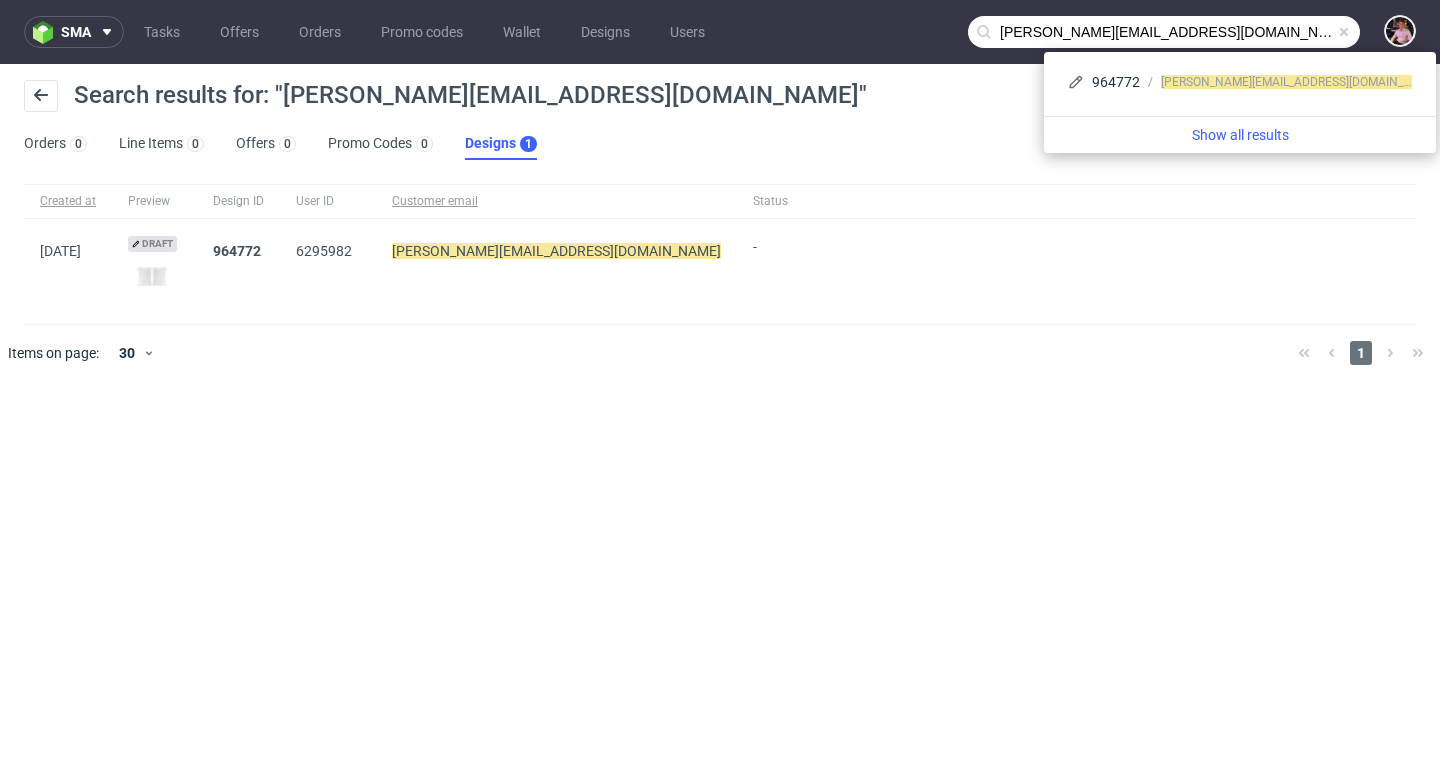 drag, startPoint x: 1036, startPoint y: 33, endPoint x: 996, endPoint y: 33, distance: 40 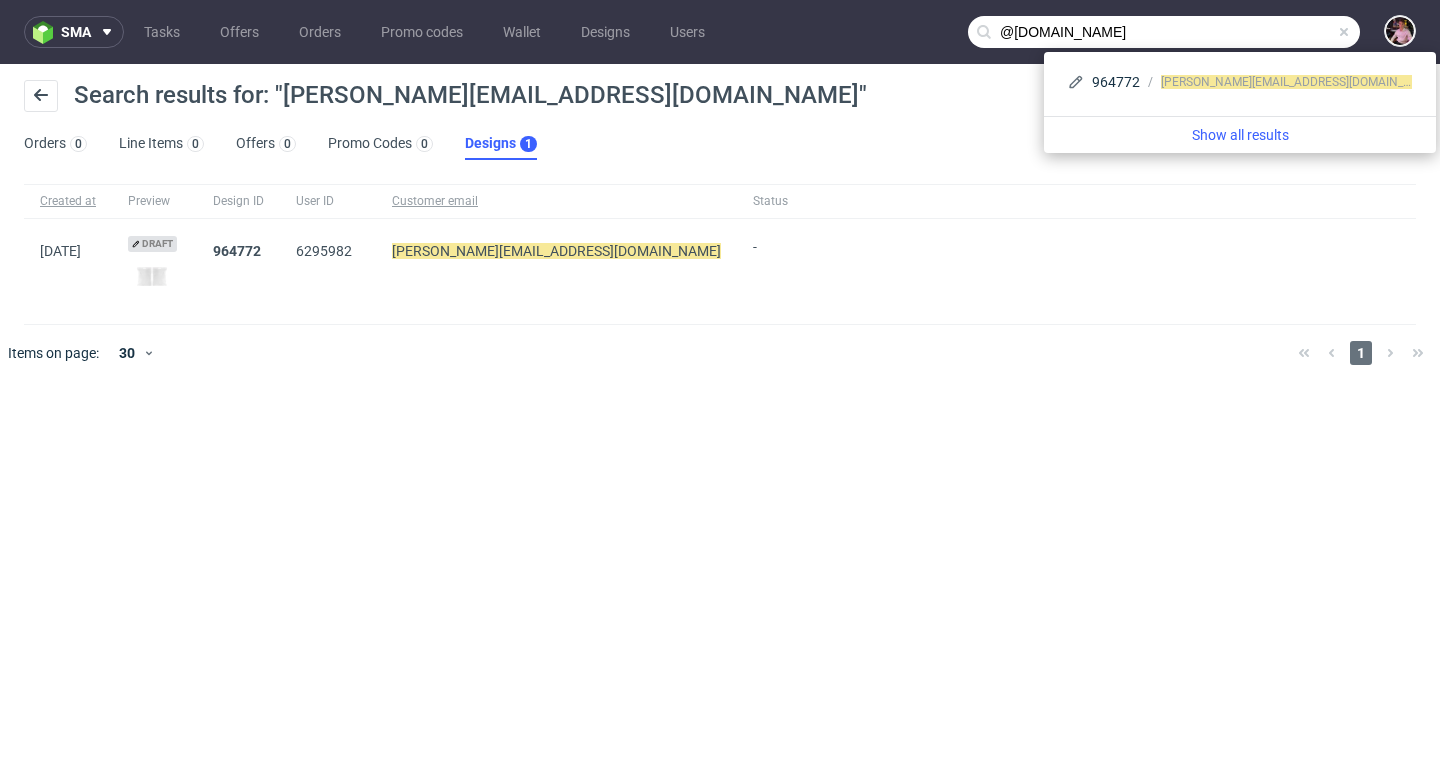 type on "@wildtee.it" 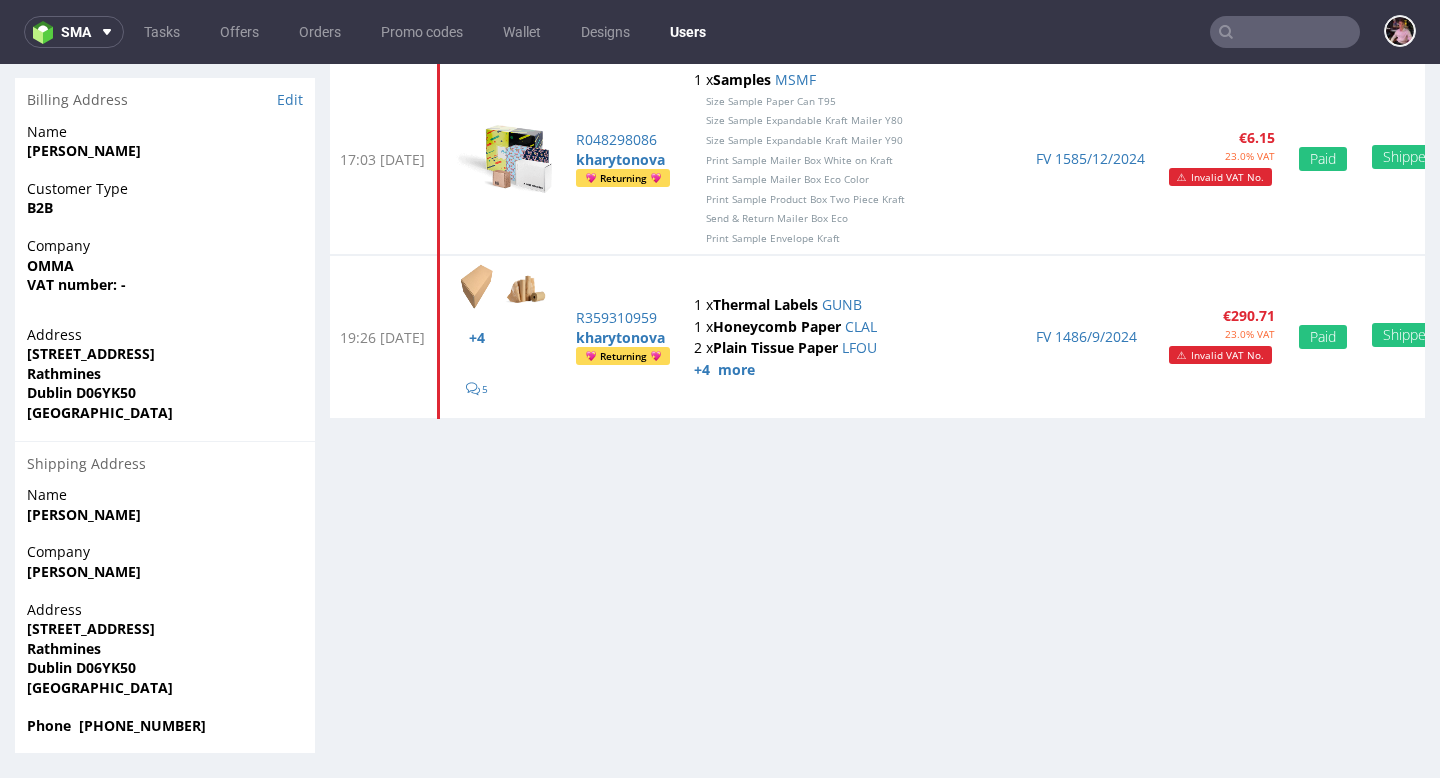 scroll, scrollTop: 449, scrollLeft: 0, axis: vertical 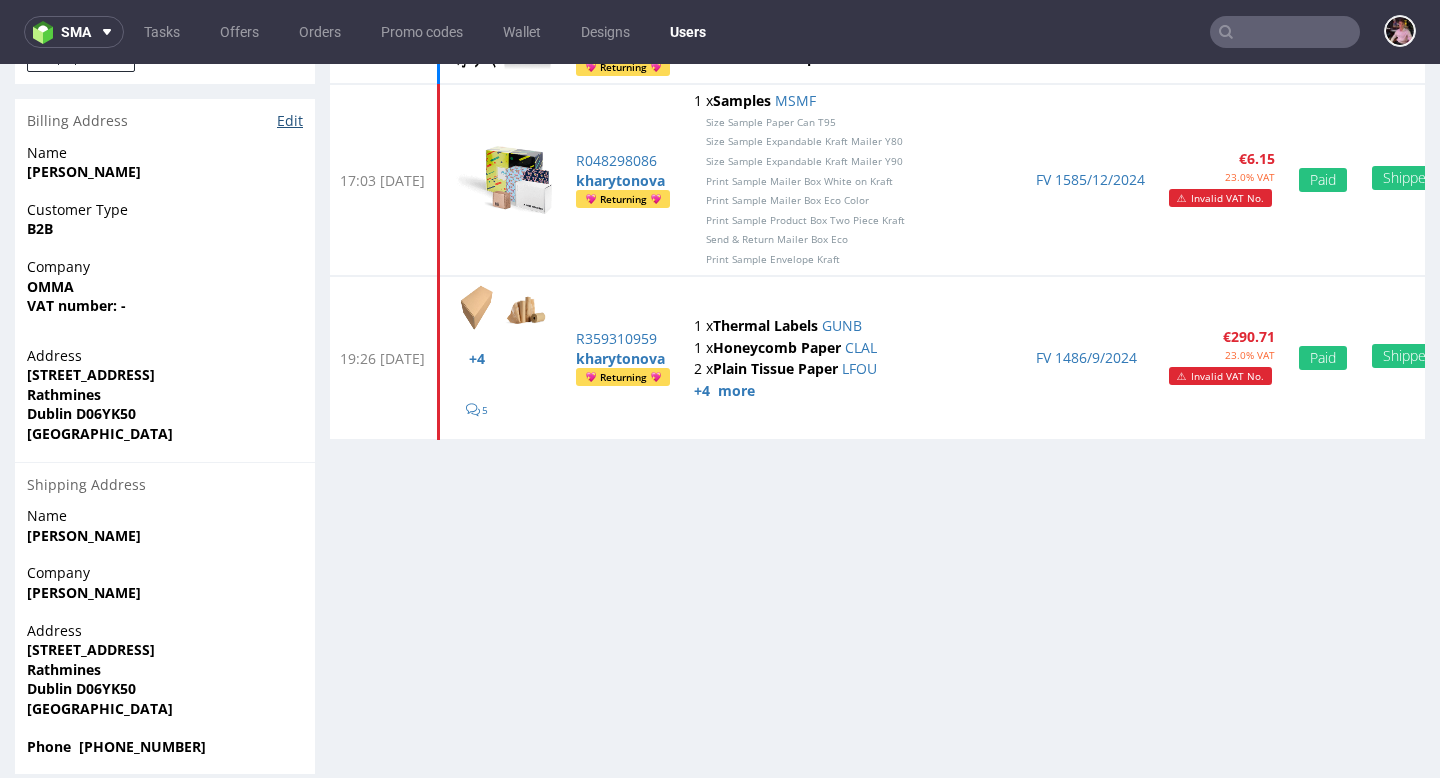click on "Edit" at bounding box center (290, 121) 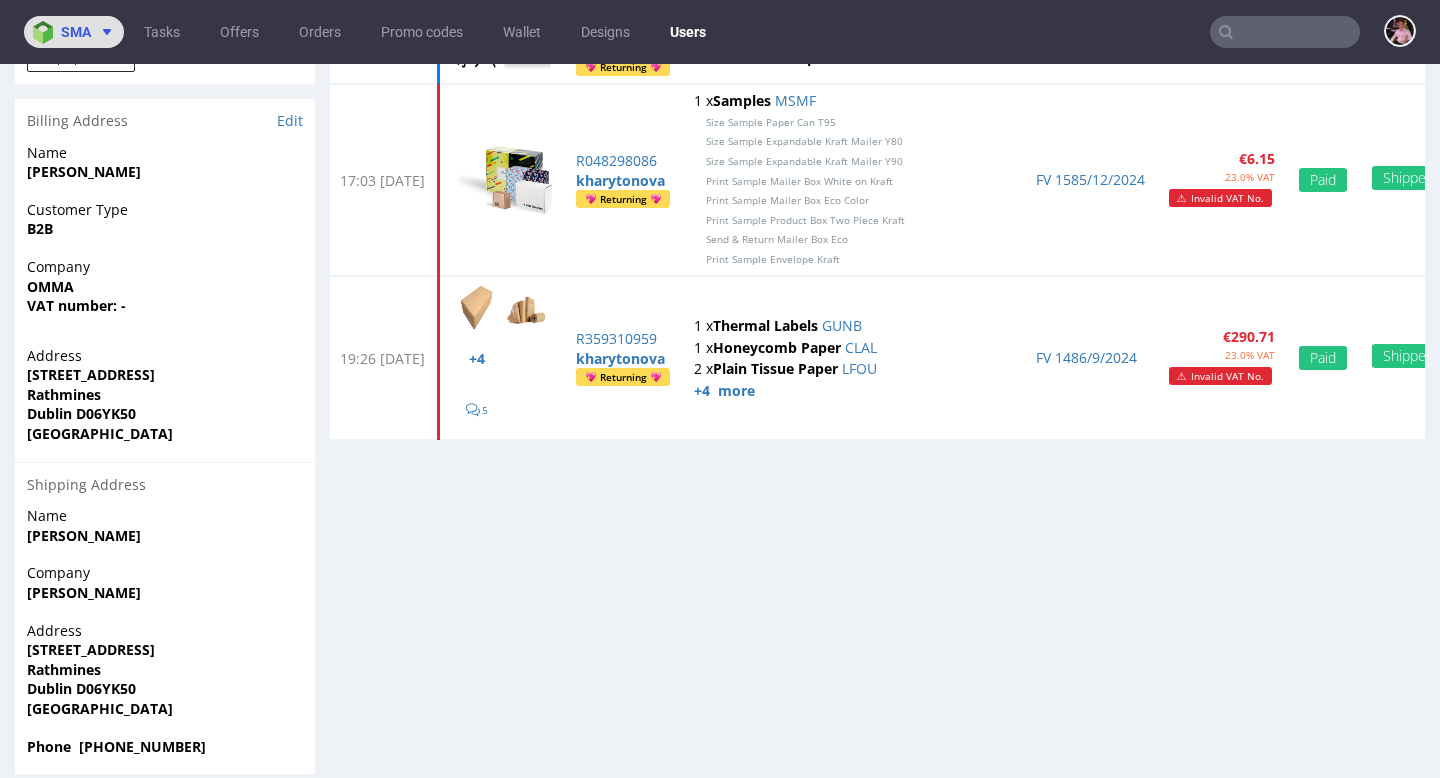 click at bounding box center (103, 32) 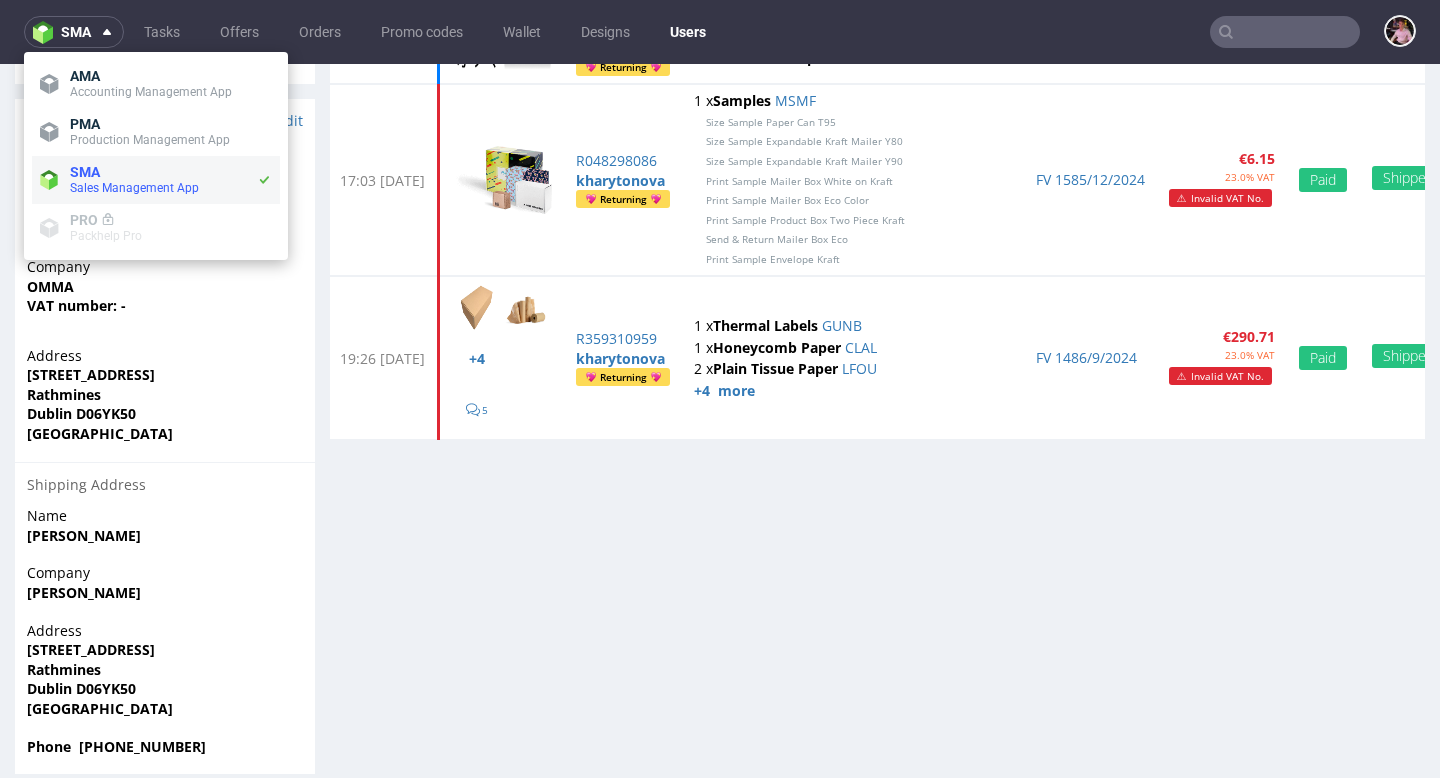 click on "SMA" at bounding box center (163, 172) 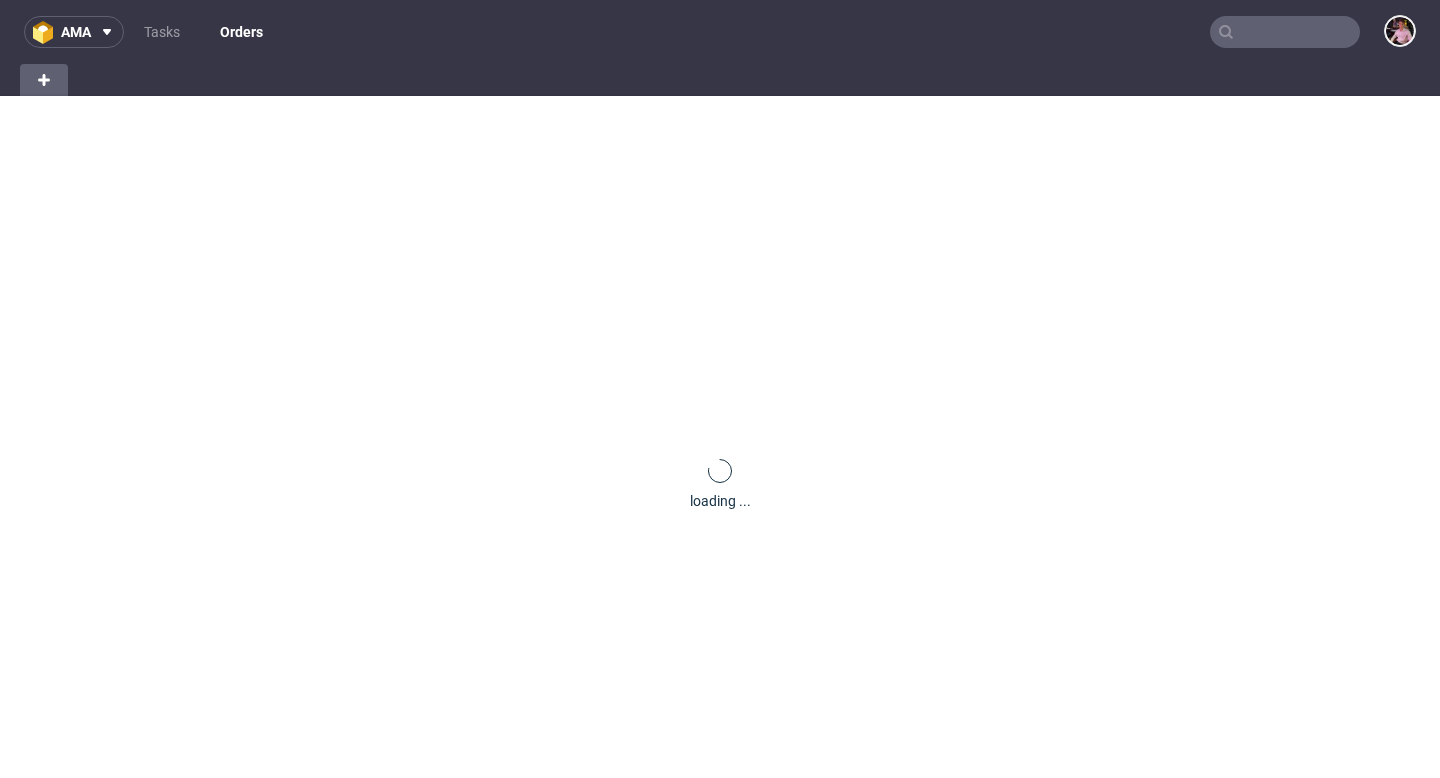 scroll, scrollTop: 0, scrollLeft: 0, axis: both 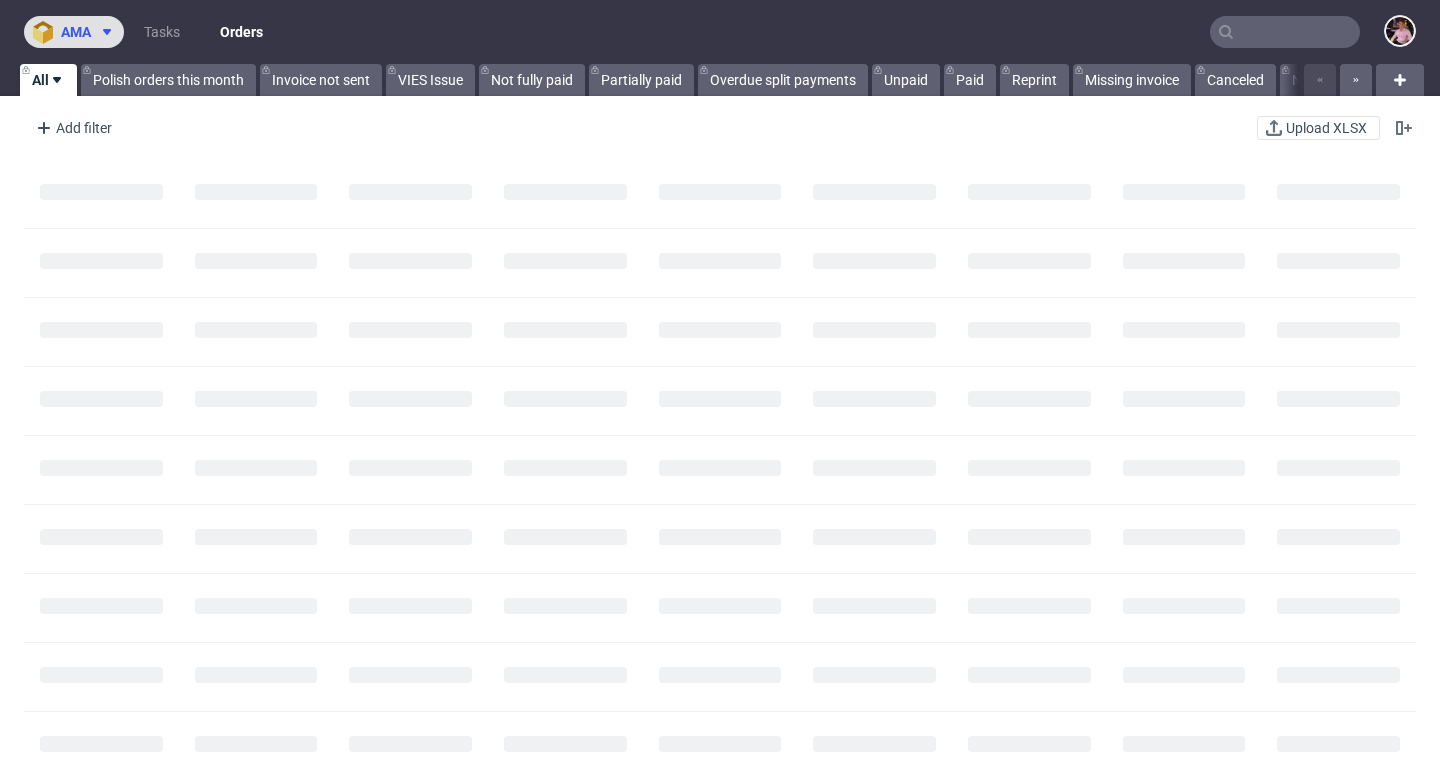 click on "ama" at bounding box center [76, 32] 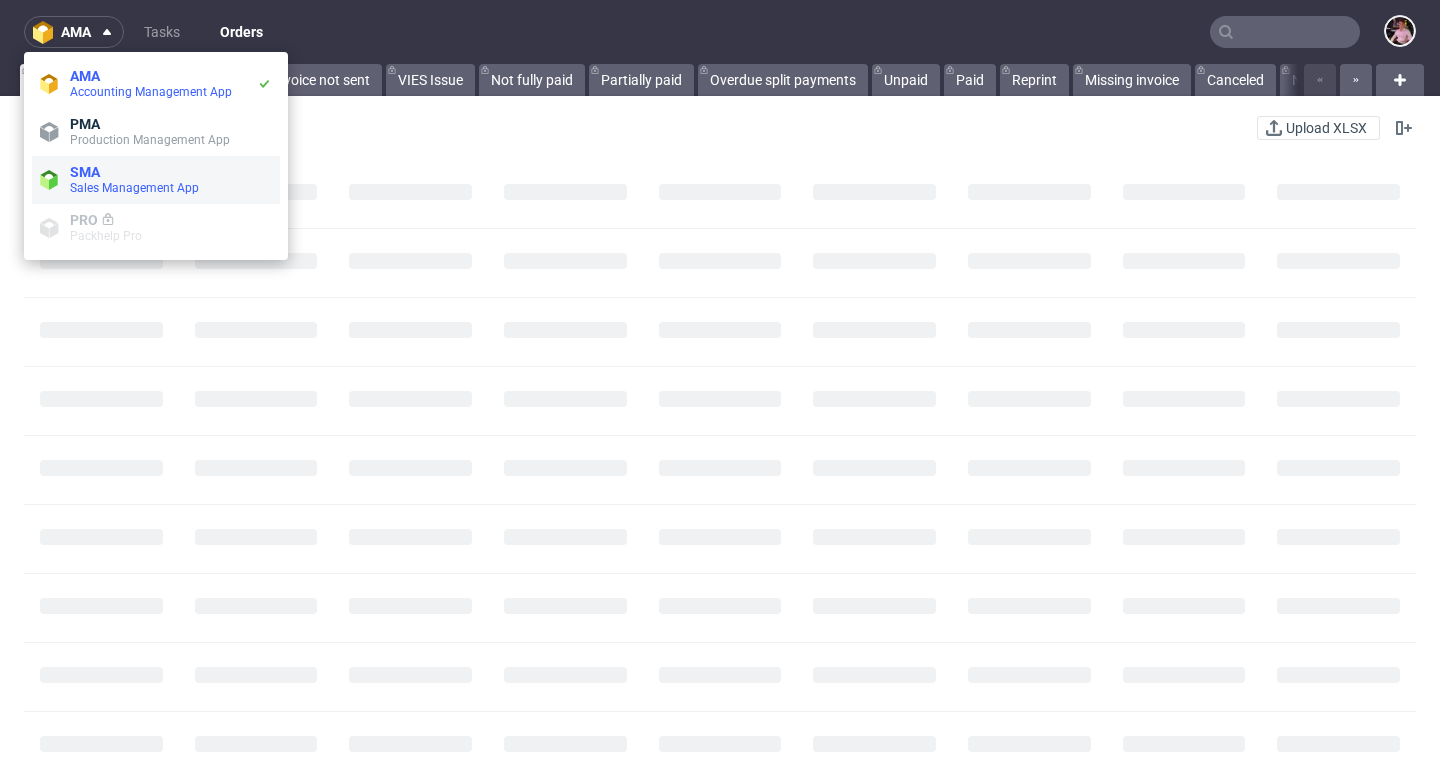click on "SMA" at bounding box center (171, 172) 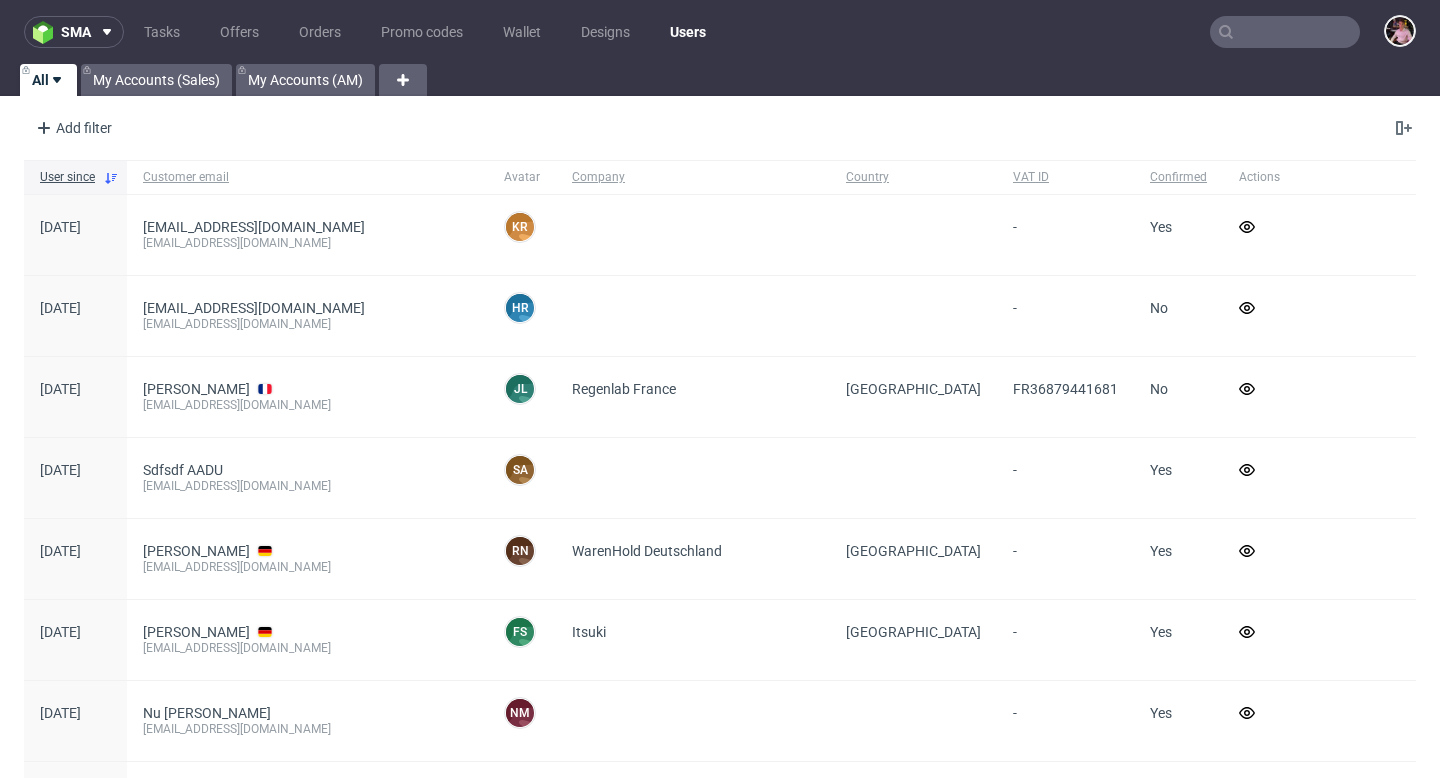 click on "Users" at bounding box center [688, 32] 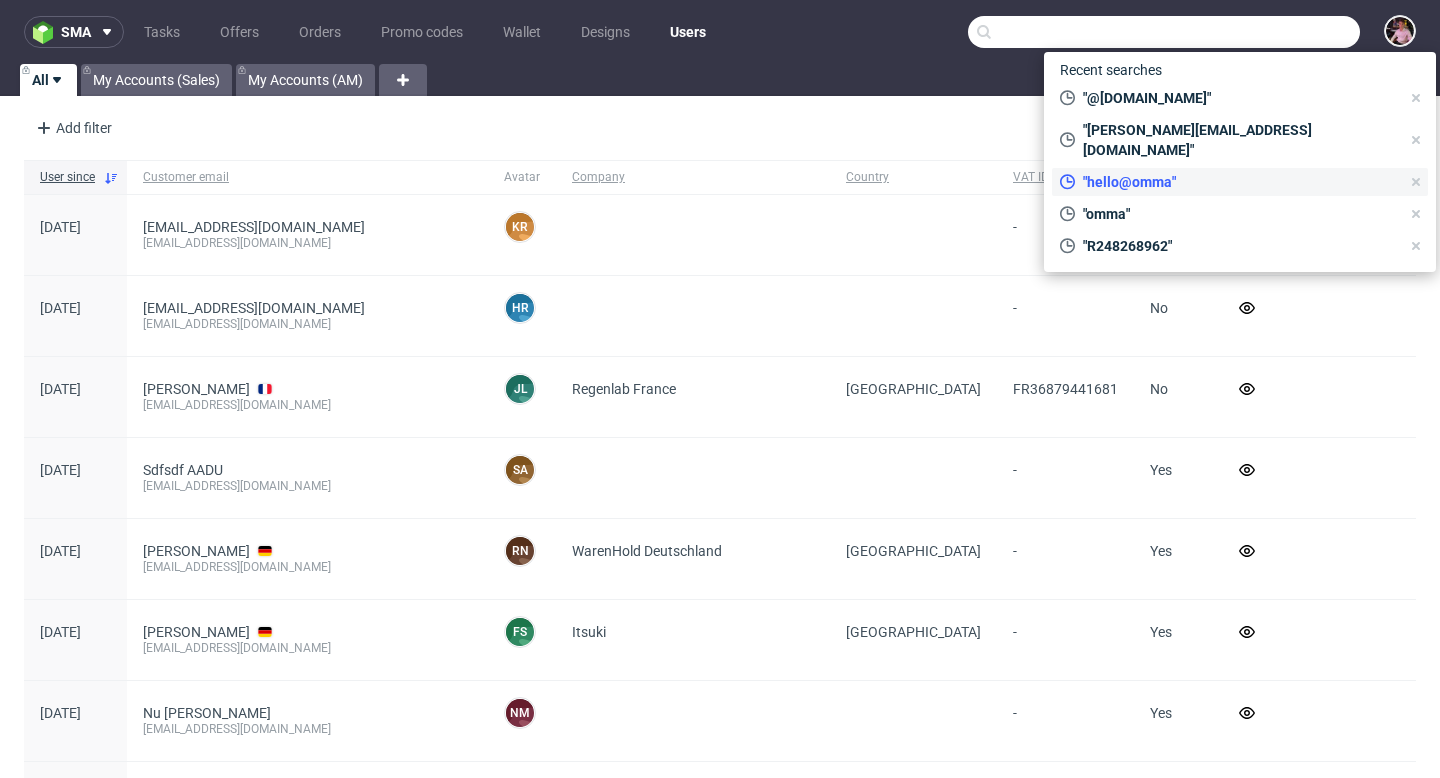 click on ""hello@omma"" at bounding box center (1237, 182) 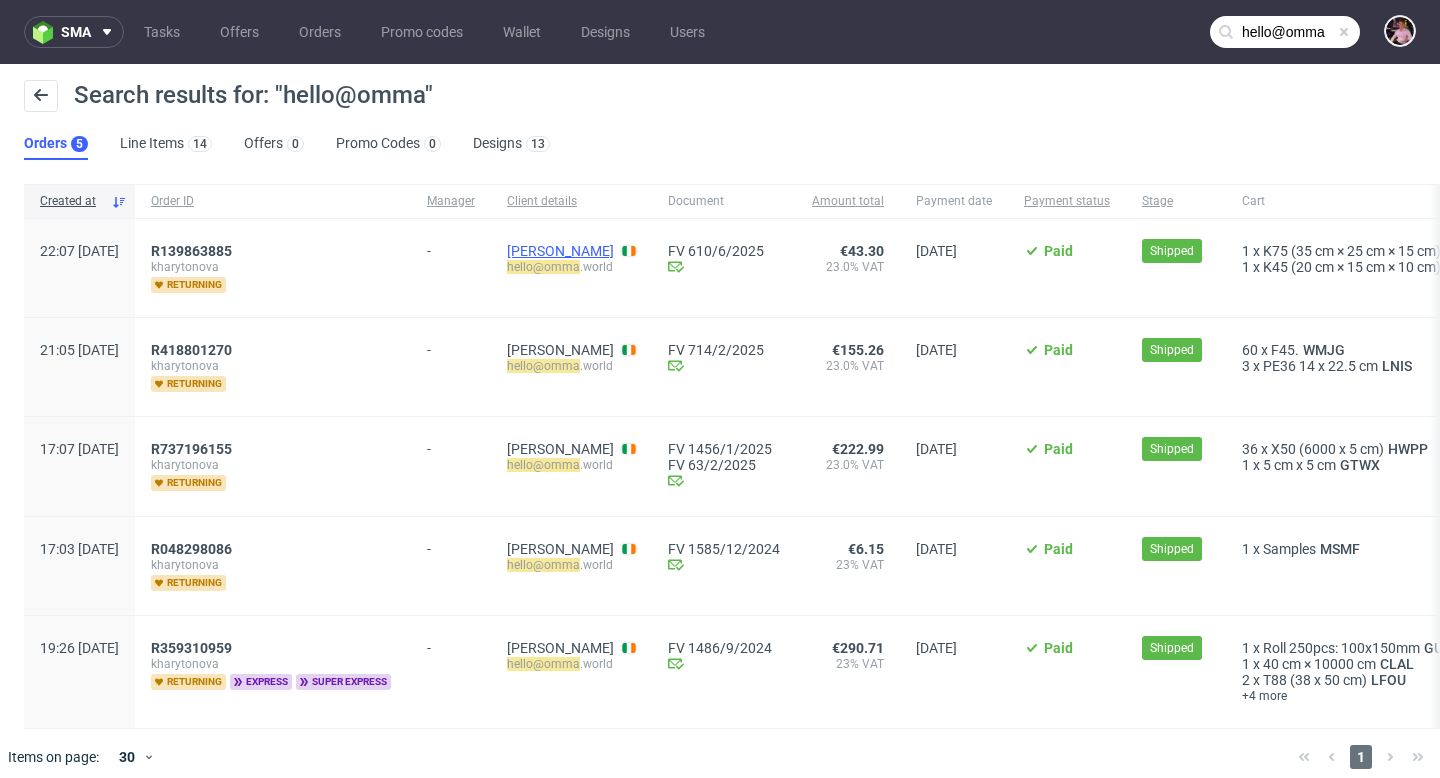click on "Nastya Kharytonova" at bounding box center [560, 251] 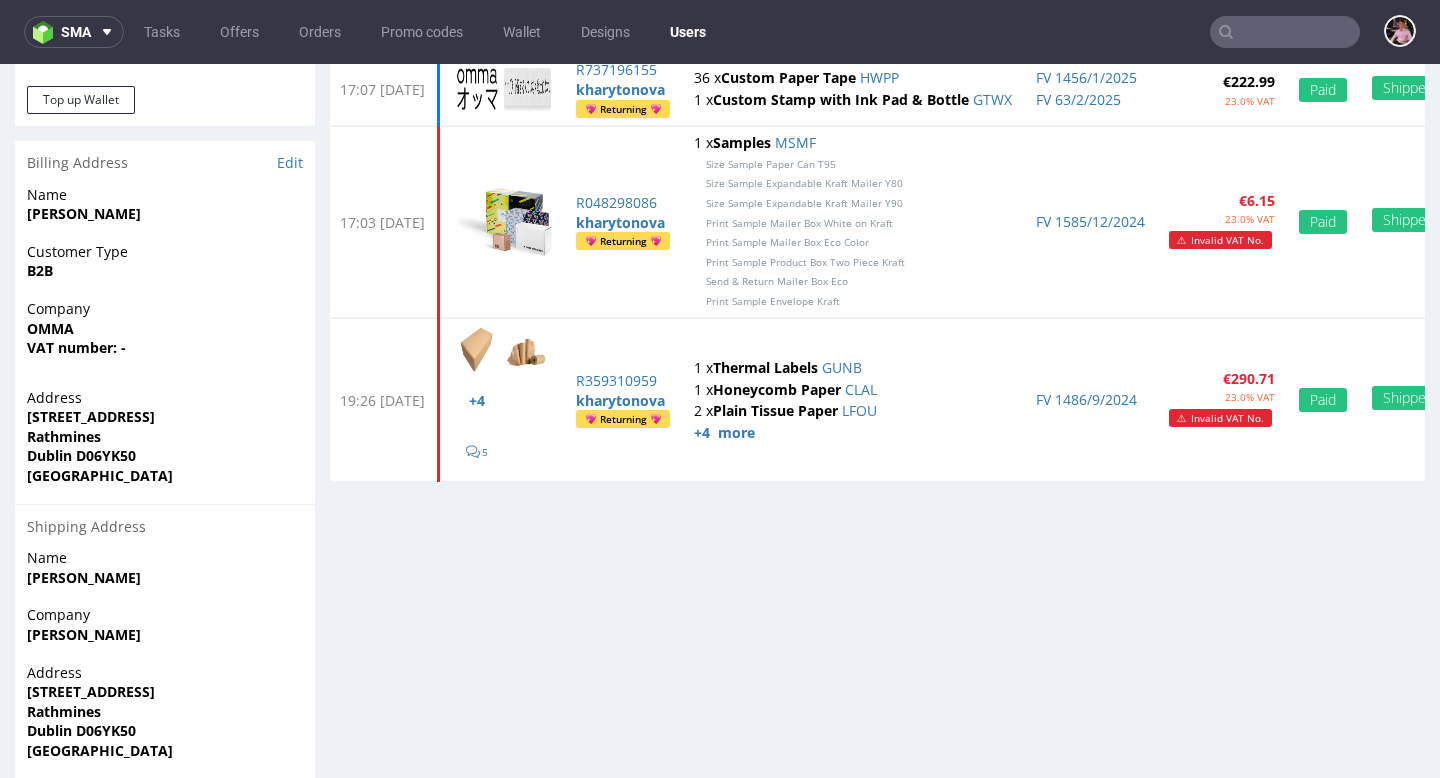 scroll, scrollTop: 470, scrollLeft: 0, axis: vertical 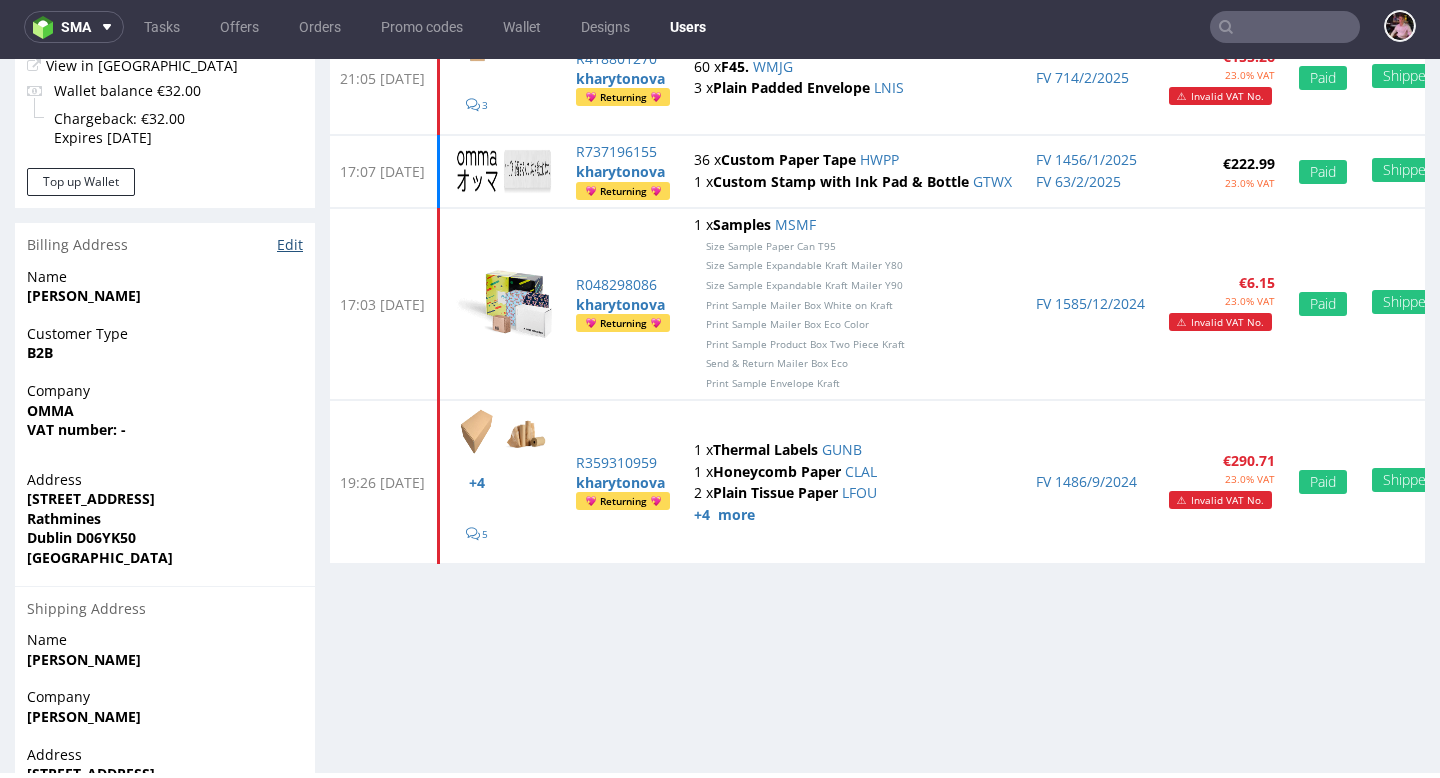 click on "Edit" at bounding box center (290, 245) 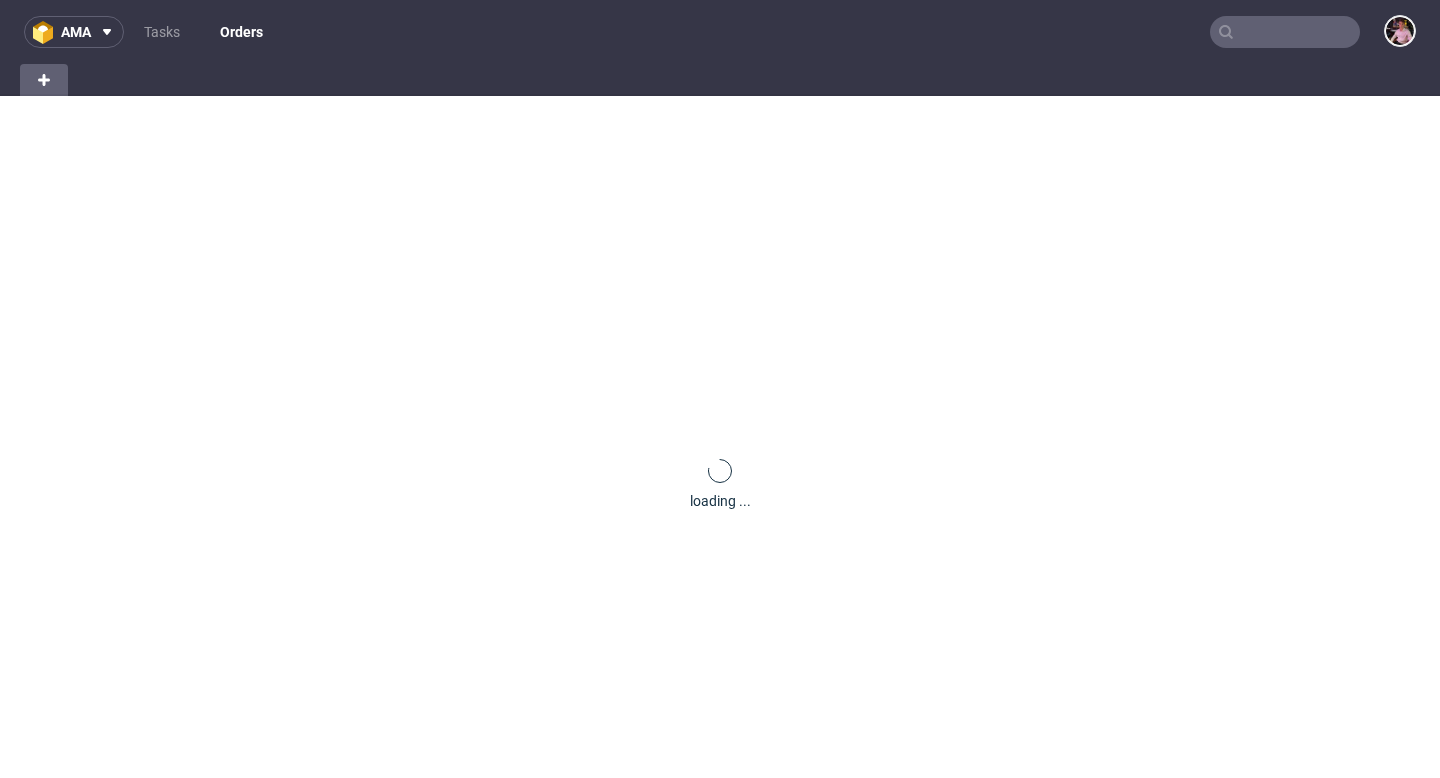 scroll, scrollTop: 0, scrollLeft: 0, axis: both 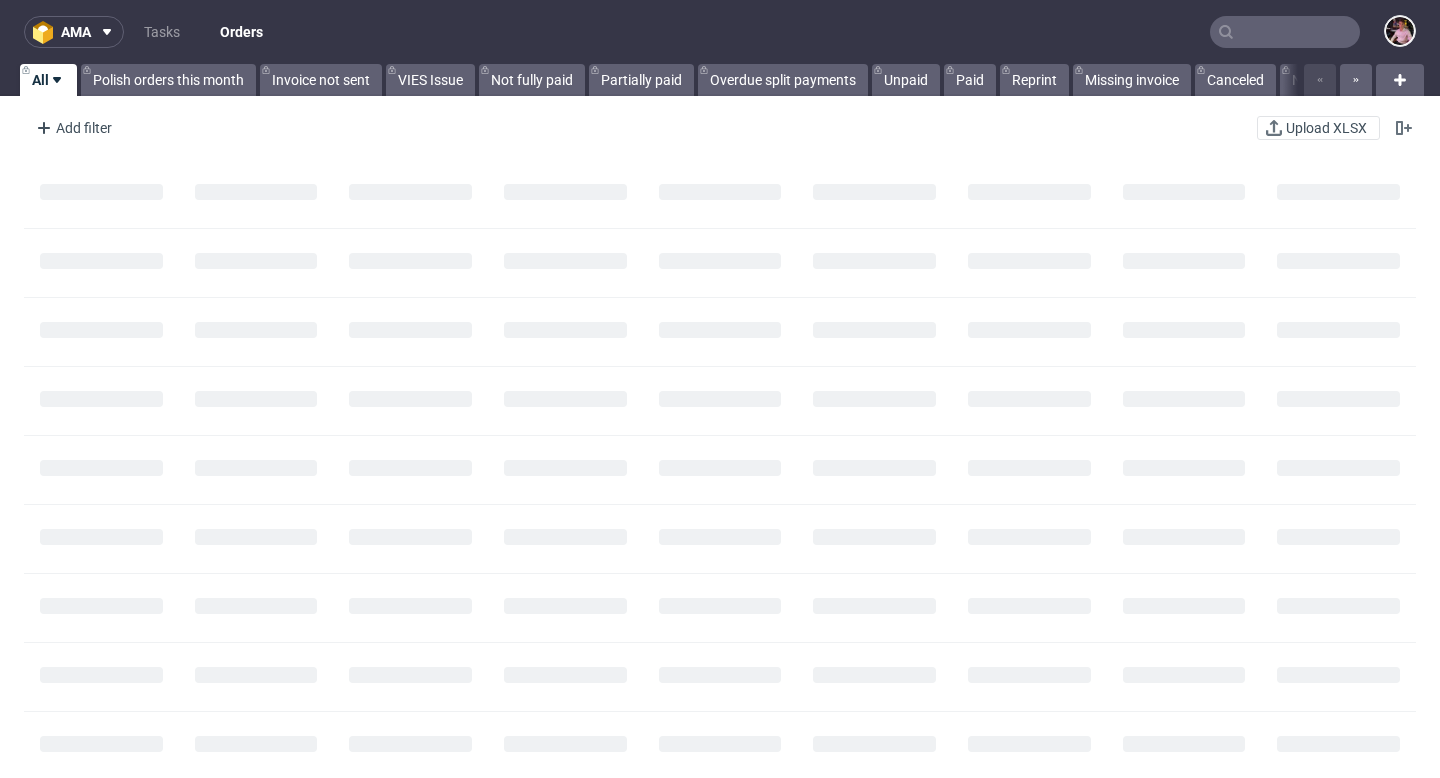 click at bounding box center (1285, 32) 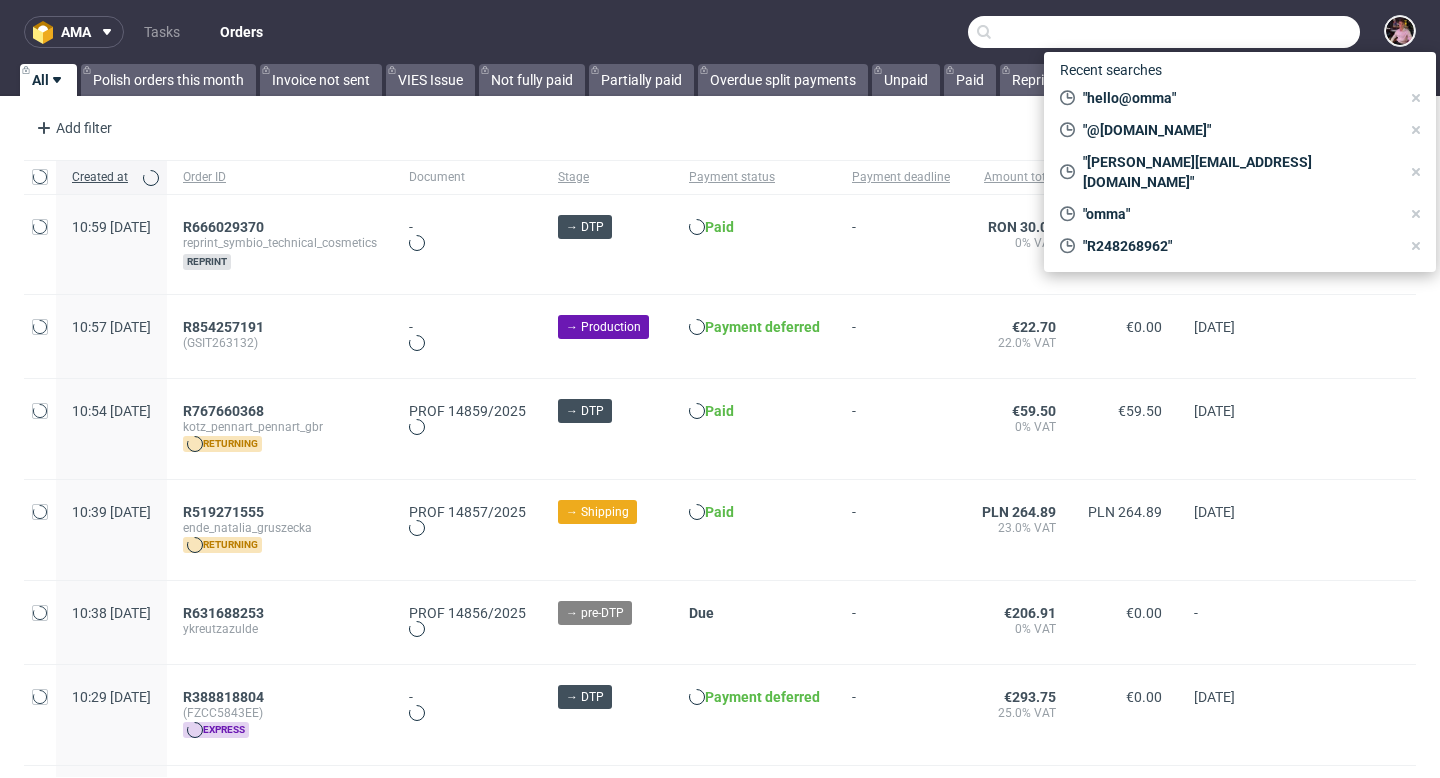 paste on "[EMAIL_ADDRESS][DOMAIN_NAME]" 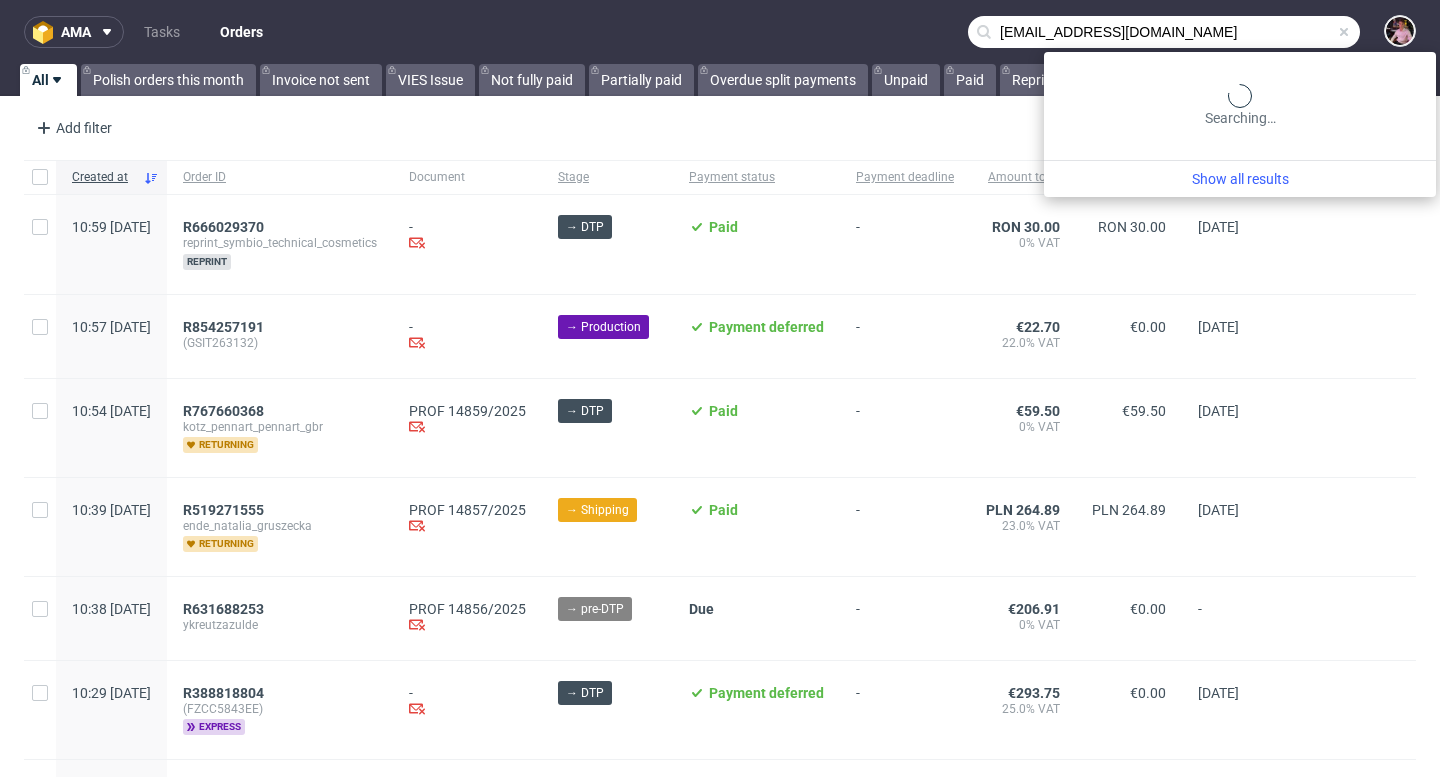 type on "[EMAIL_ADDRESS][DOMAIN_NAME]" 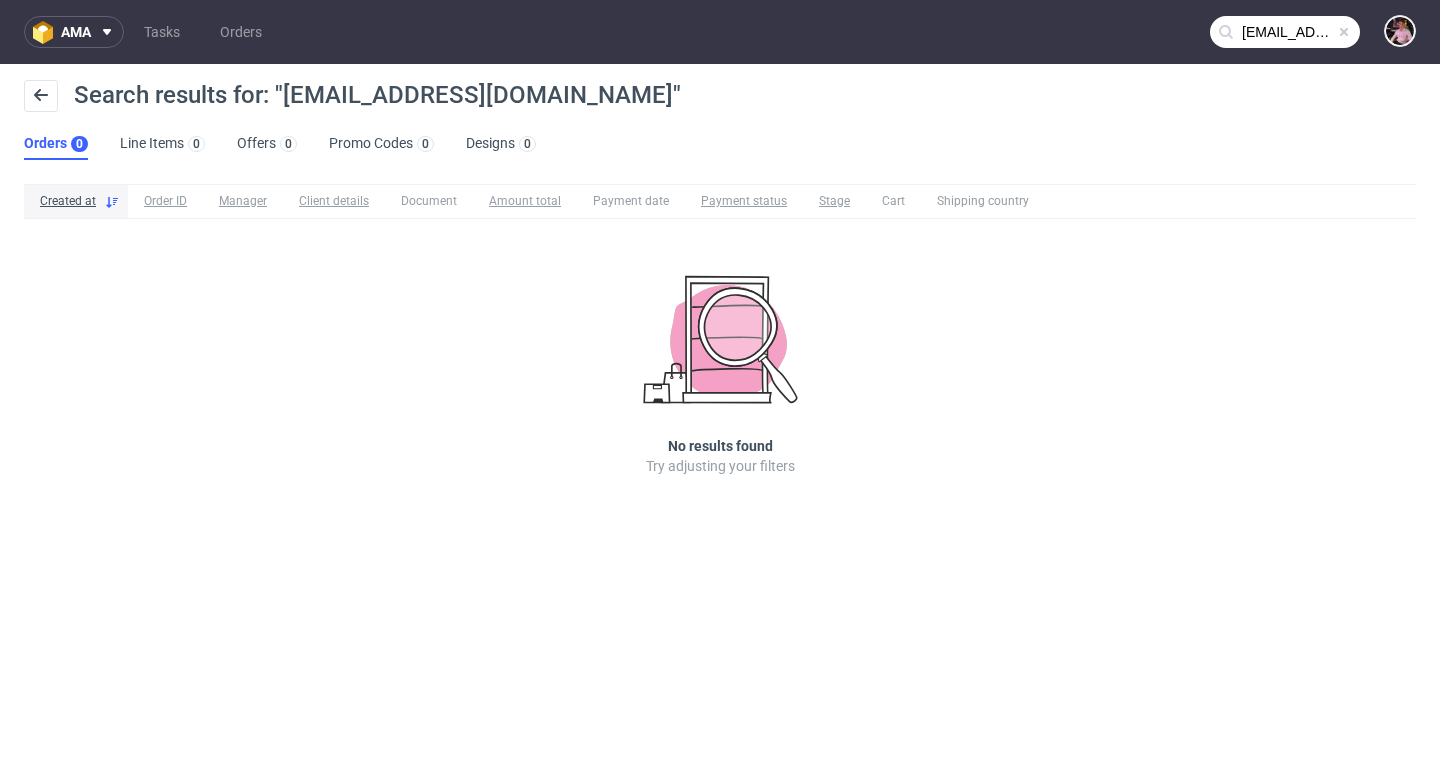click at bounding box center [1344, 32] 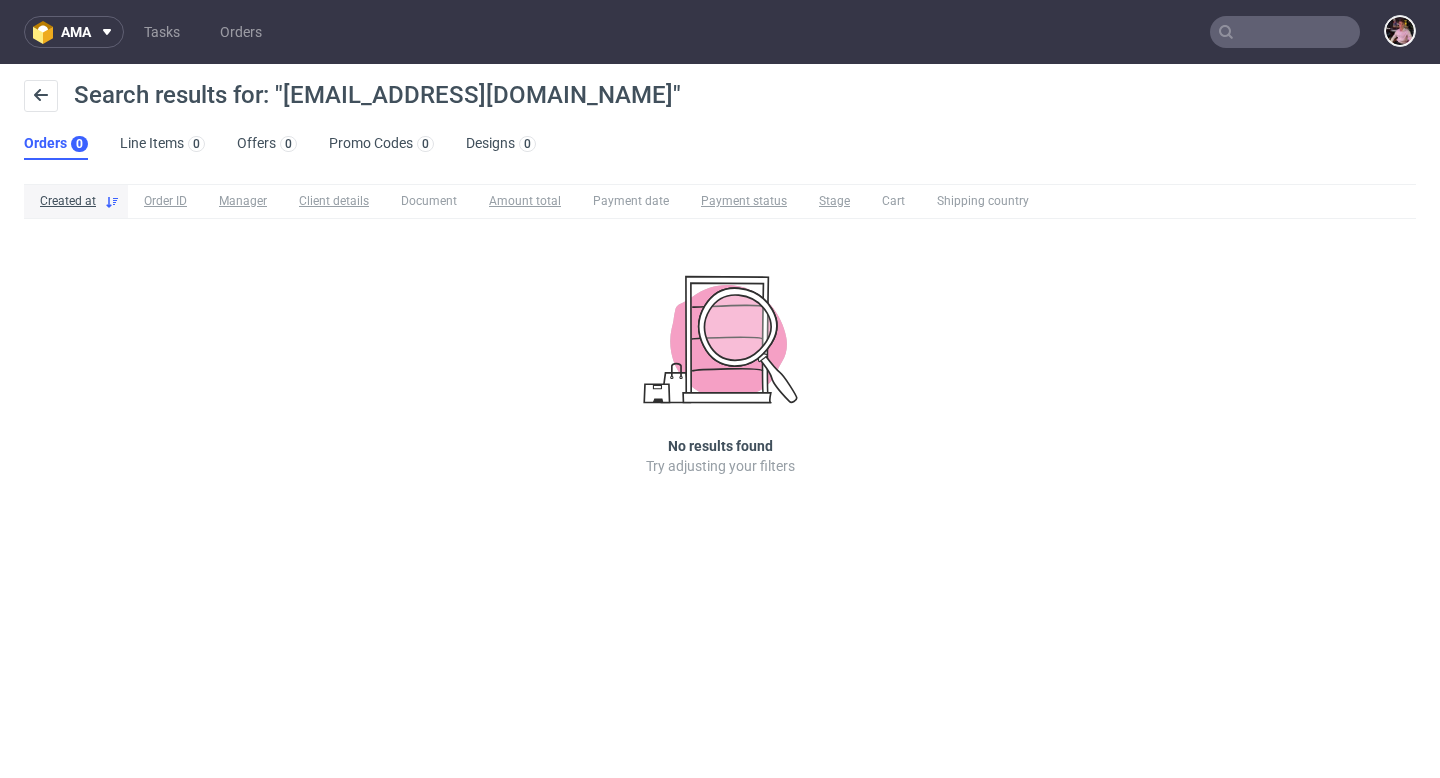 click at bounding box center (1285, 32) 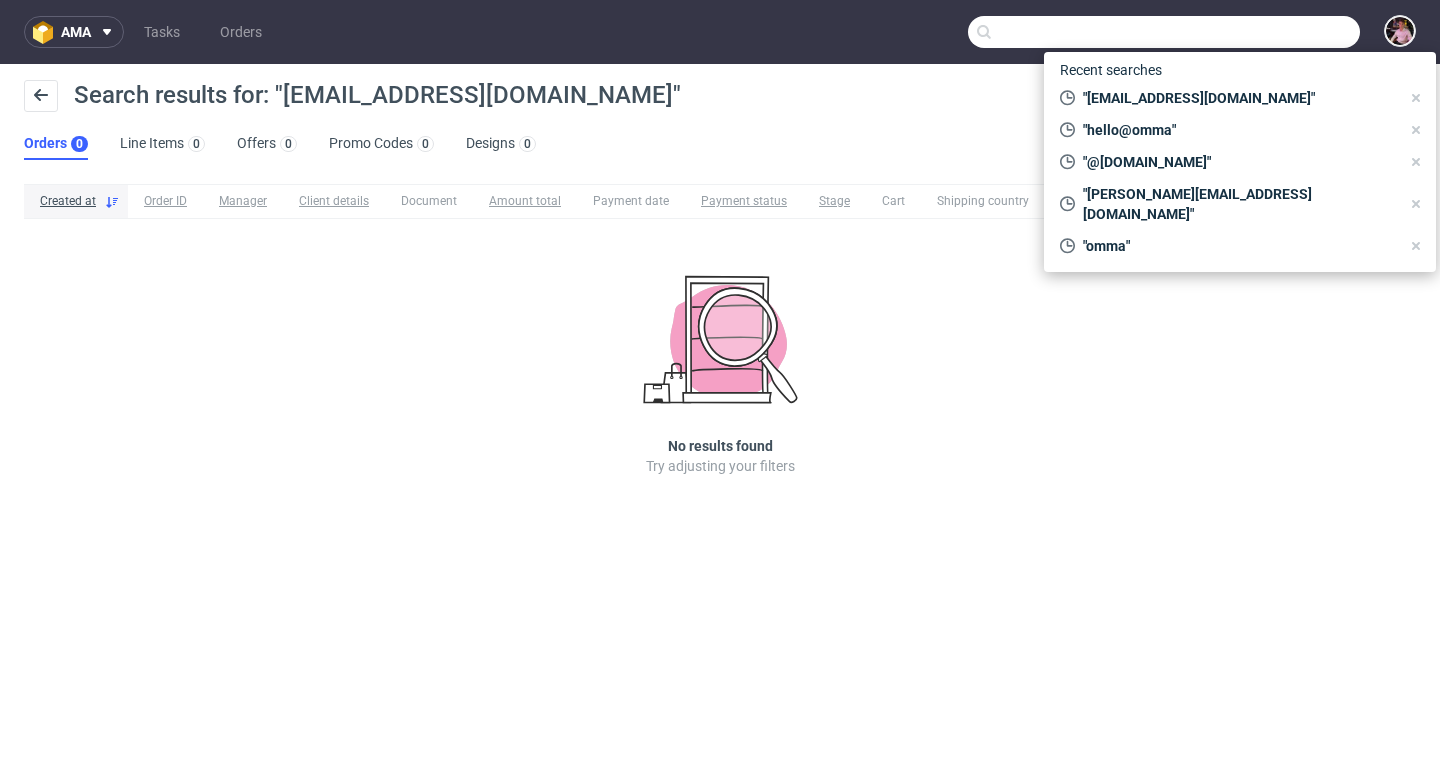 paste on "R566812444" 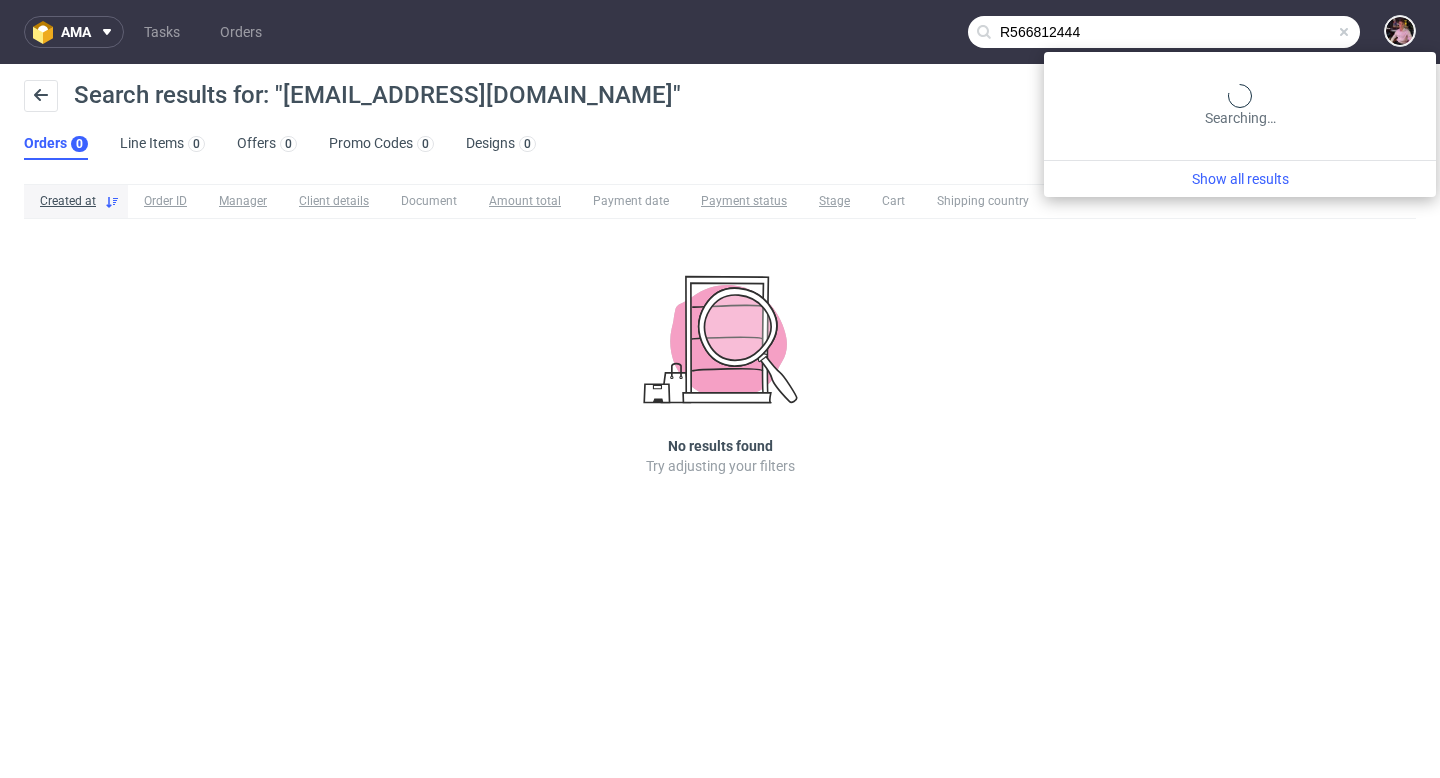 type on "R566812444" 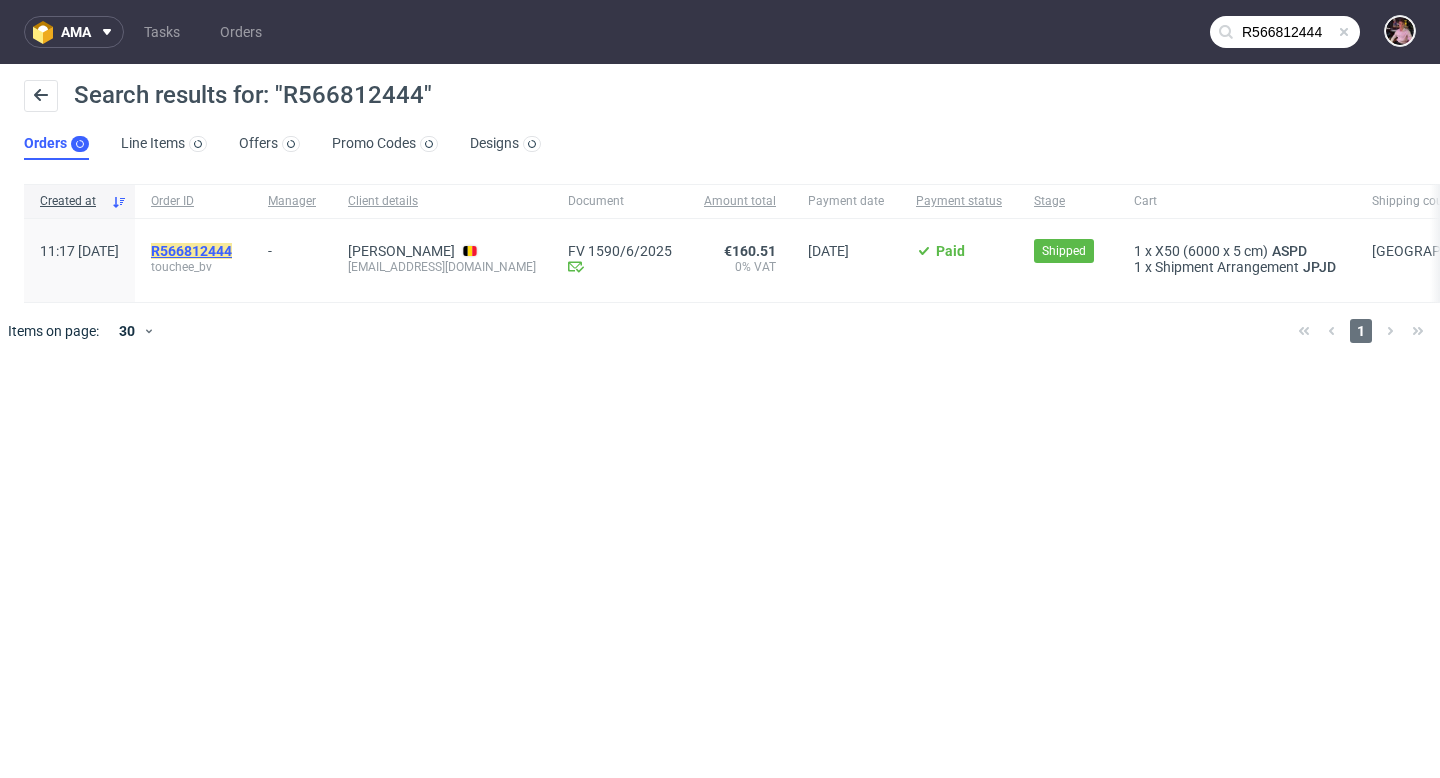 click on "R566812444" 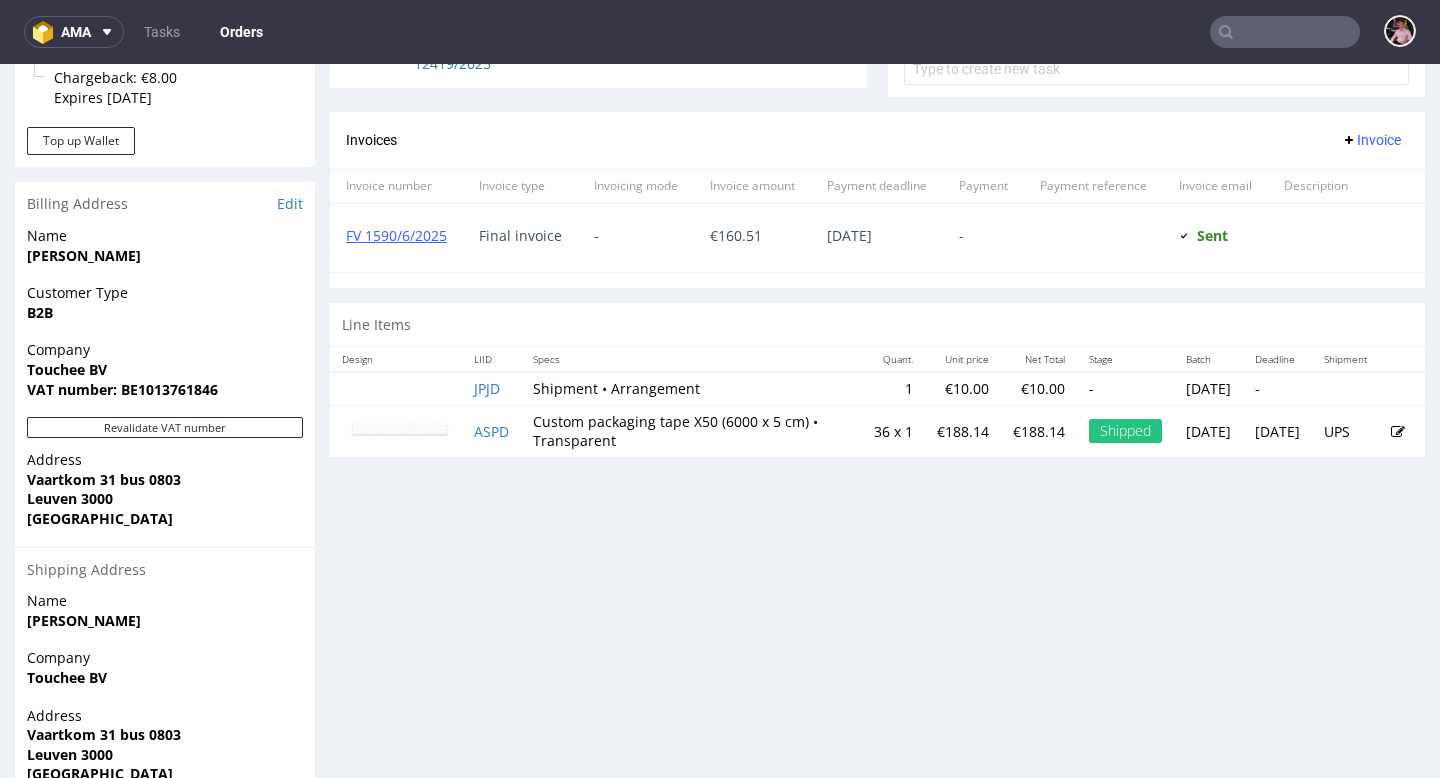 scroll, scrollTop: 871, scrollLeft: 0, axis: vertical 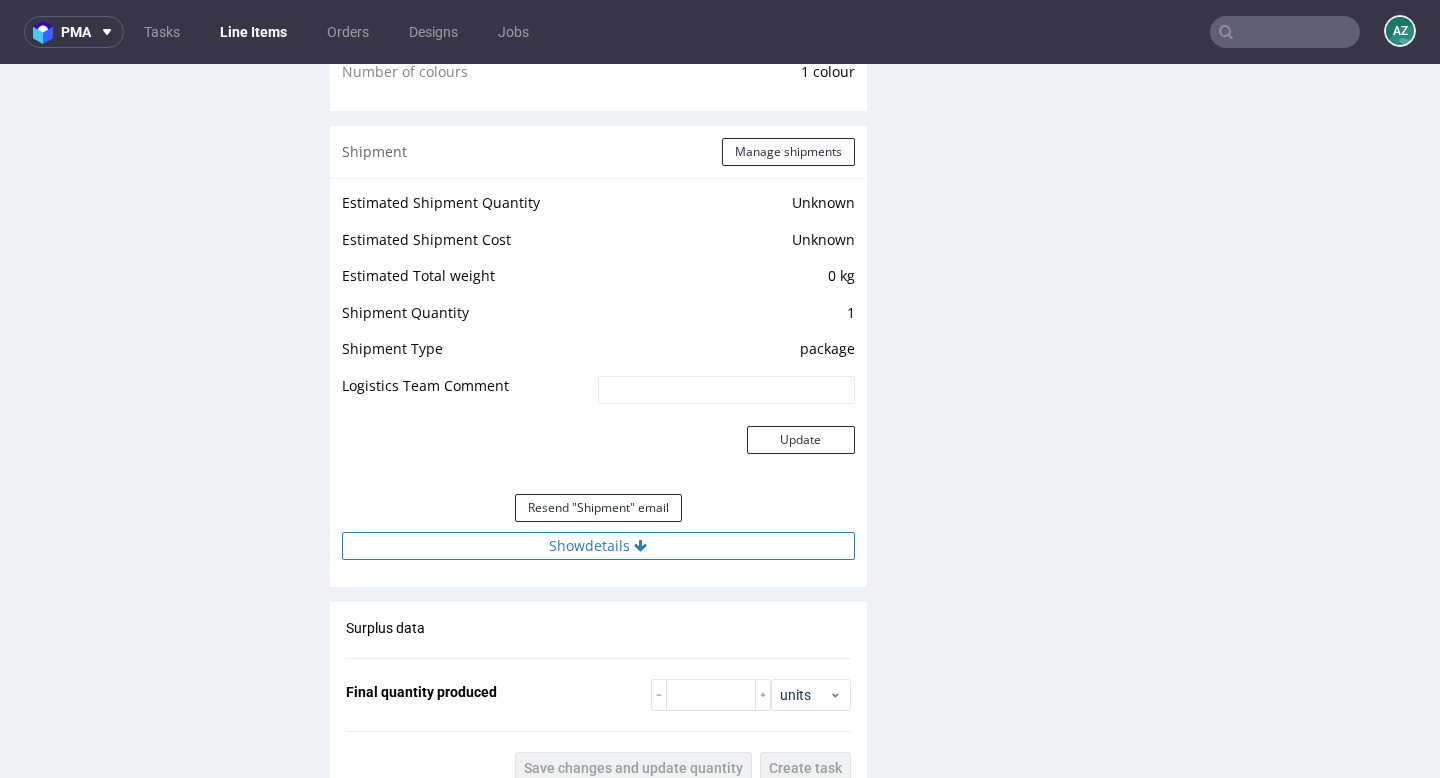 click at bounding box center [640, 546] 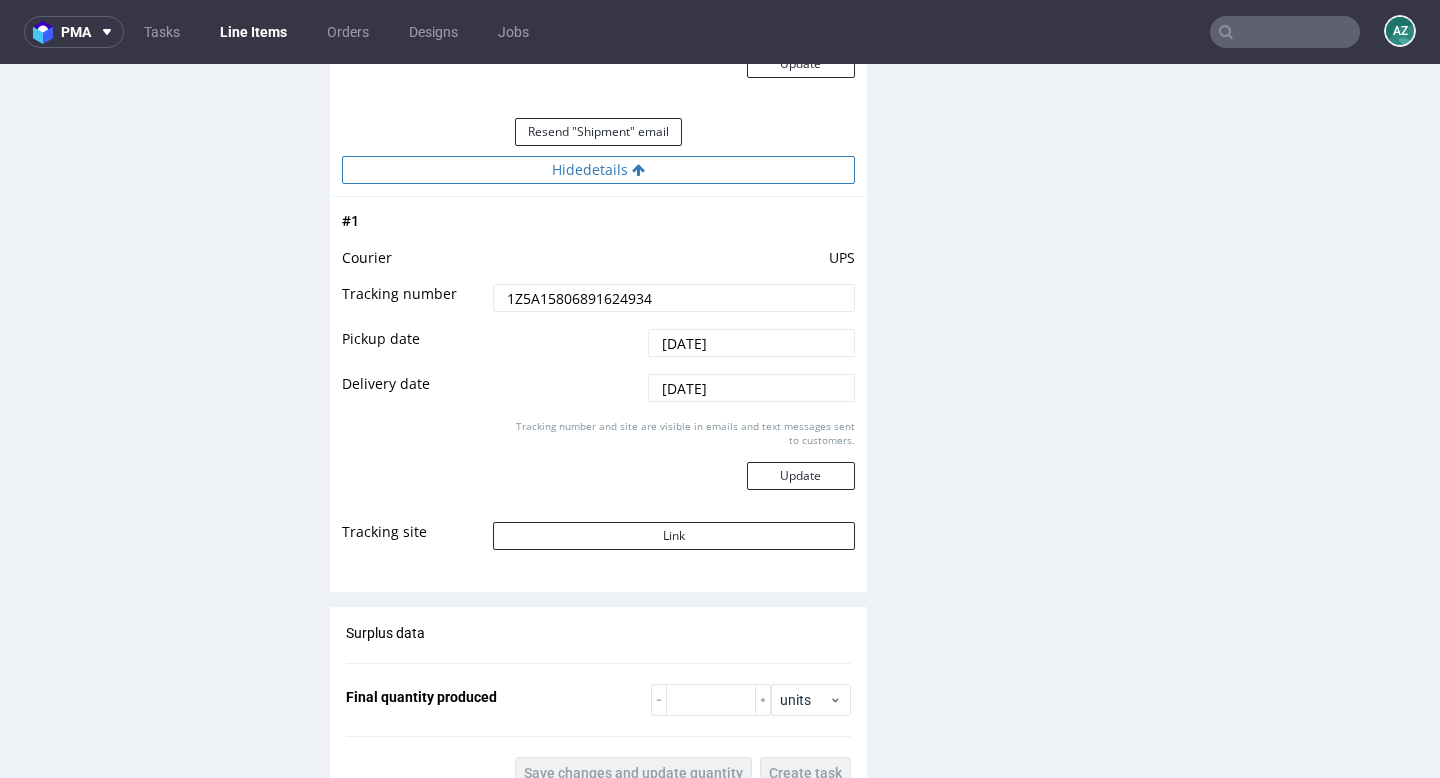 scroll, scrollTop: 2130, scrollLeft: 0, axis: vertical 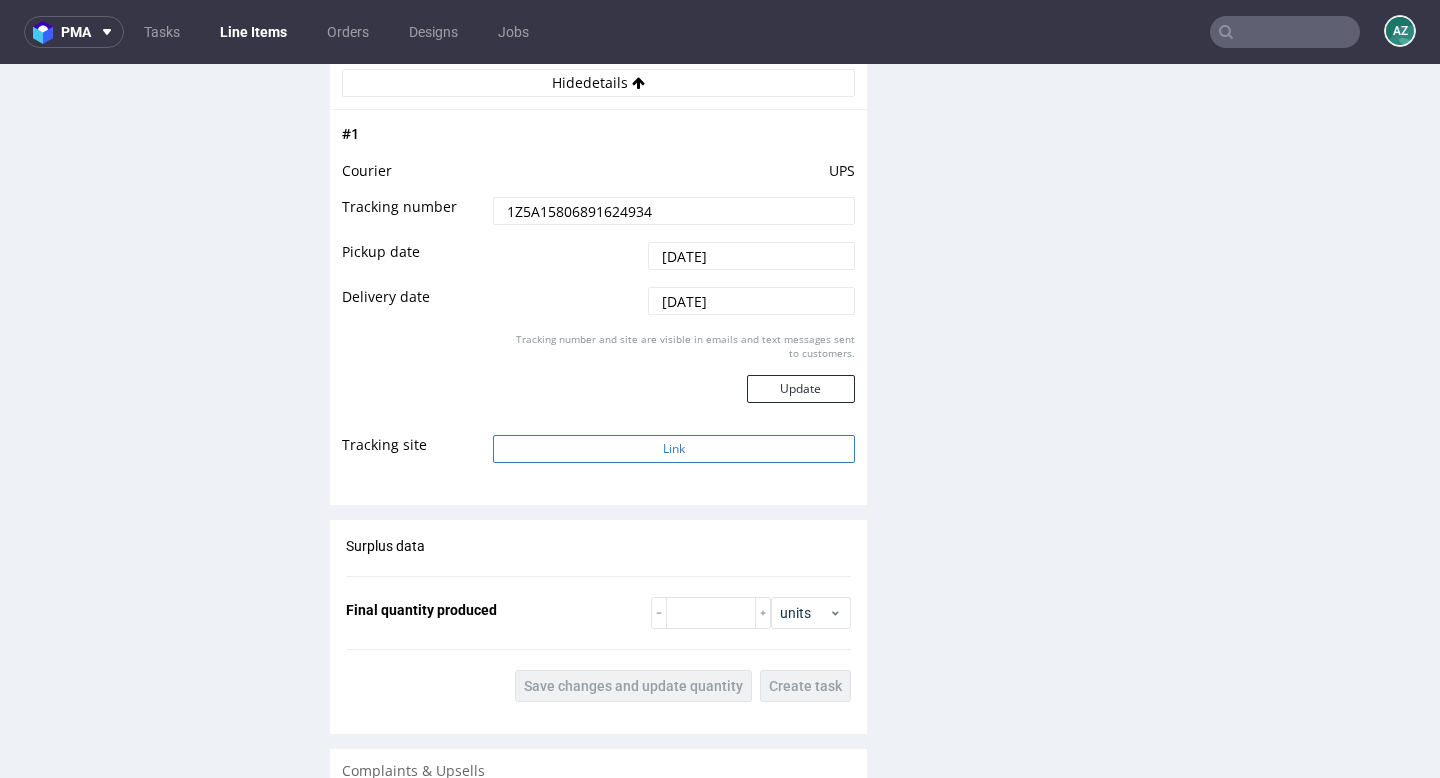 click on "Link" at bounding box center (673, 449) 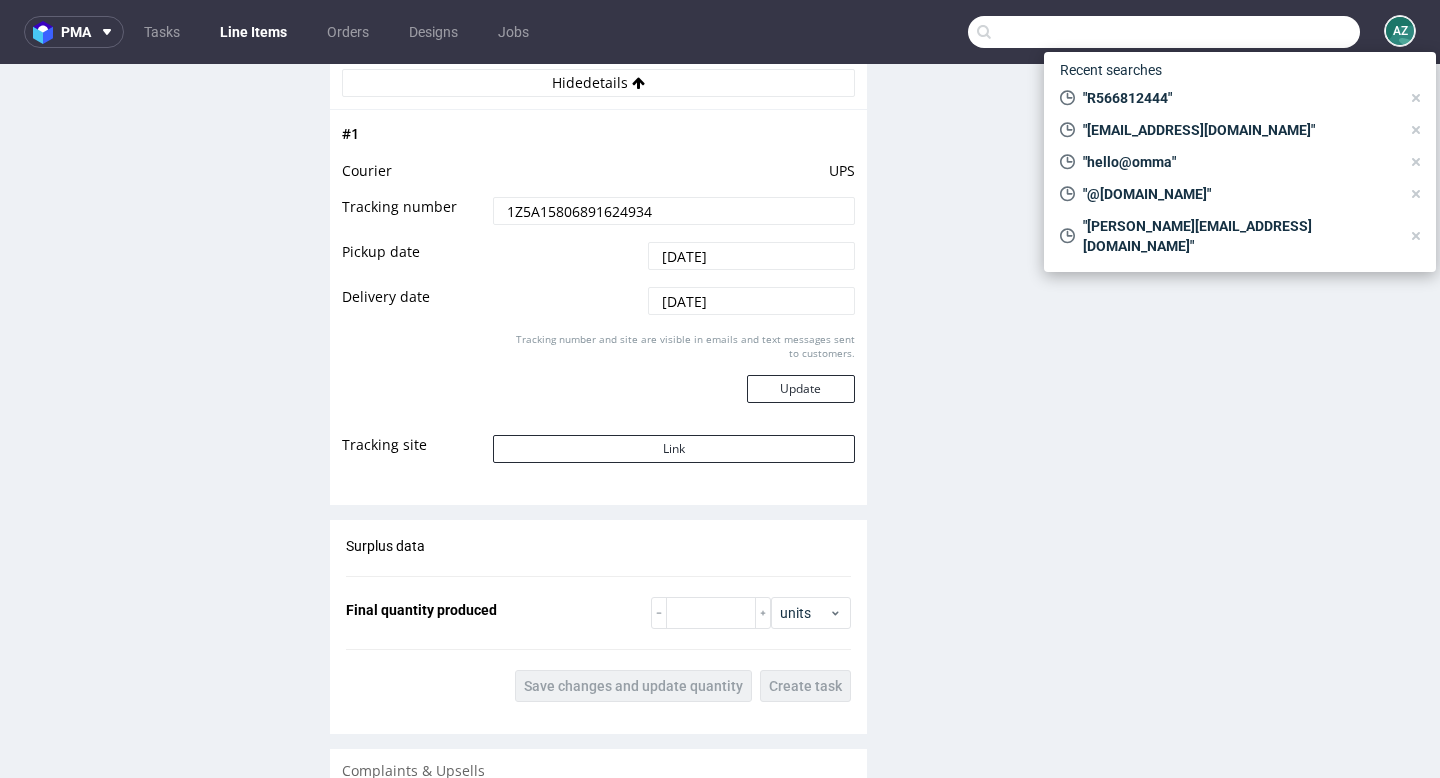 click at bounding box center (1164, 32) 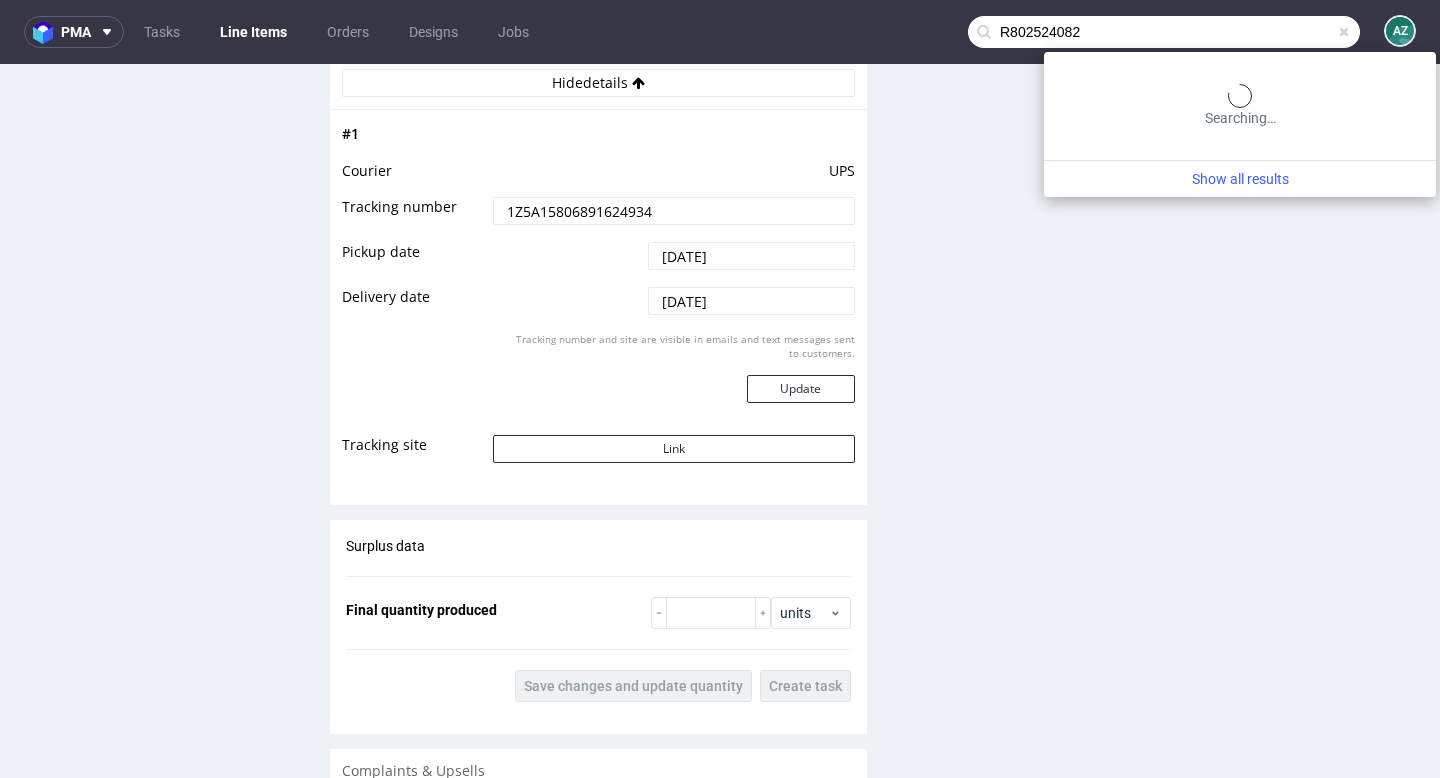 type on "R802524082" 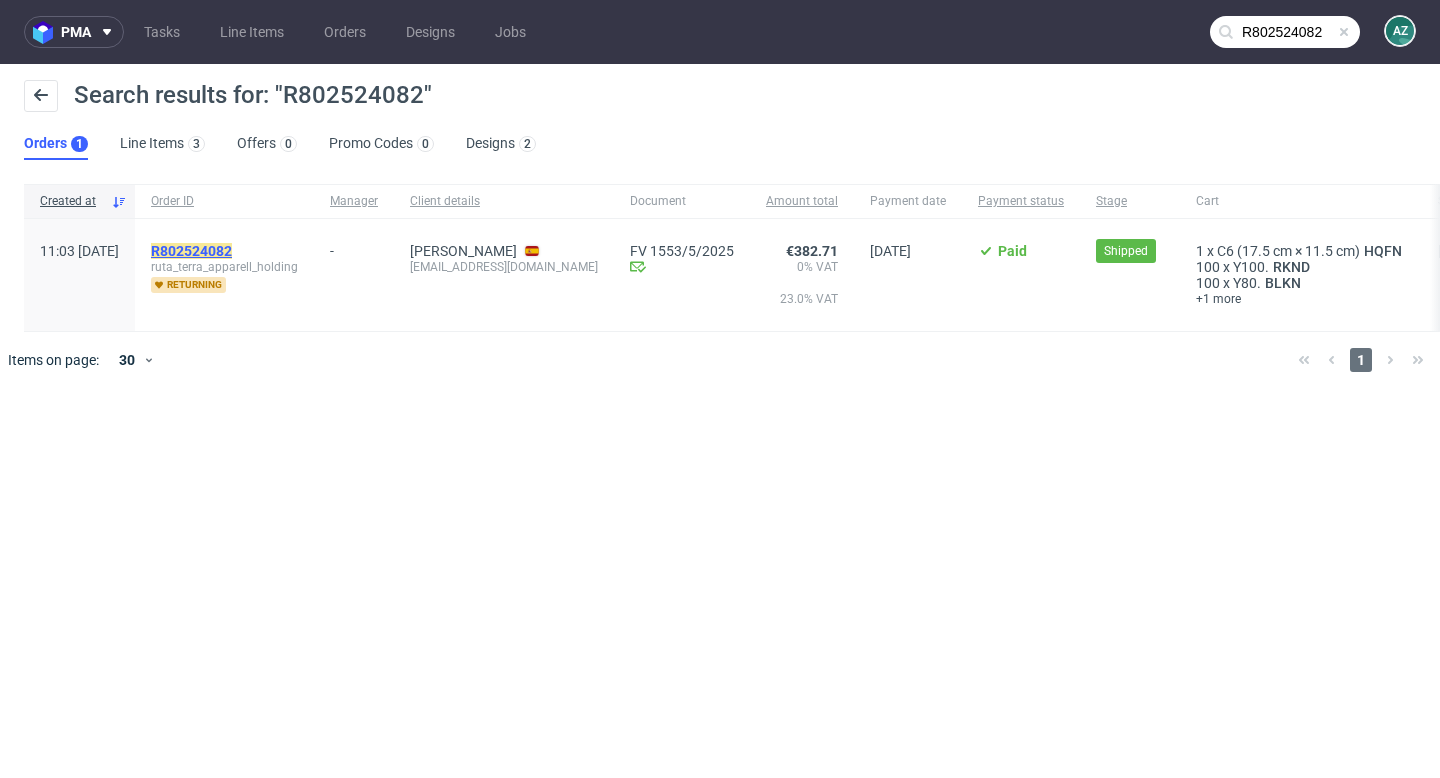 click on "R802524082" 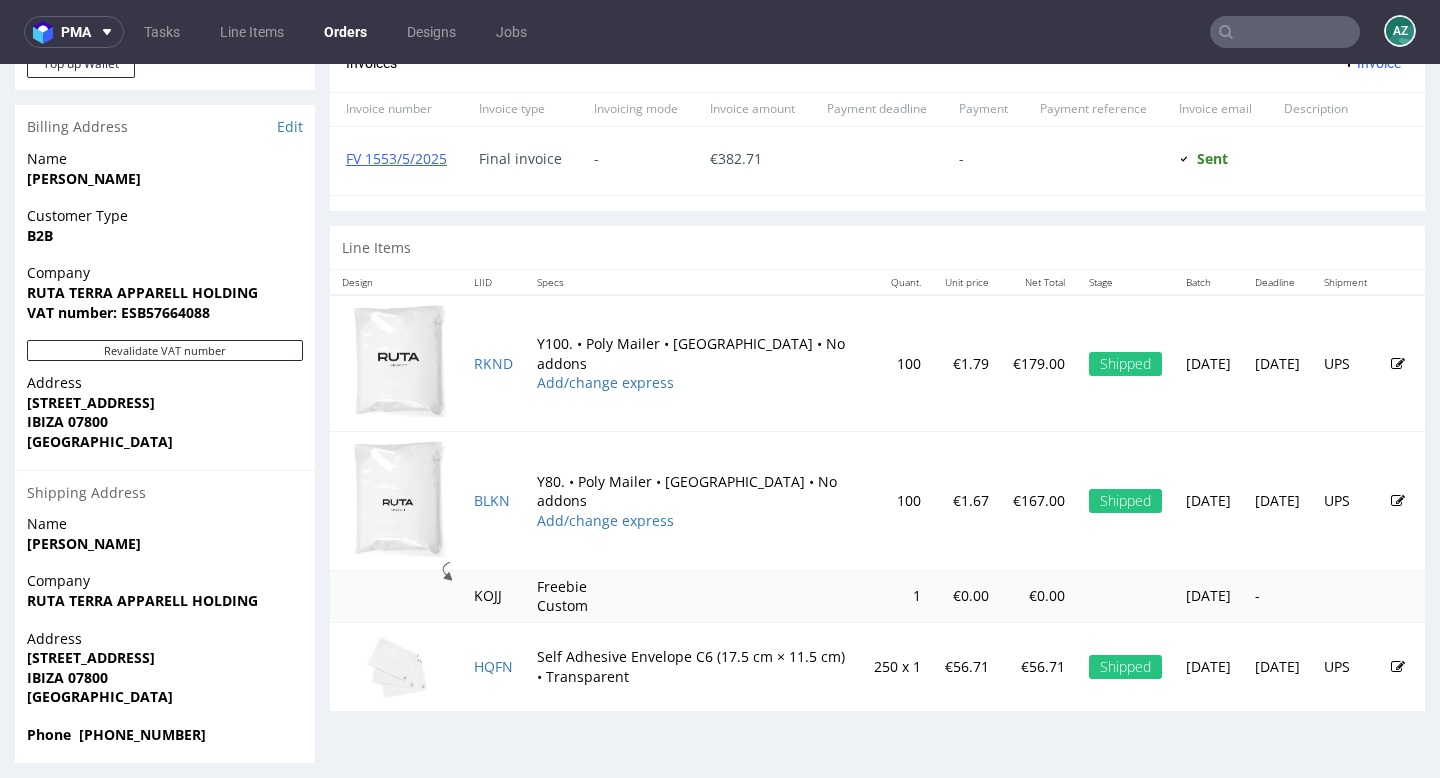 scroll, scrollTop: 871, scrollLeft: 0, axis: vertical 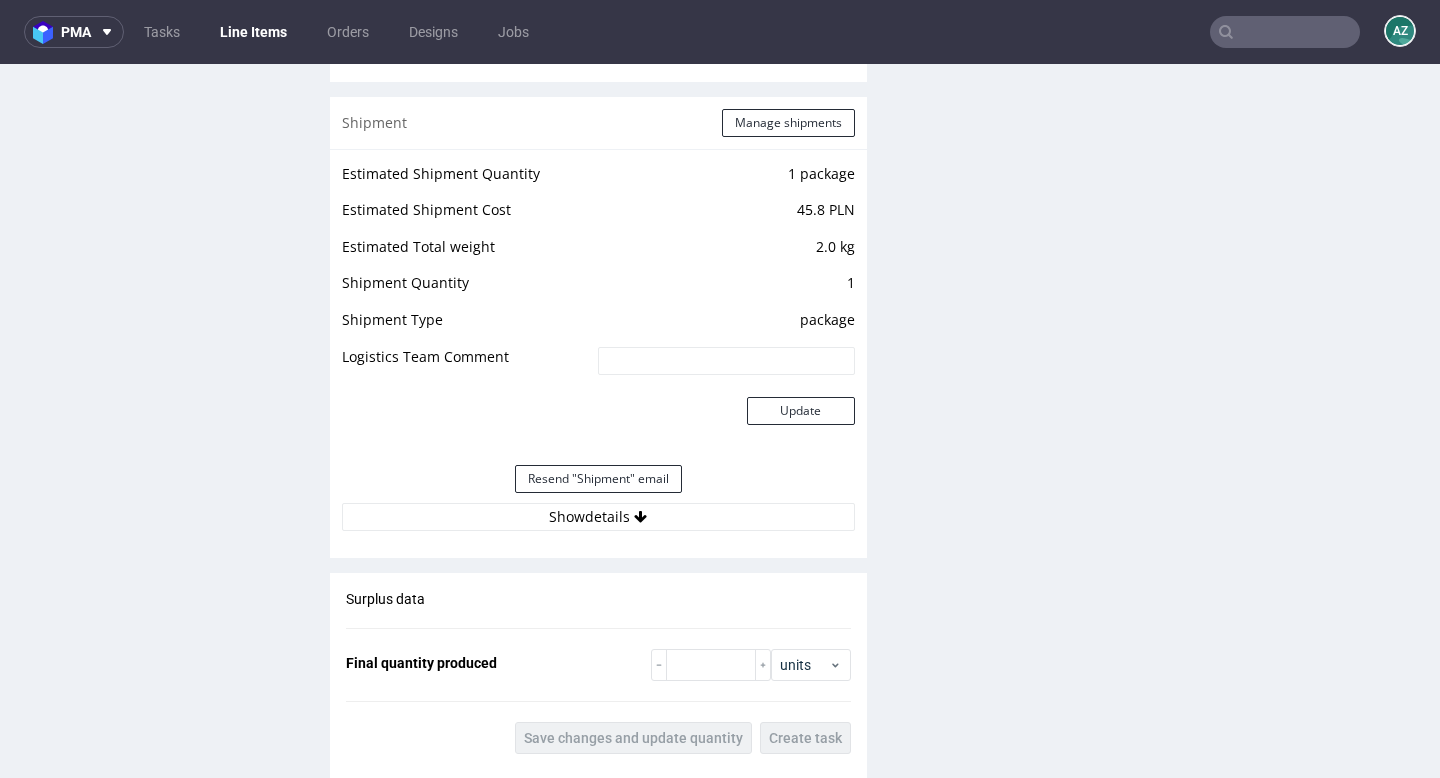 click on "Estimated Shipment Quantity 1 package   Estimated Shipment Cost 45.8 PLN   Estimated Total weight 2.0 kg   Shipment Quantity 1   Shipment Type package   Logistics Team Comment   Update   Resend "Shipment" email Show  details" at bounding box center [598, 346] 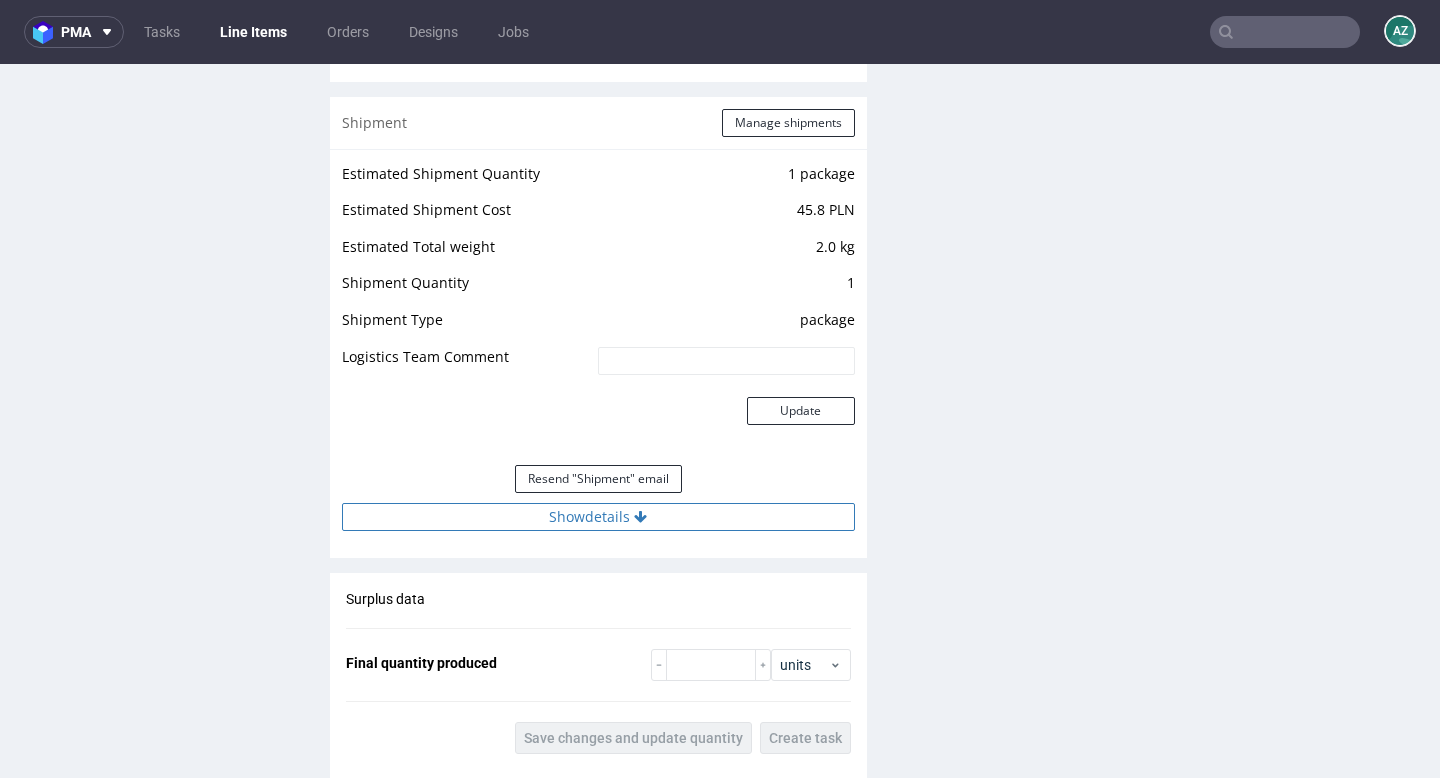 click on "Show  details" at bounding box center [598, 517] 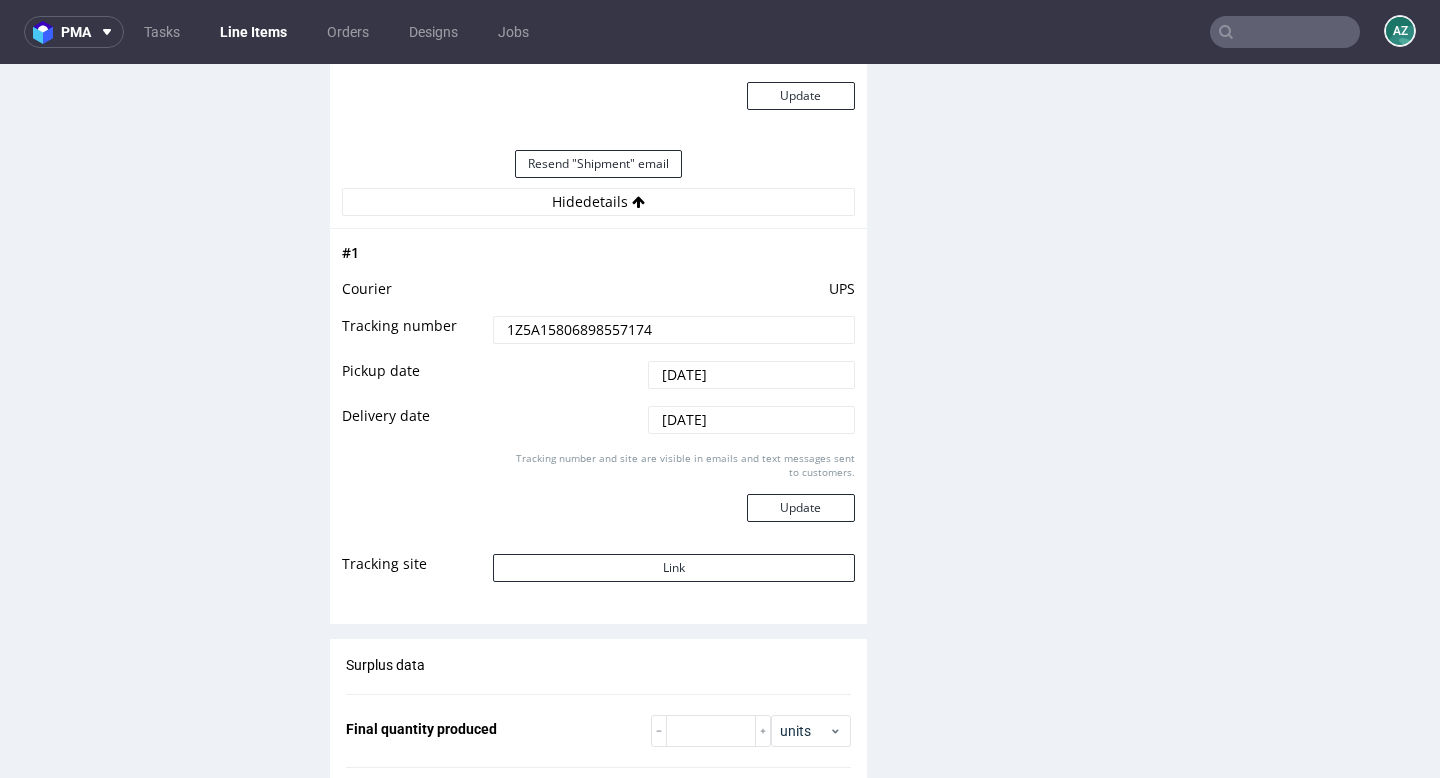 scroll, scrollTop: 2519, scrollLeft: 0, axis: vertical 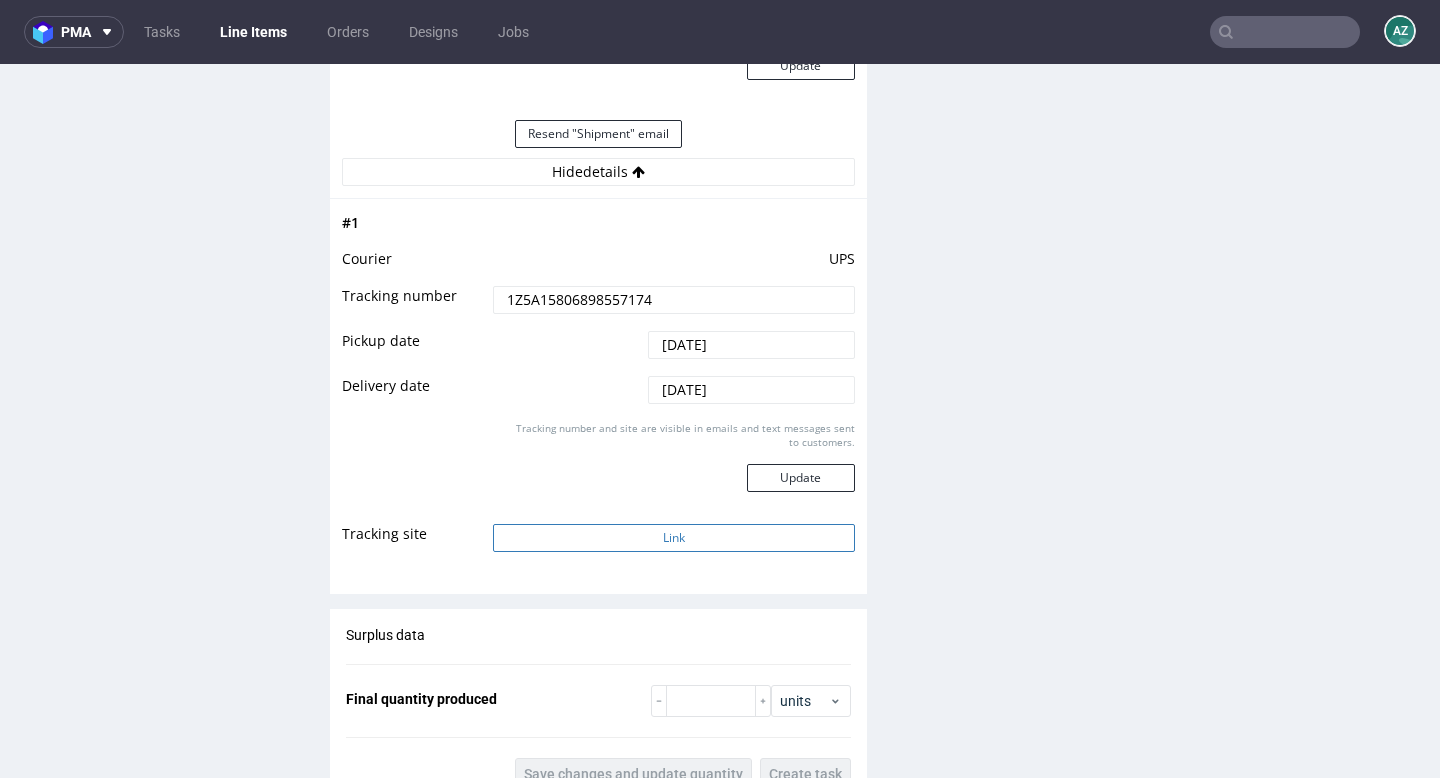 click on "Link" at bounding box center (673, 538) 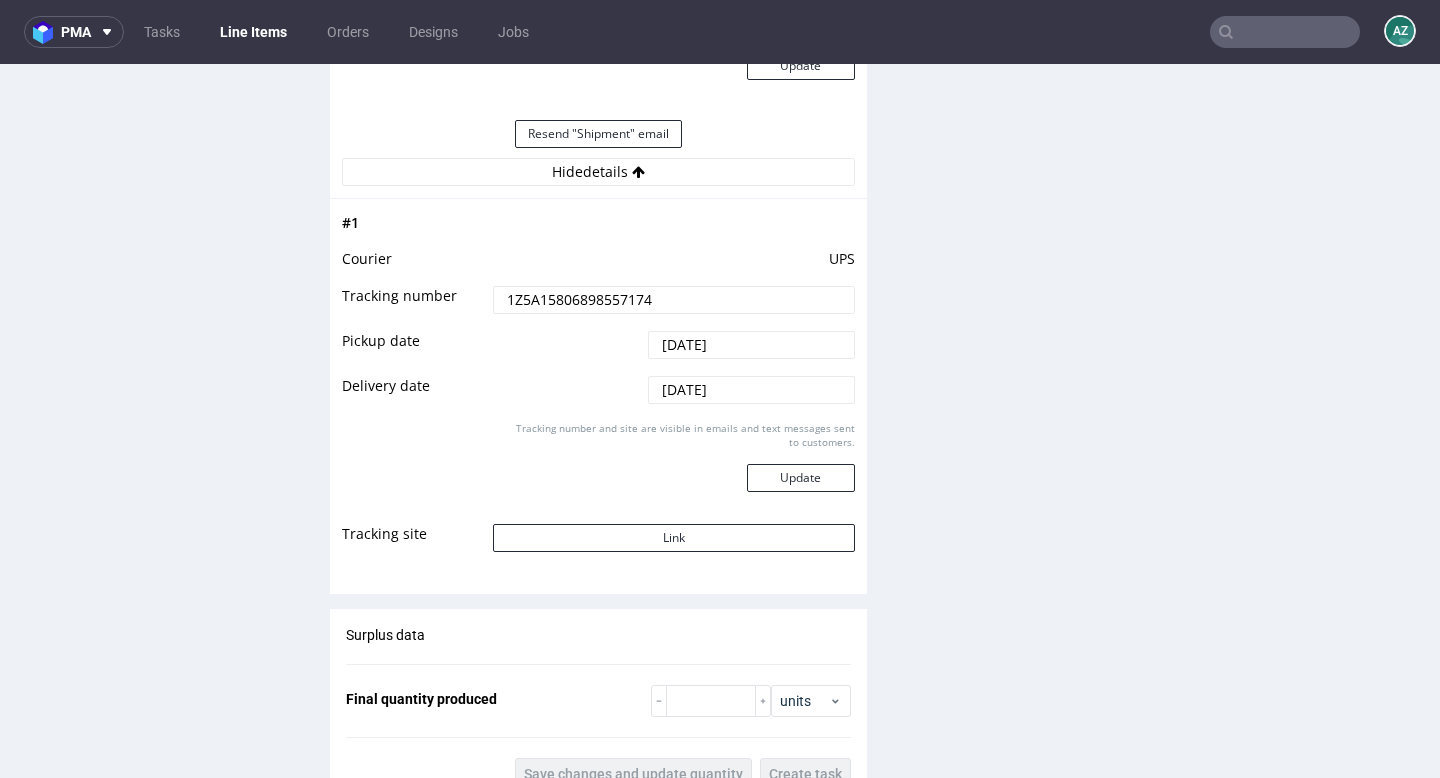 click at bounding box center (1285, 32) 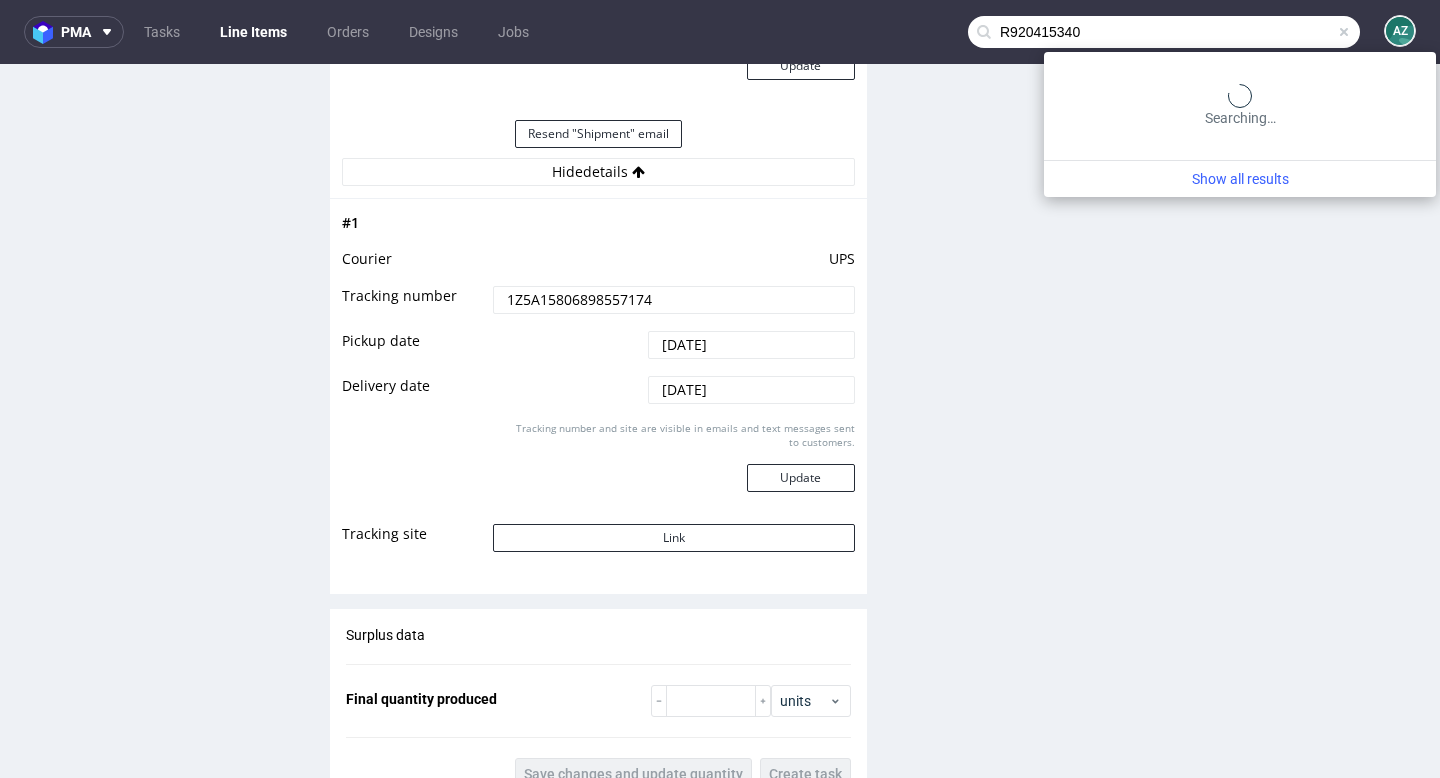 type on "R920415340" 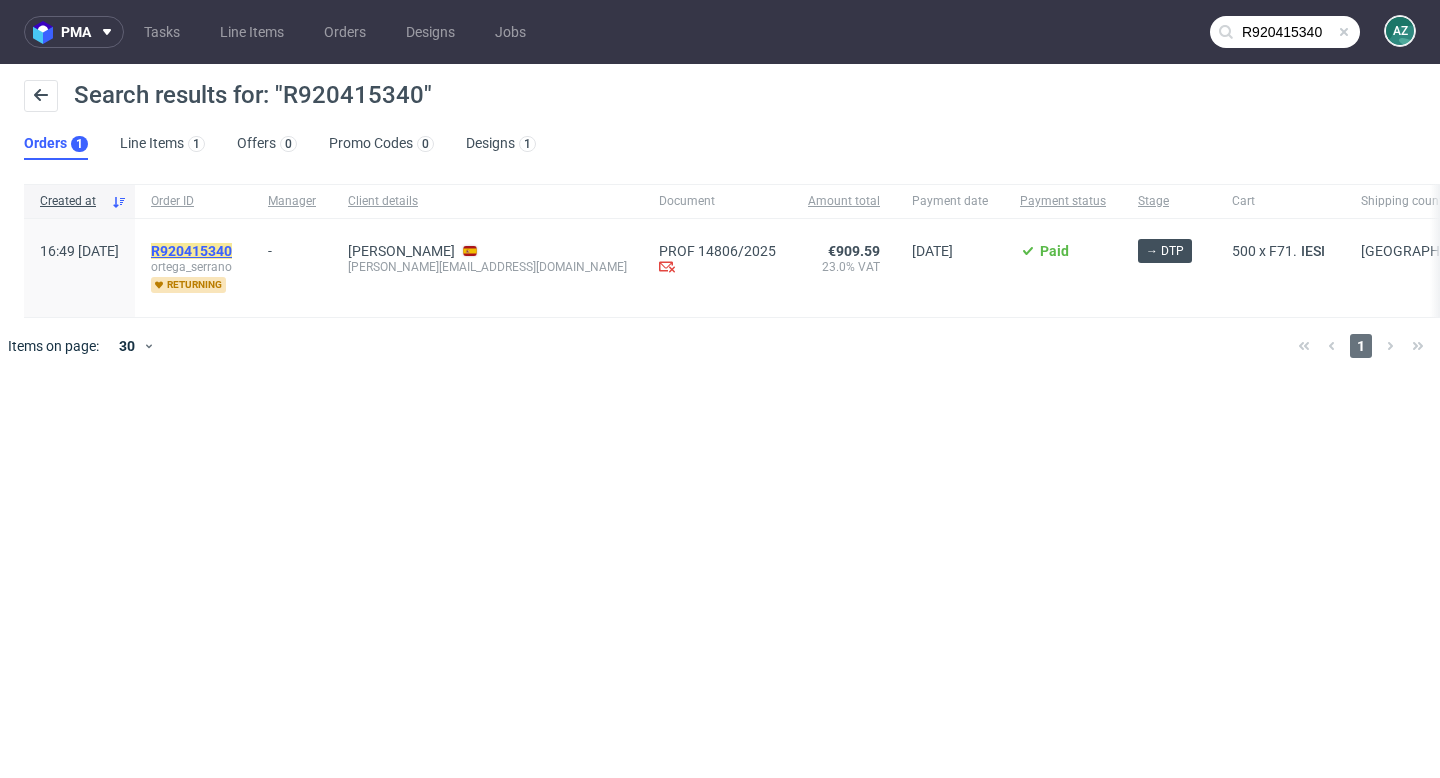 click on "R920415340" 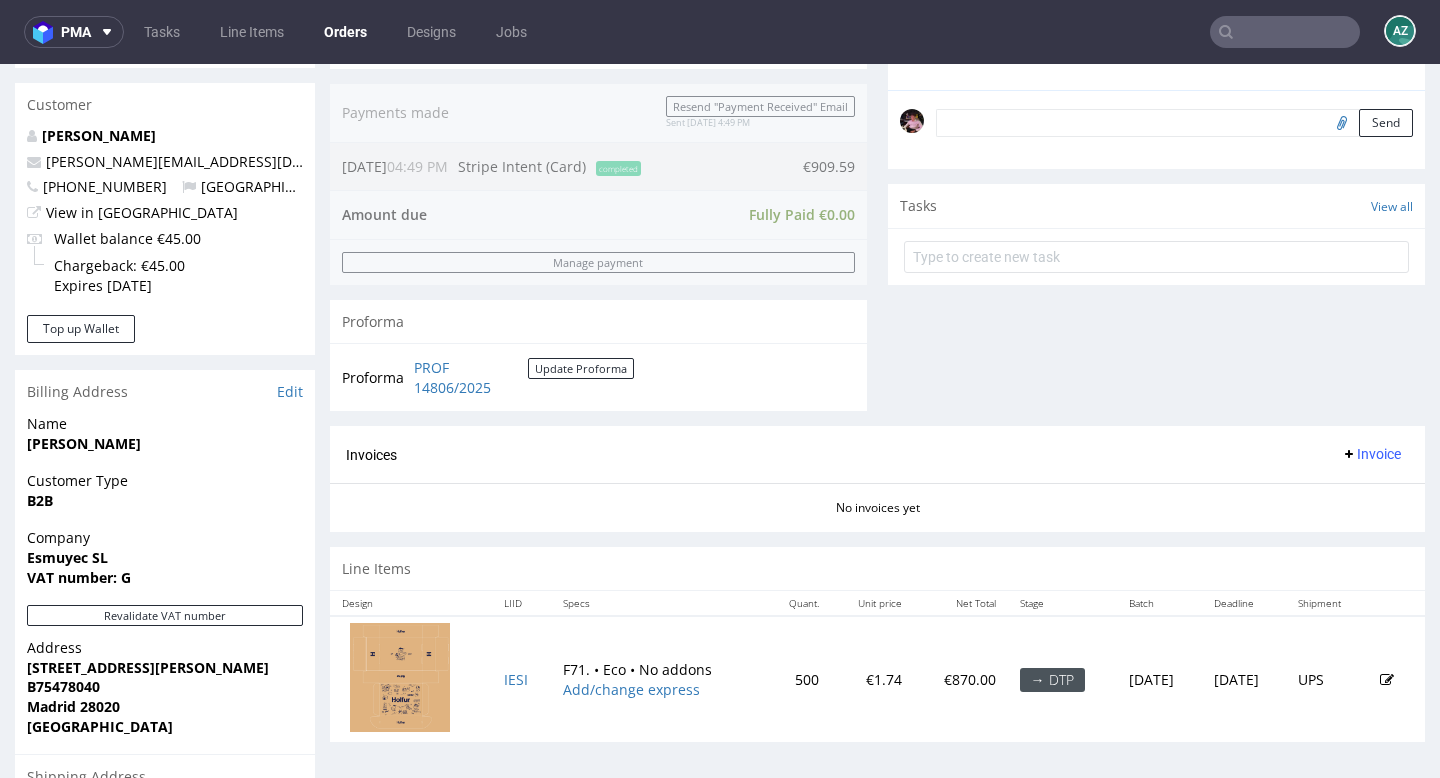 scroll, scrollTop: 421, scrollLeft: 0, axis: vertical 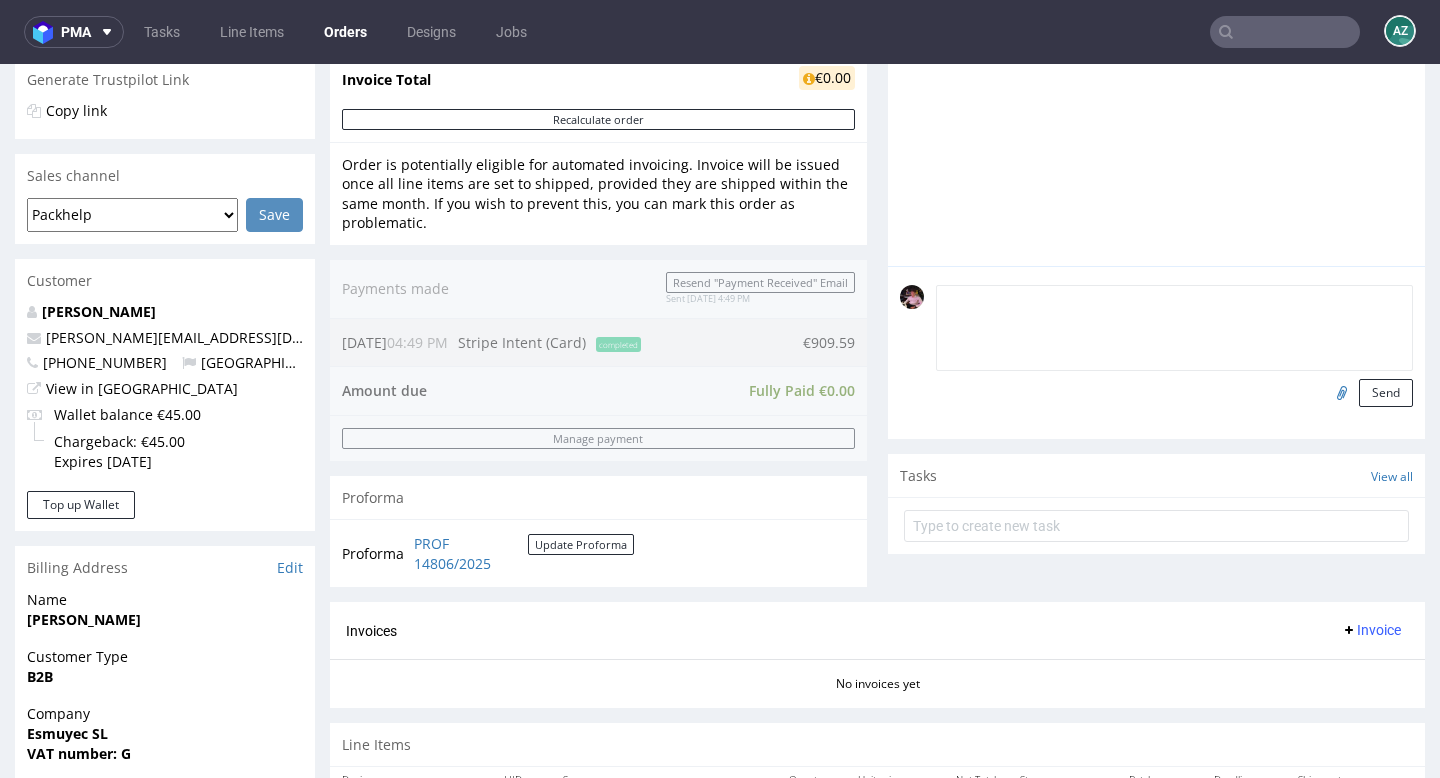 click at bounding box center [1174, 328] 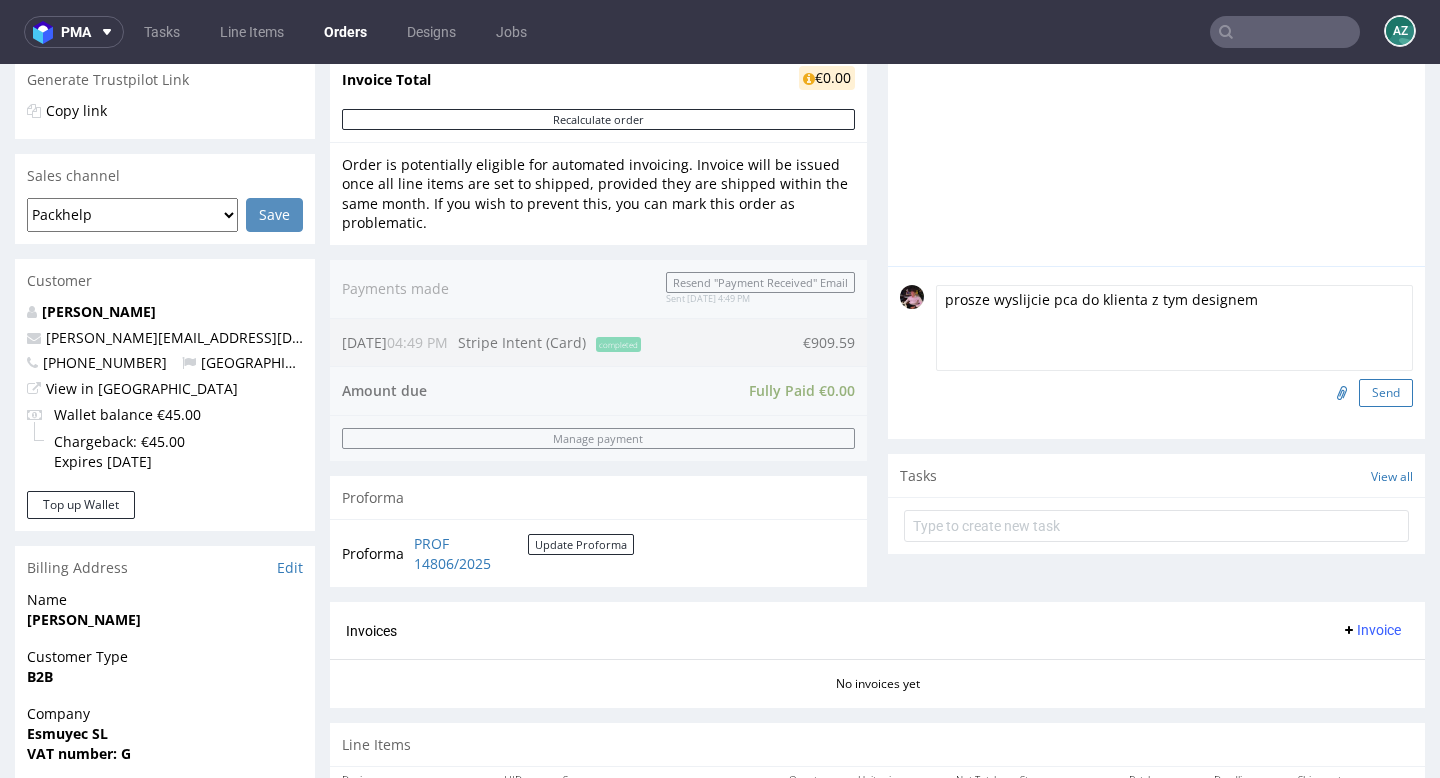 type on "prosze wyslijcie pca do klienta z tym designem" 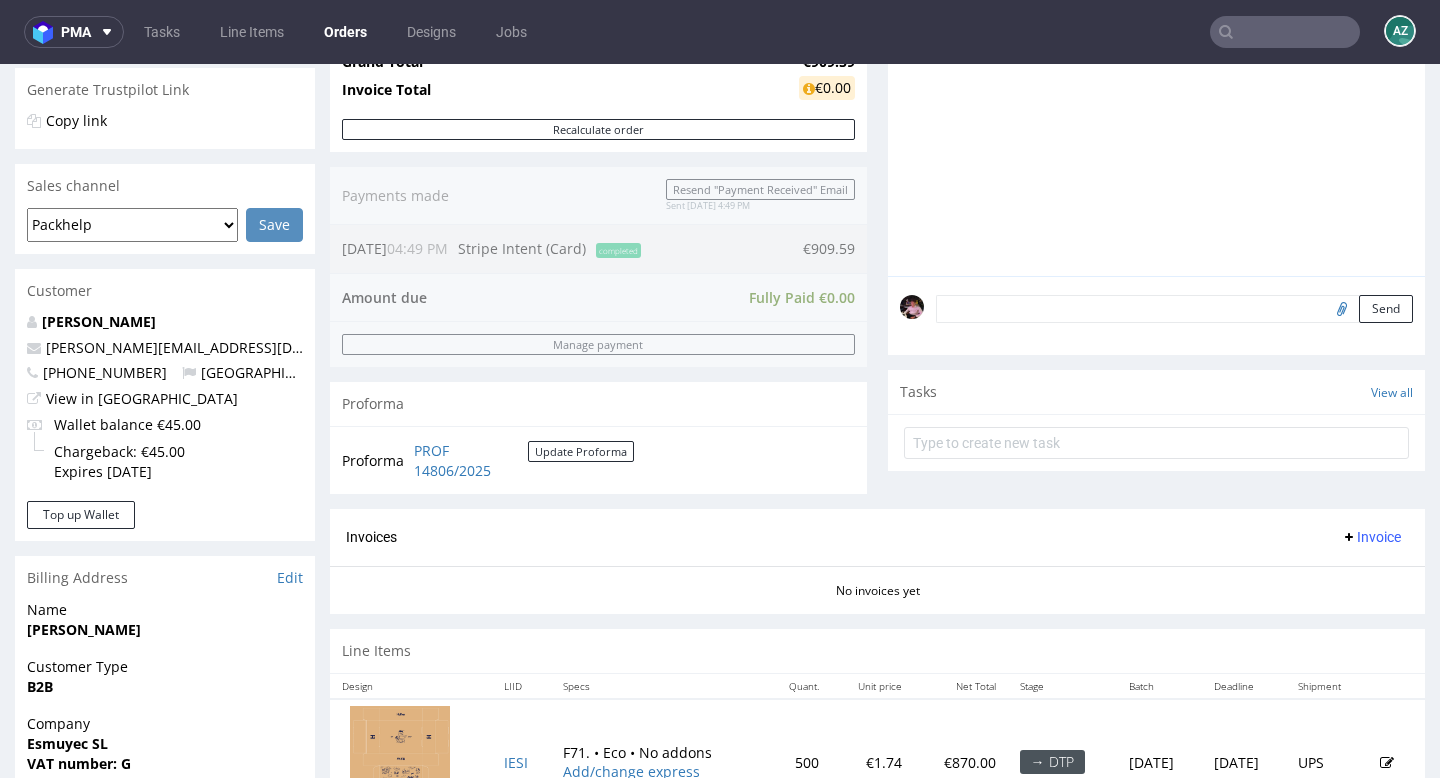 scroll, scrollTop: 341, scrollLeft: 0, axis: vertical 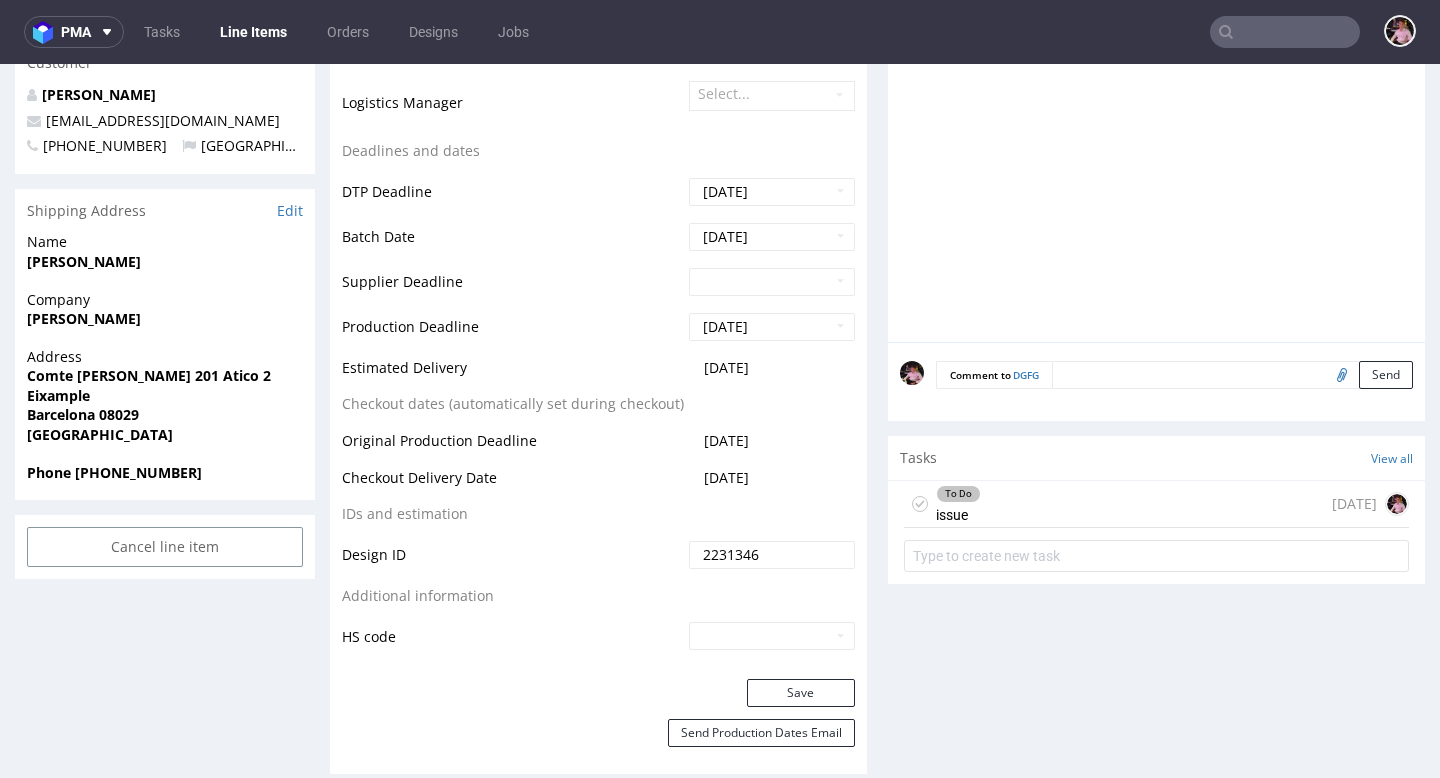 click on "Tasks View all" at bounding box center (1156, 458) 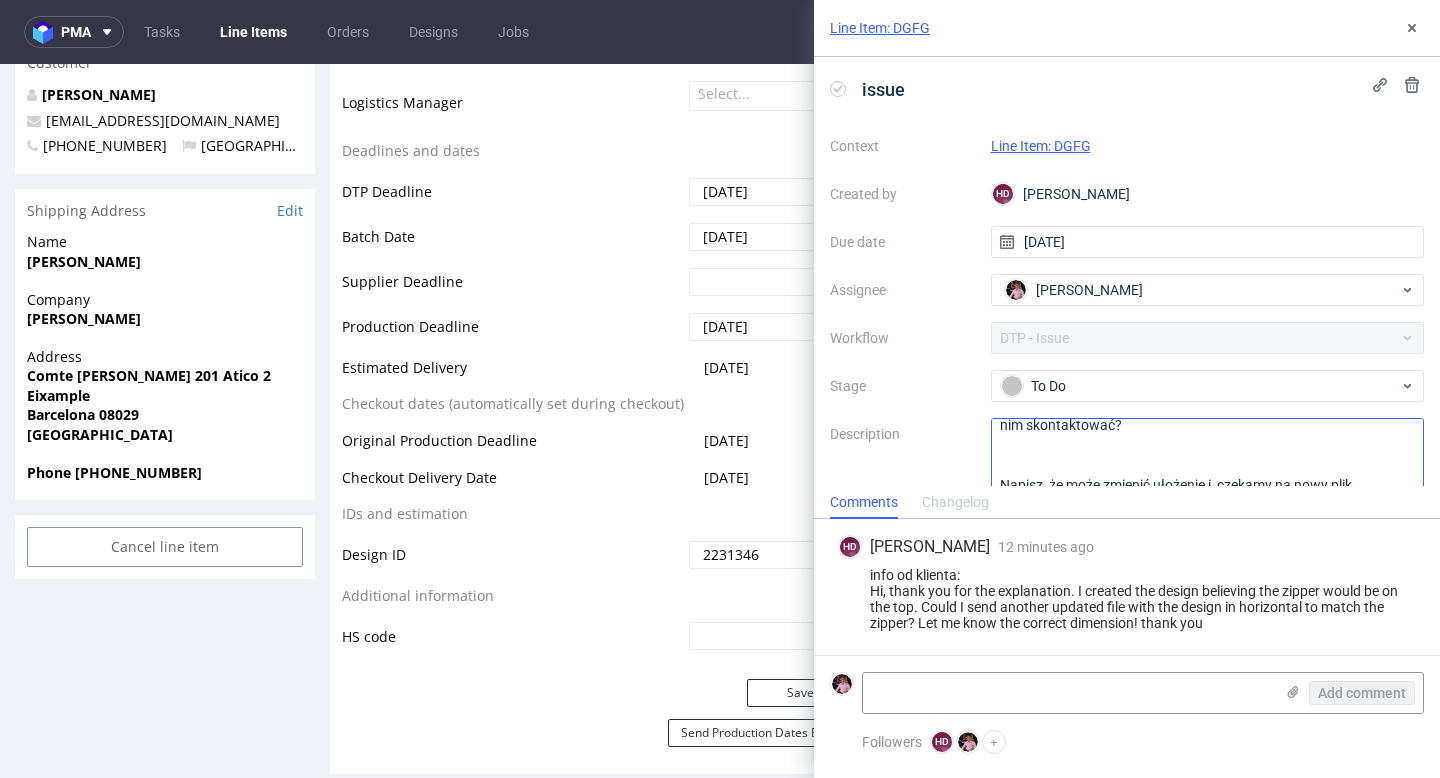 scroll, scrollTop: 0, scrollLeft: 0, axis: both 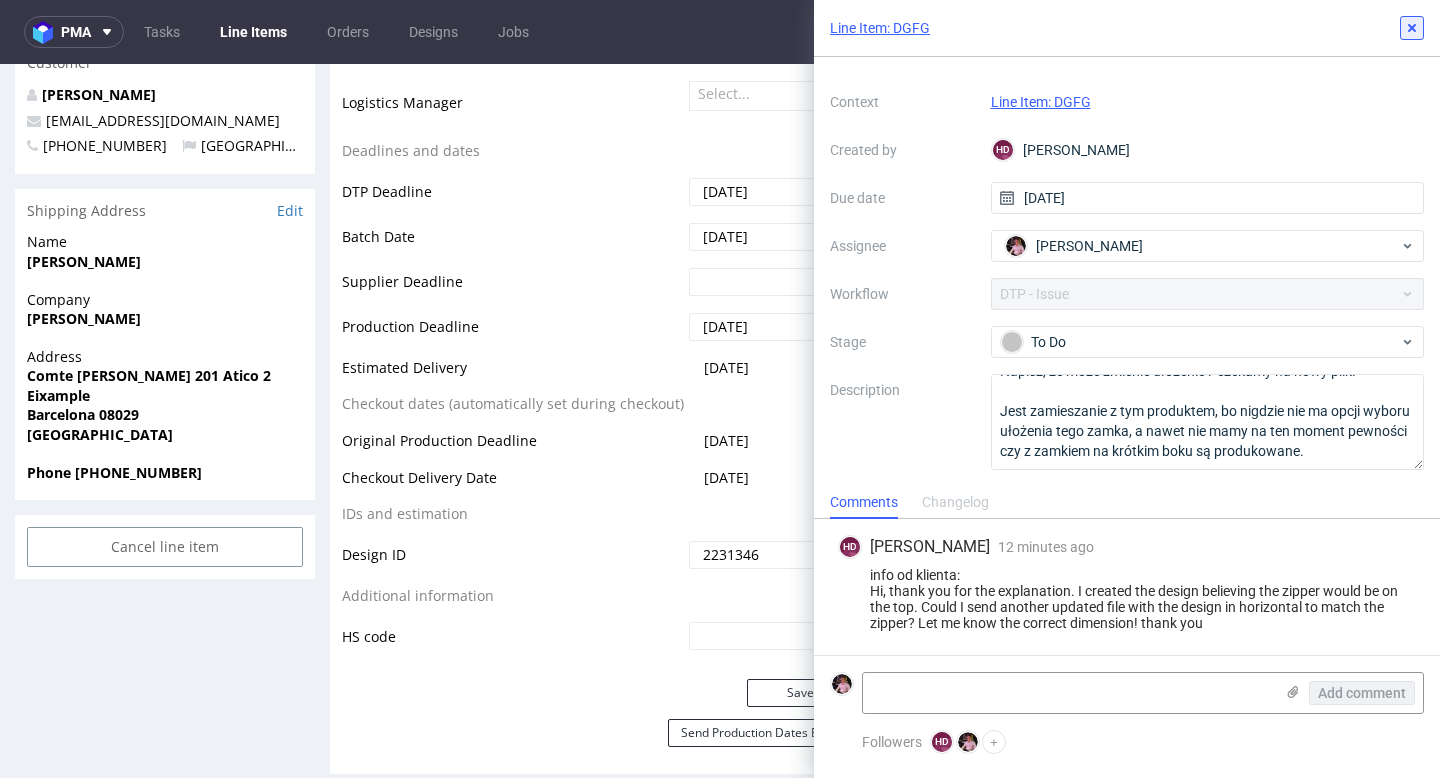 click 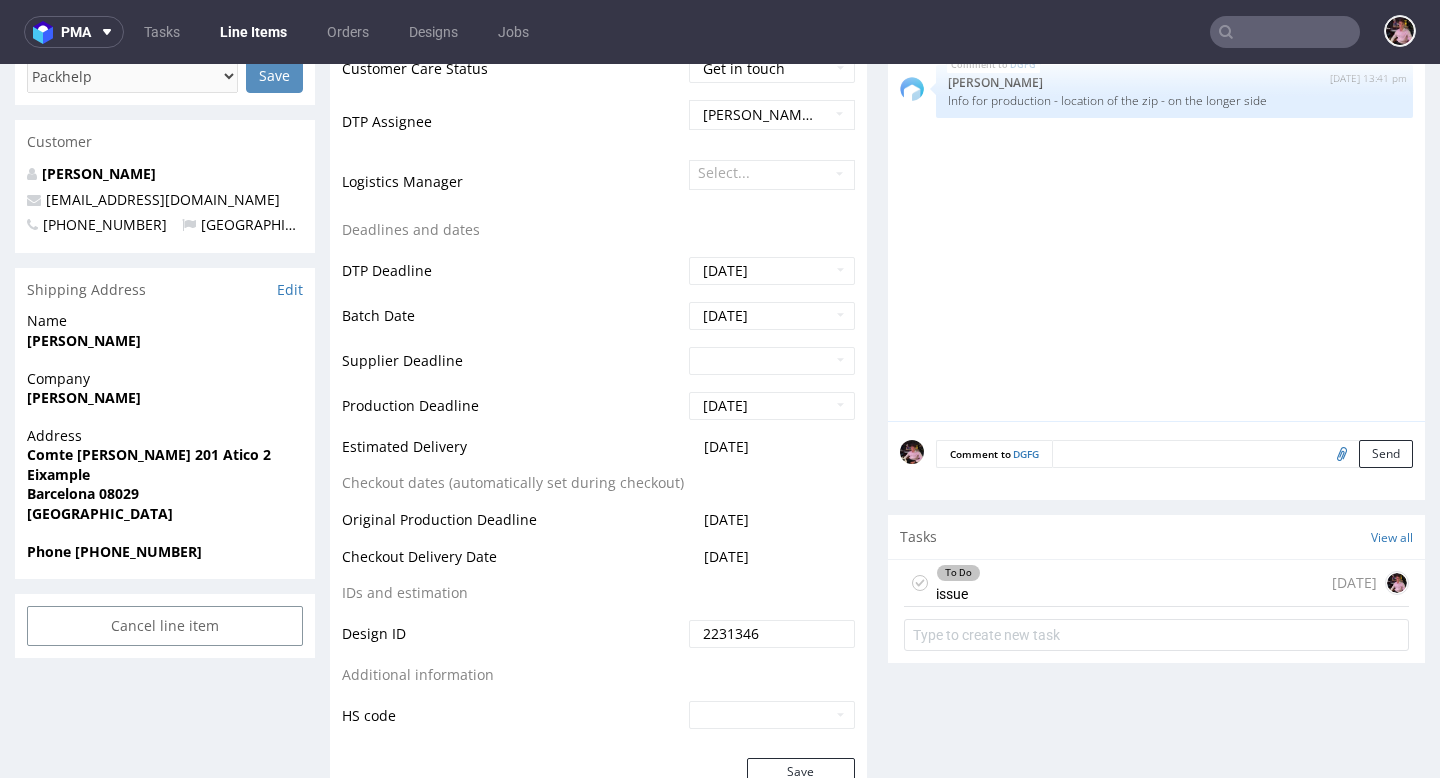 scroll, scrollTop: 729, scrollLeft: 0, axis: vertical 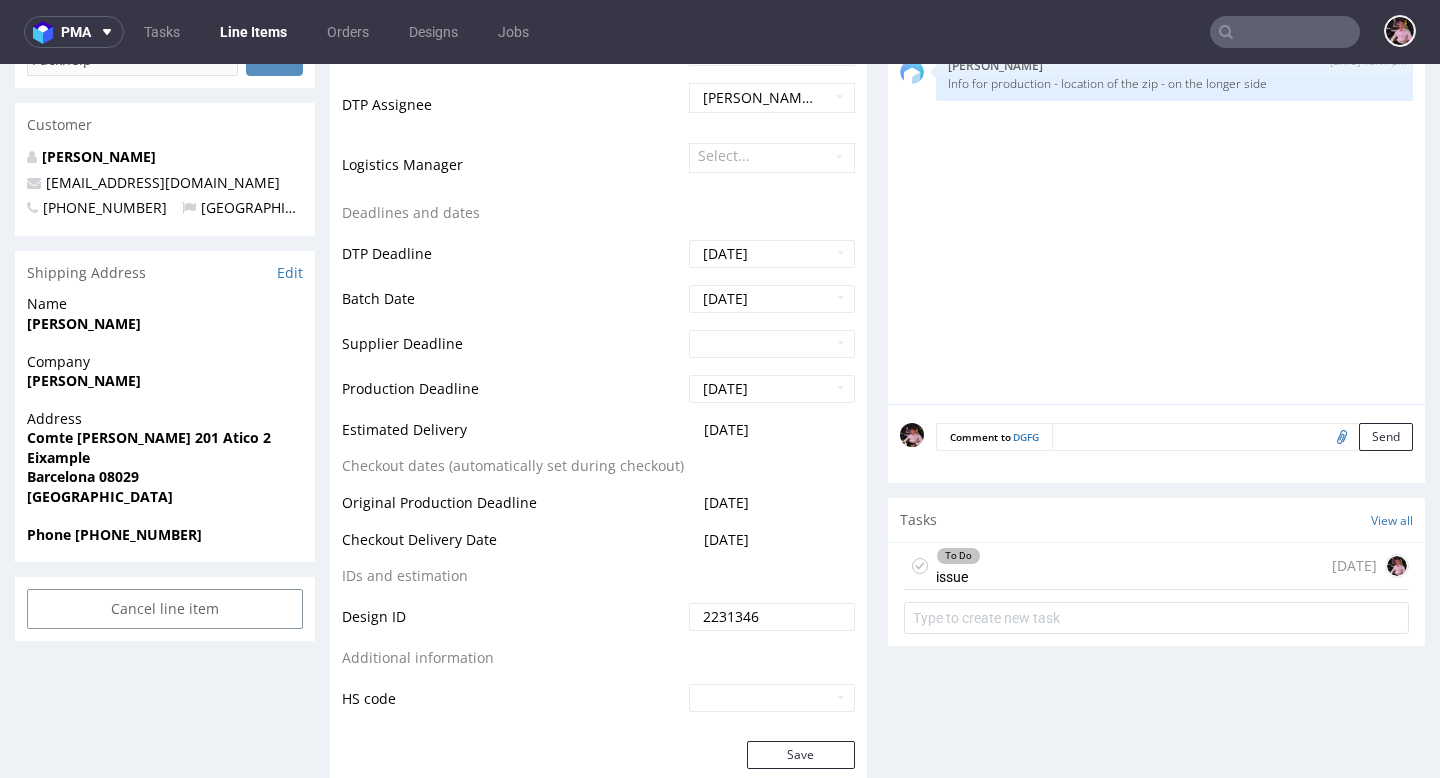 click on "Tasks View all" at bounding box center [1156, 520] 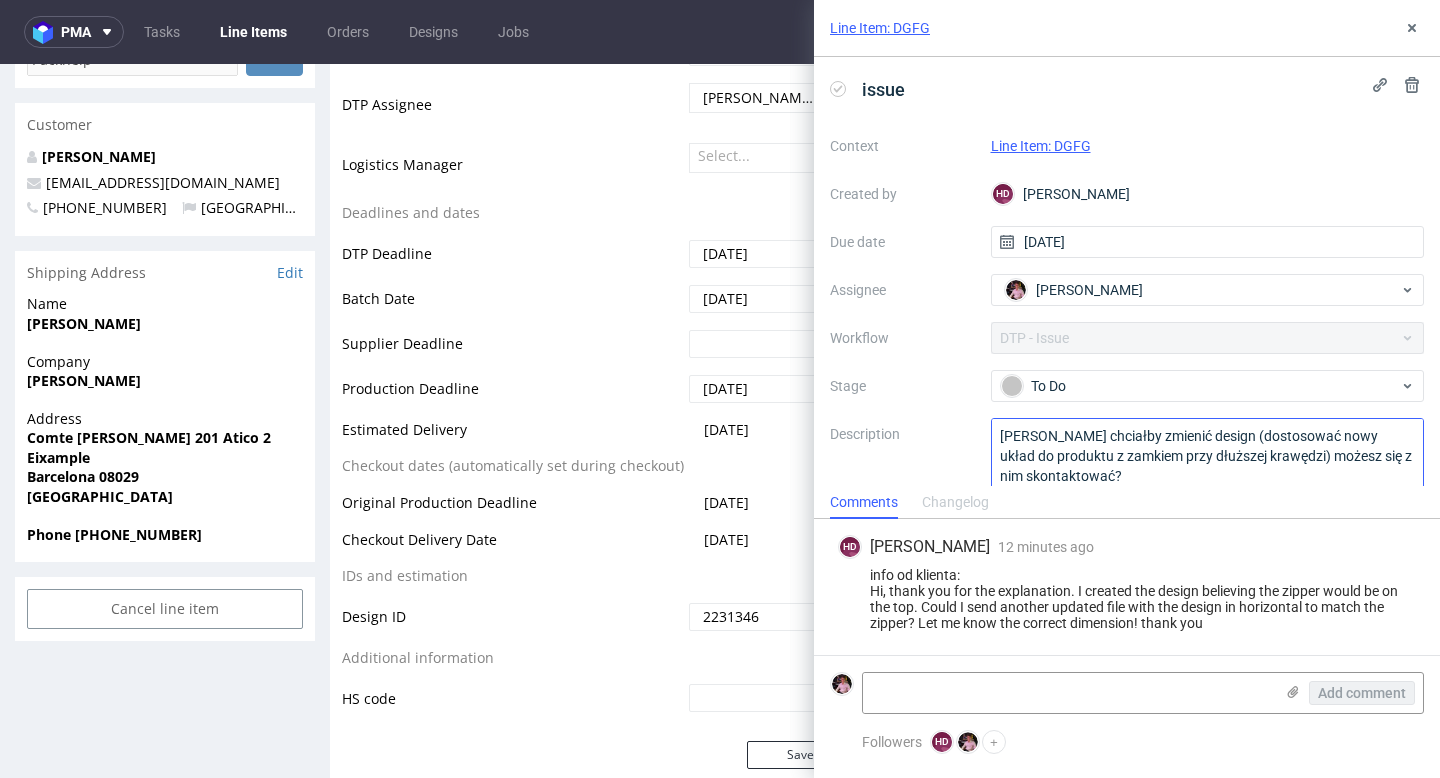 scroll, scrollTop: 0, scrollLeft: 0, axis: both 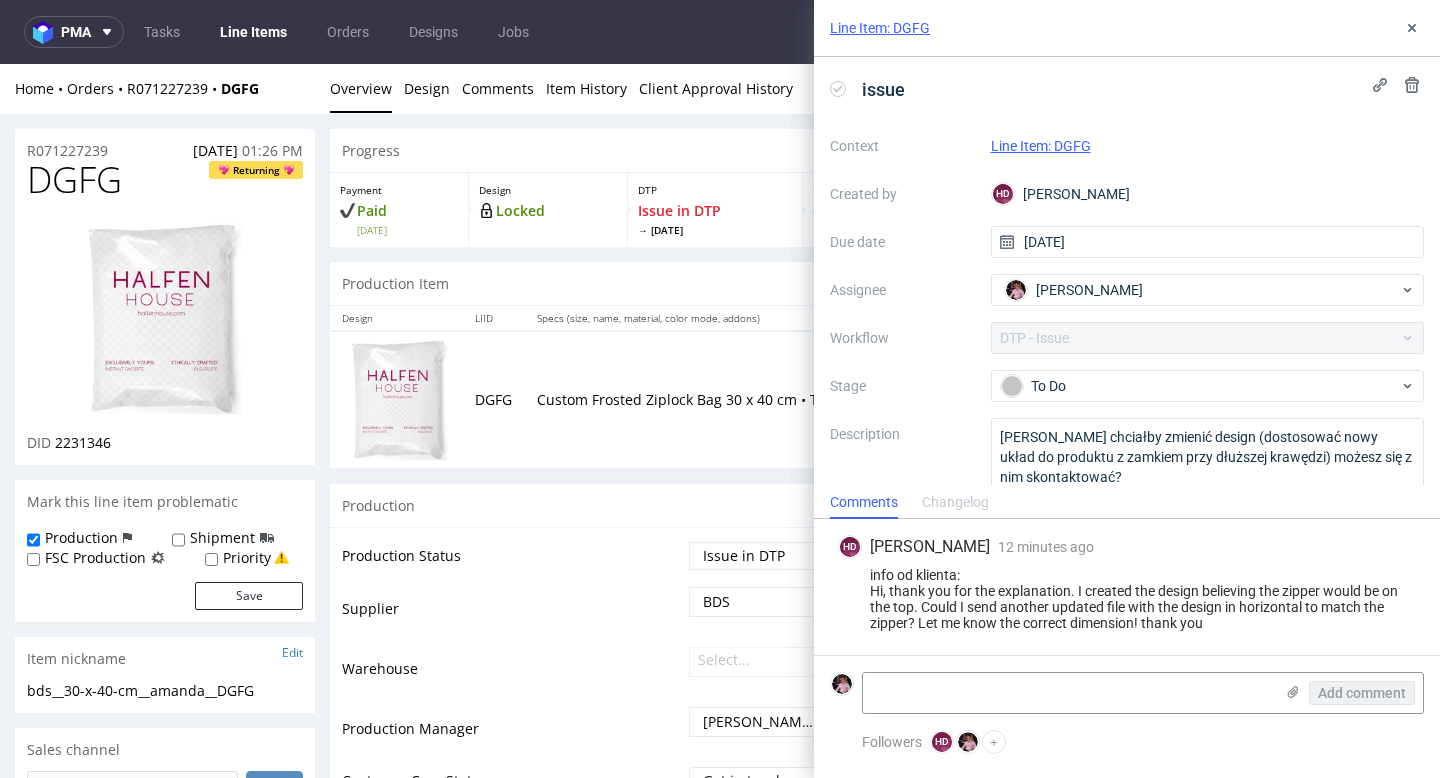 click on "Home Orders R071227239 DGFG Overview Design Comments Item History Client Approval History" at bounding box center [720, 89] 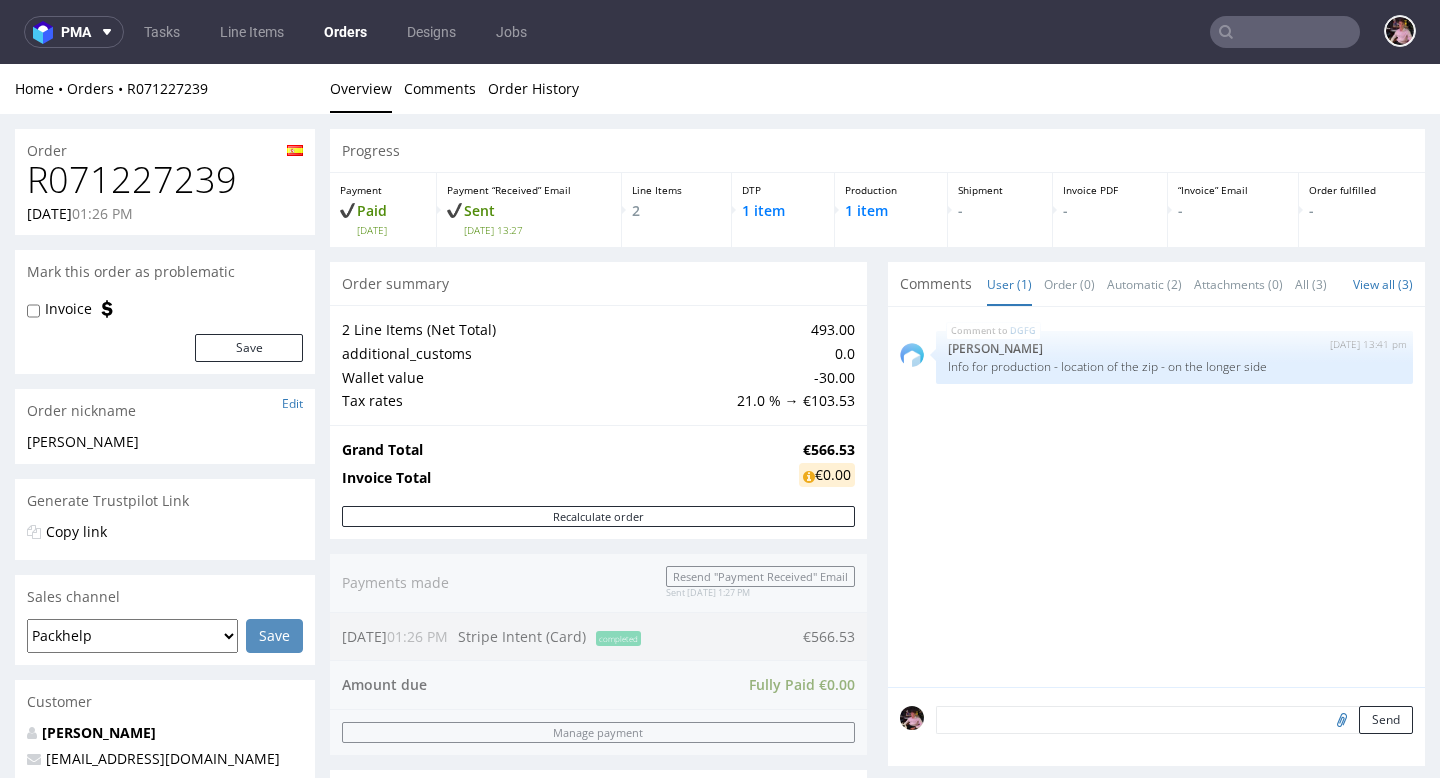 scroll, scrollTop: 326, scrollLeft: 0, axis: vertical 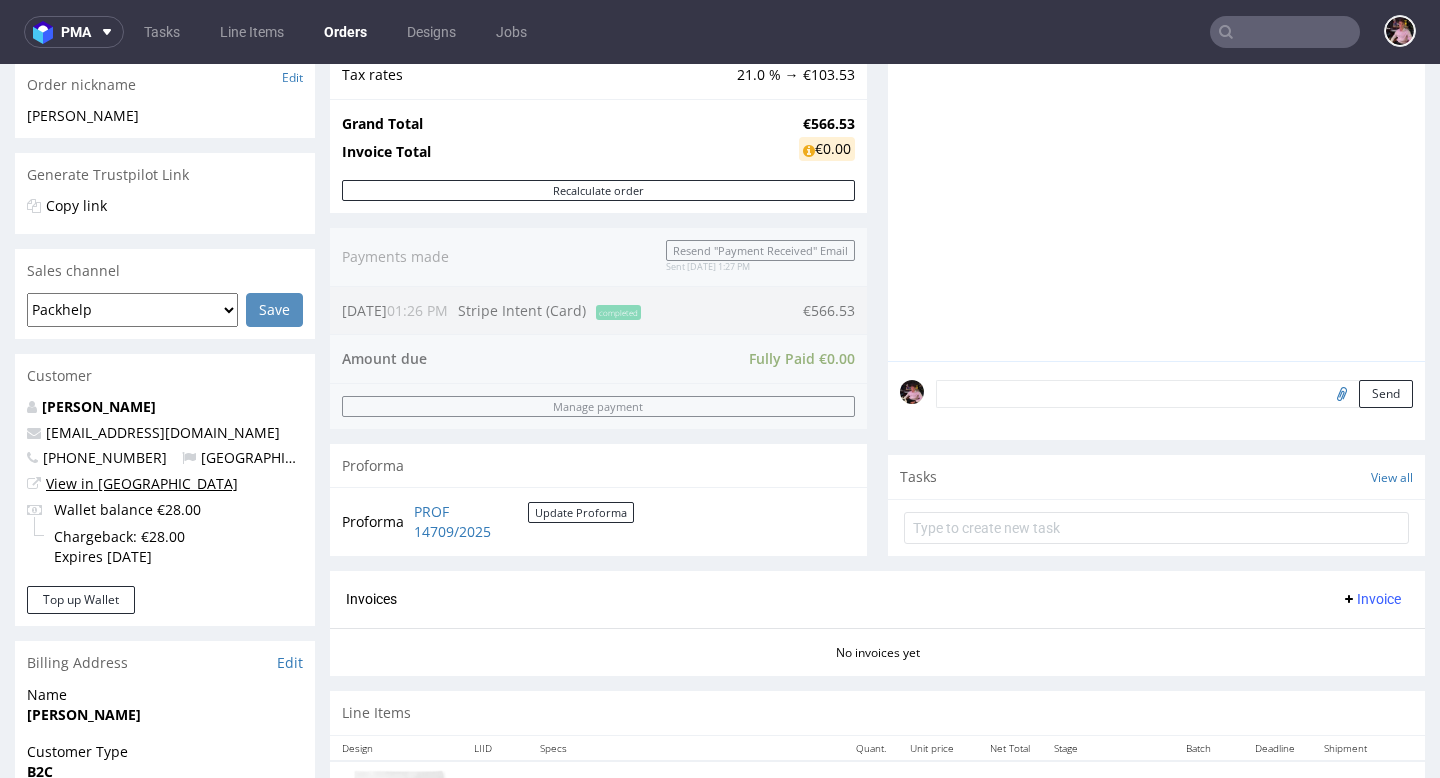 click on "View in [GEOGRAPHIC_DATA]" at bounding box center (142, 483) 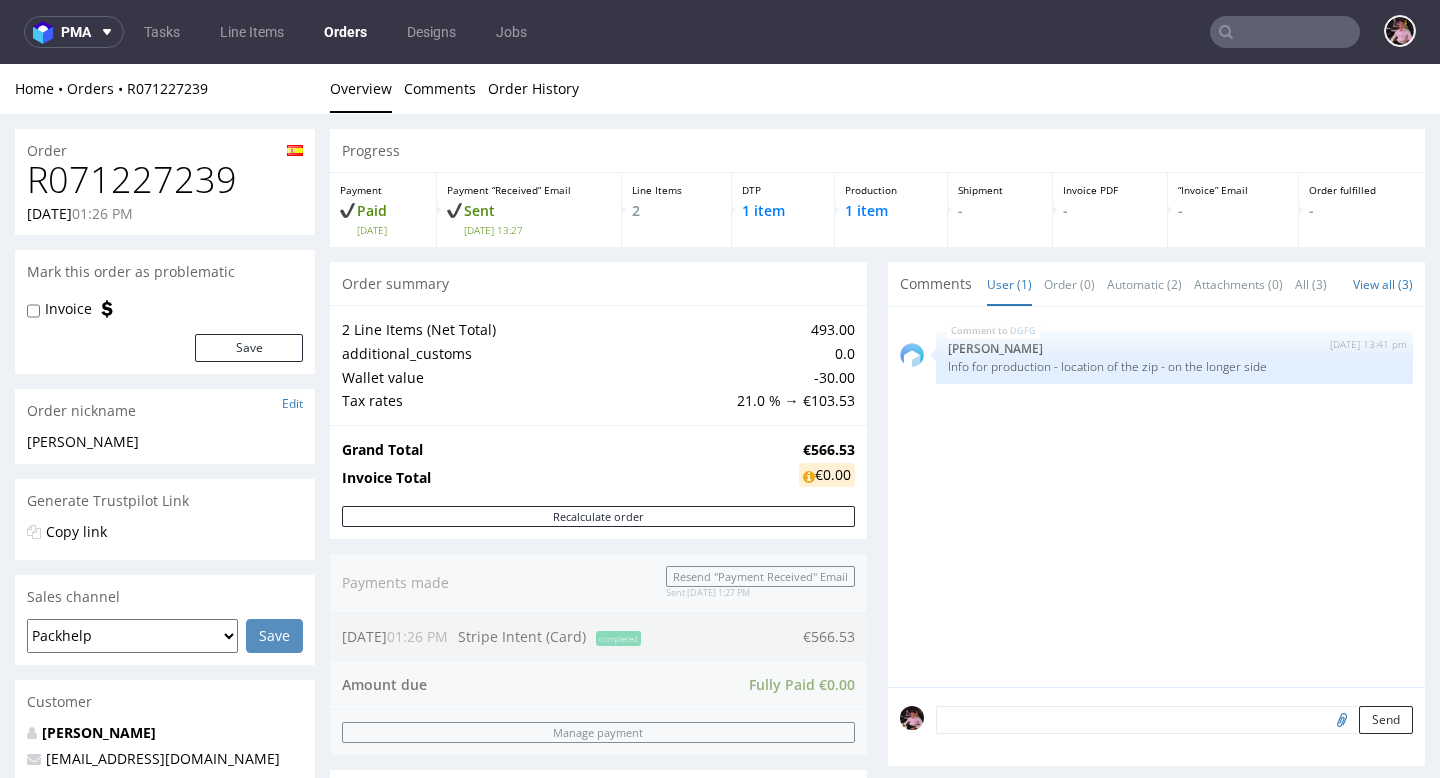 click on "R071227239" at bounding box center (165, 180) 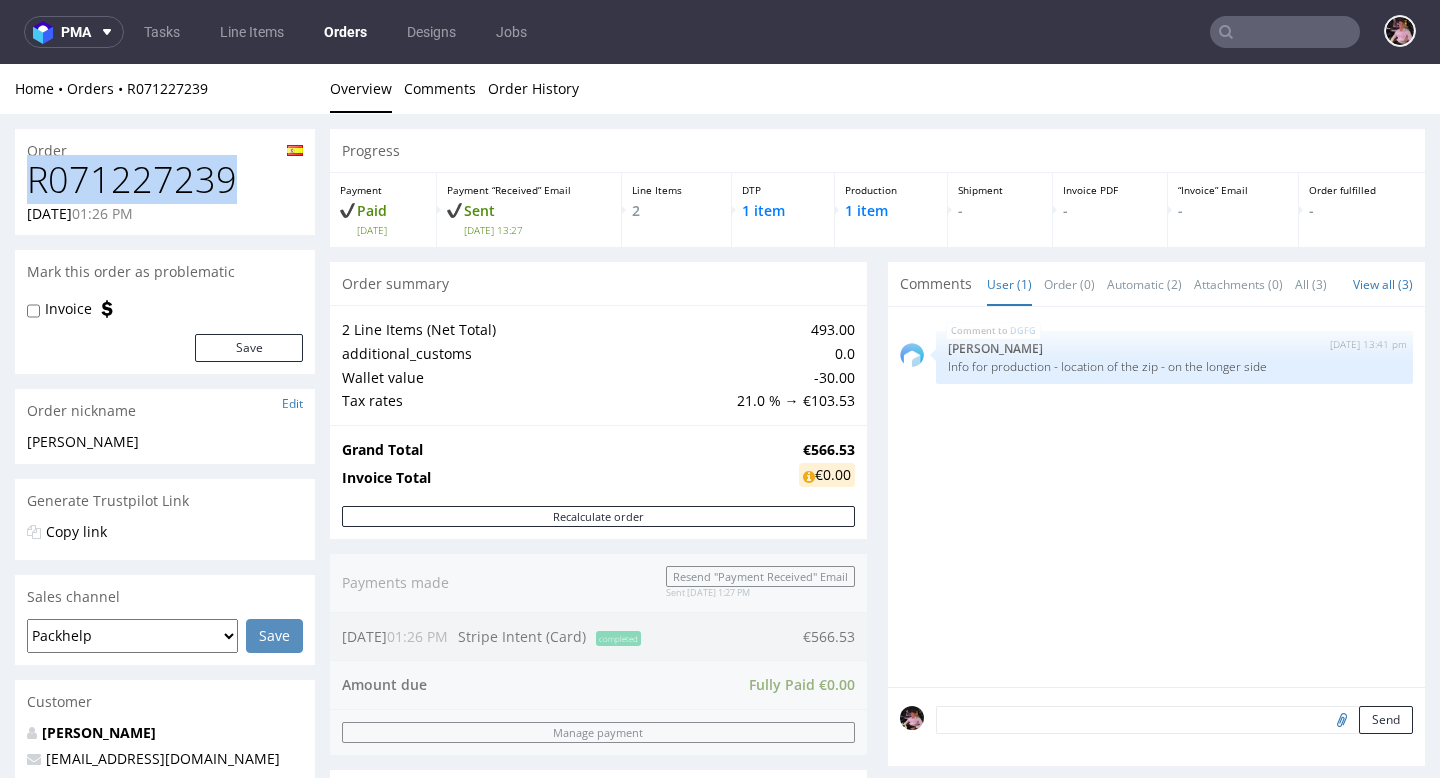 click on "R071227239" at bounding box center (165, 180) 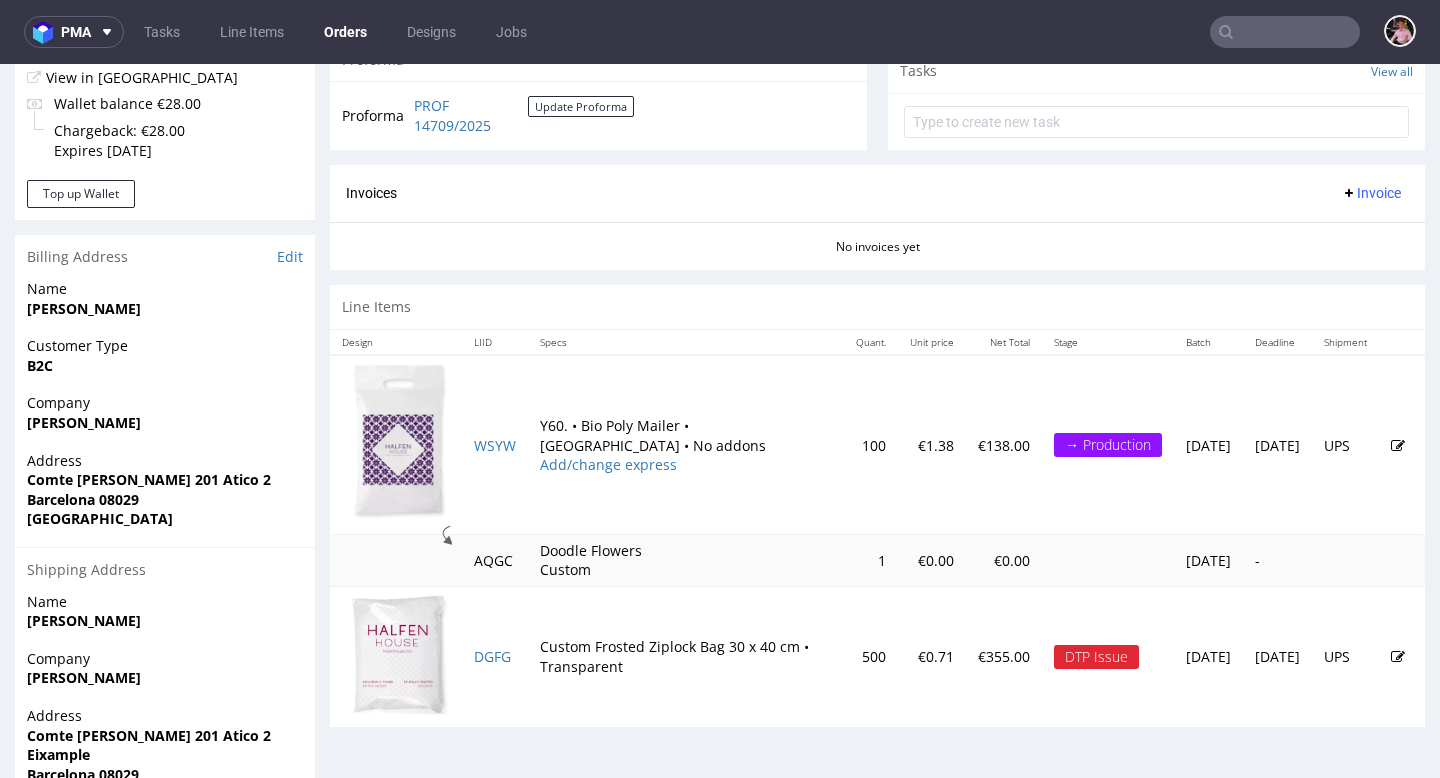 scroll, scrollTop: 792, scrollLeft: 0, axis: vertical 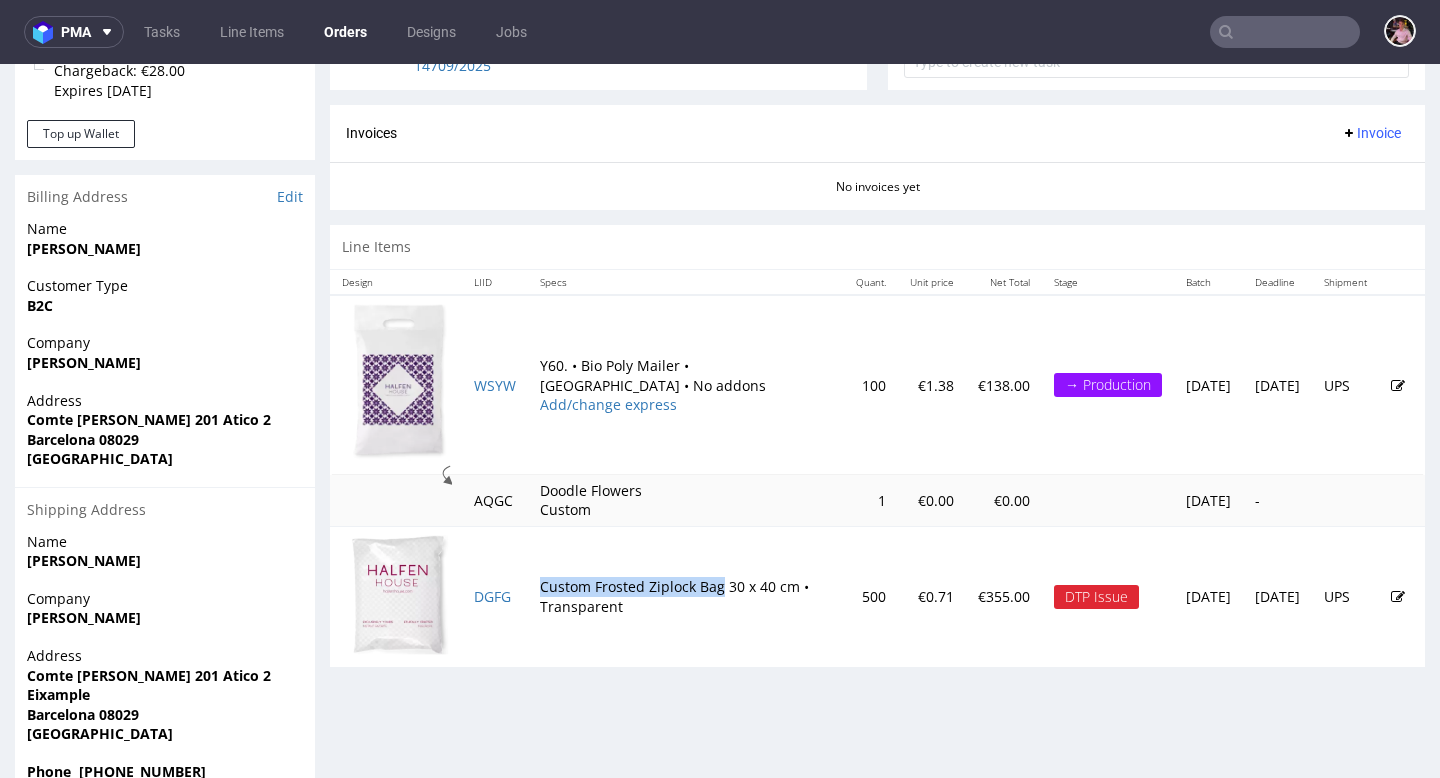 drag, startPoint x: 724, startPoint y: 609, endPoint x: 541, endPoint y: 609, distance: 183 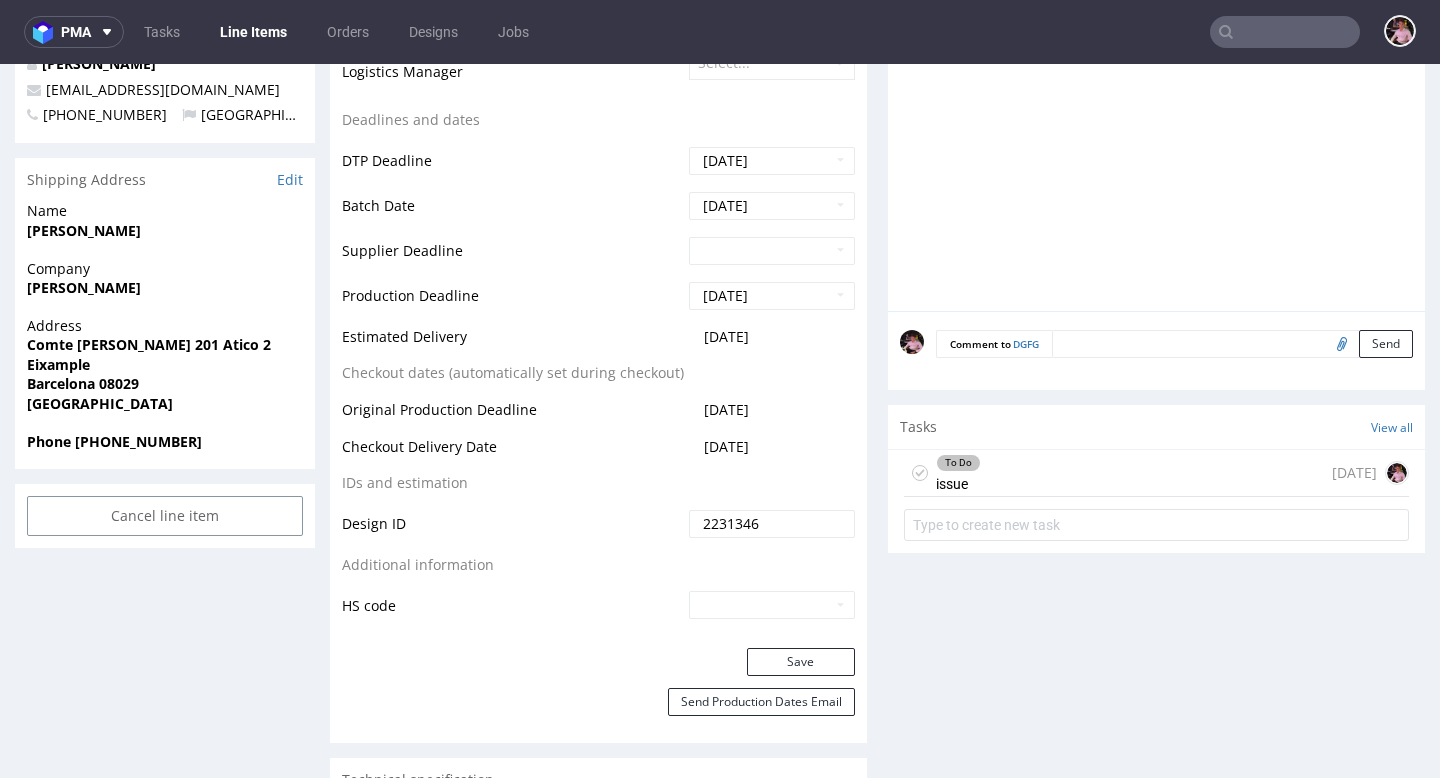 scroll, scrollTop: 968, scrollLeft: 0, axis: vertical 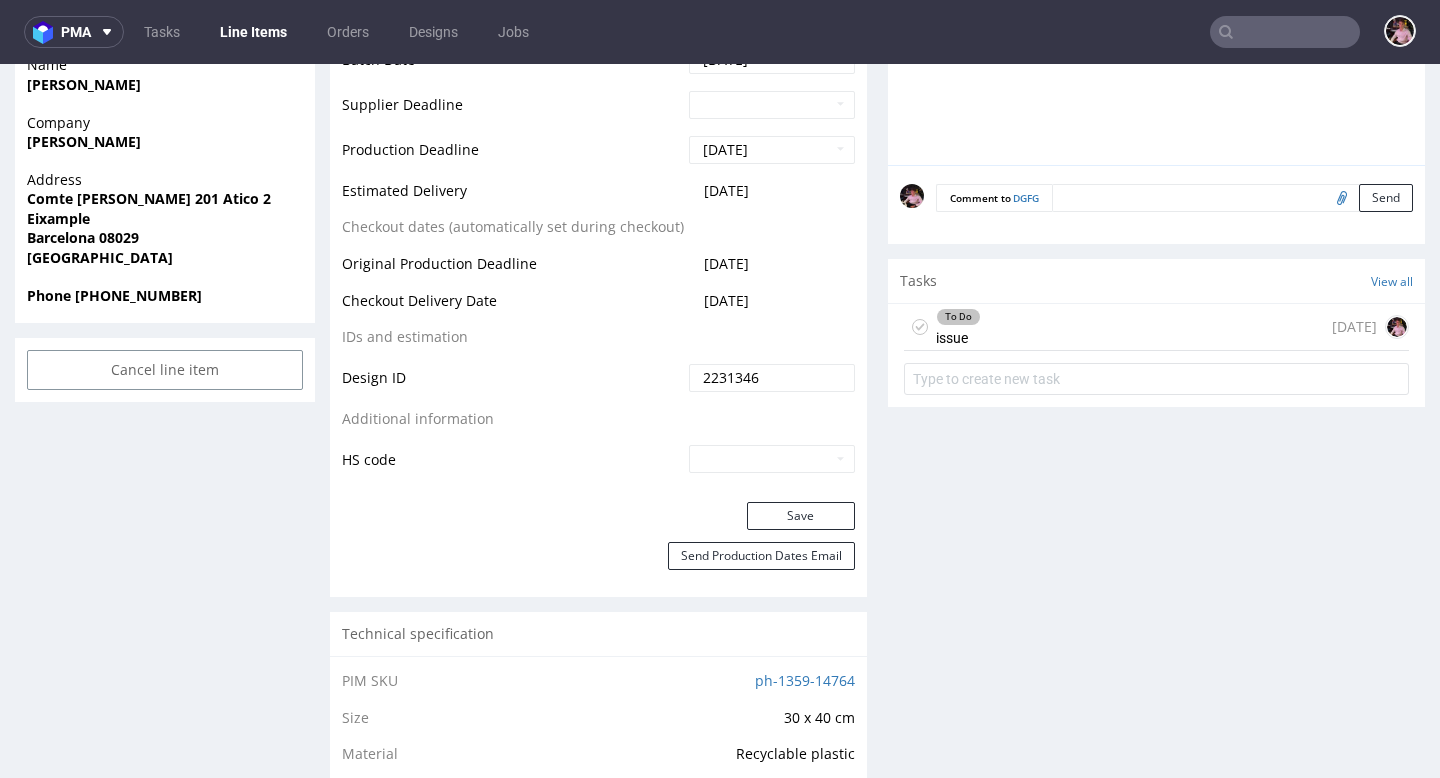 click on "To Do issue  today" at bounding box center [1156, 327] 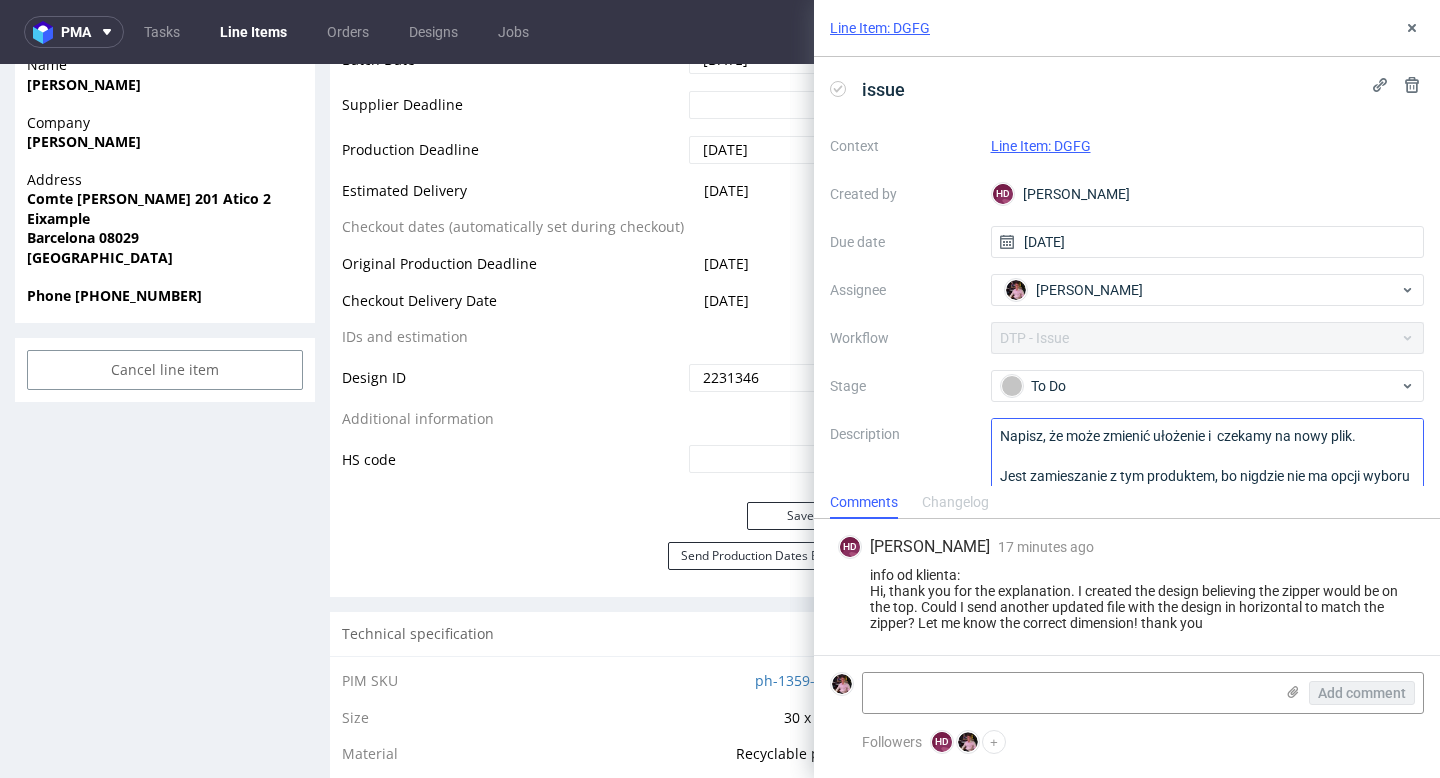 scroll, scrollTop: 122, scrollLeft: 0, axis: vertical 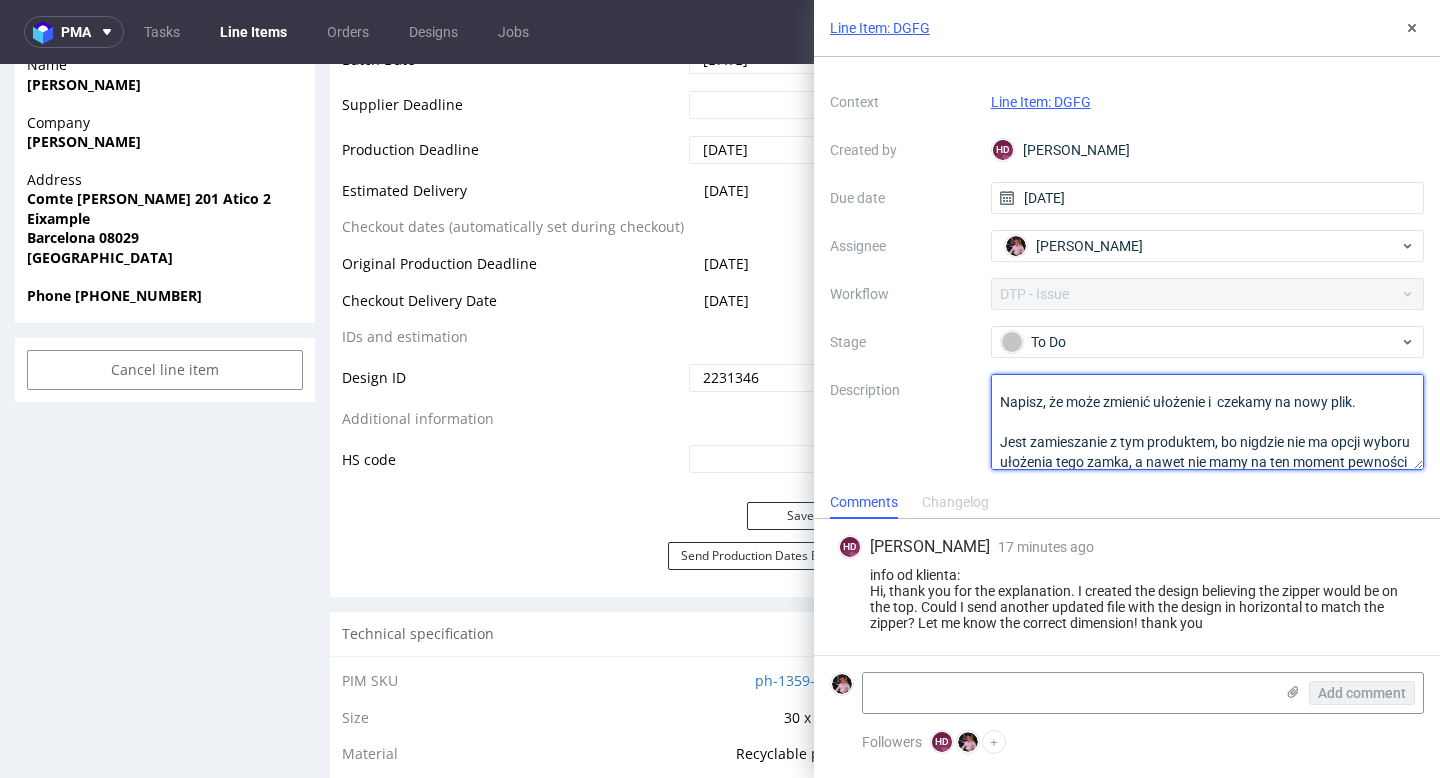 drag, startPoint x: 1362, startPoint y: 403, endPoint x: 998, endPoint y: 403, distance: 364 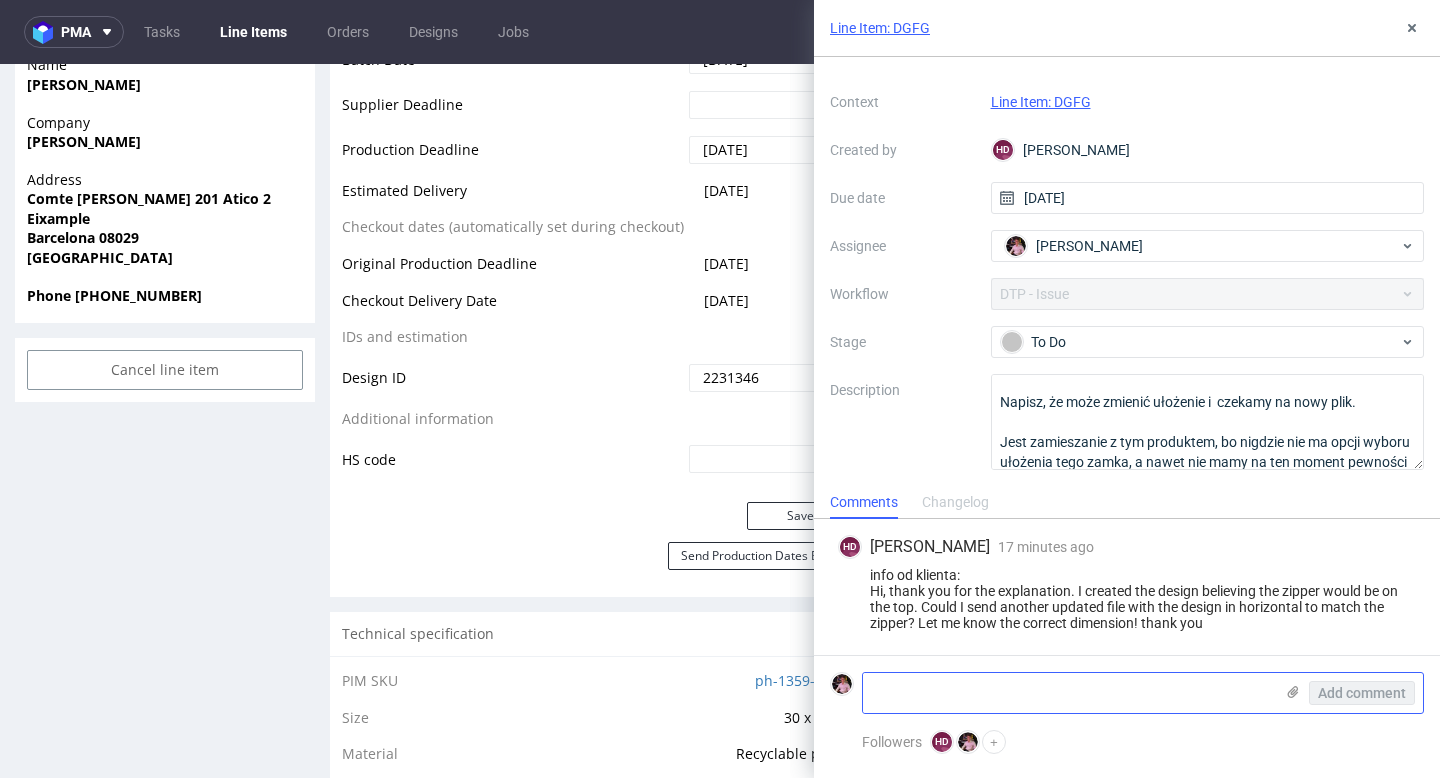 click at bounding box center (1068, 693) 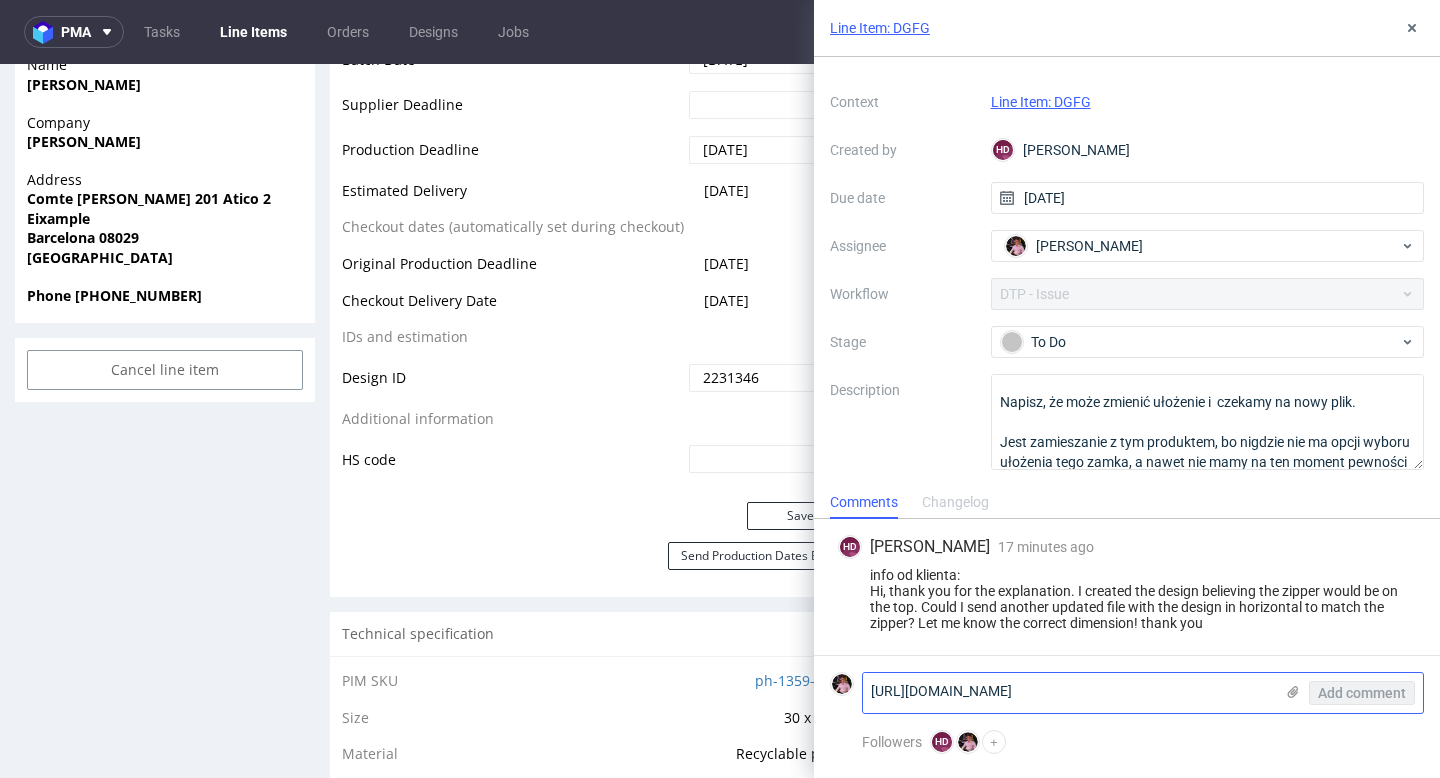 scroll, scrollTop: 0, scrollLeft: 0, axis: both 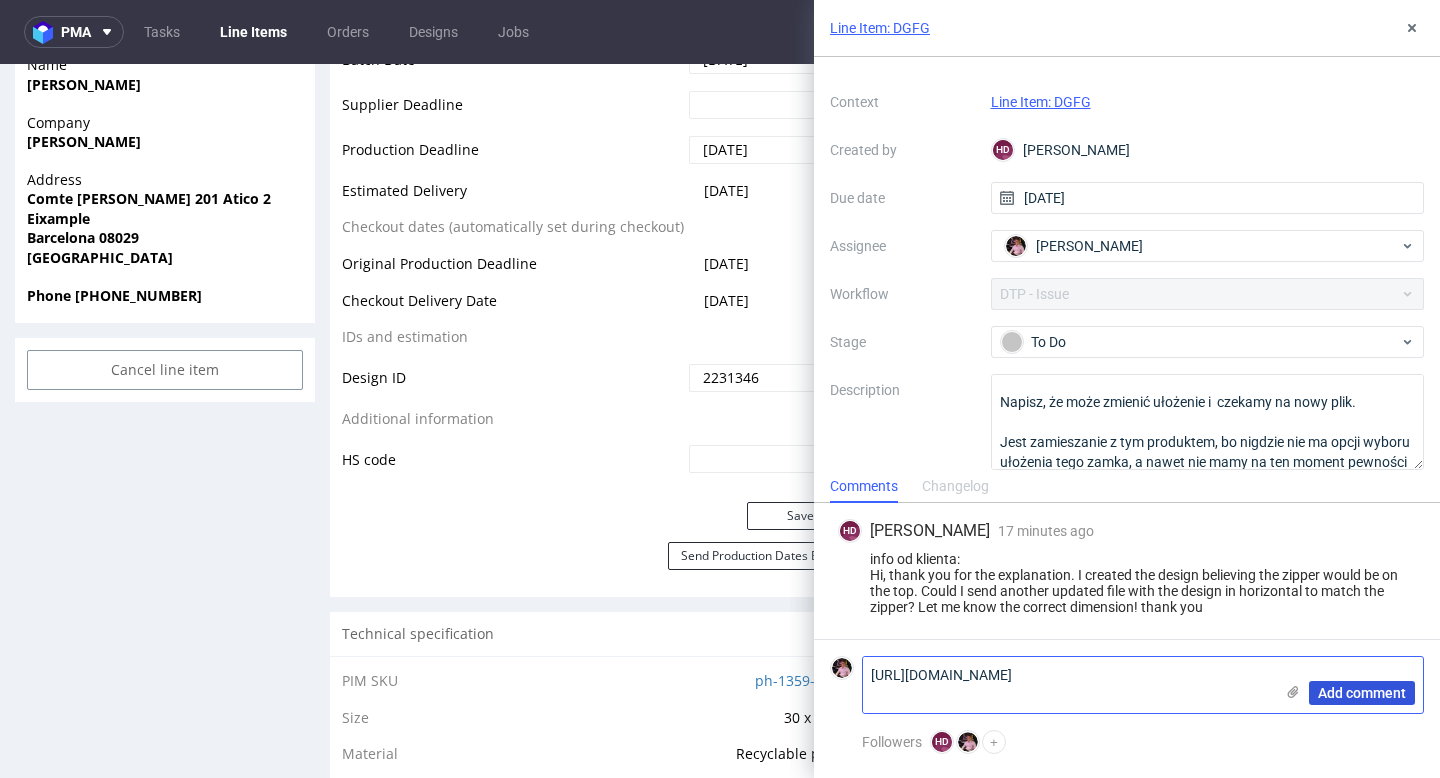 type on "https://app-eu1.hubspot.com/contacts/25600958/record/0-5/179811759300/" 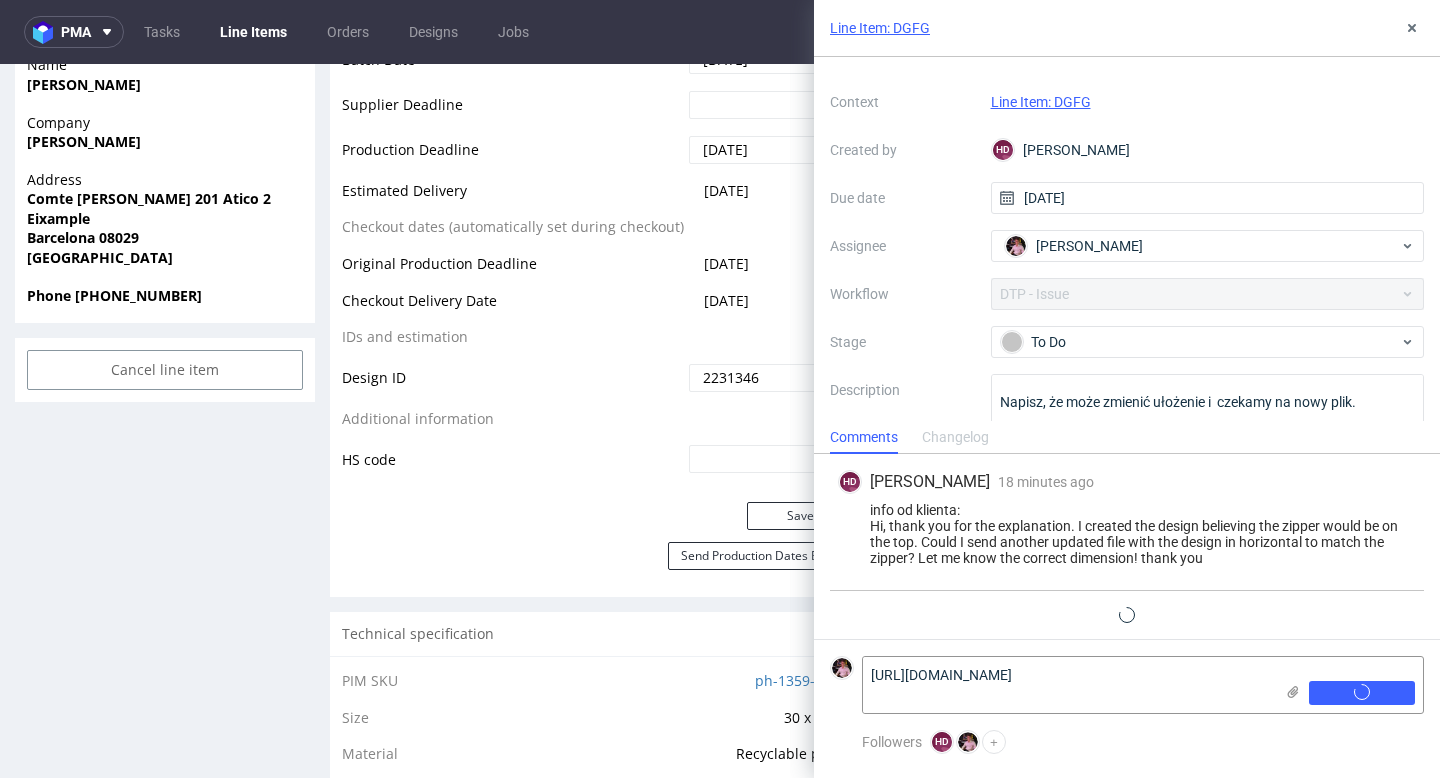 type 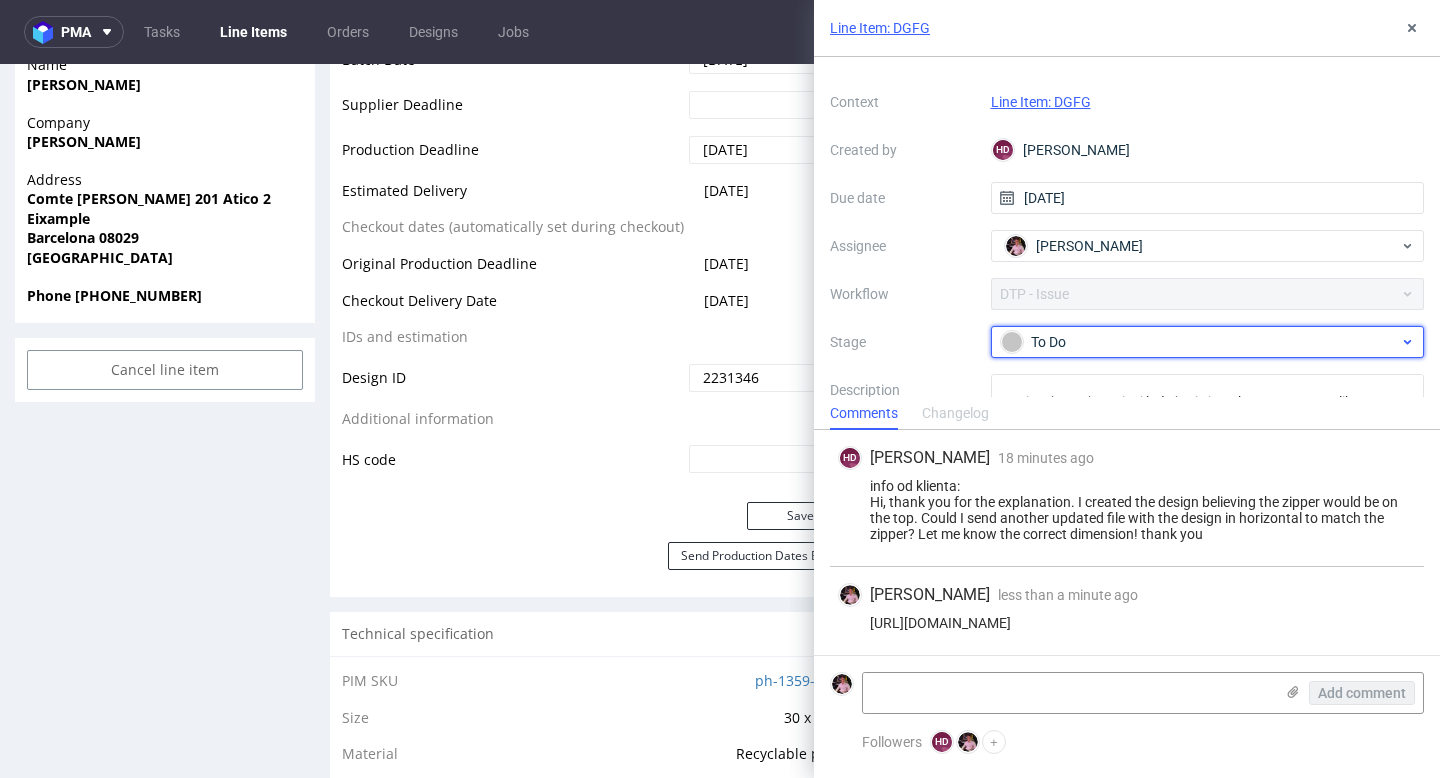 click on "To Do" at bounding box center [1200, 342] 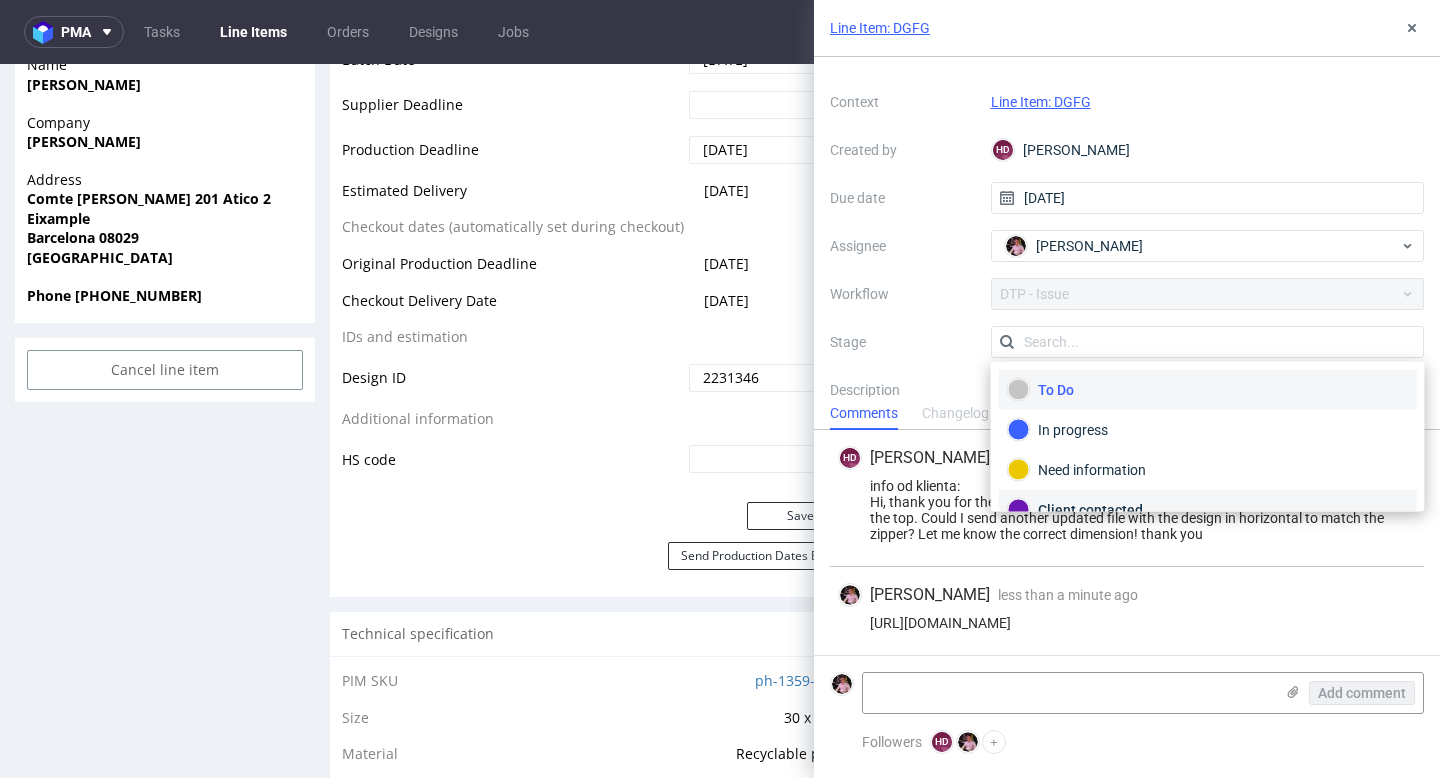 click on "Client contacted" at bounding box center (1208, 510) 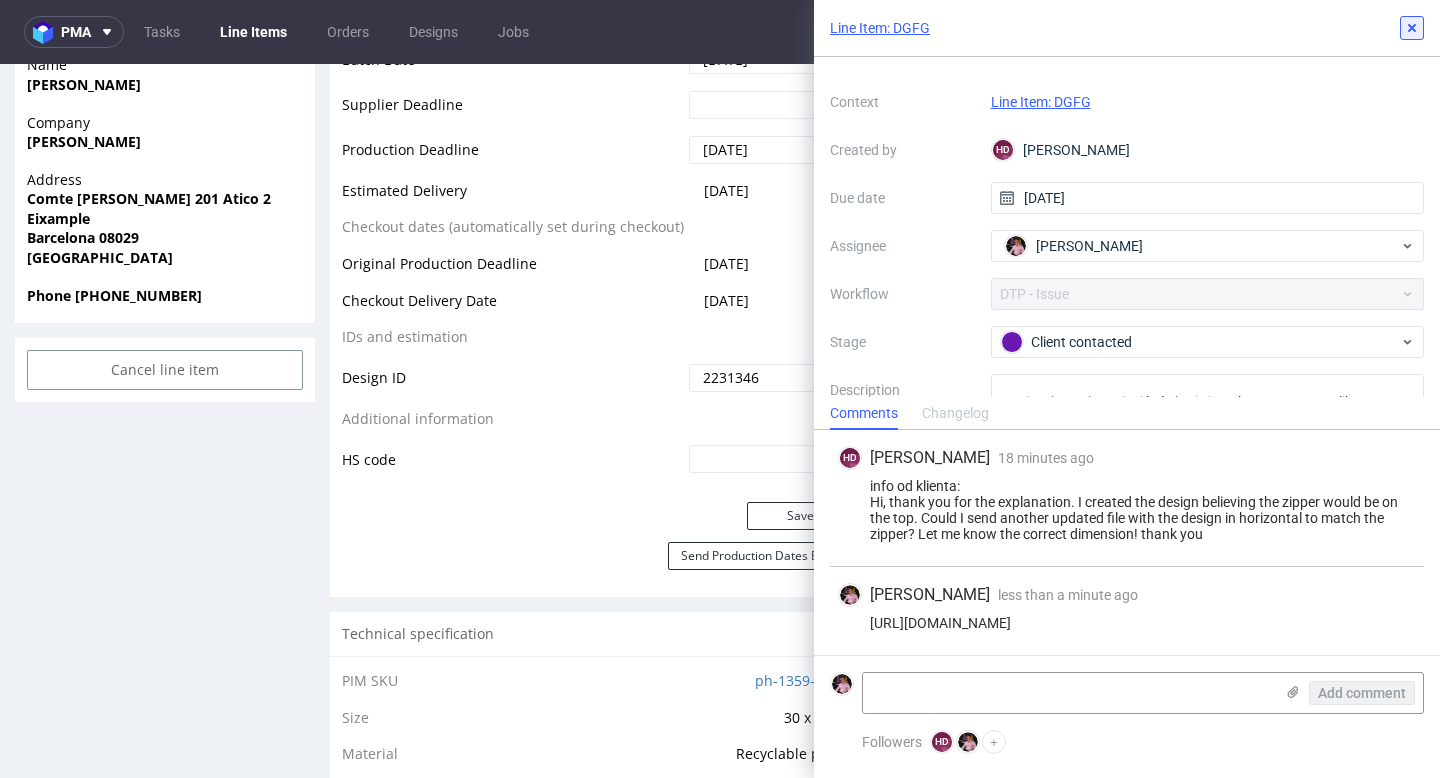 click 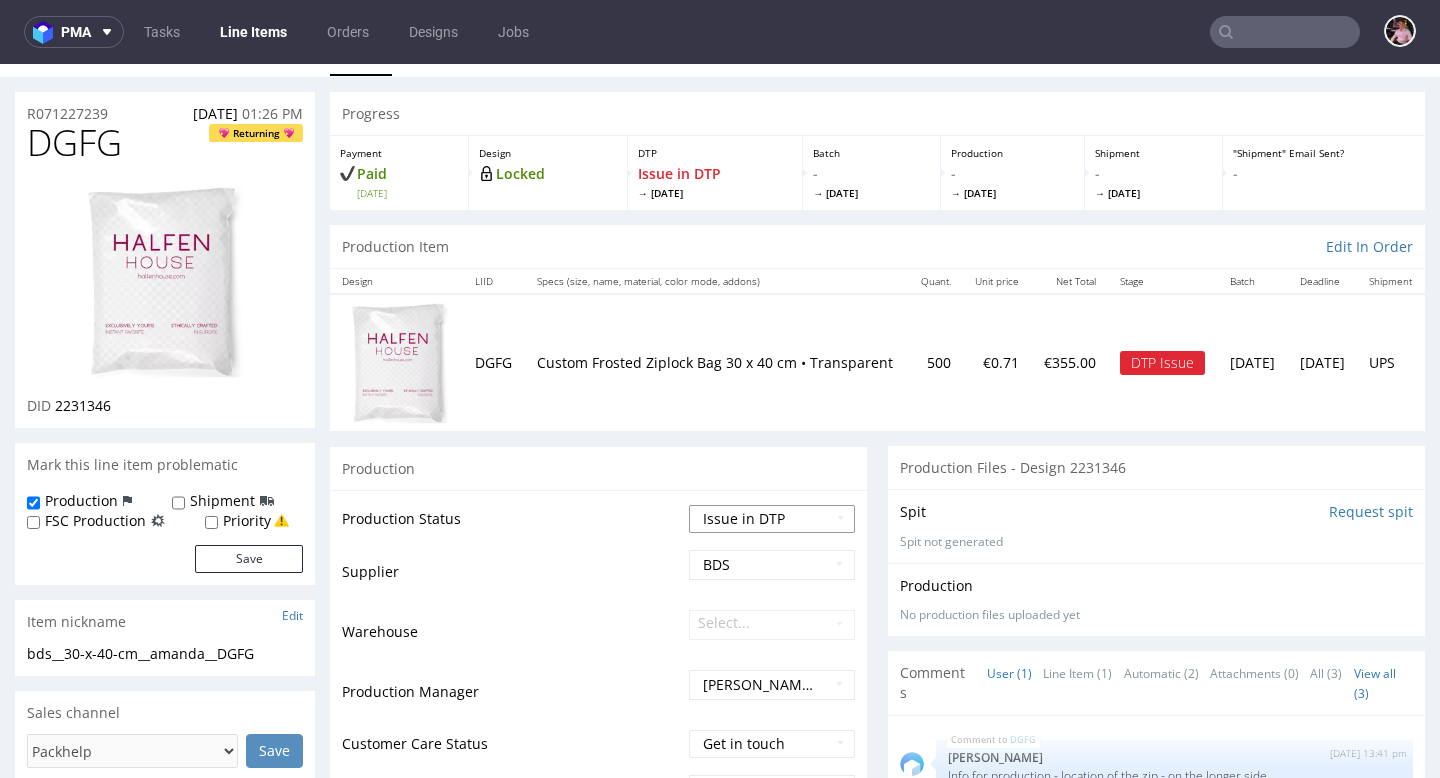 scroll, scrollTop: 40, scrollLeft: 0, axis: vertical 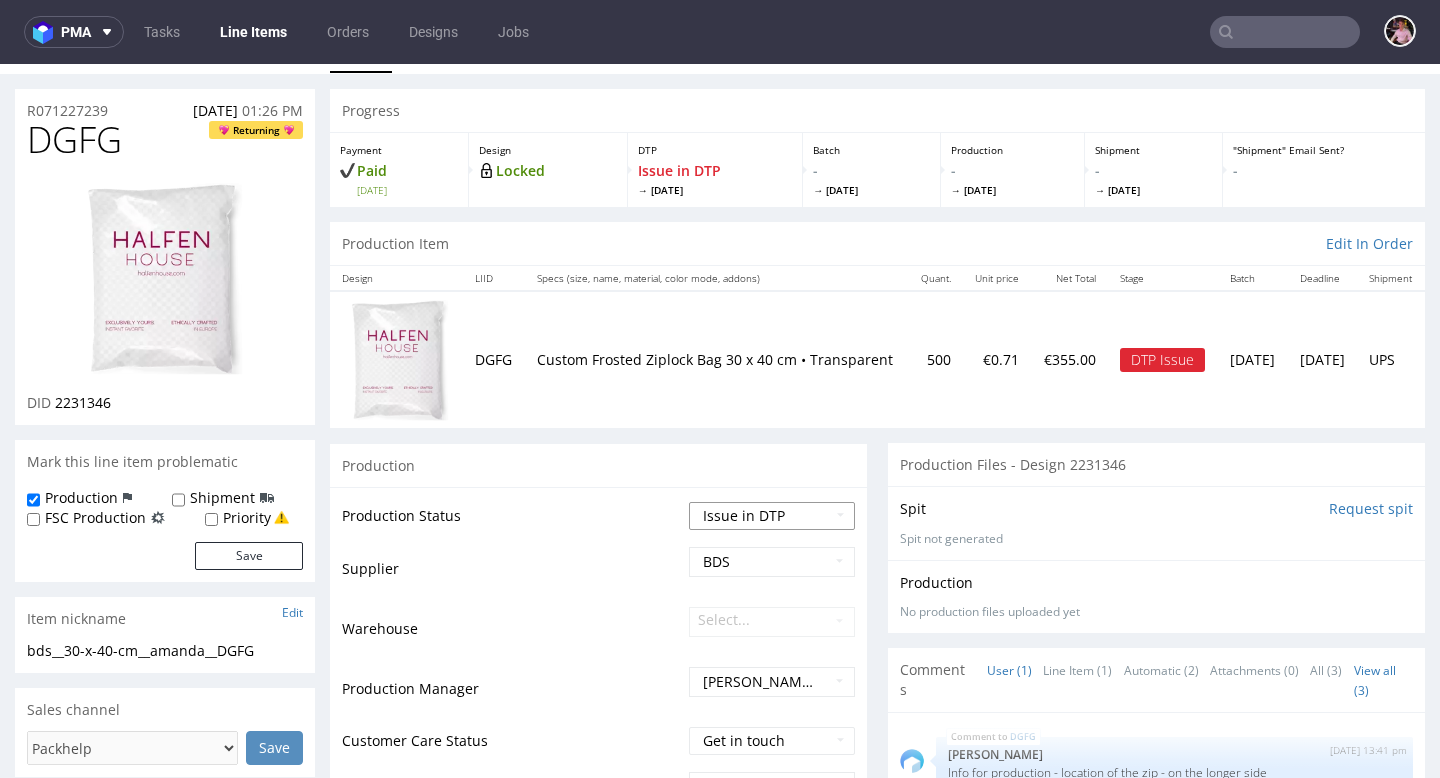click on "Waiting for Artwork
Waiting for Diecut
Waiting for Mockup Waiting for DTP
Waiting for DTP Double Check
DTP DC Done
In DTP
Issue in DTP
DTP Client Approval Needed
DTP Client Approval Pending
DTP Client Approval Rejected
Back for DTP
DTP Verification Needed
DTP Production Ready In Production
Sent to Fulfillment
Issue in Production
Sent to Warehouse Fulfillment
Production Complete" at bounding box center [772, 516] 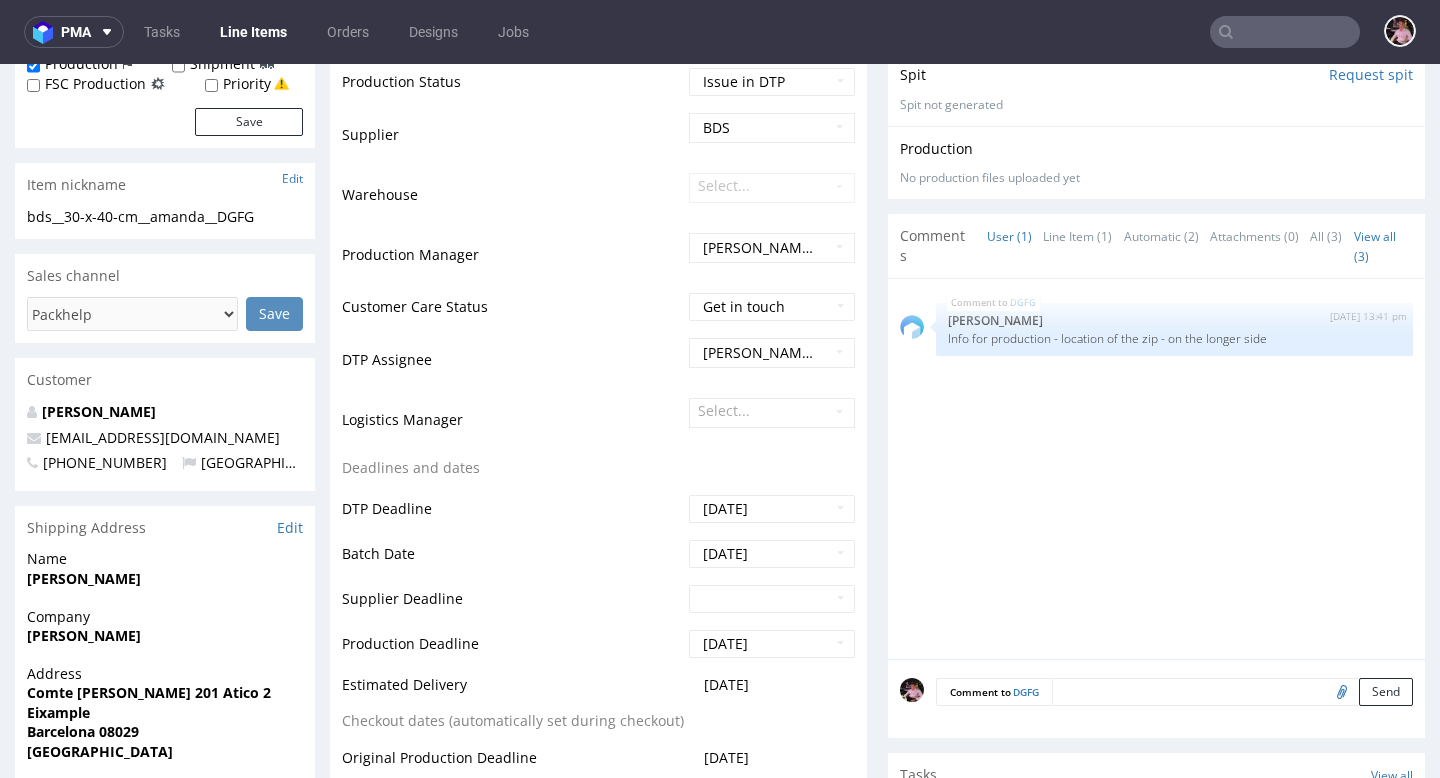 scroll, scrollTop: 689, scrollLeft: 0, axis: vertical 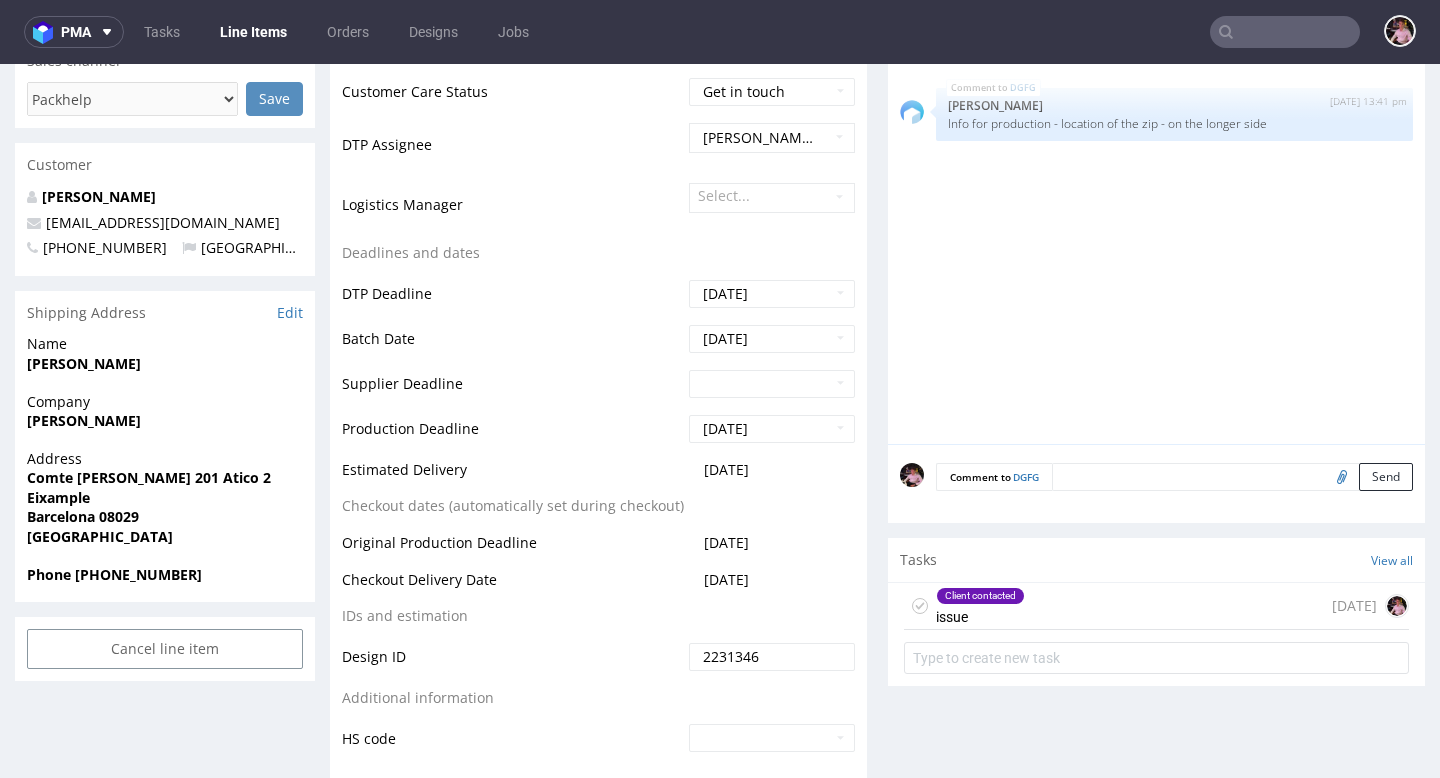 click on "Client contacted issue  today" at bounding box center [1156, 606] 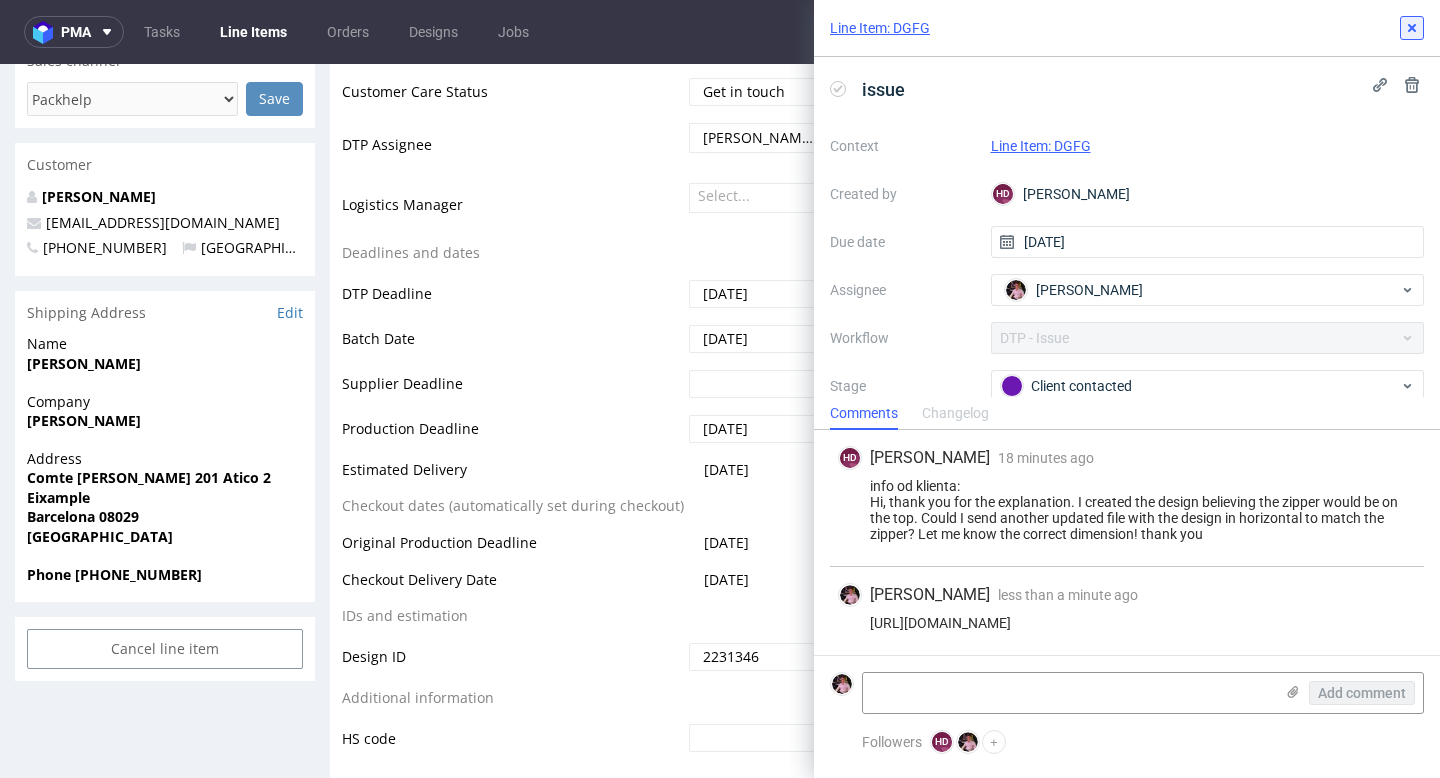 click 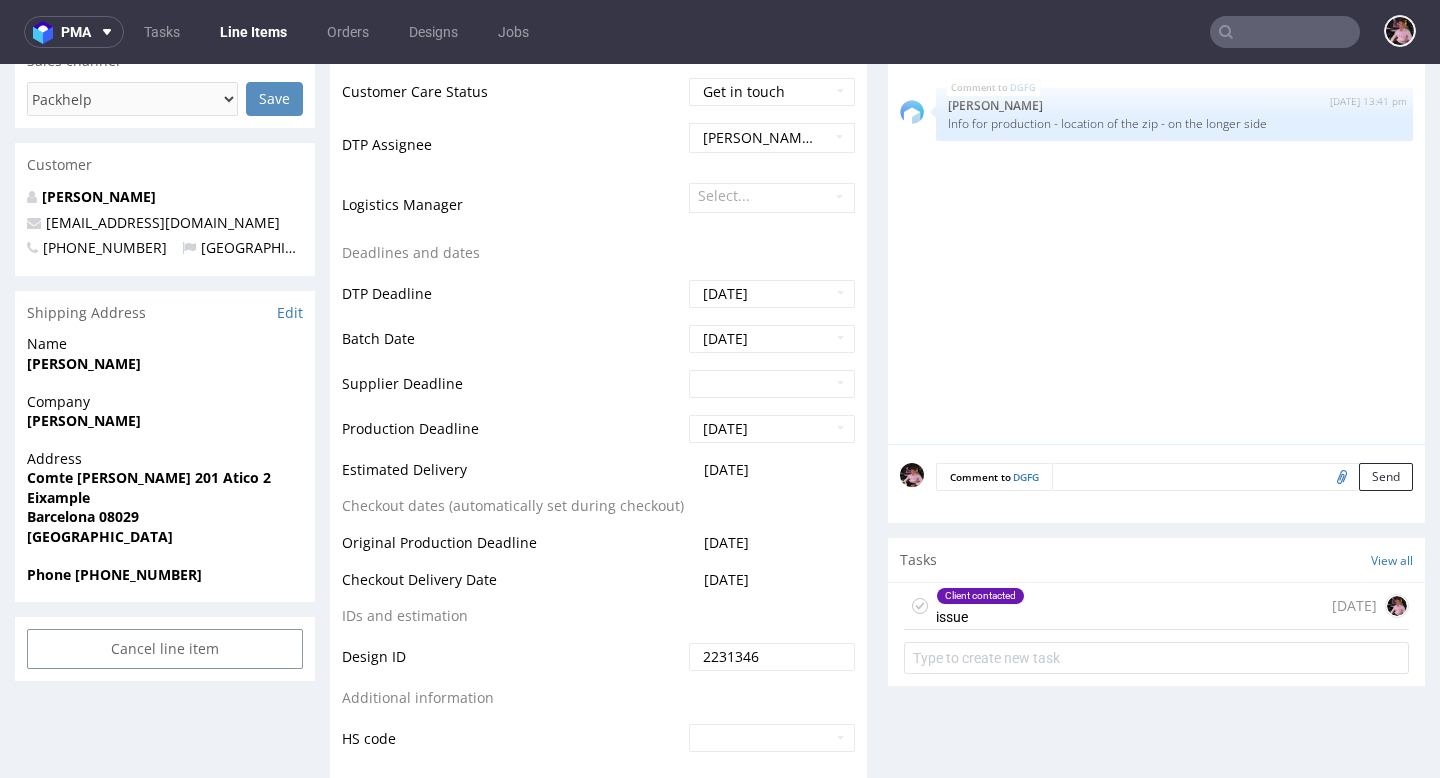 scroll, scrollTop: 0, scrollLeft: 0, axis: both 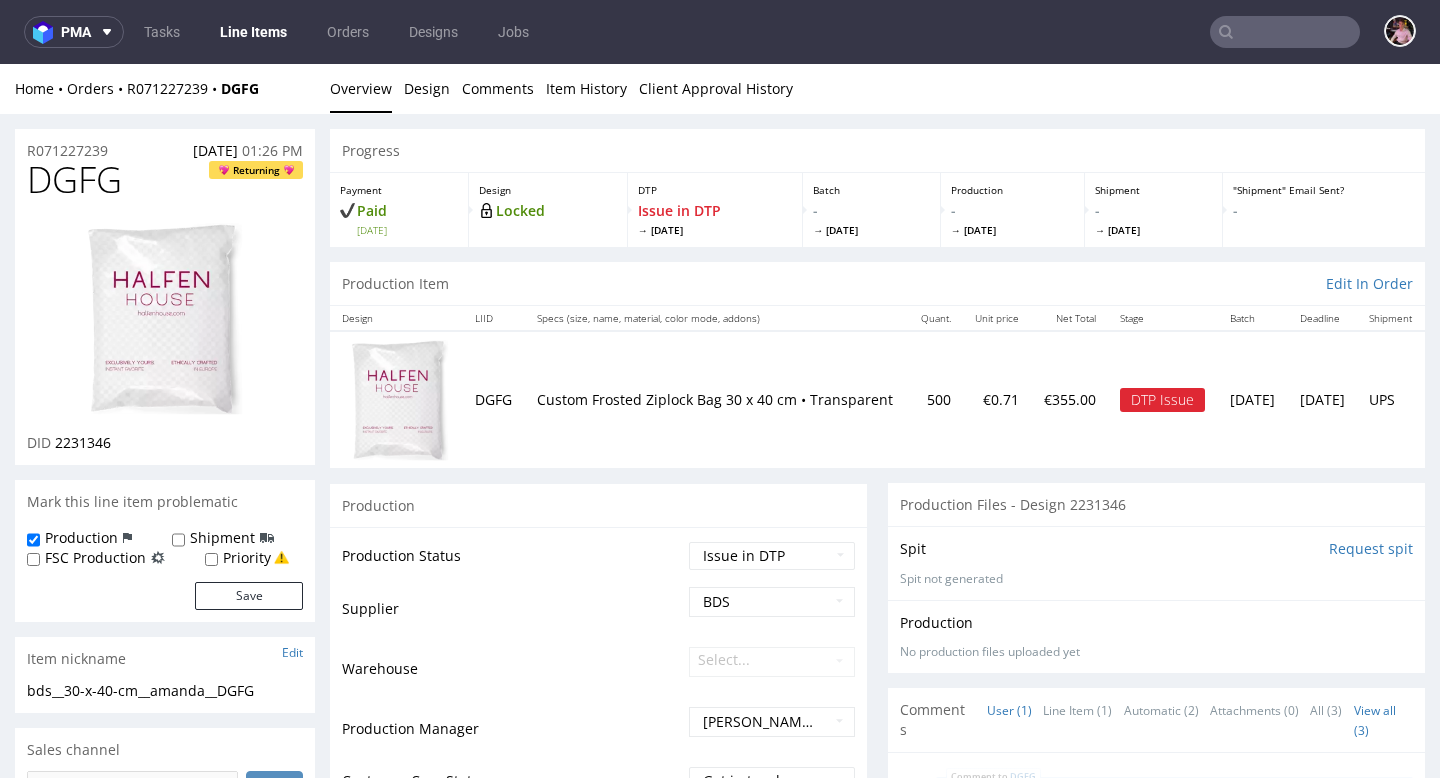 click at bounding box center [1285, 32] 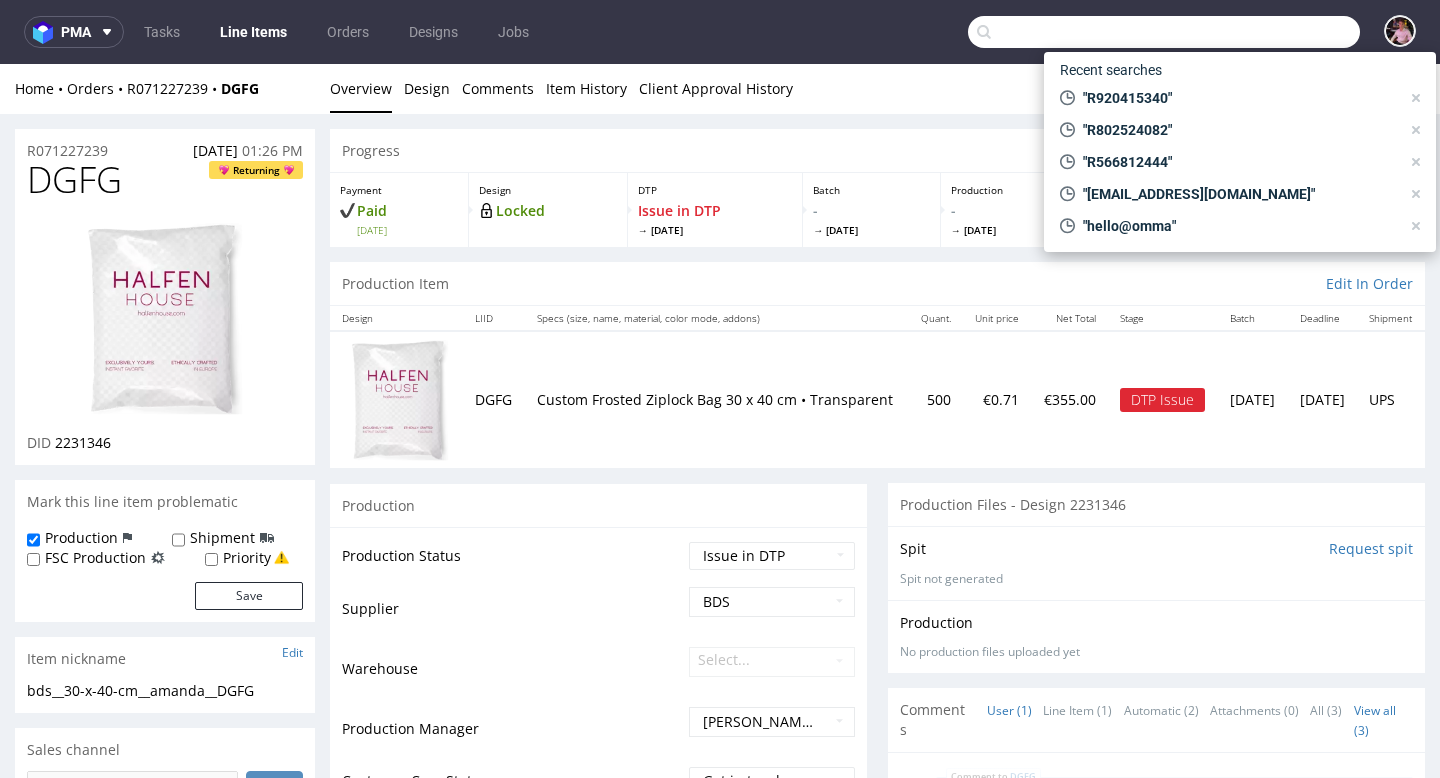 paste on "GSES253599" 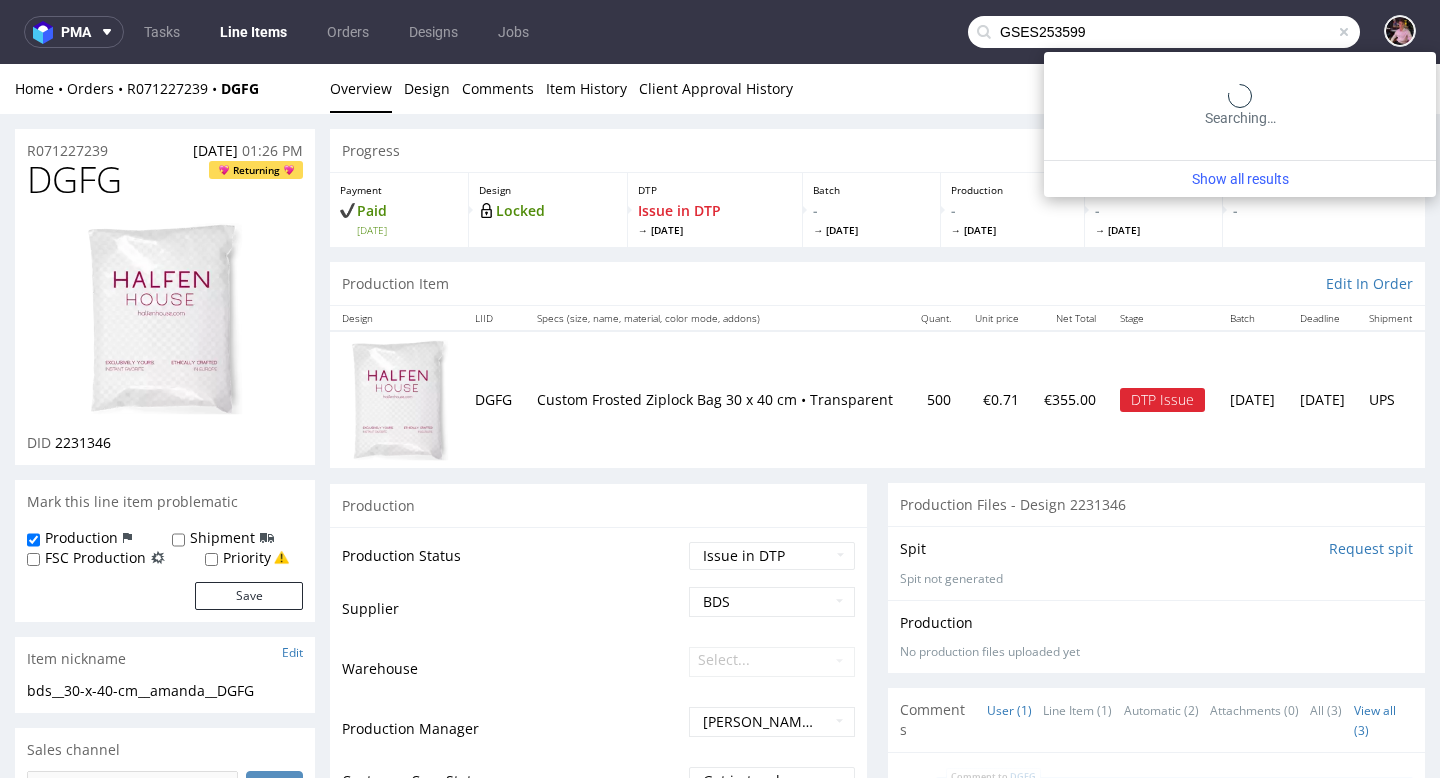 type on "GSES253599" 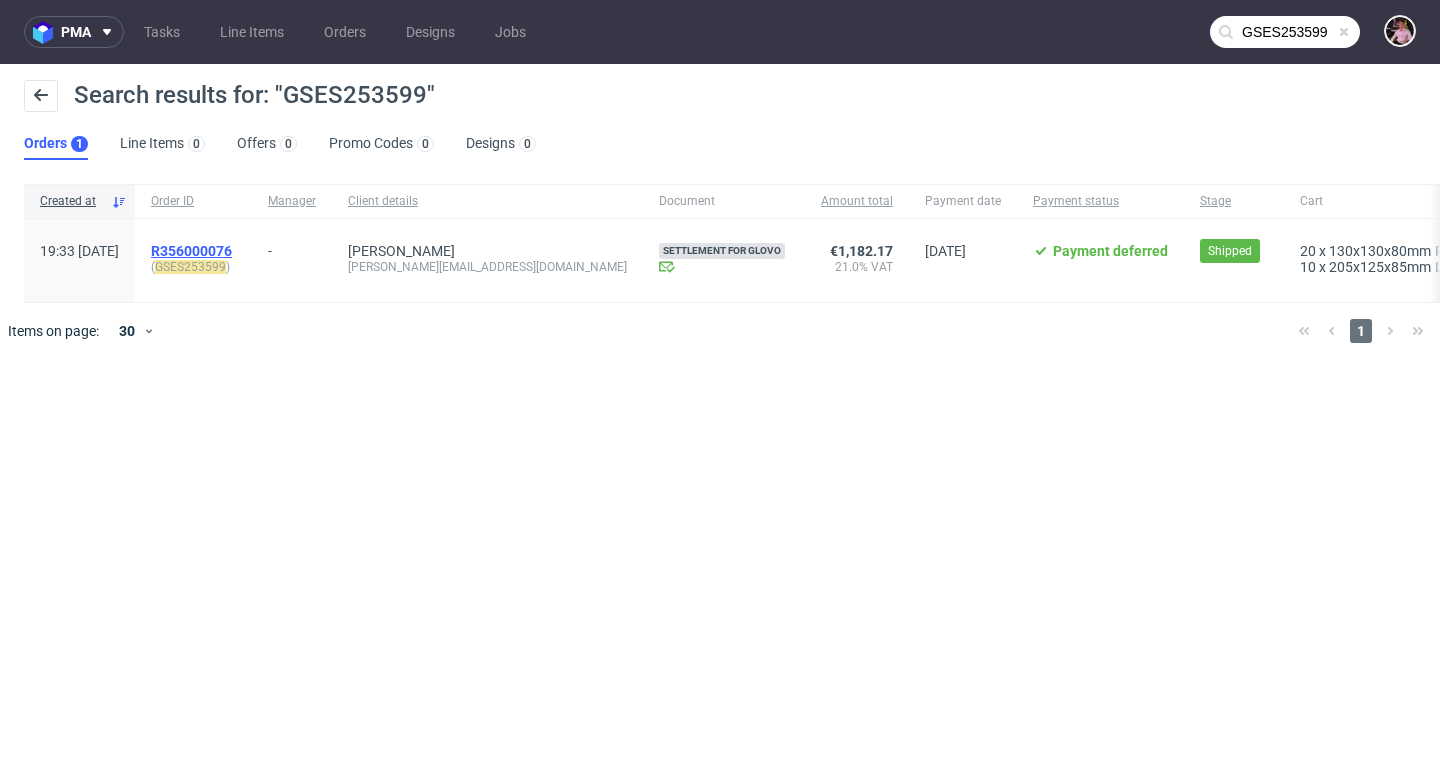 click on "R356000076" at bounding box center (191, 251) 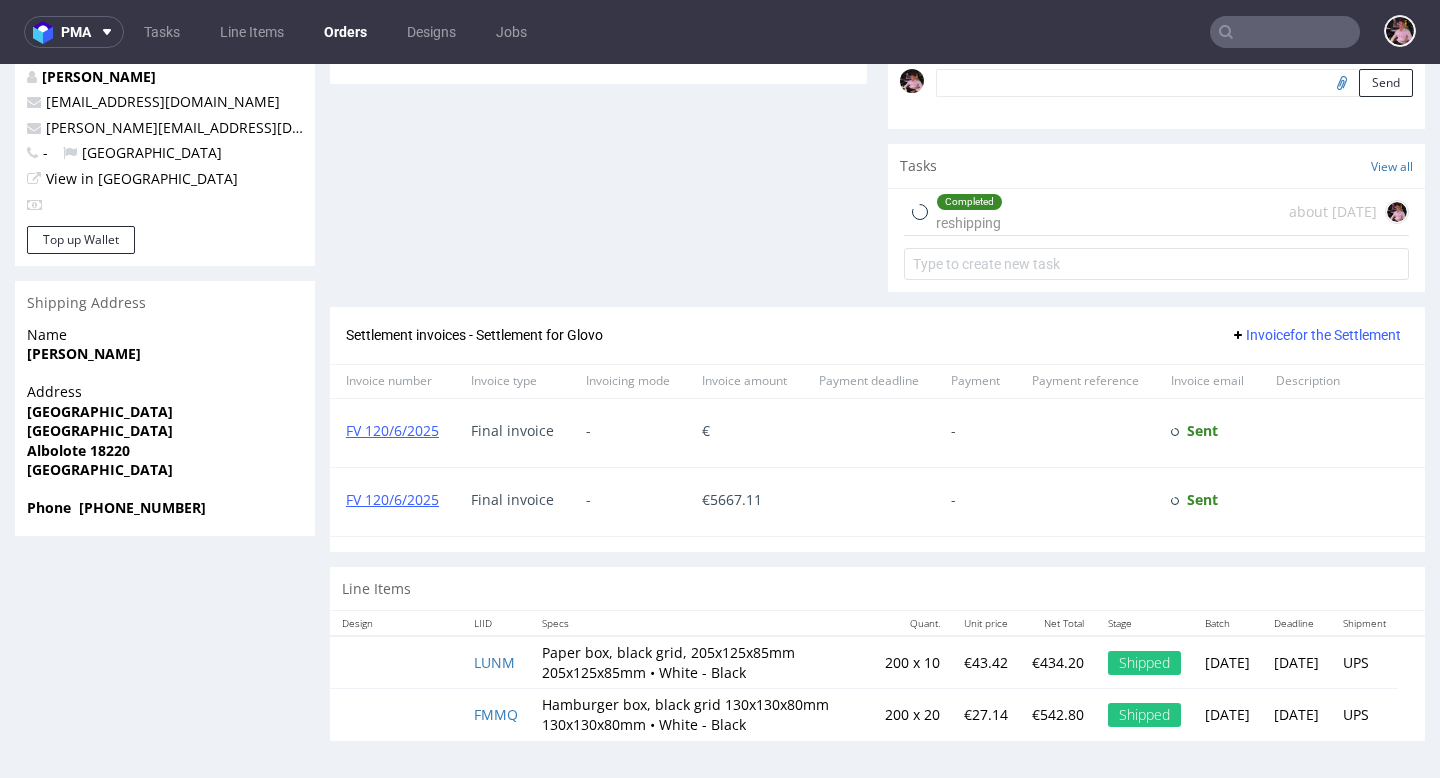 scroll, scrollTop: 698, scrollLeft: 0, axis: vertical 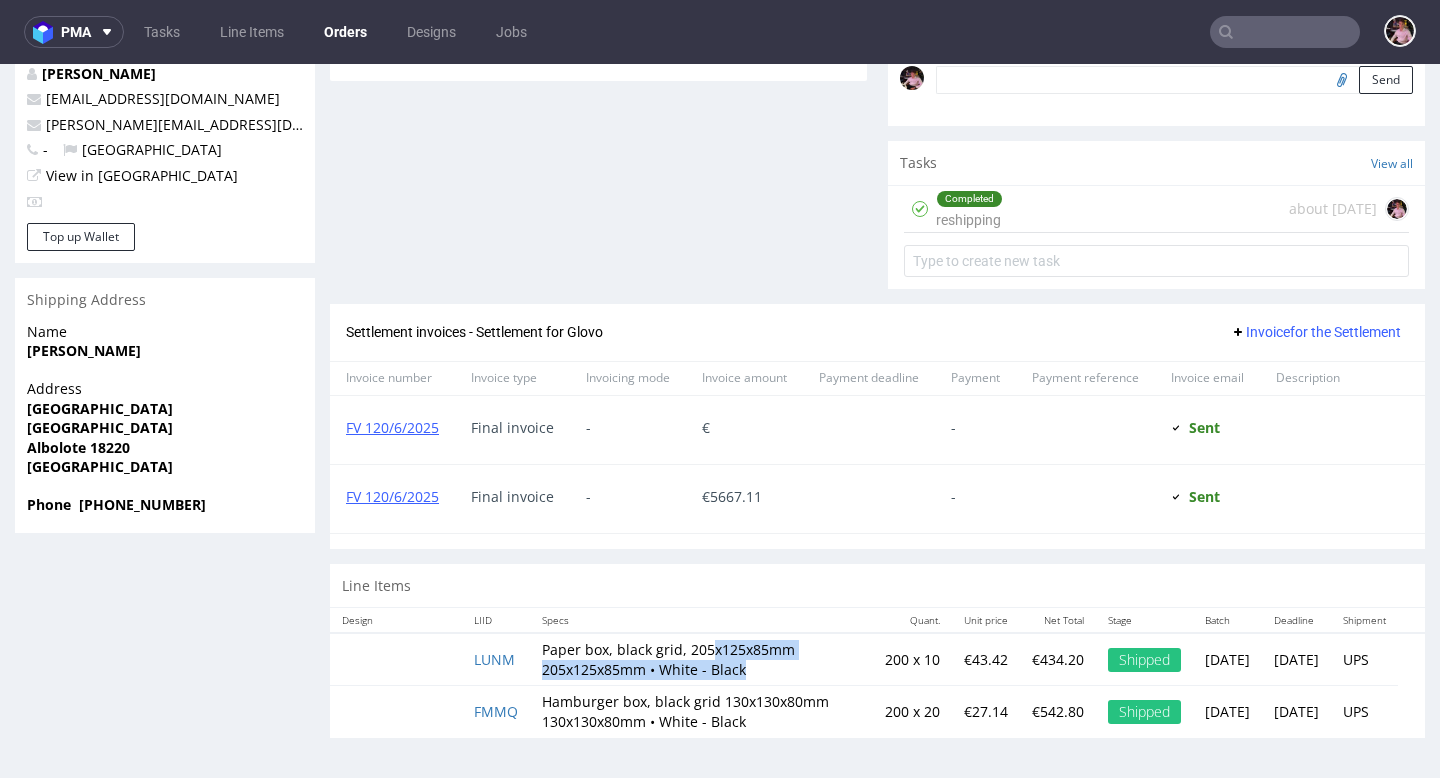 drag, startPoint x: 642, startPoint y: 647, endPoint x: 569, endPoint y: 625, distance: 76.243034 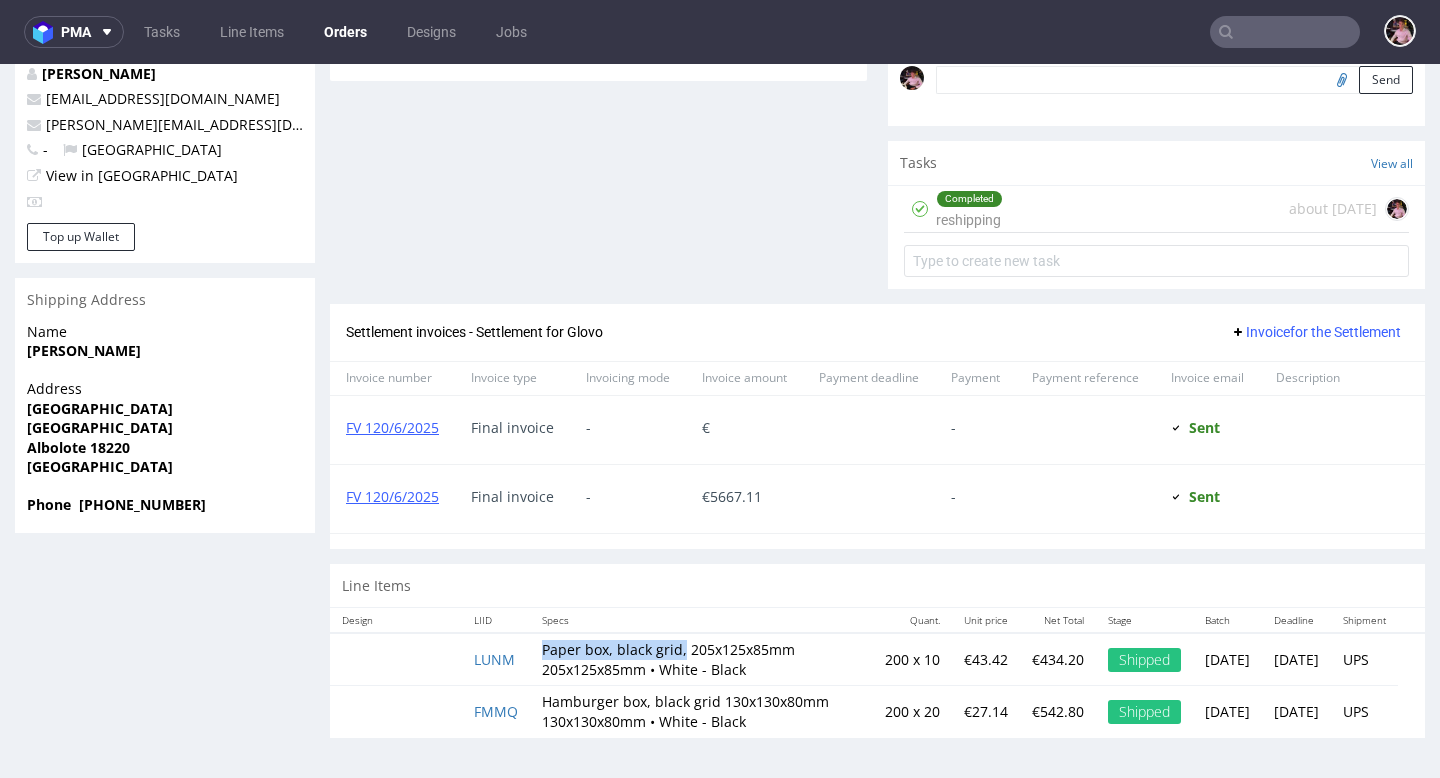 drag, startPoint x: 681, startPoint y: 607, endPoint x: 541, endPoint y: 609, distance: 140.01428 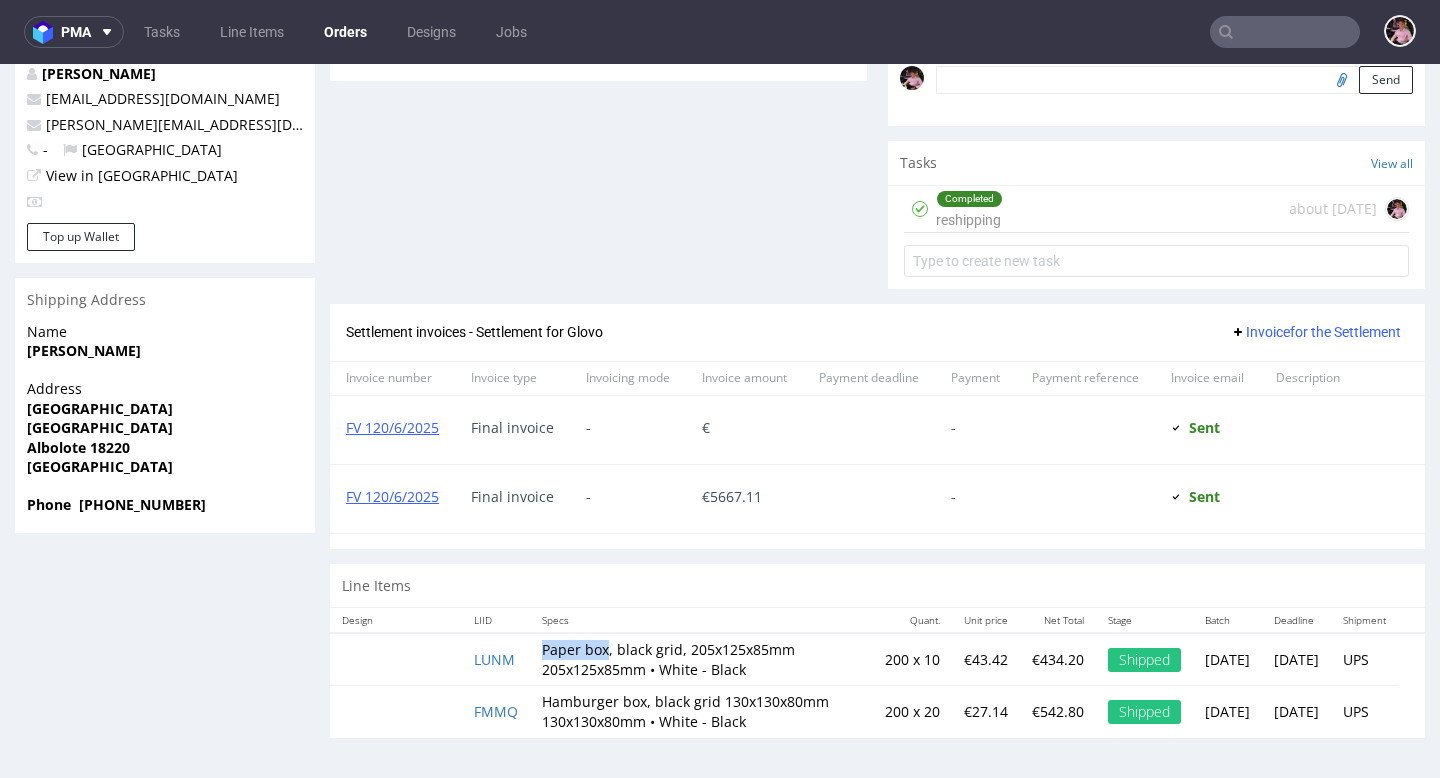 drag, startPoint x: 541, startPoint y: 609, endPoint x: 604, endPoint y: 606, distance: 63.07139 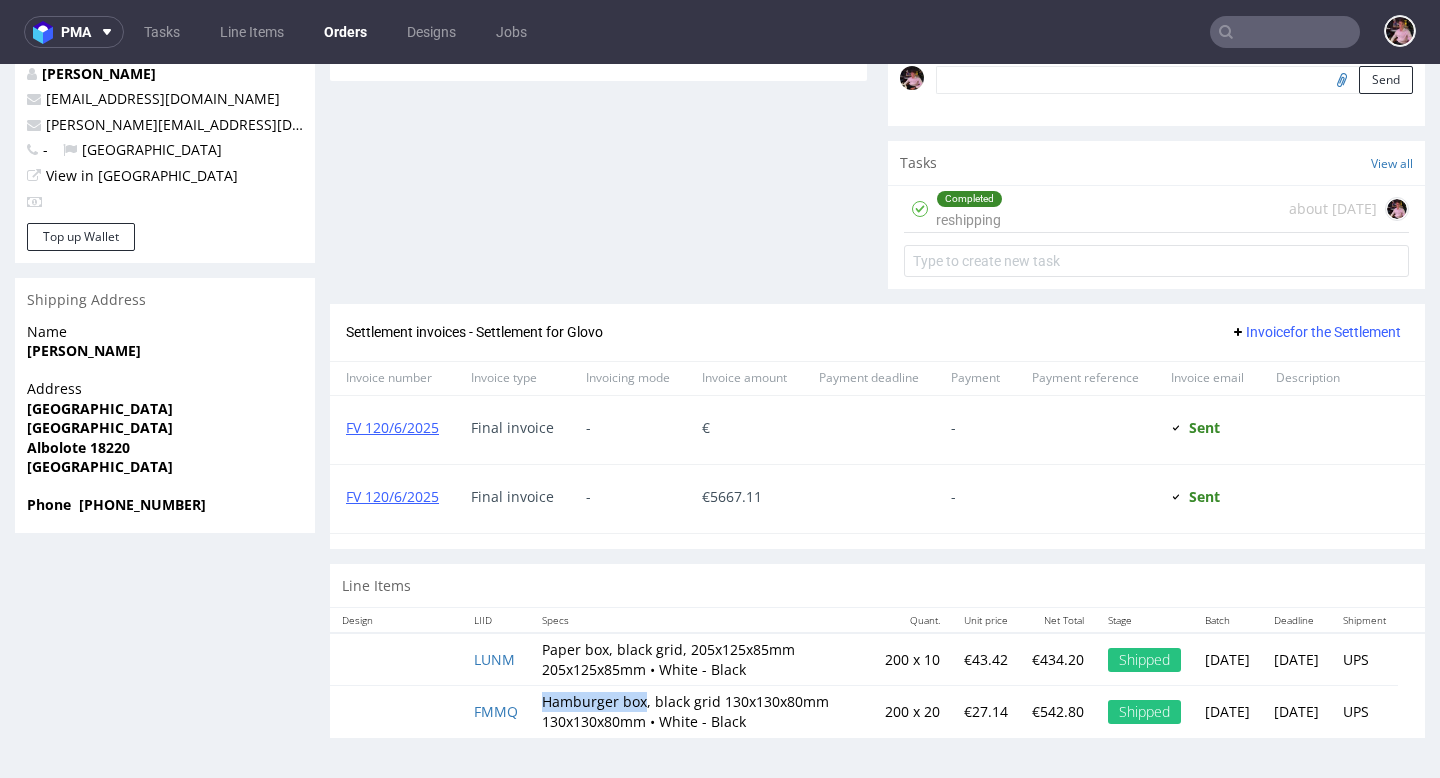 drag, startPoint x: 638, startPoint y: 681, endPoint x: 543, endPoint y: 681, distance: 95 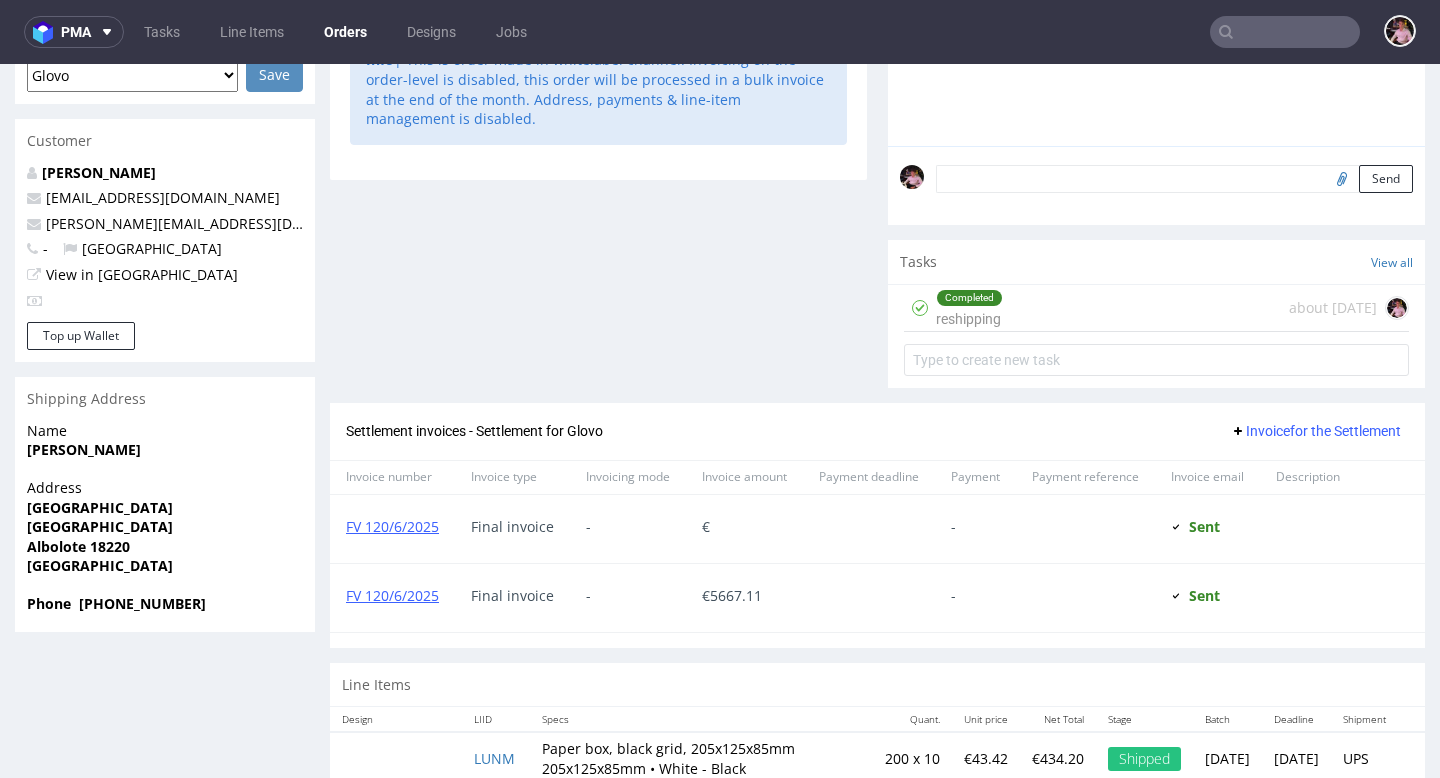 scroll, scrollTop: 0, scrollLeft: 0, axis: both 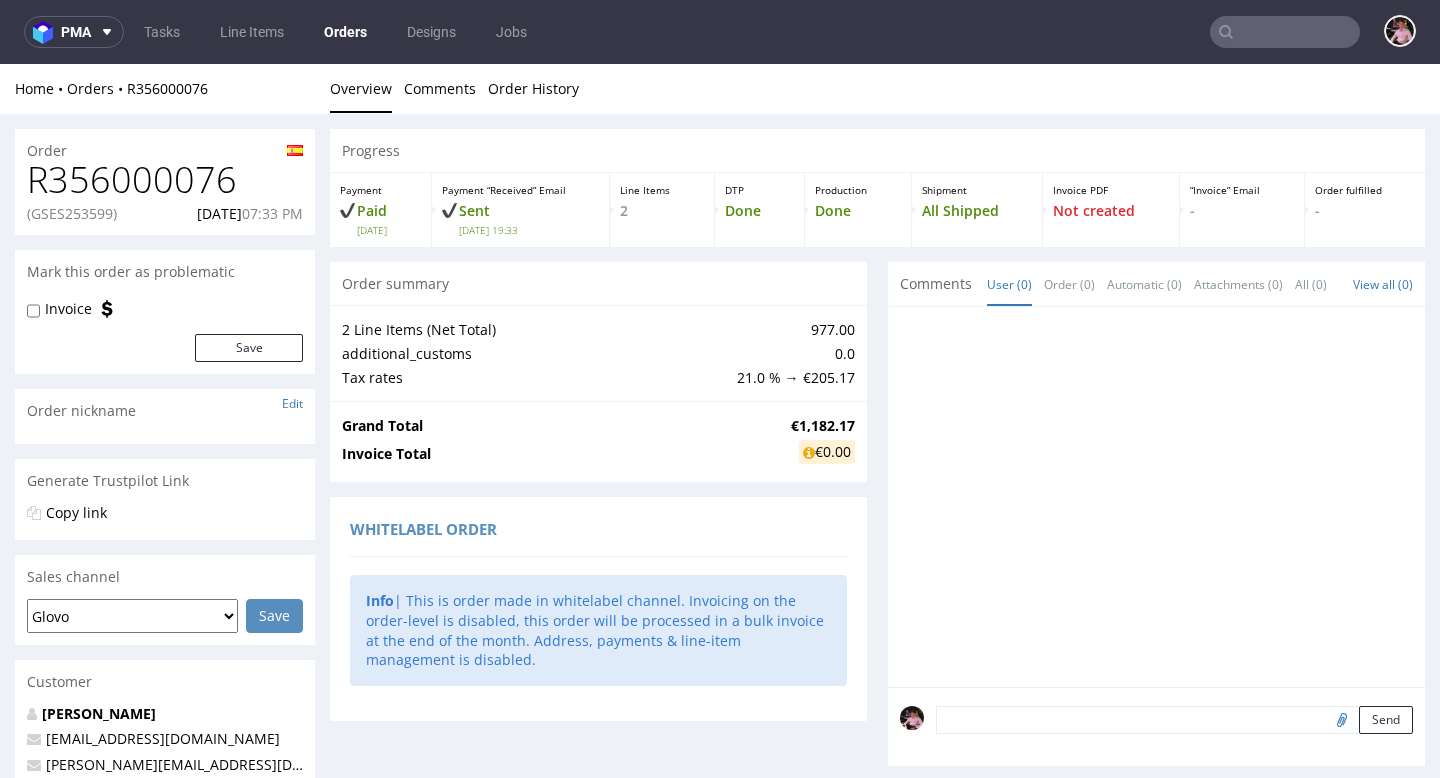 click at bounding box center (1285, 32) 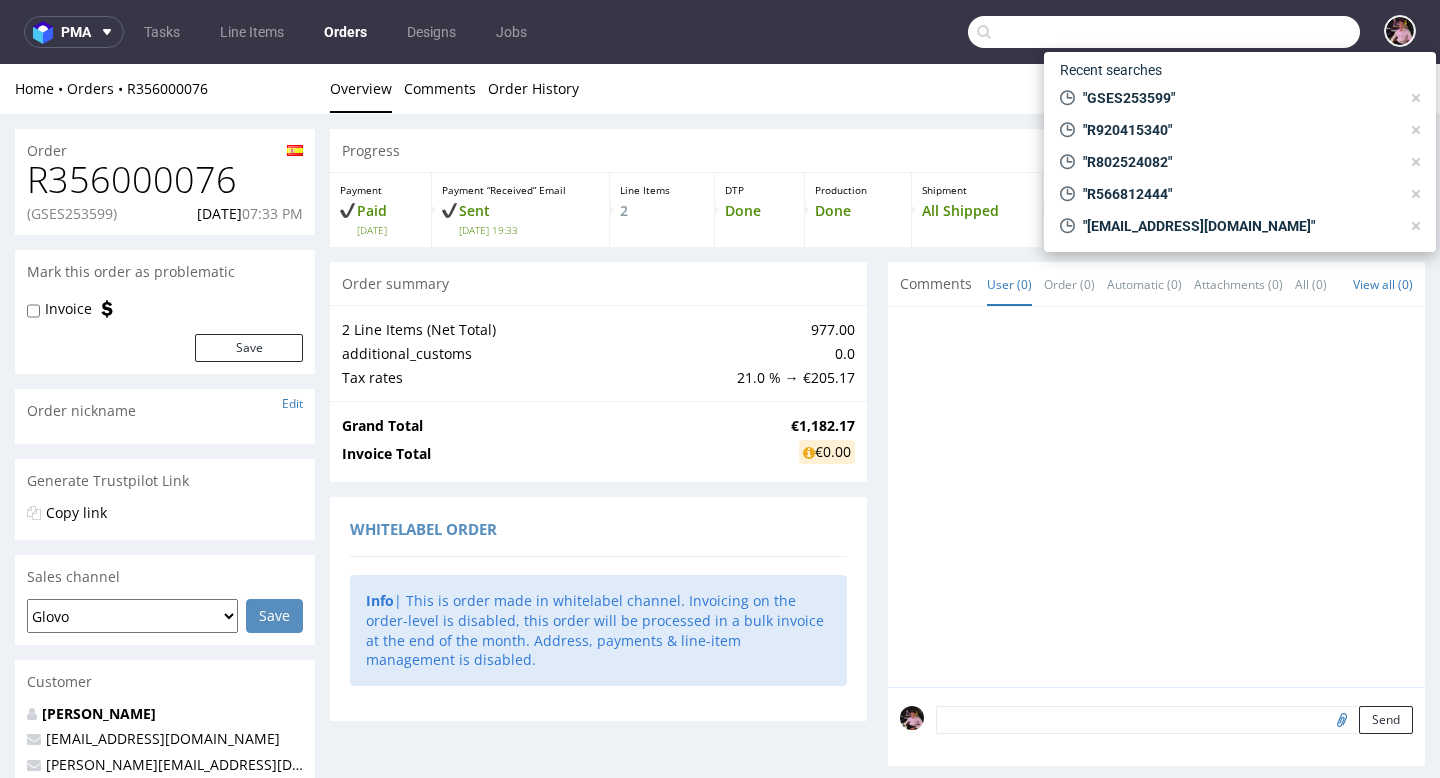 paste on "R356000076" 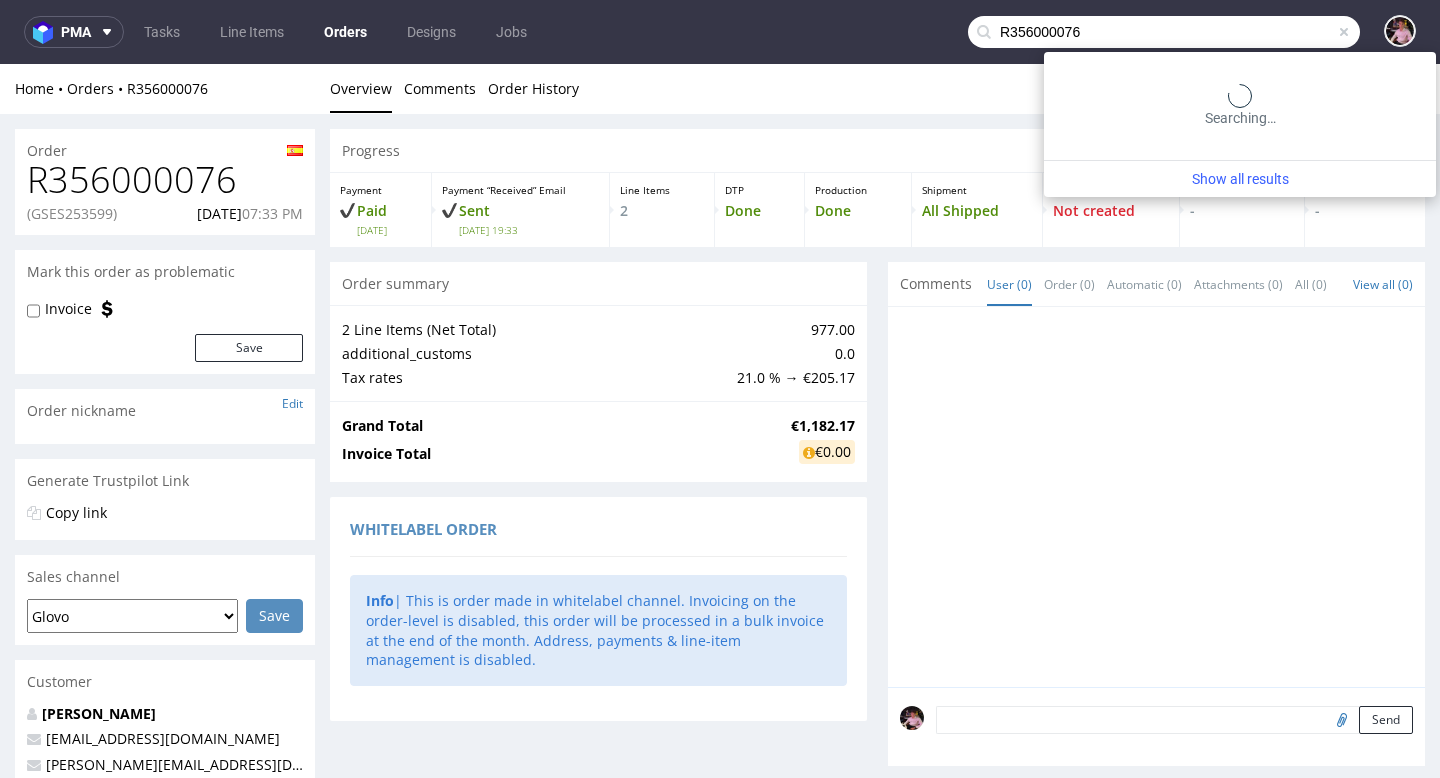 type on "R356000076" 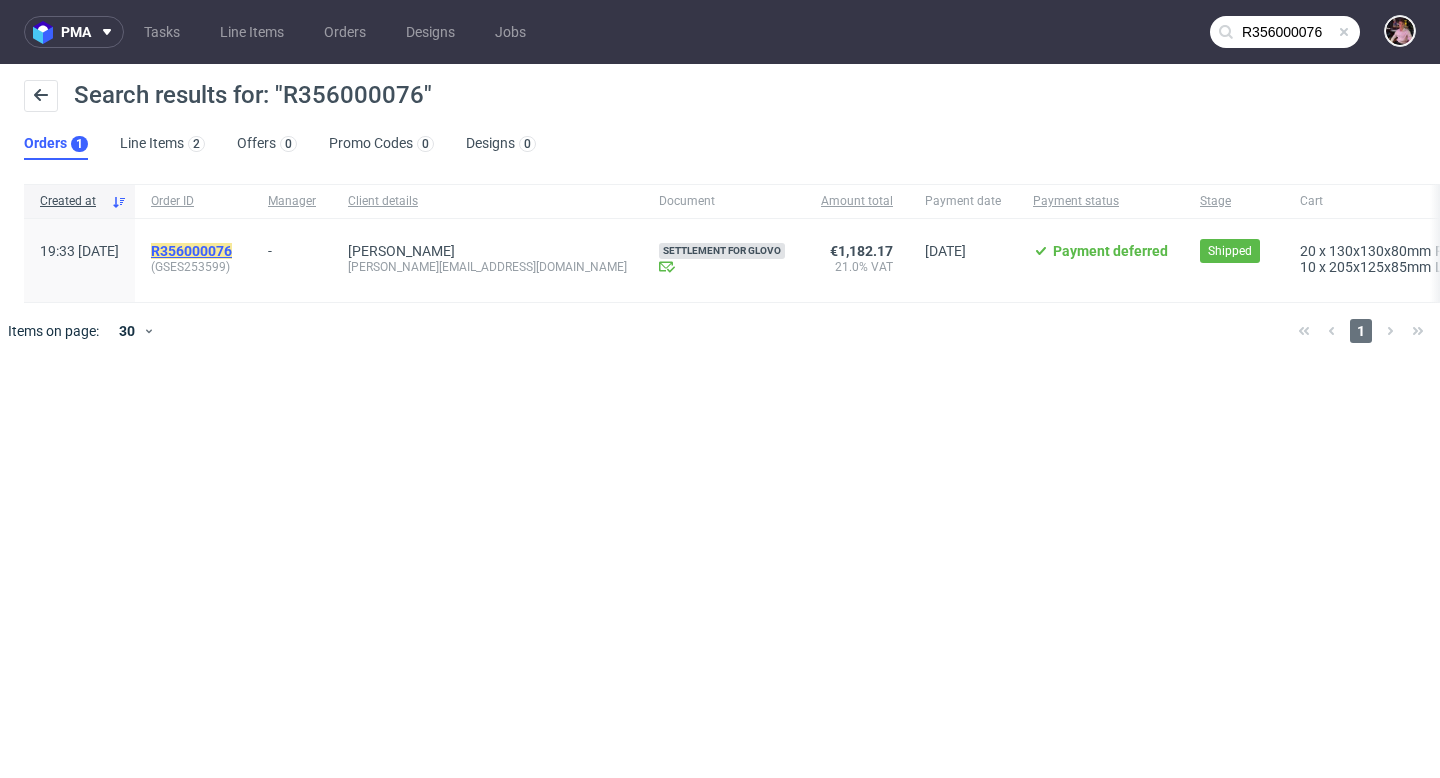 click on "R356000076" 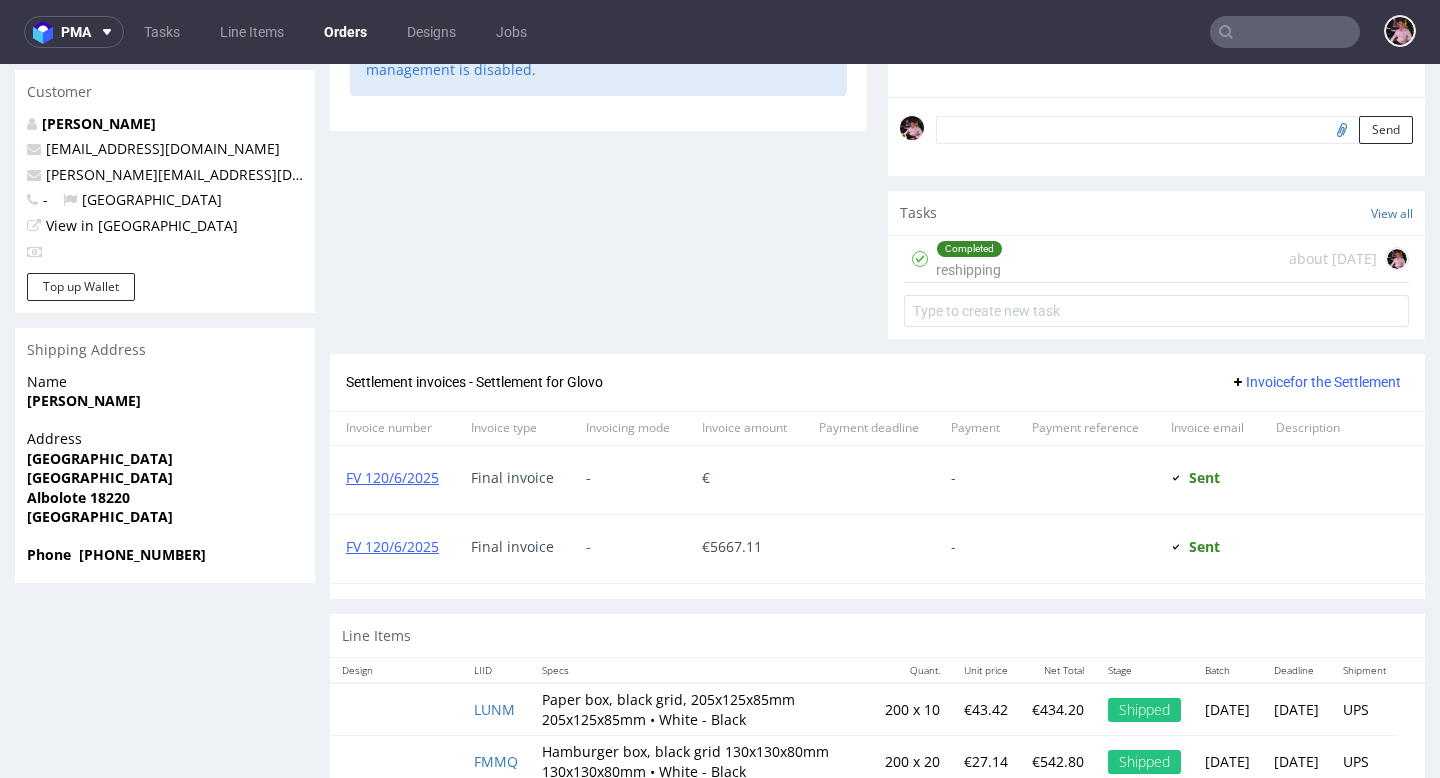 scroll, scrollTop: 597, scrollLeft: 0, axis: vertical 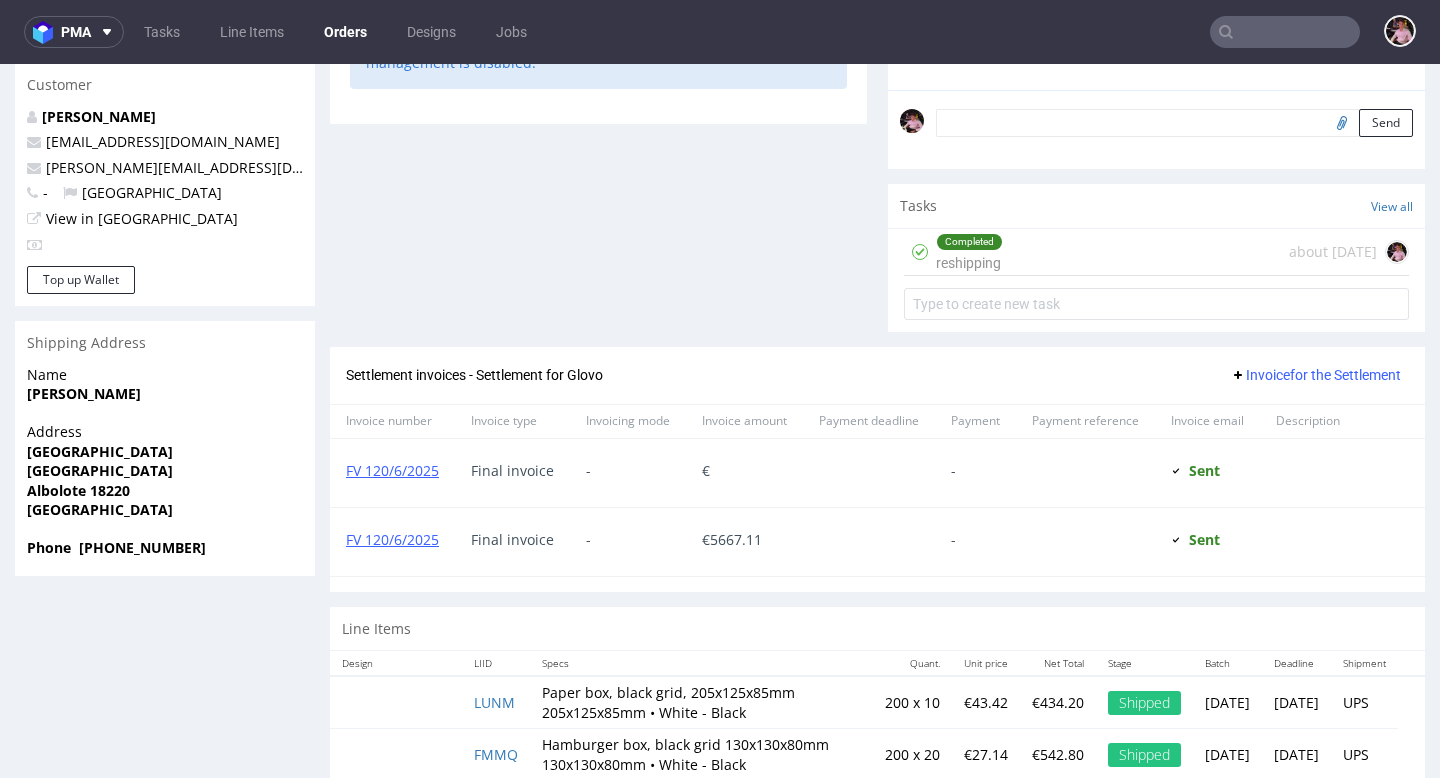 click on "Completed reshipping about 1 month ago" at bounding box center [1156, 252] 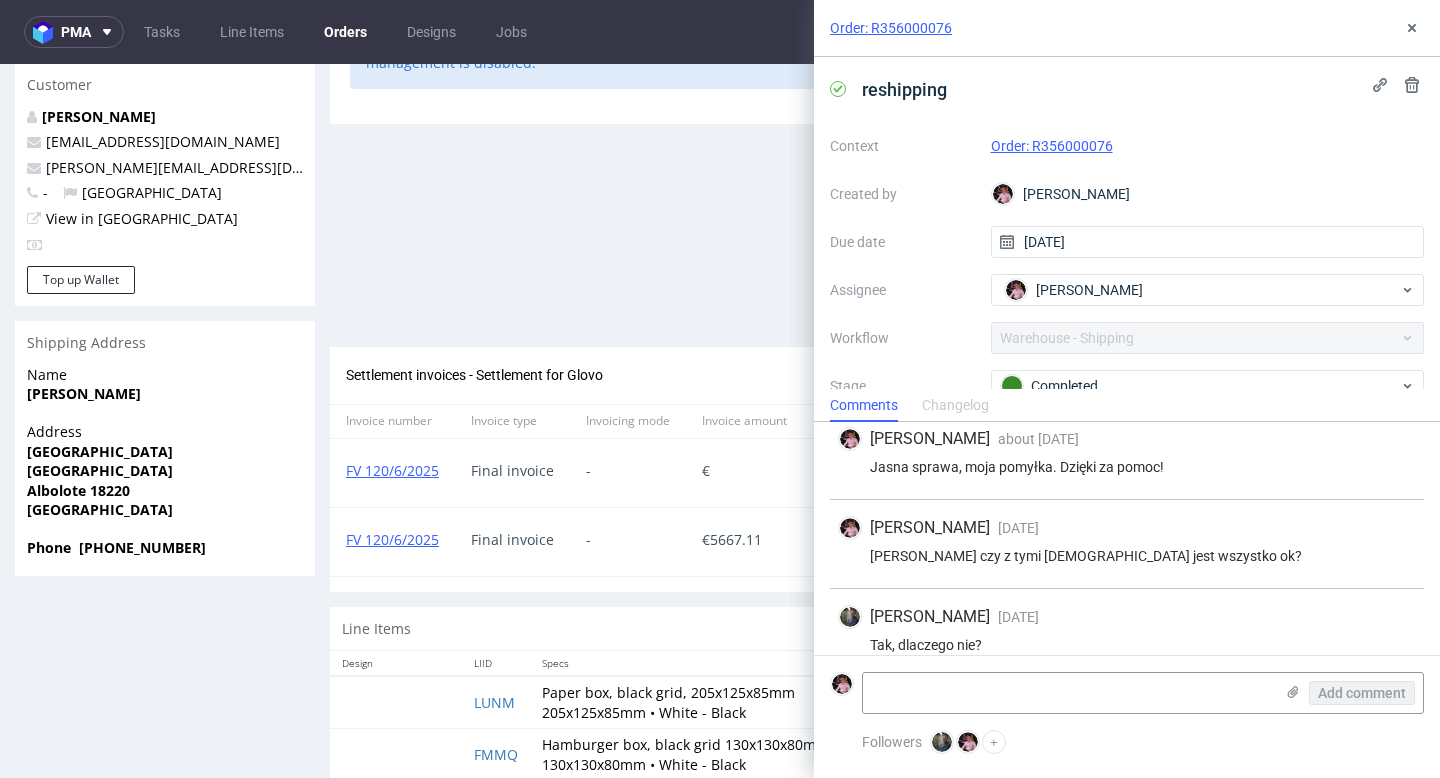 scroll, scrollTop: 154, scrollLeft: 0, axis: vertical 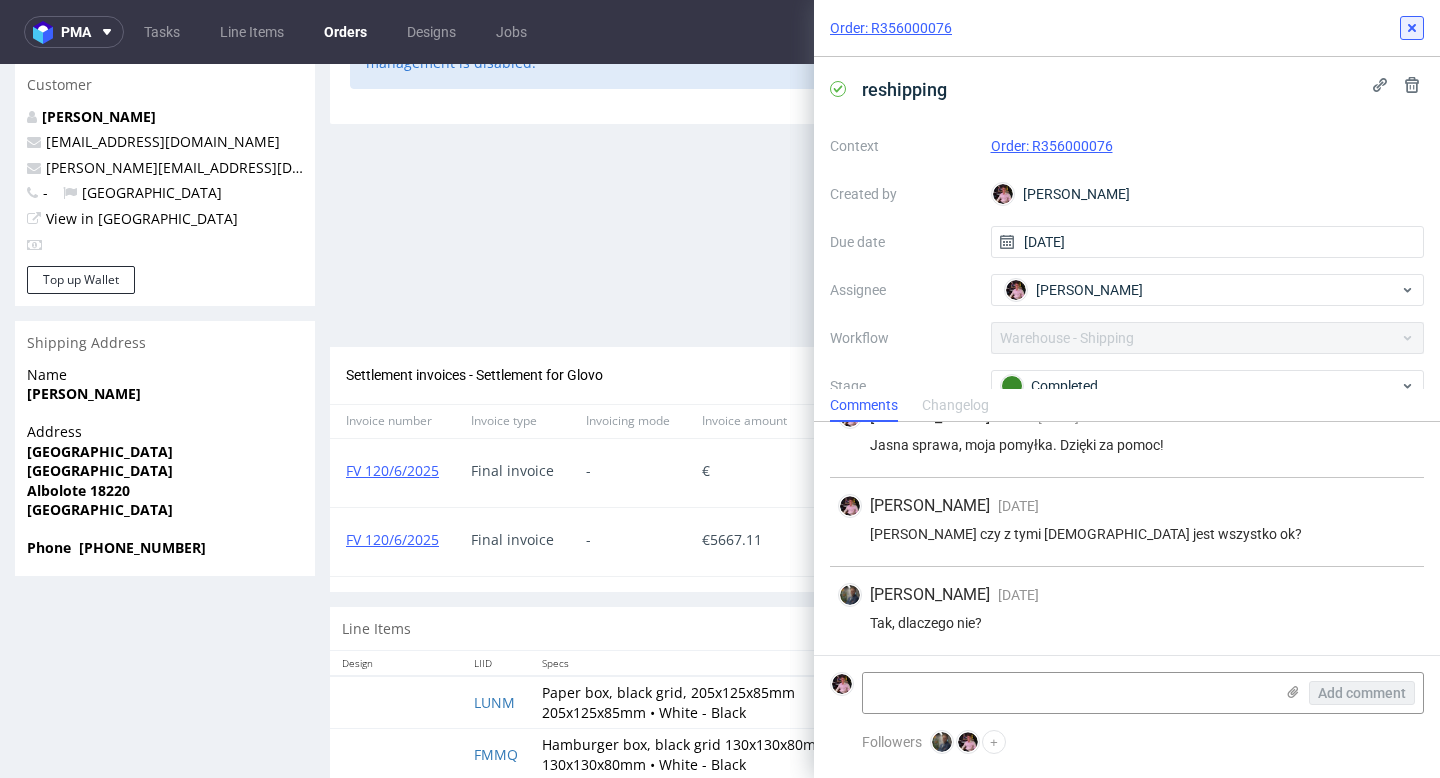 click 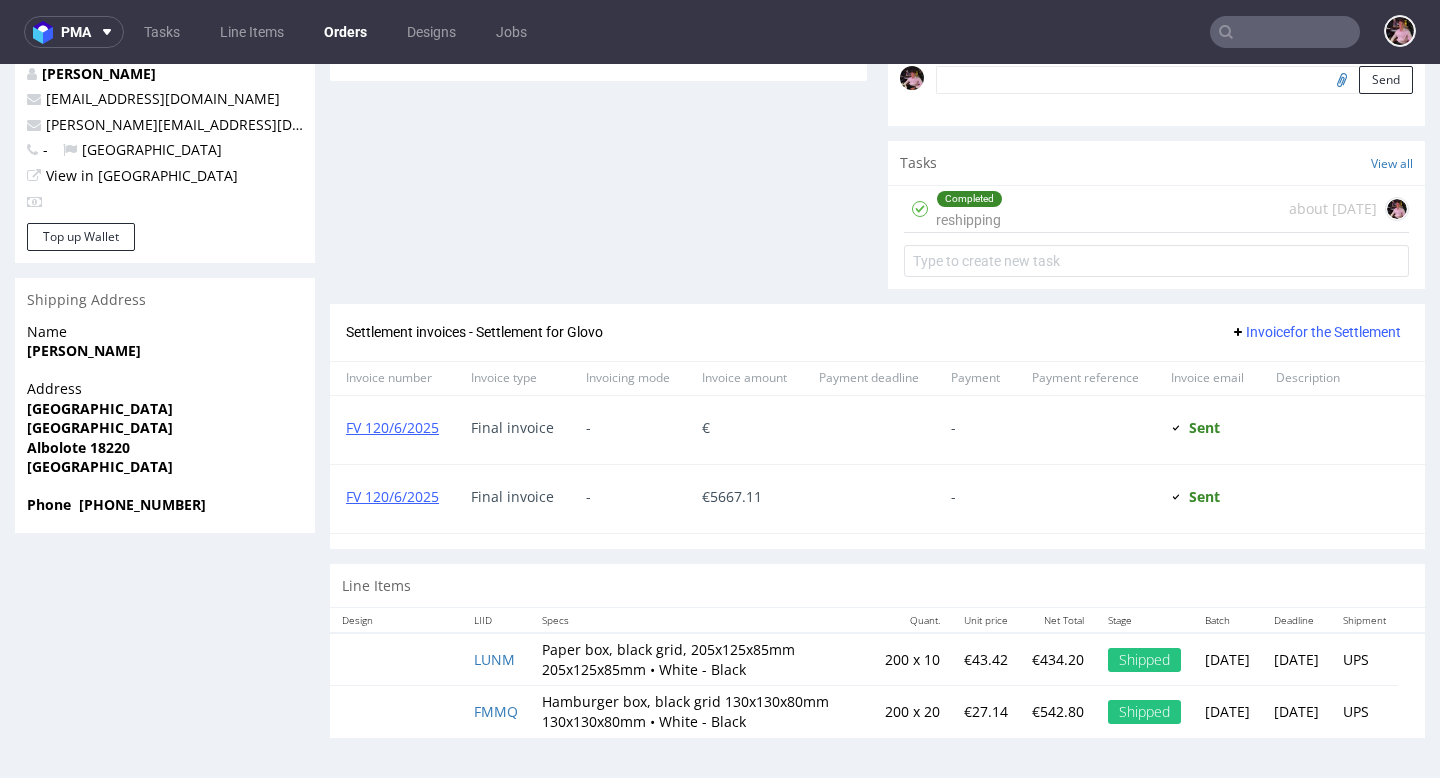 scroll, scrollTop: 698, scrollLeft: 0, axis: vertical 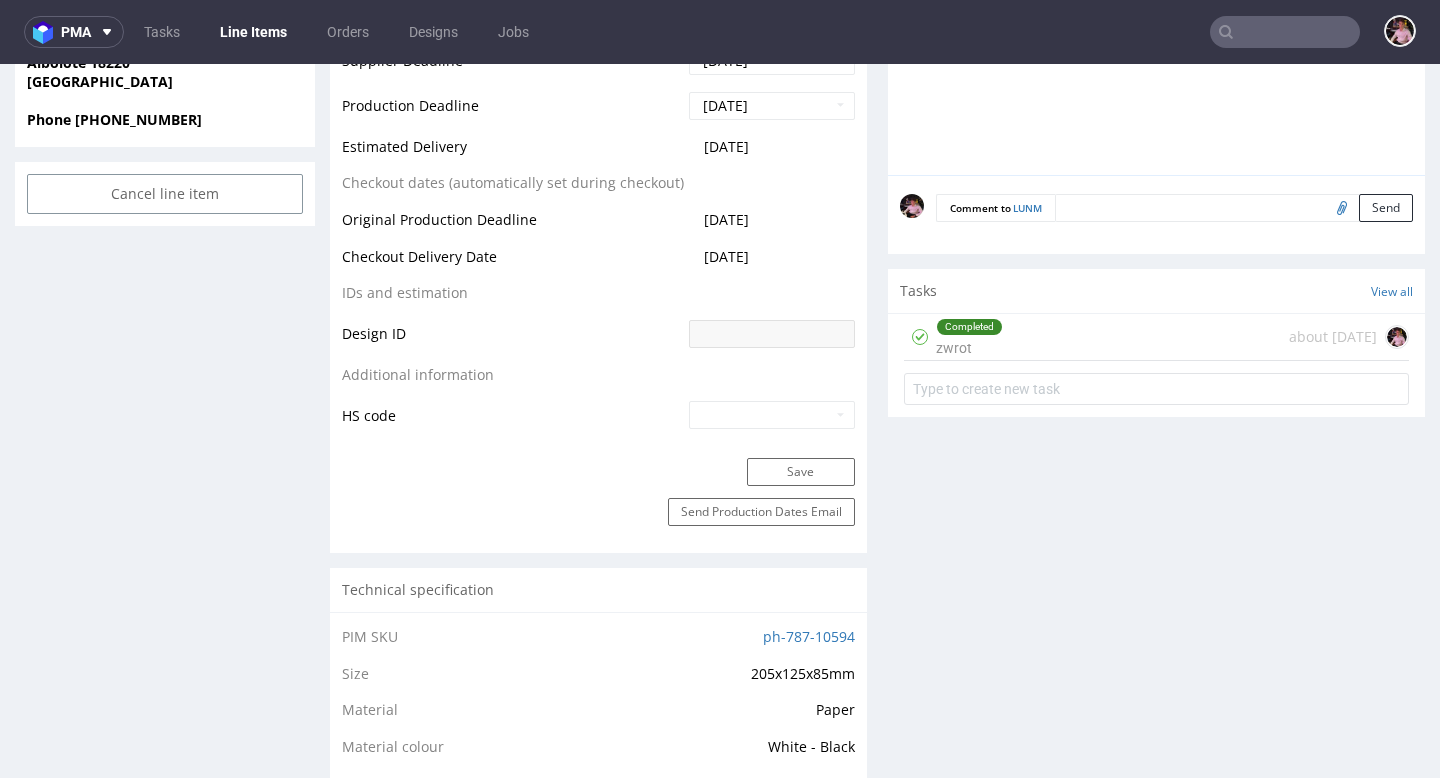 click on "Completed zwrot about 1 month ago" at bounding box center (1156, 337) 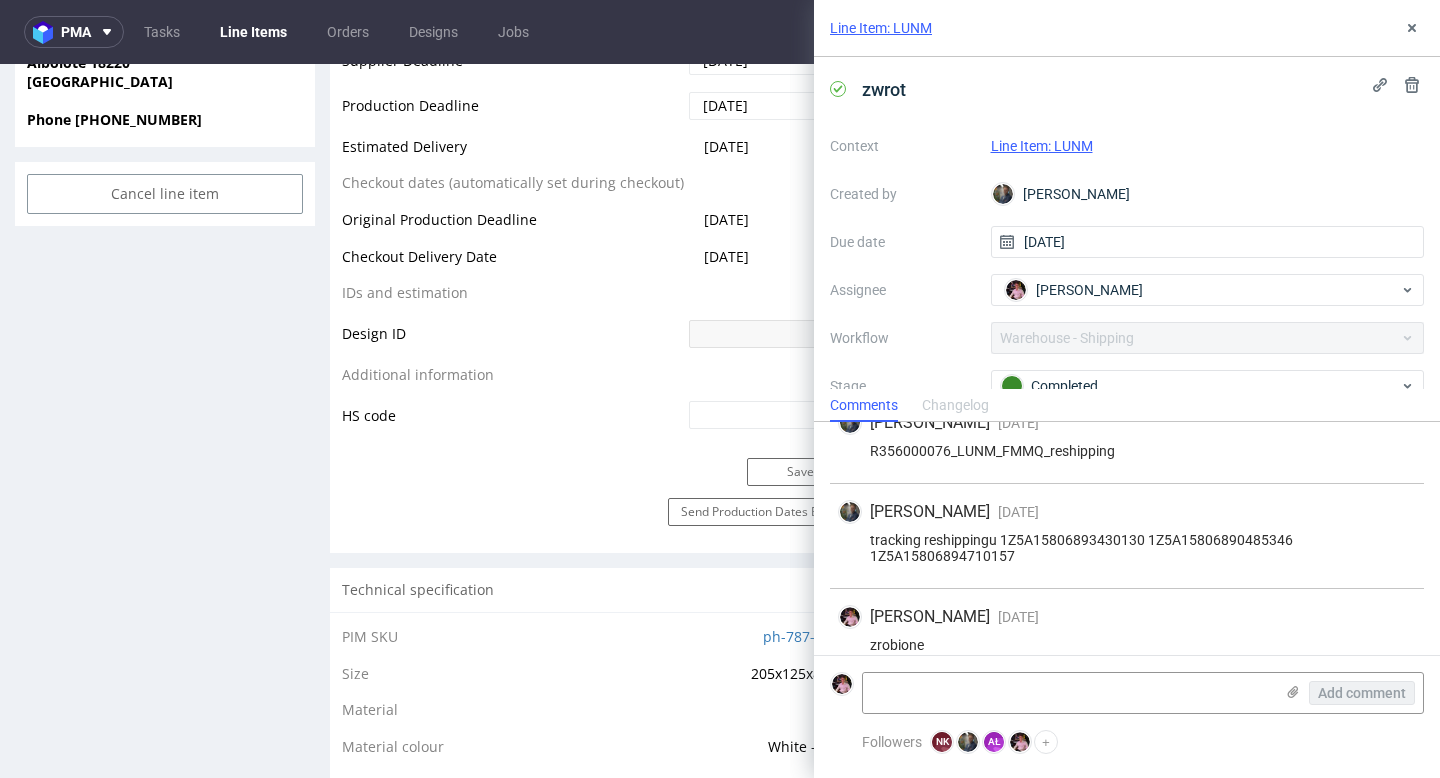 scroll, scrollTop: 138, scrollLeft: 0, axis: vertical 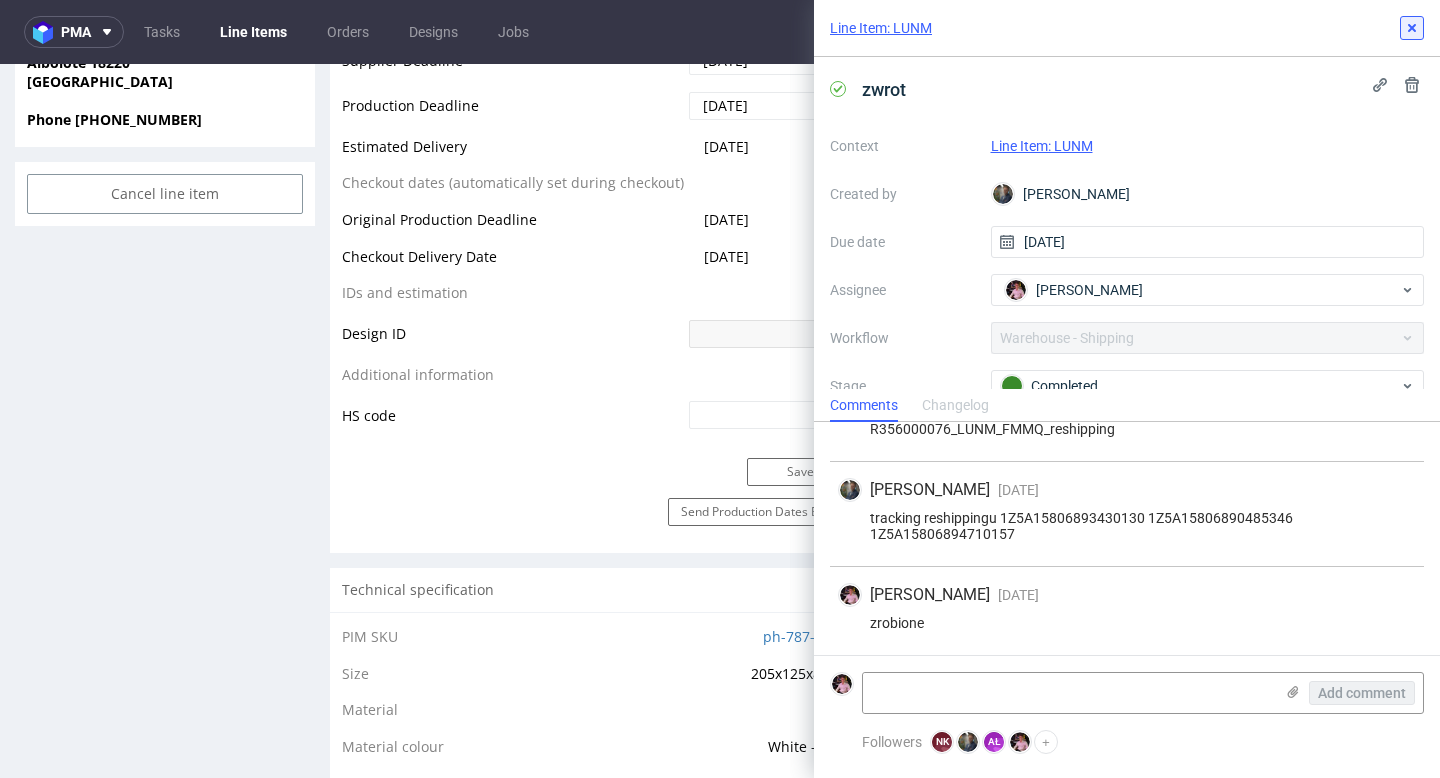 click 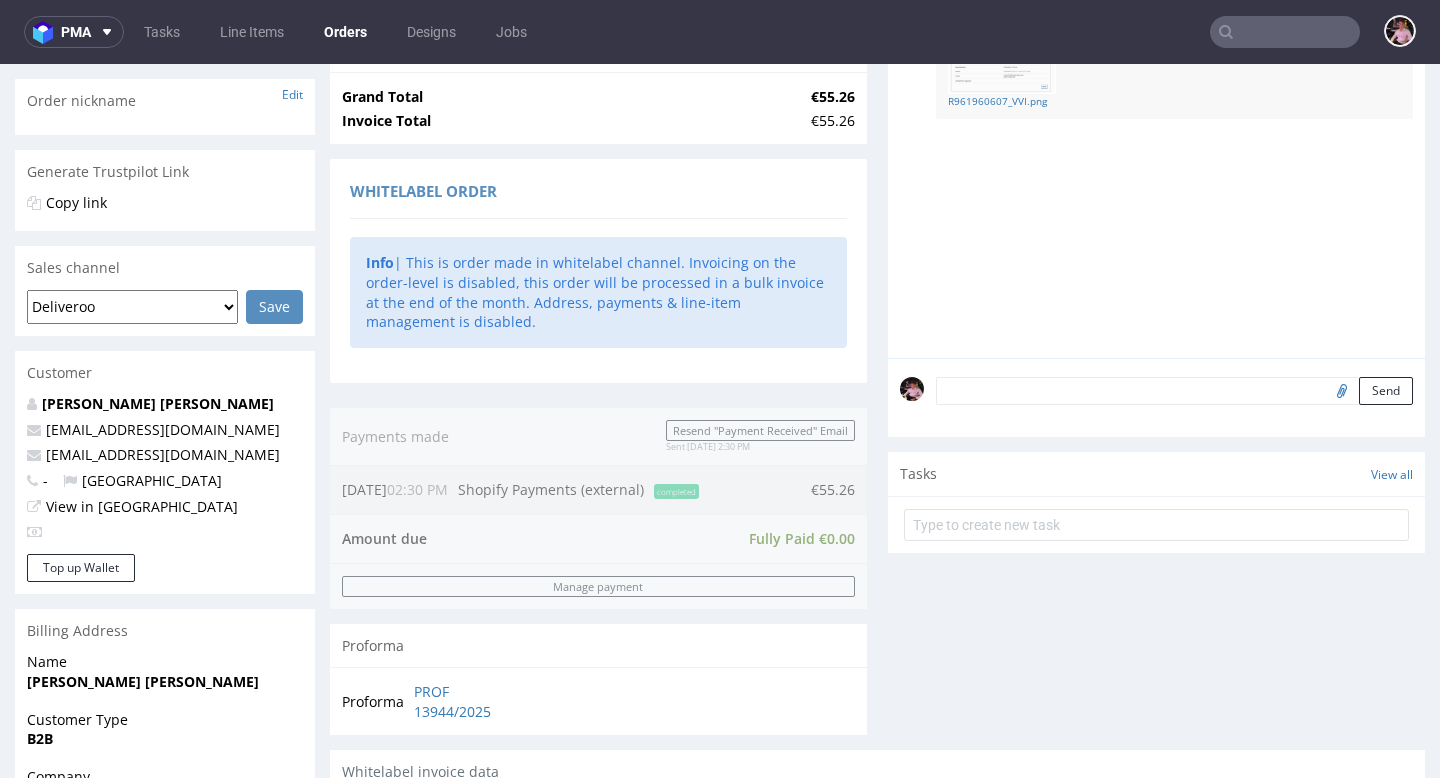 scroll, scrollTop: 337, scrollLeft: 0, axis: vertical 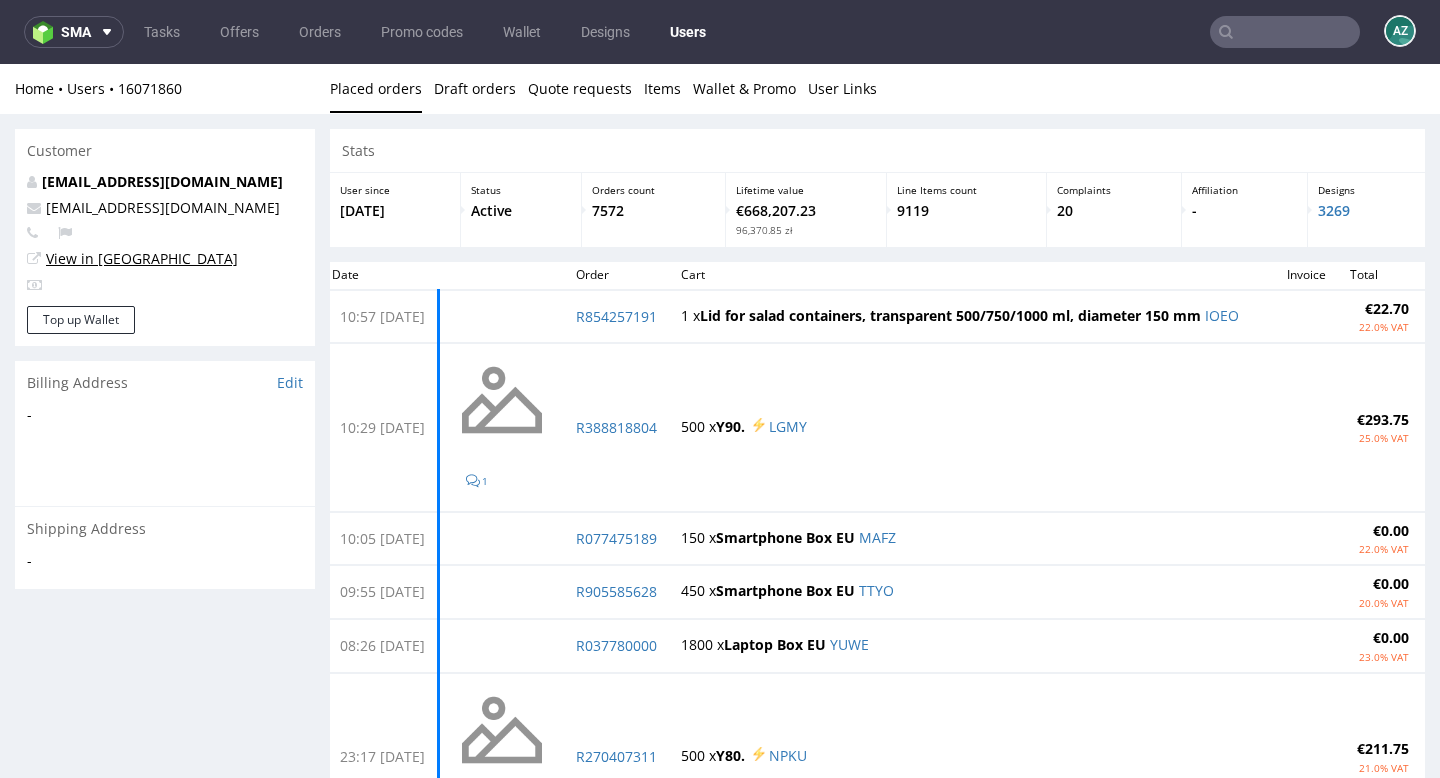 click on "View in [GEOGRAPHIC_DATA]" at bounding box center (142, 258) 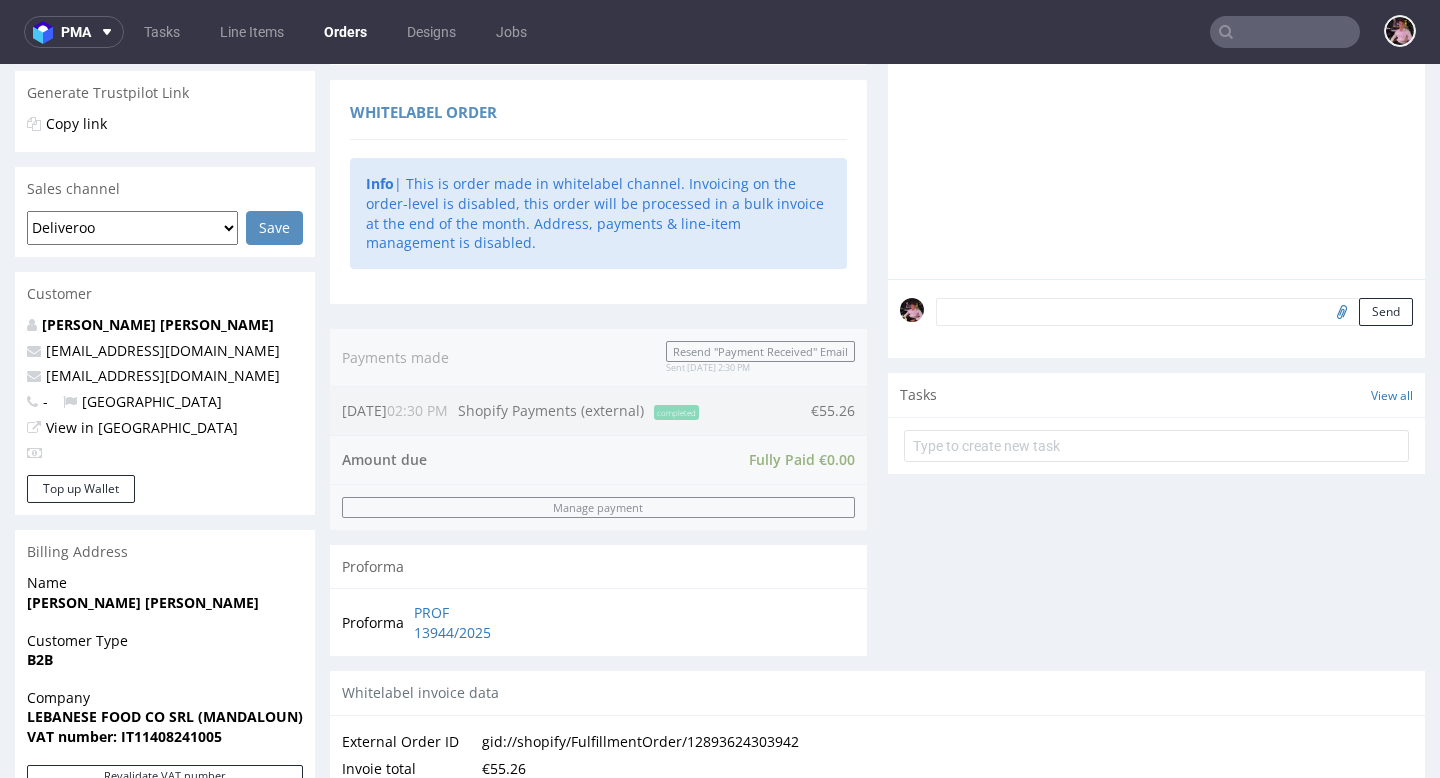 scroll, scrollTop: 406, scrollLeft: 0, axis: vertical 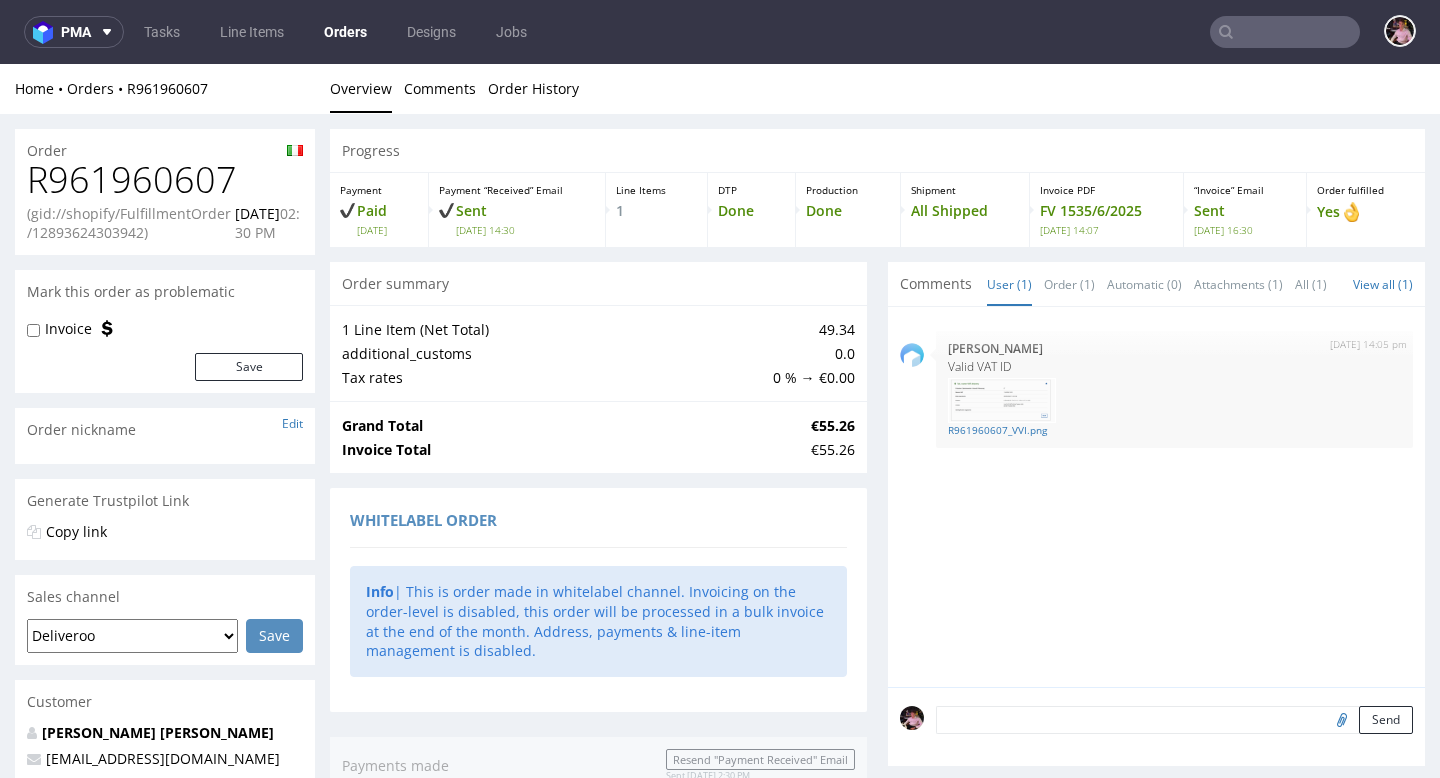 click on "R961960607" at bounding box center (165, 180) 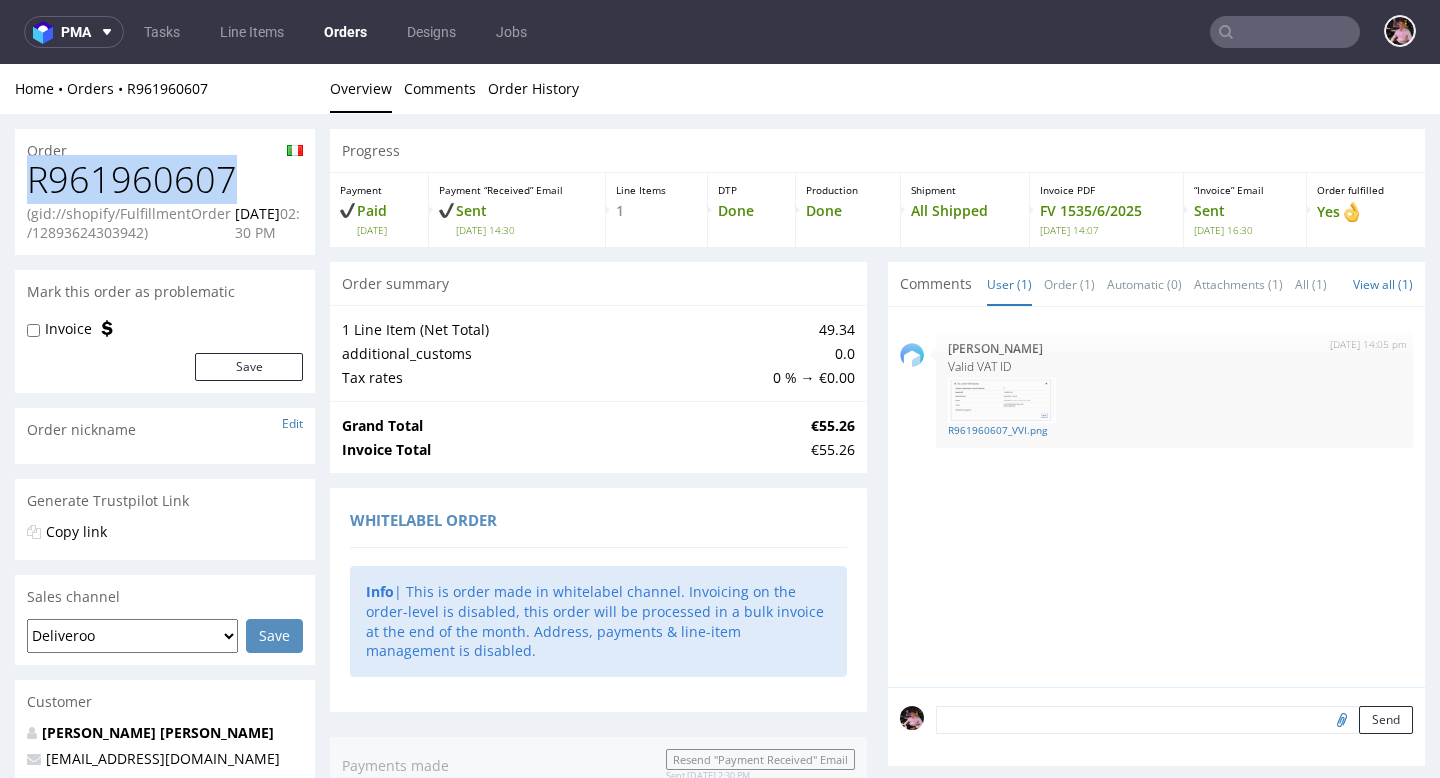 click on "R961960607" at bounding box center (165, 180) 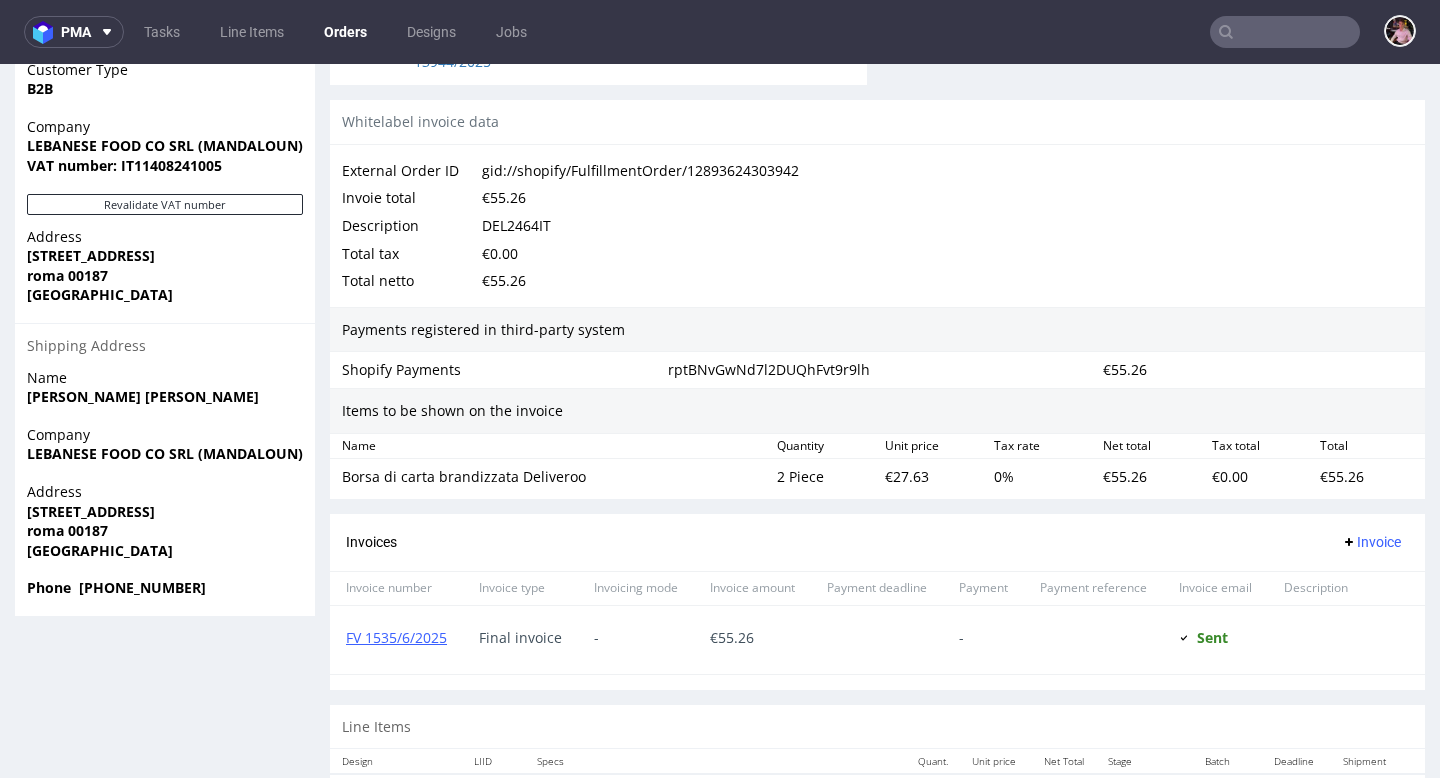 scroll, scrollTop: 965, scrollLeft: 0, axis: vertical 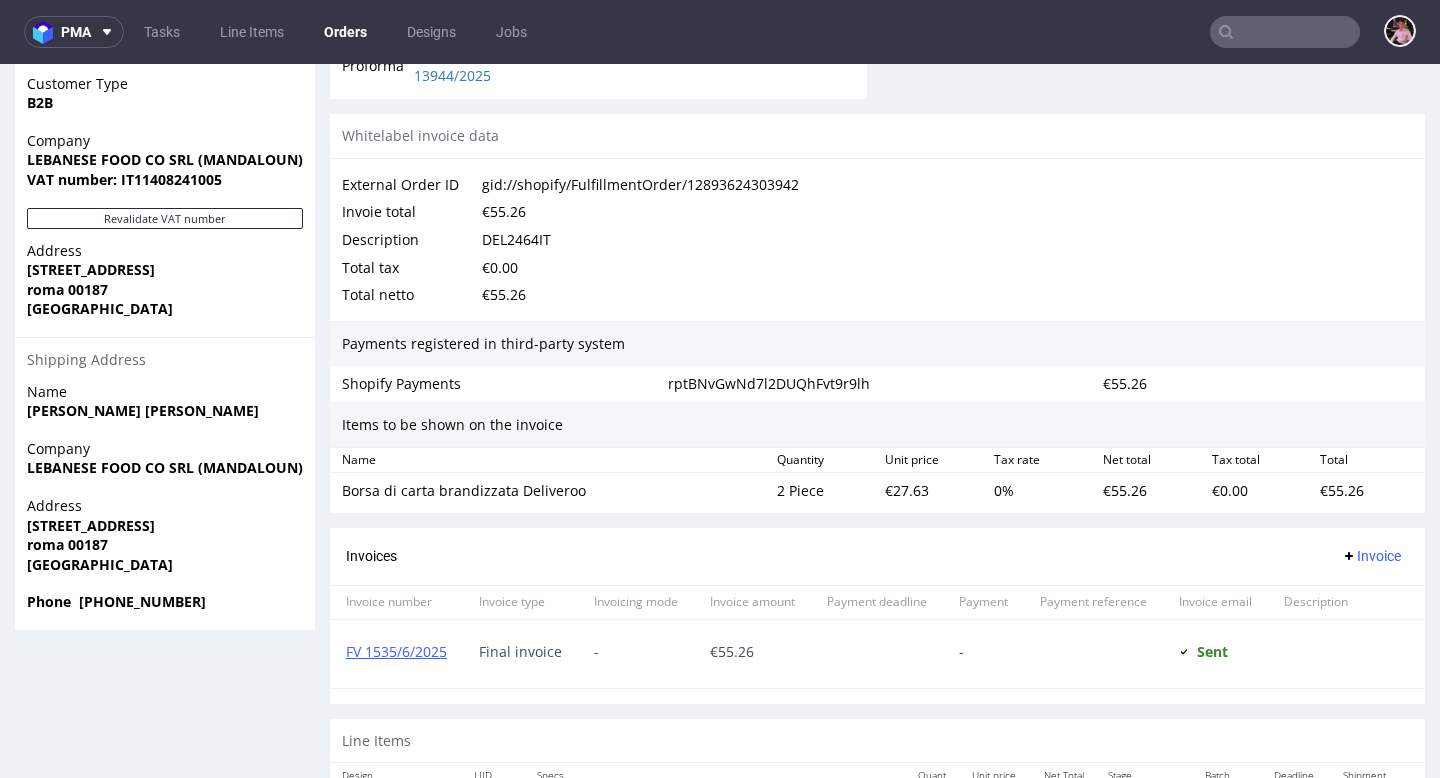 click on "DEL2464IT" at bounding box center [516, 240] 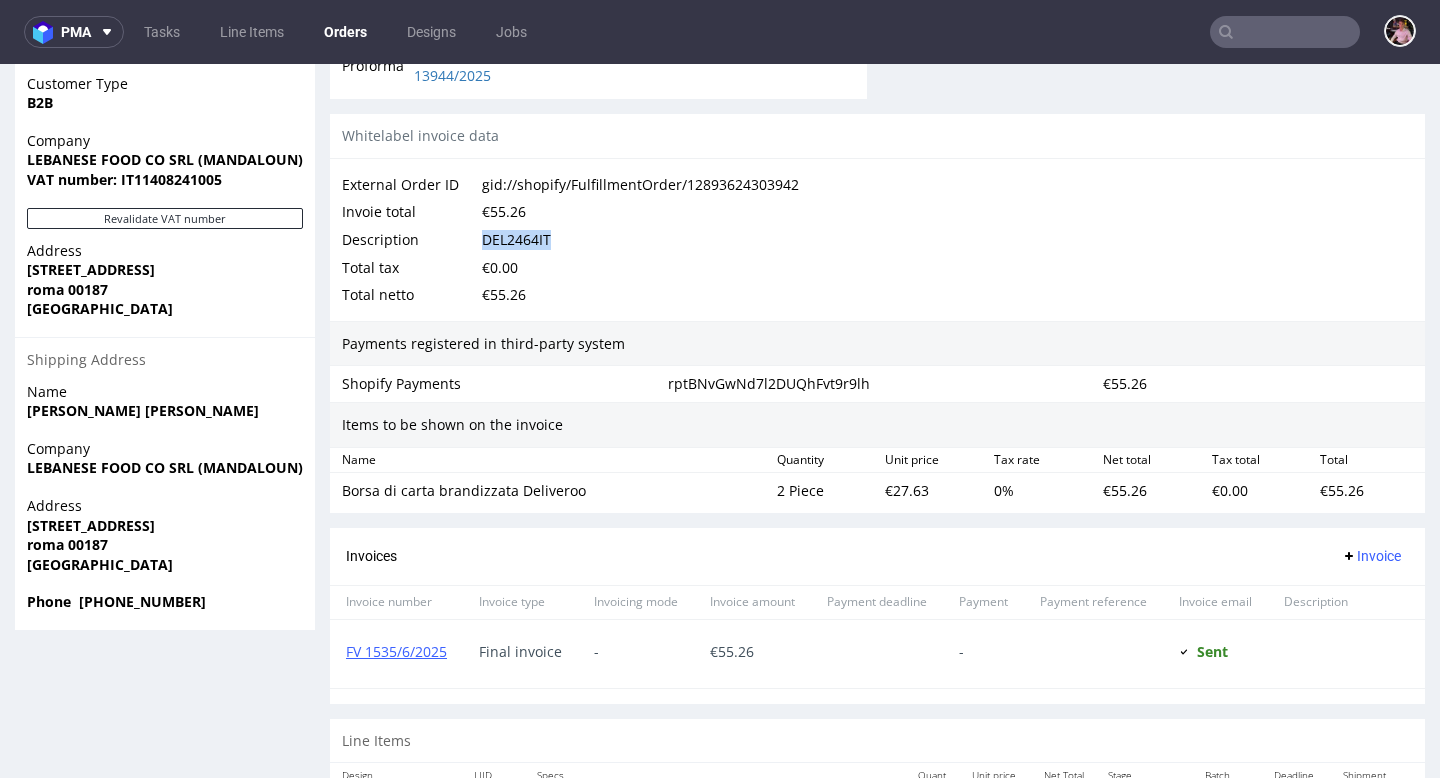 click on "DEL2464IT" at bounding box center (516, 240) 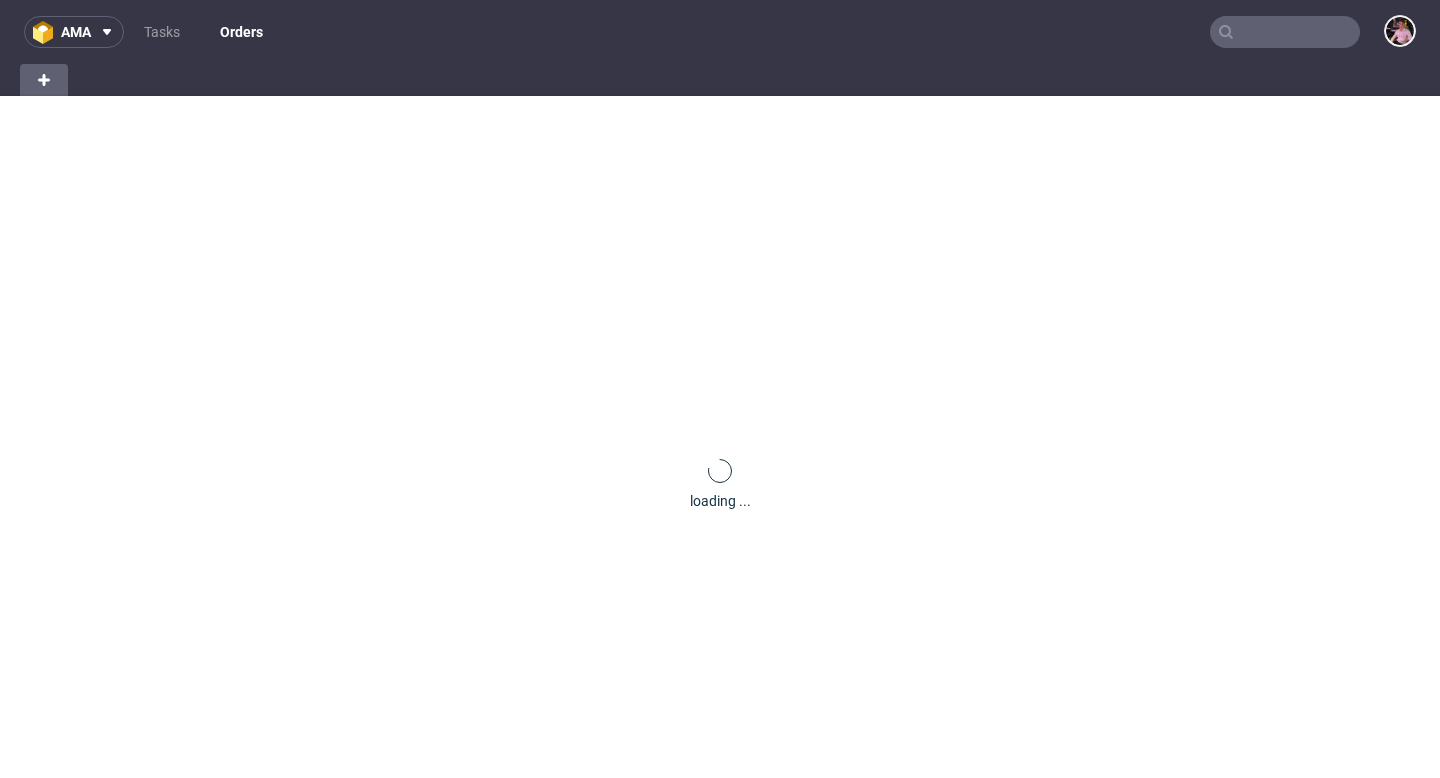 scroll, scrollTop: 0, scrollLeft: 0, axis: both 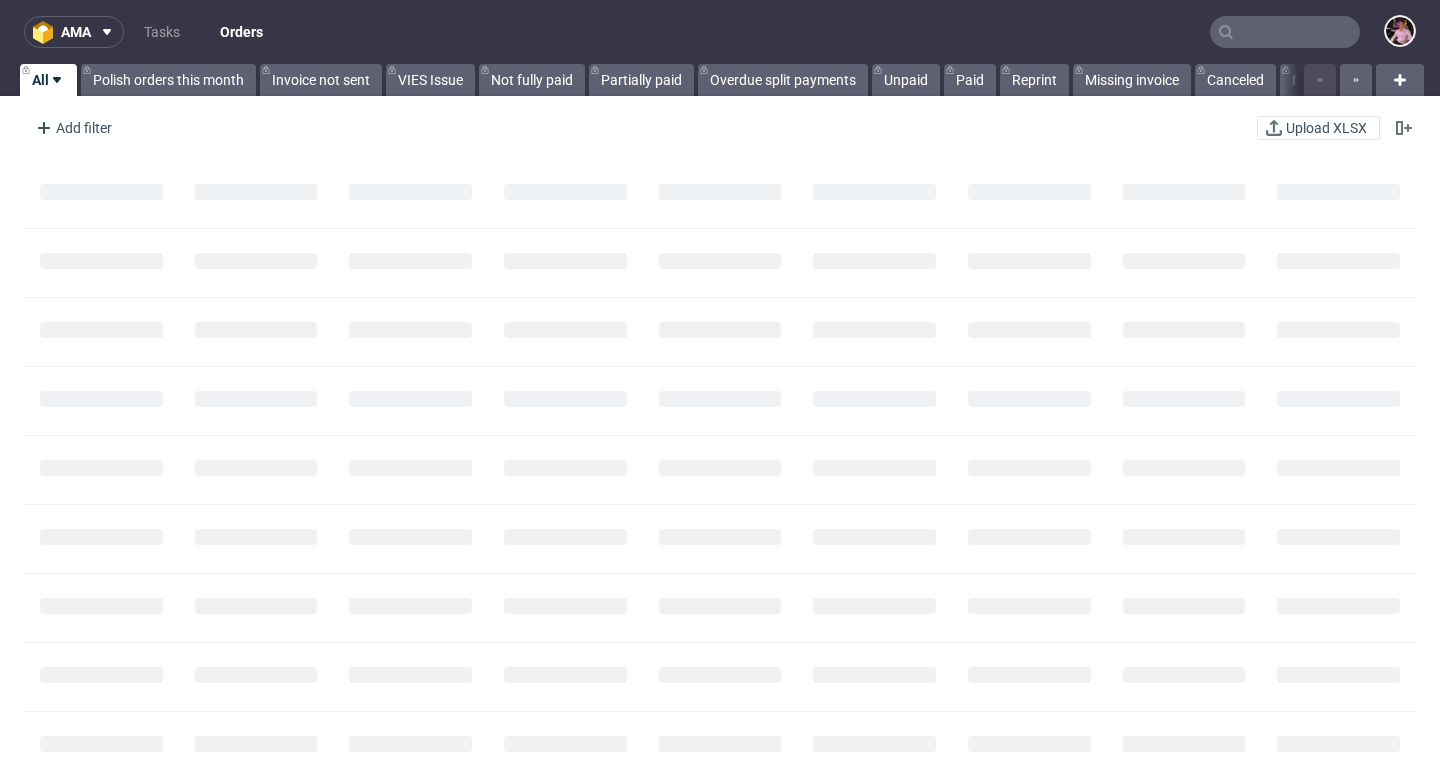 click at bounding box center [1285, 32] 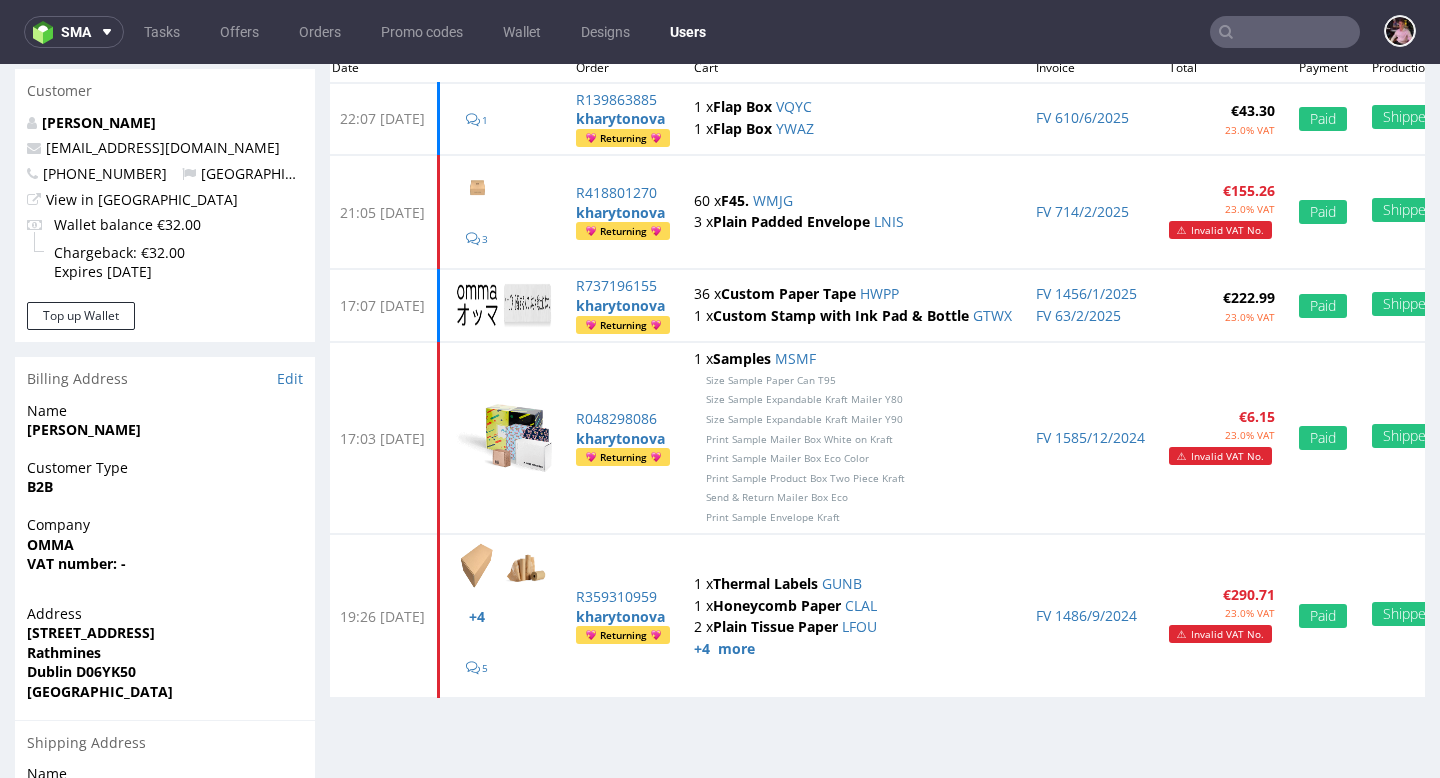 scroll, scrollTop: 220, scrollLeft: 0, axis: vertical 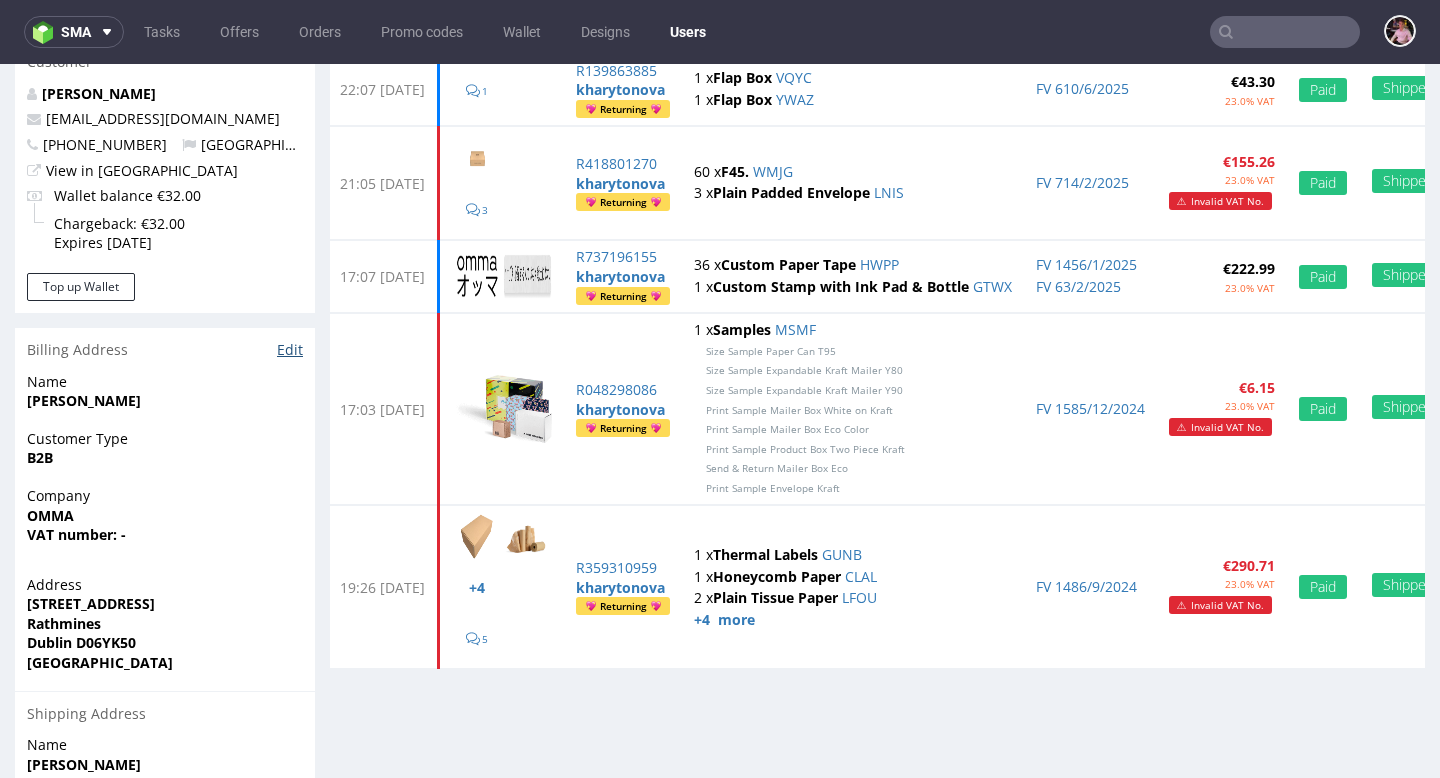 click on "Edit" at bounding box center [290, 350] 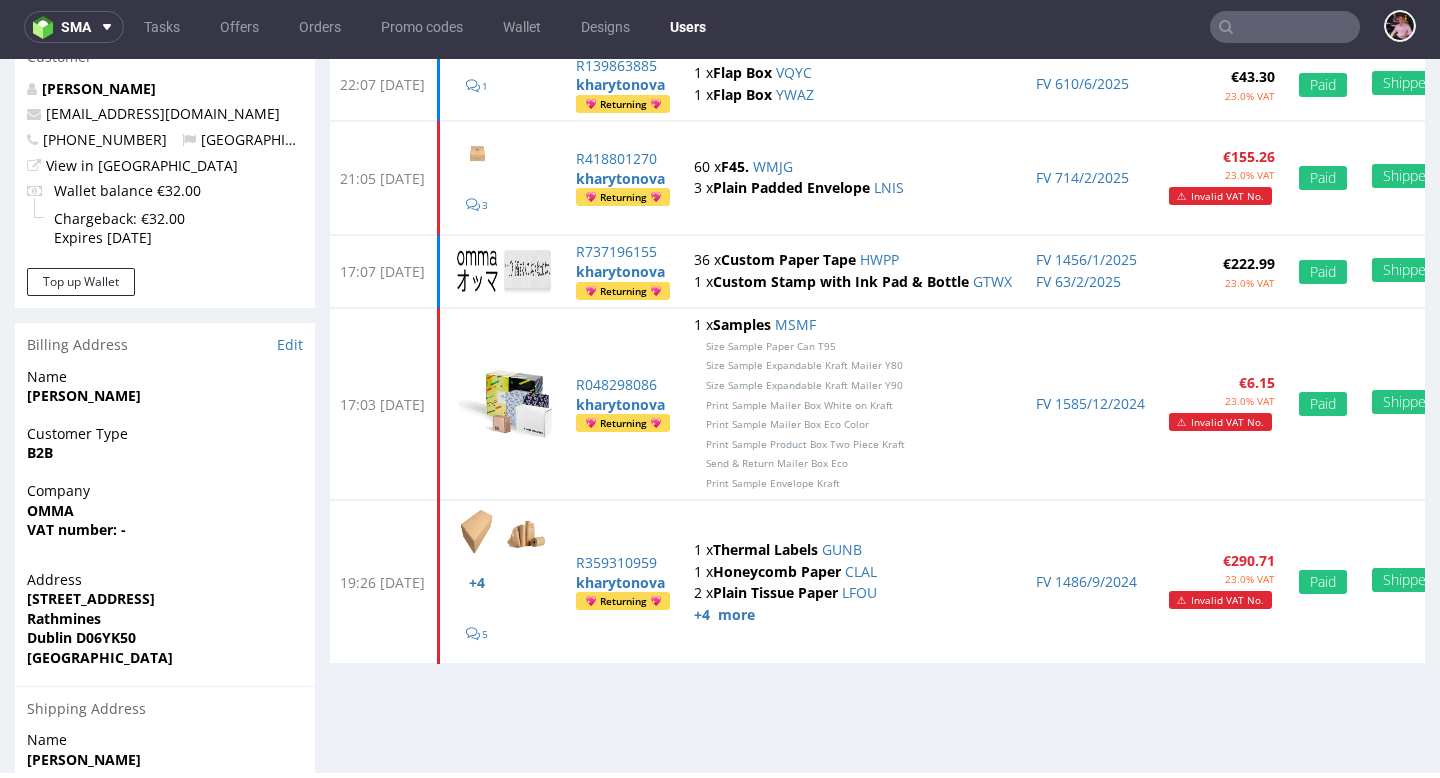 click at bounding box center (1285, 27) 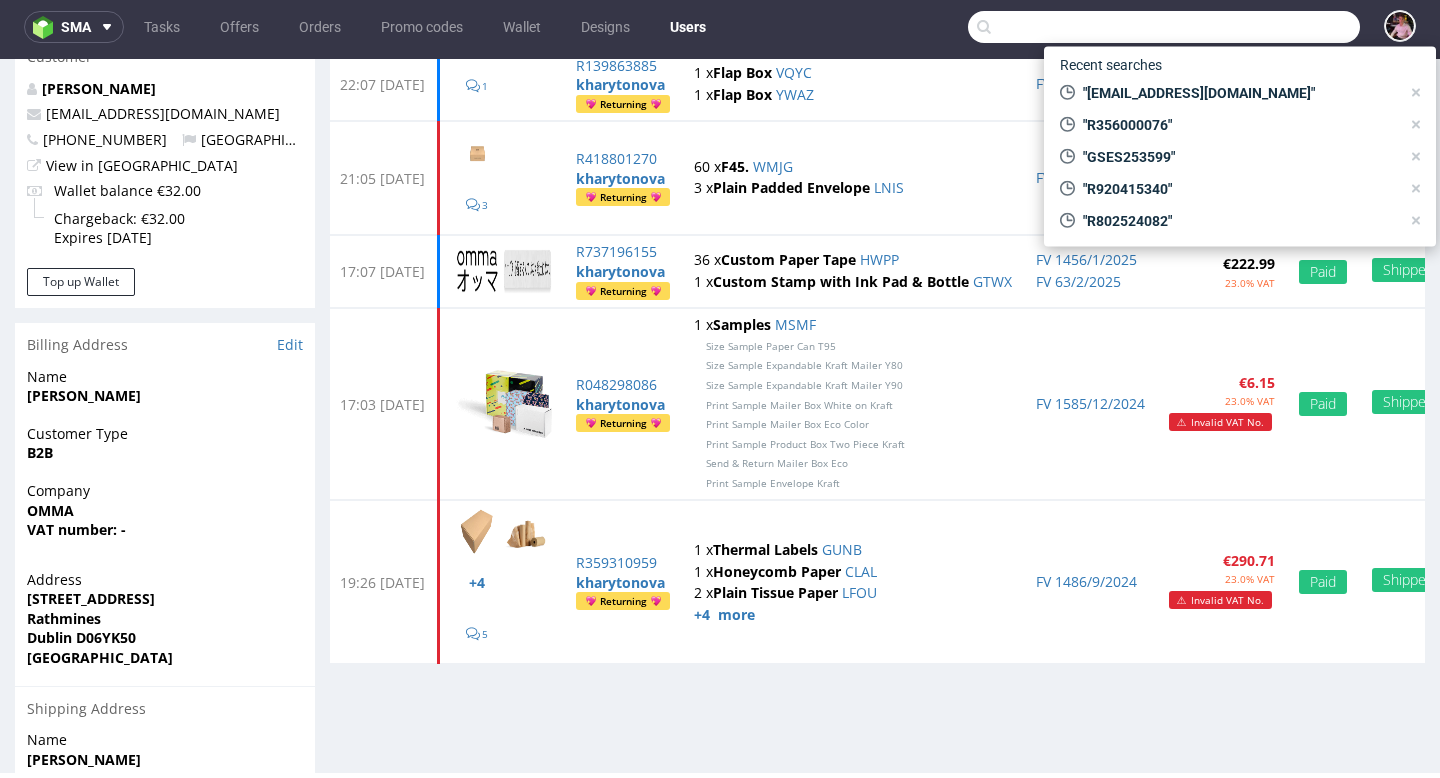 paste on "R802524082" 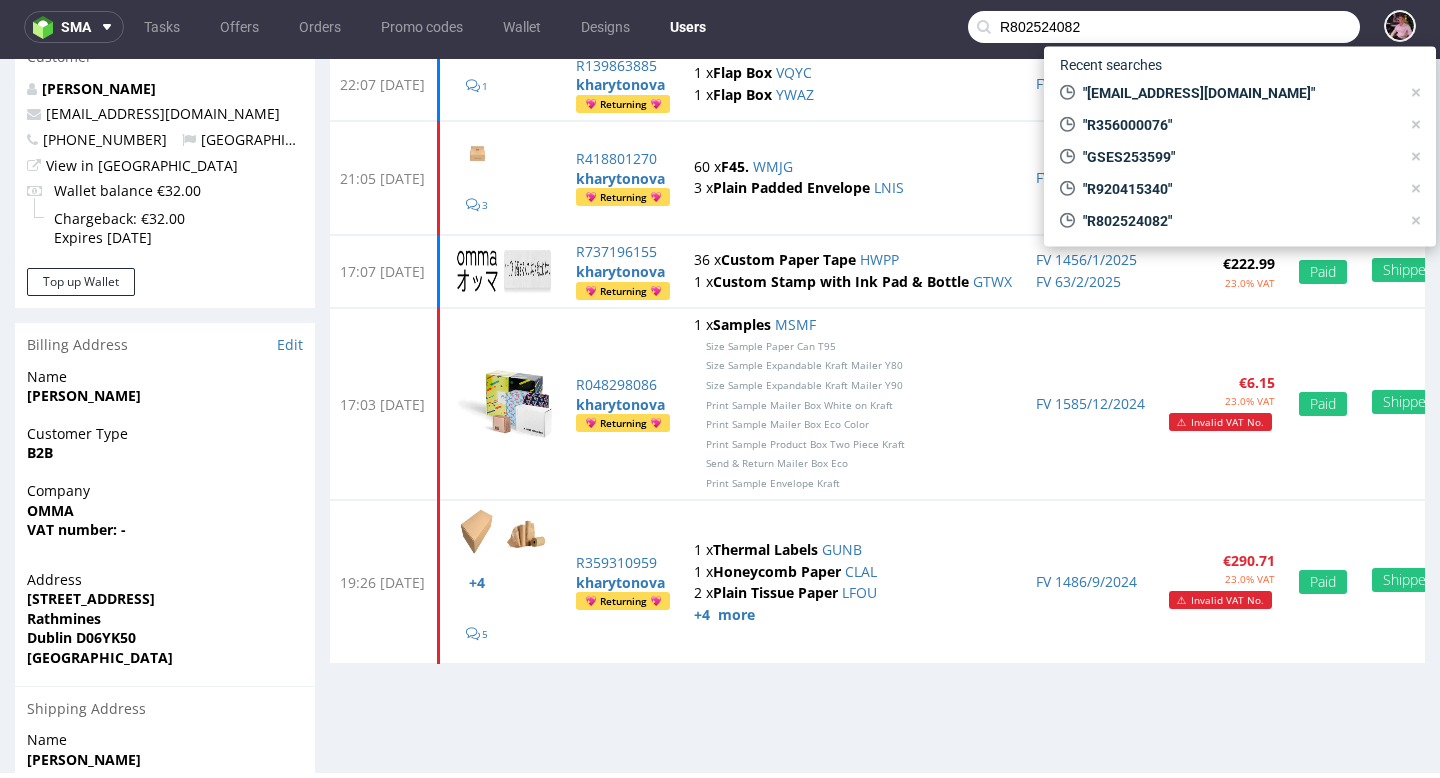 type on "R802524082" 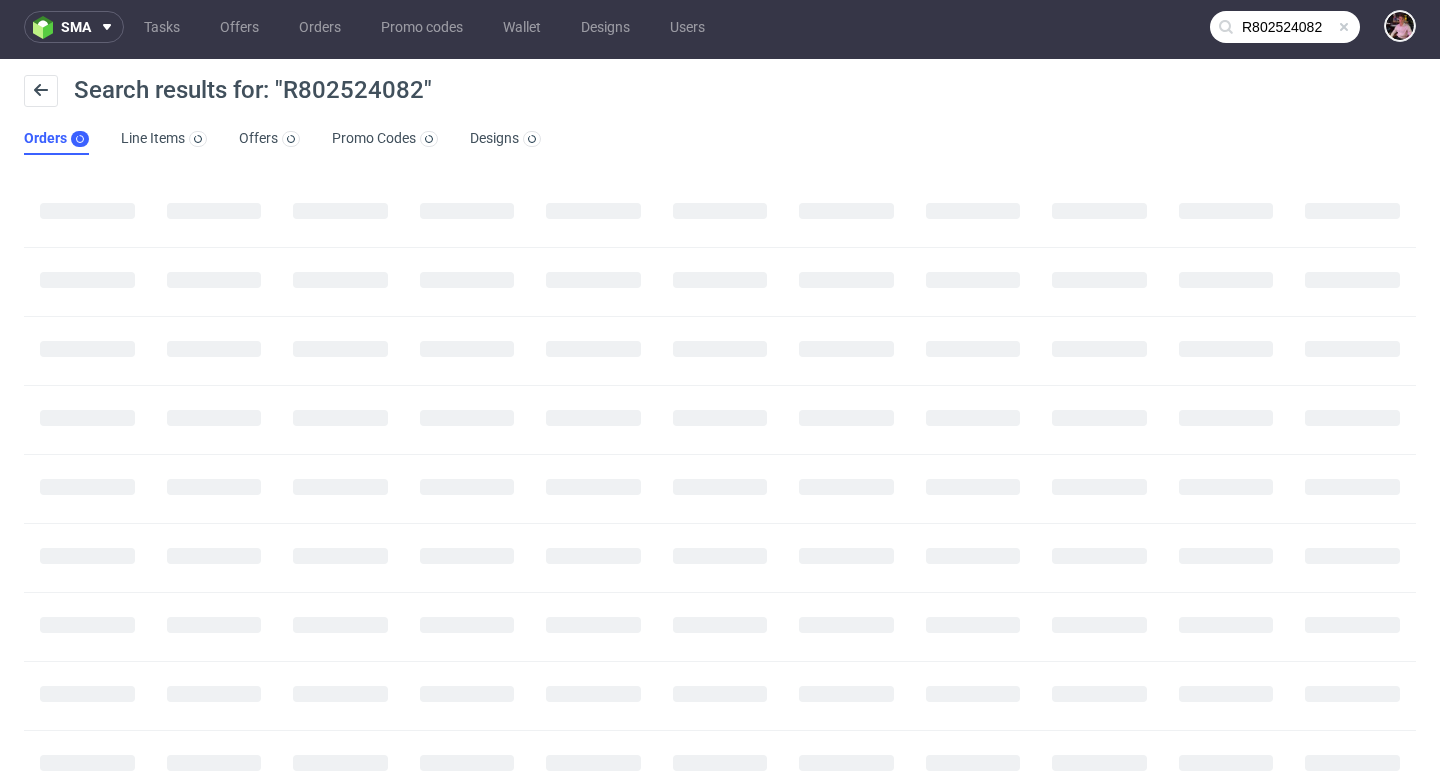 scroll, scrollTop: 0, scrollLeft: 0, axis: both 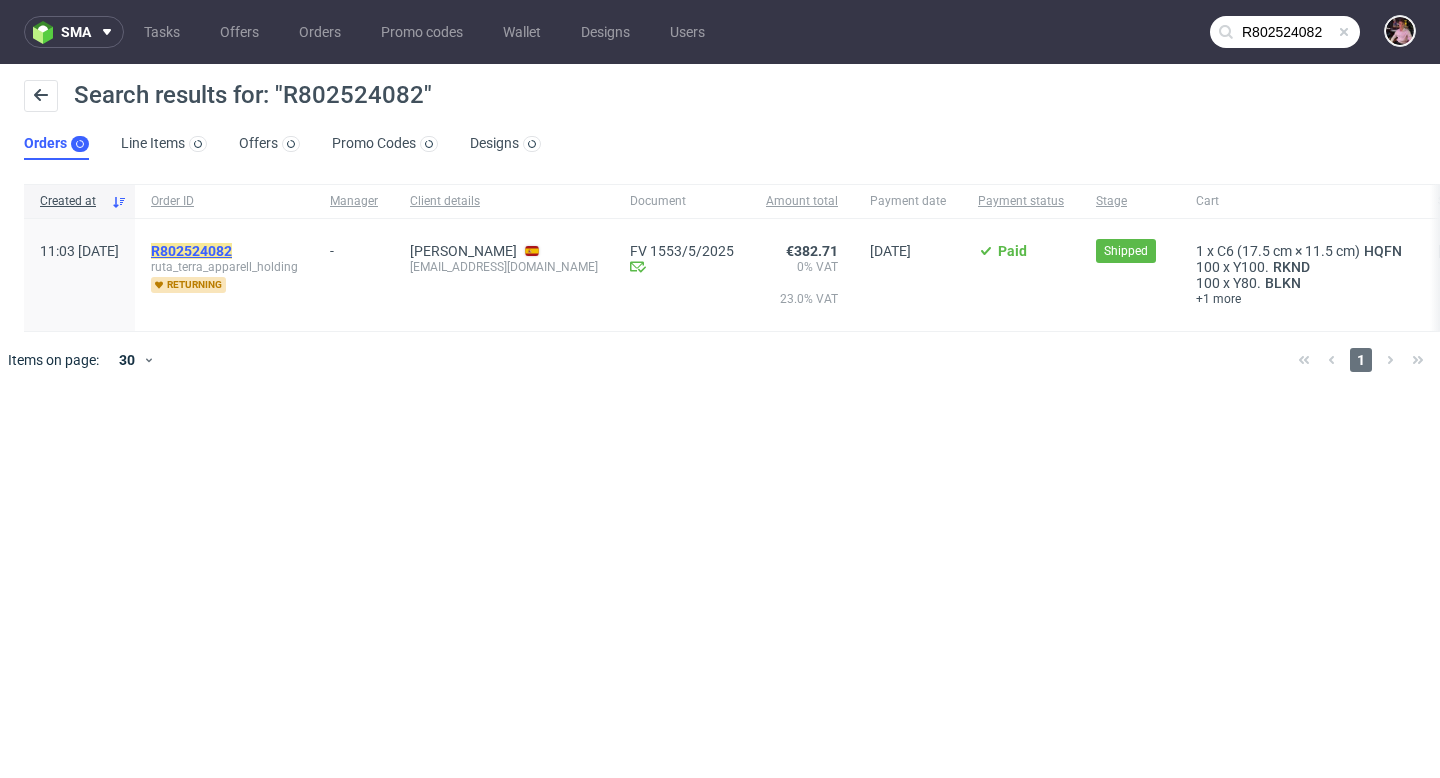 click on "R802524082" 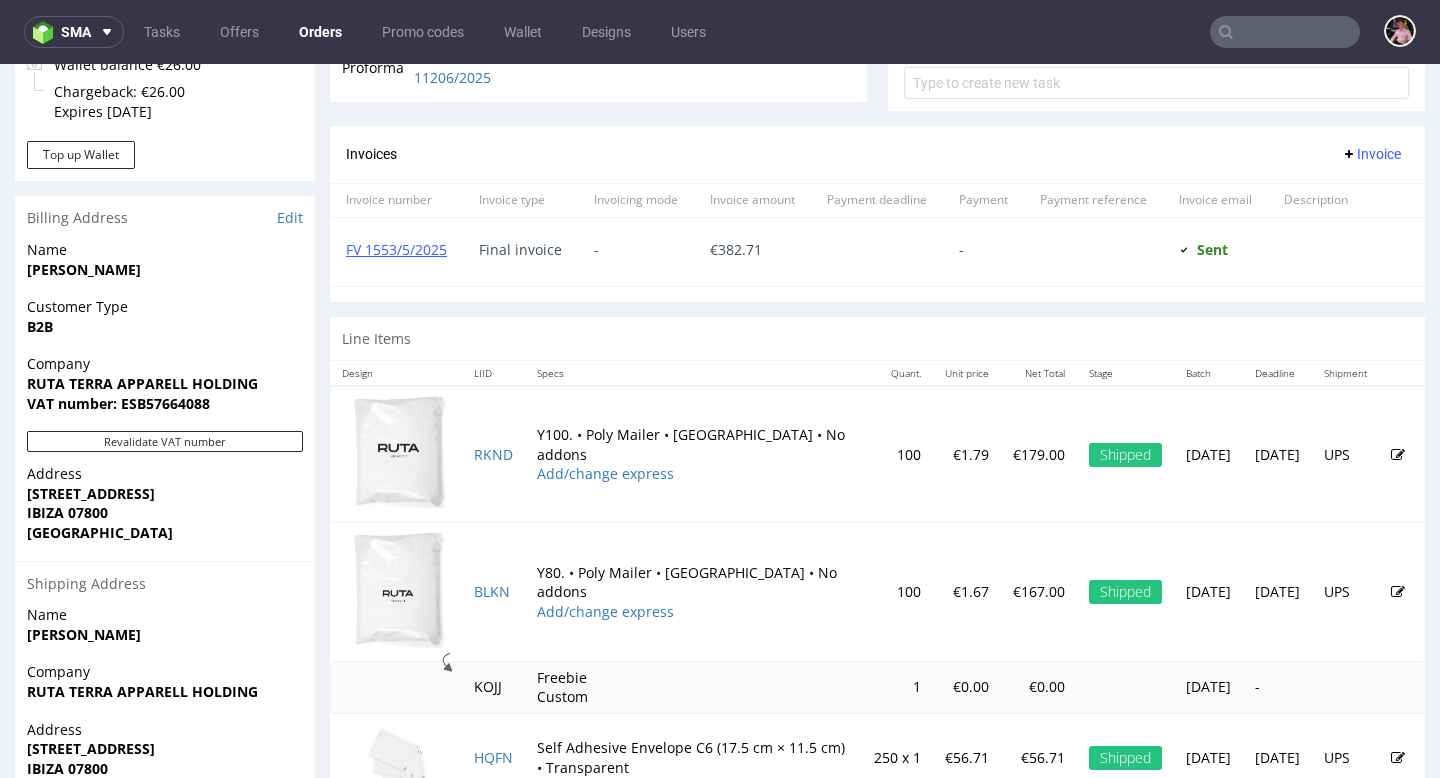 scroll, scrollTop: 804, scrollLeft: 0, axis: vertical 